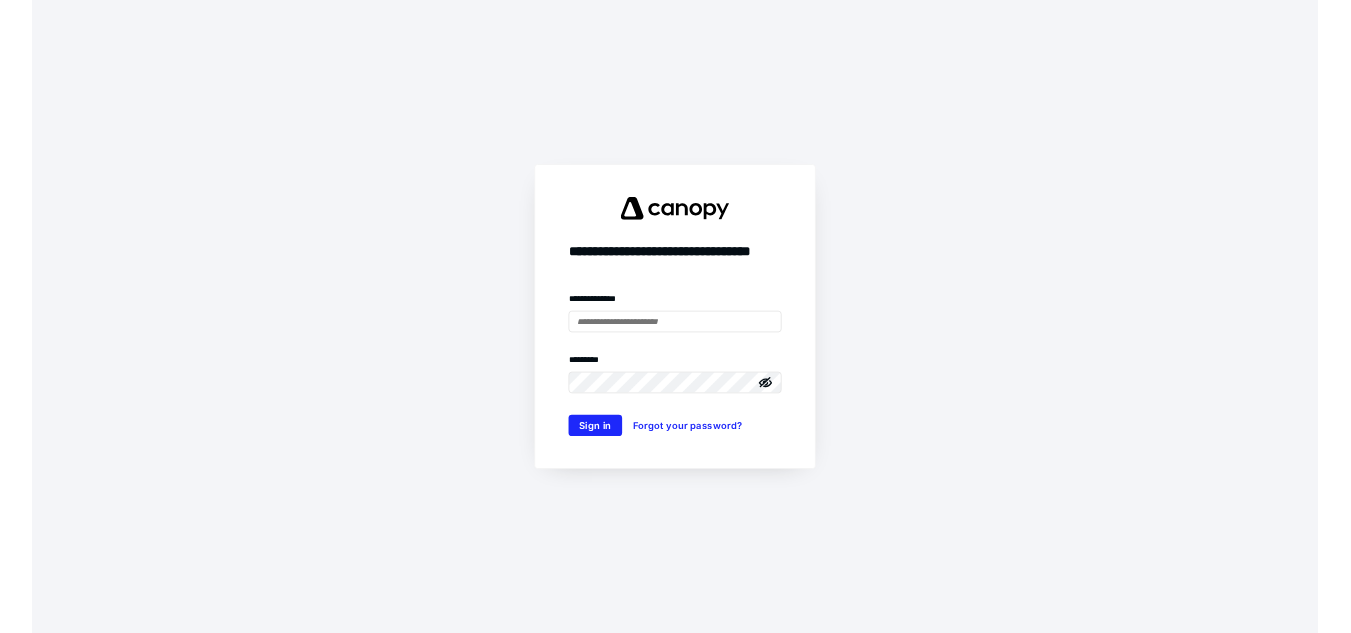 scroll, scrollTop: 0, scrollLeft: 0, axis: both 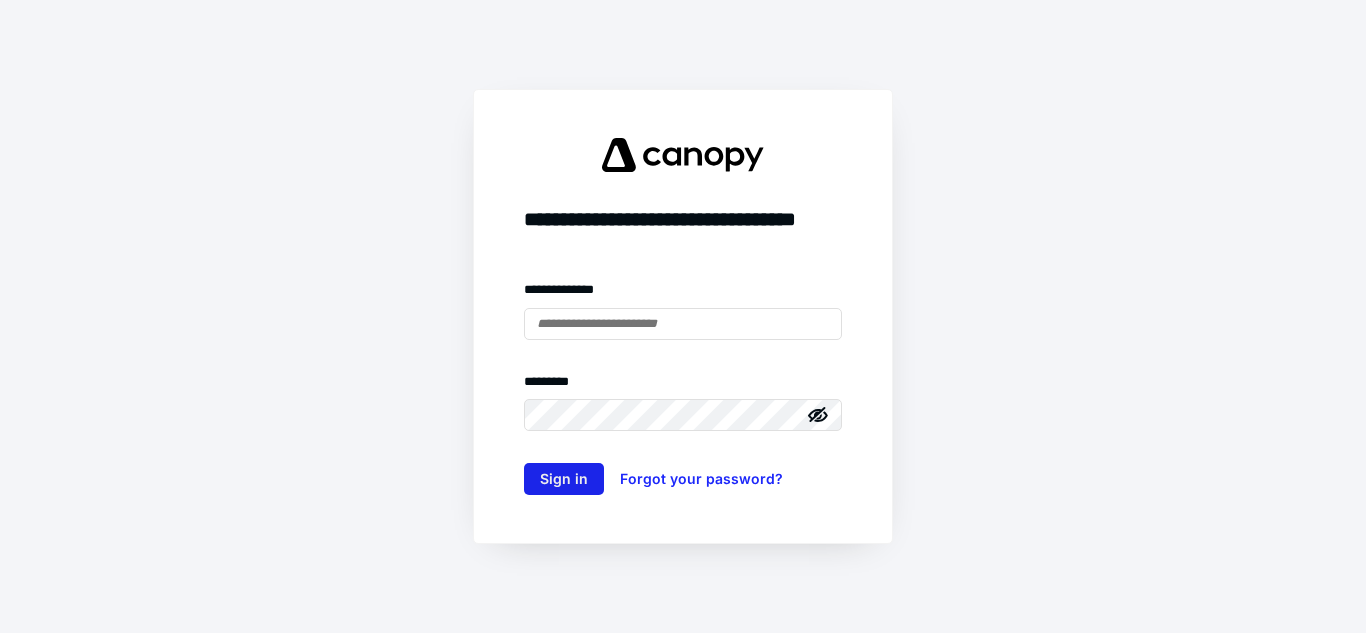 type on "**********" 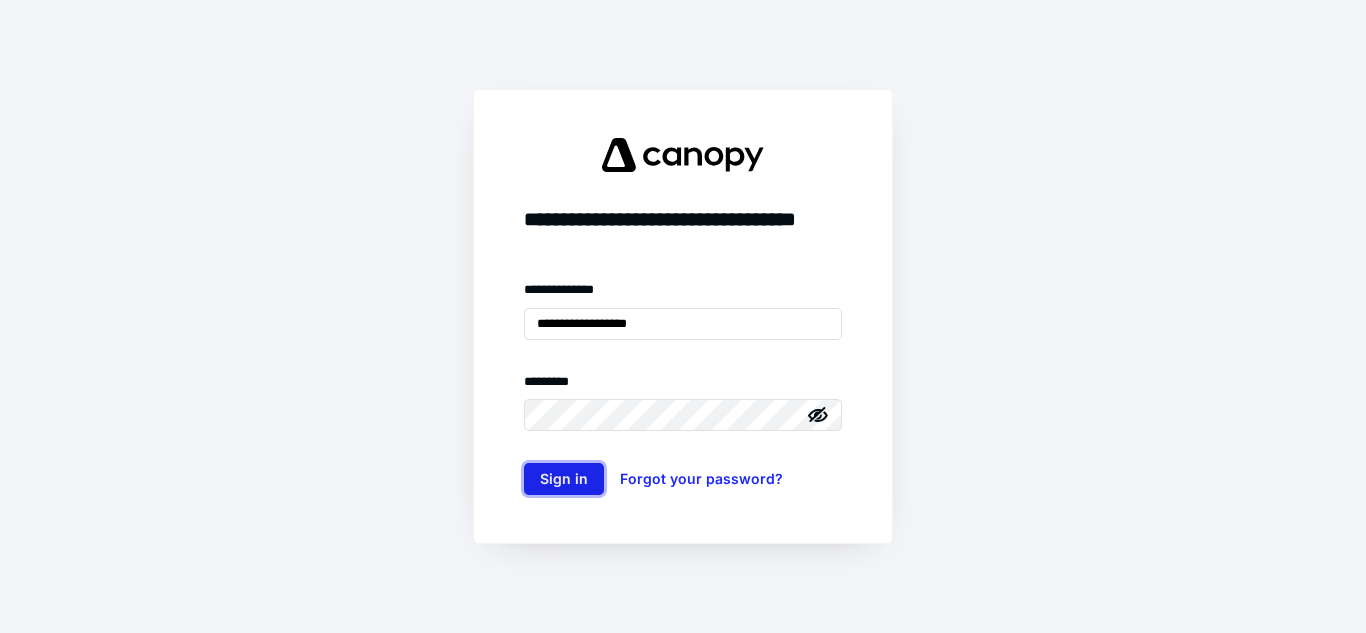 click on "Sign in" at bounding box center [564, 479] 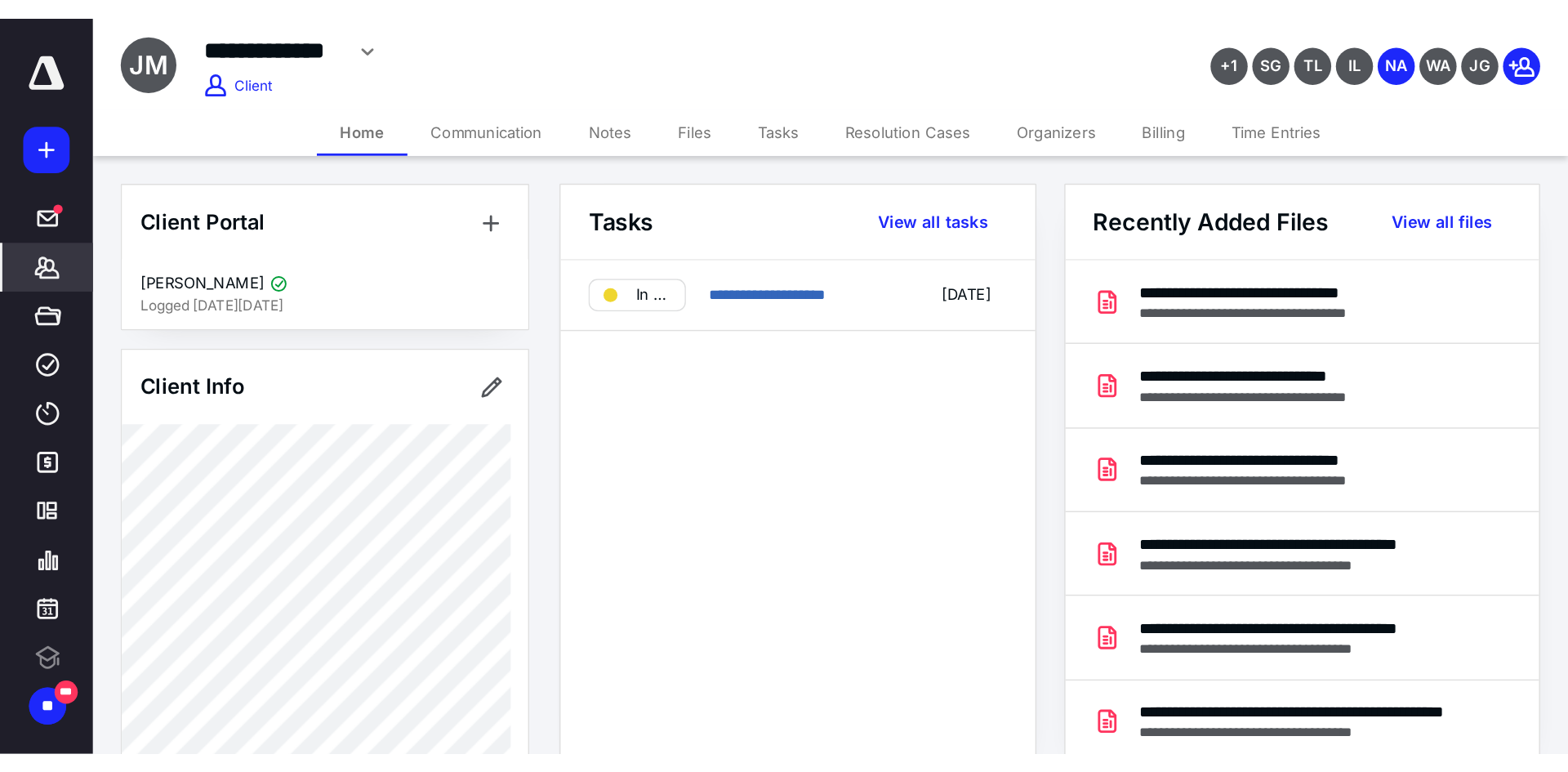 scroll, scrollTop: 0, scrollLeft: 0, axis: both 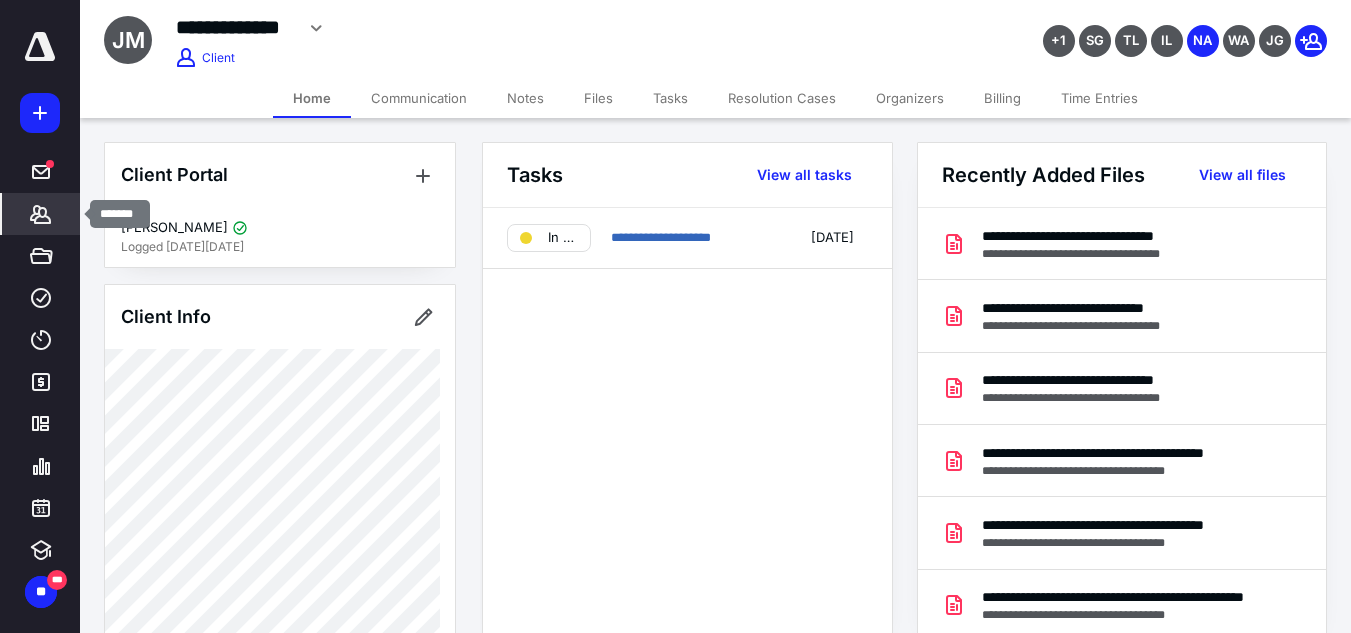 click 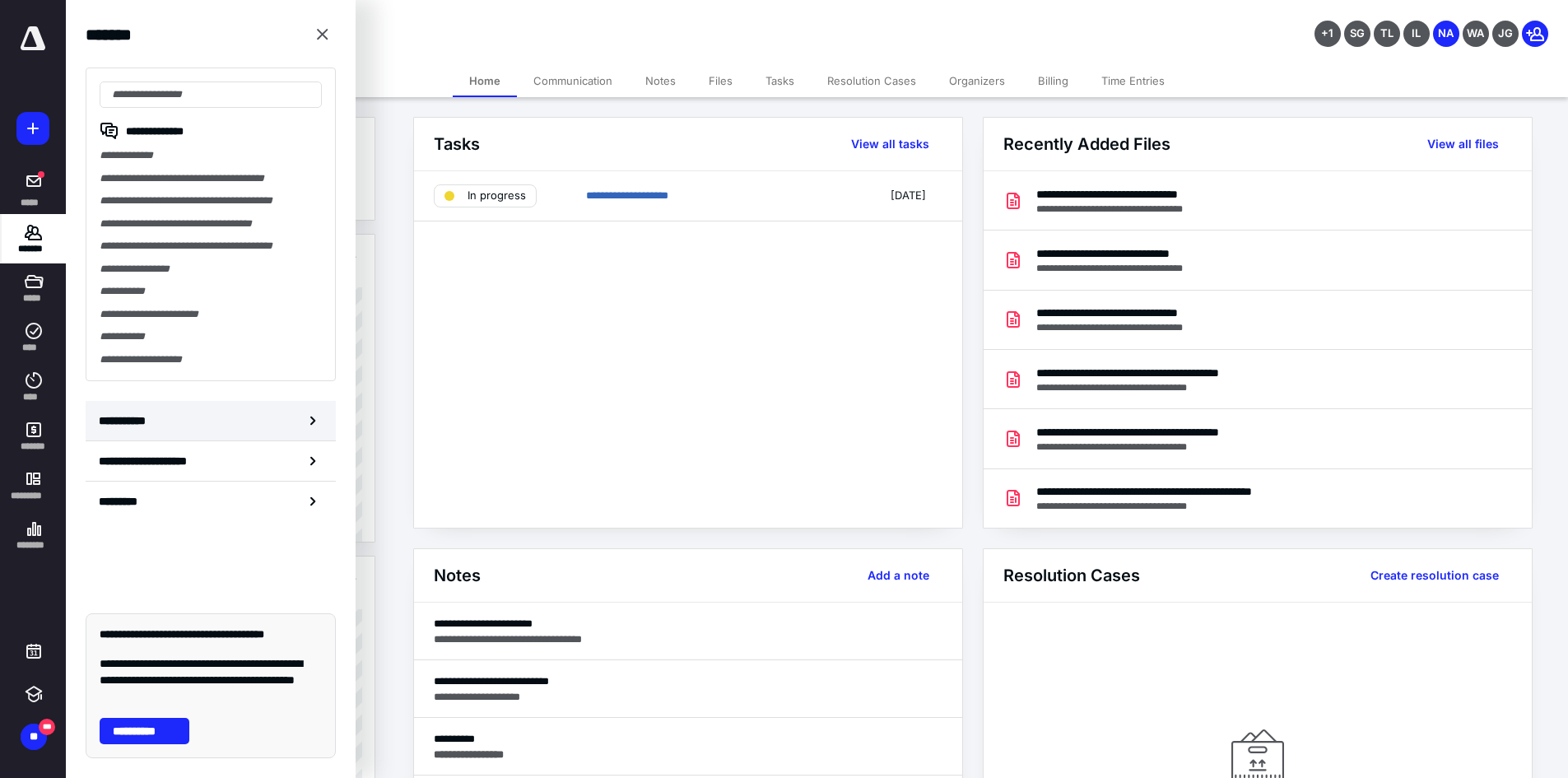 click on "**********" at bounding box center [211, 421] 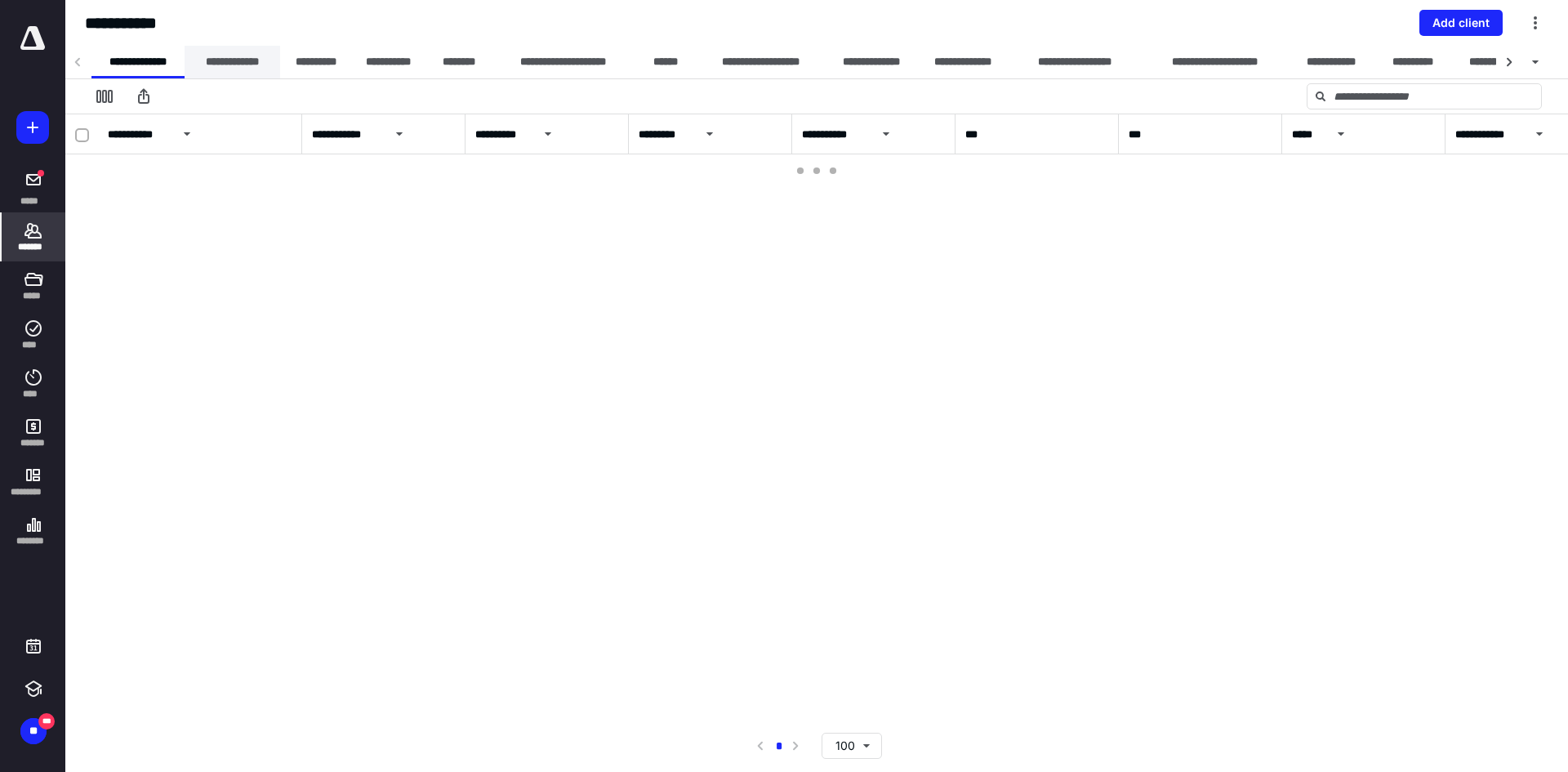 click on "**********" at bounding box center (232, 62) 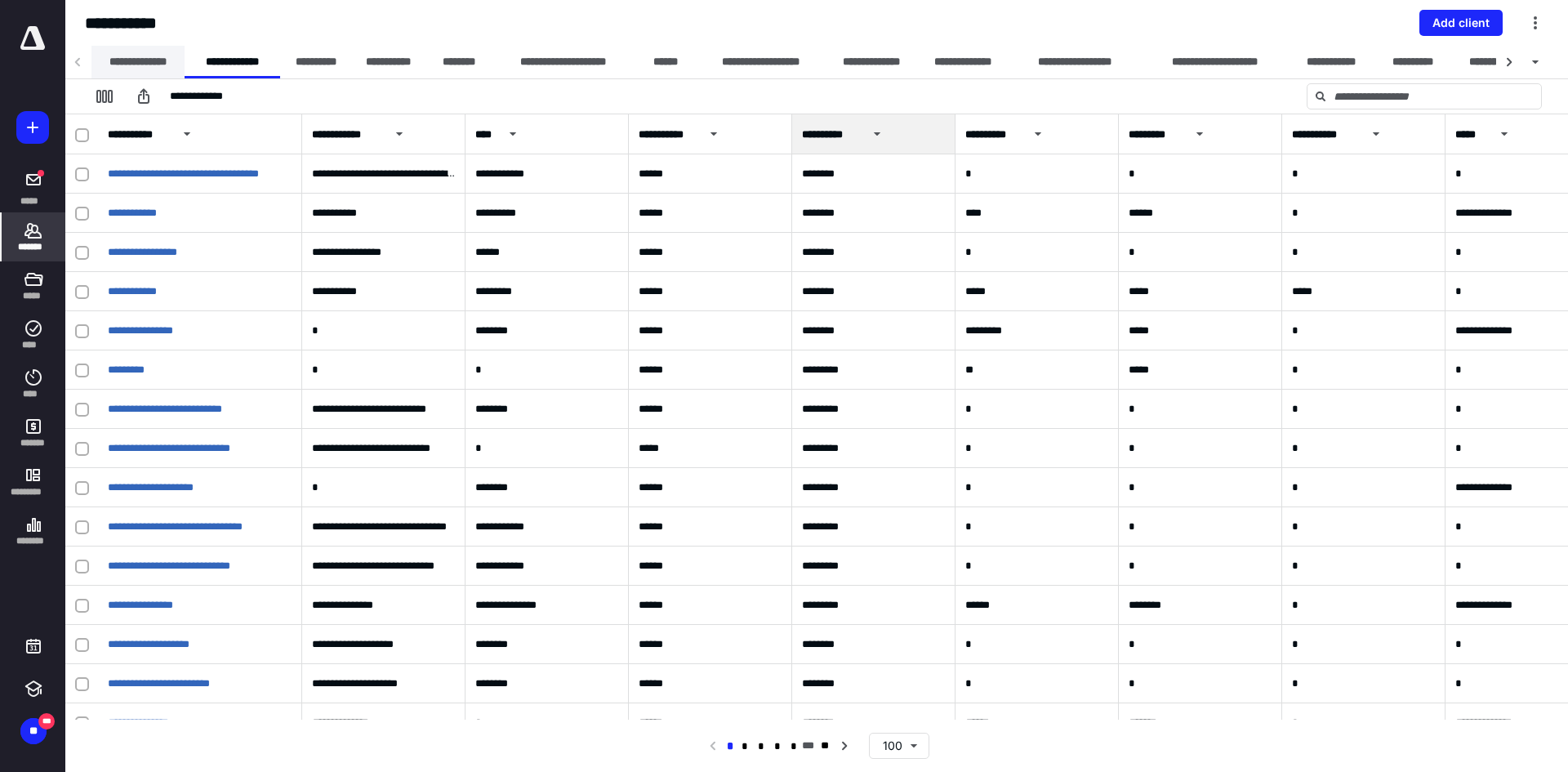 click on "**********" at bounding box center (138, 62) 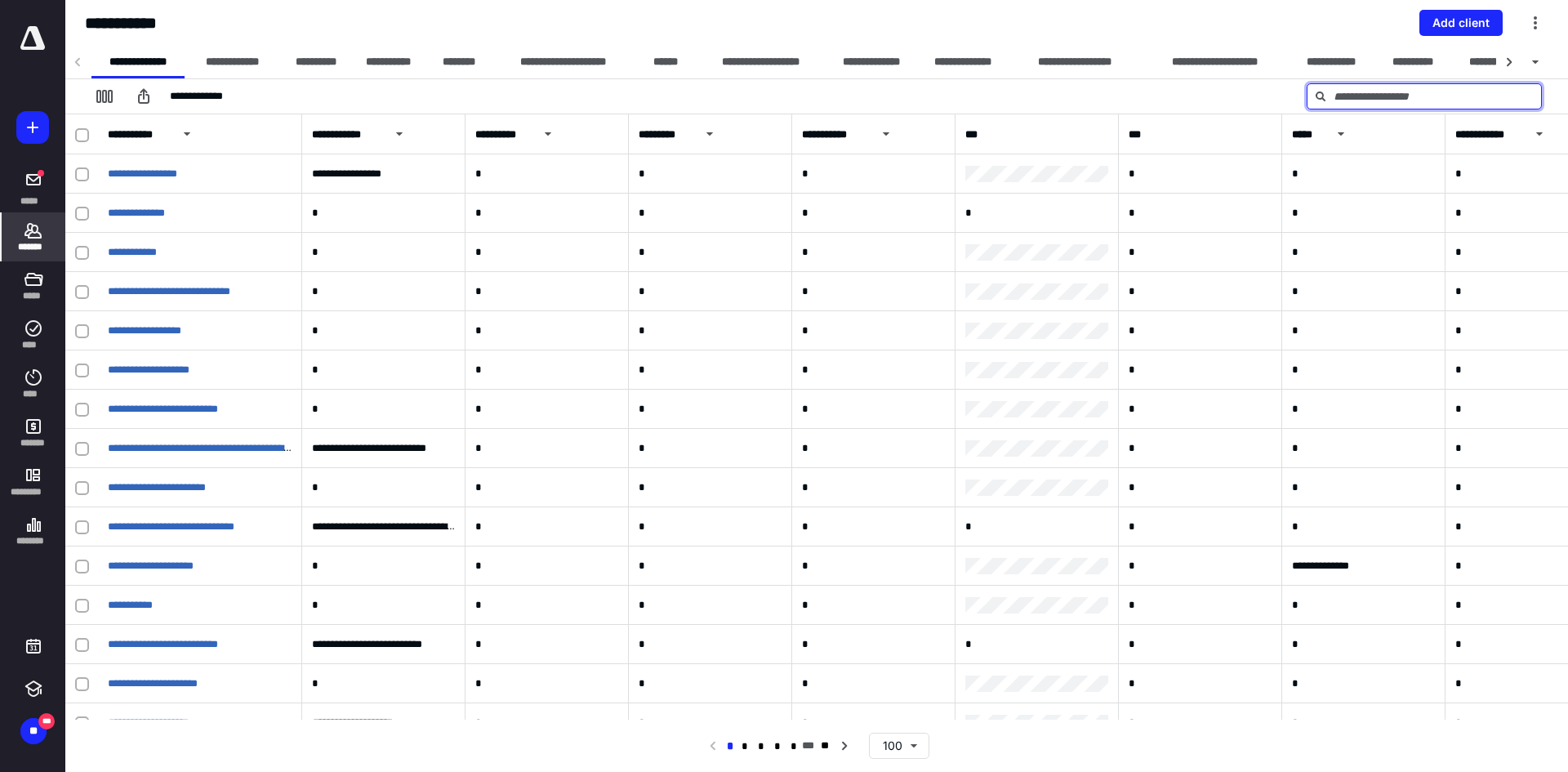 click at bounding box center [1424, 96] 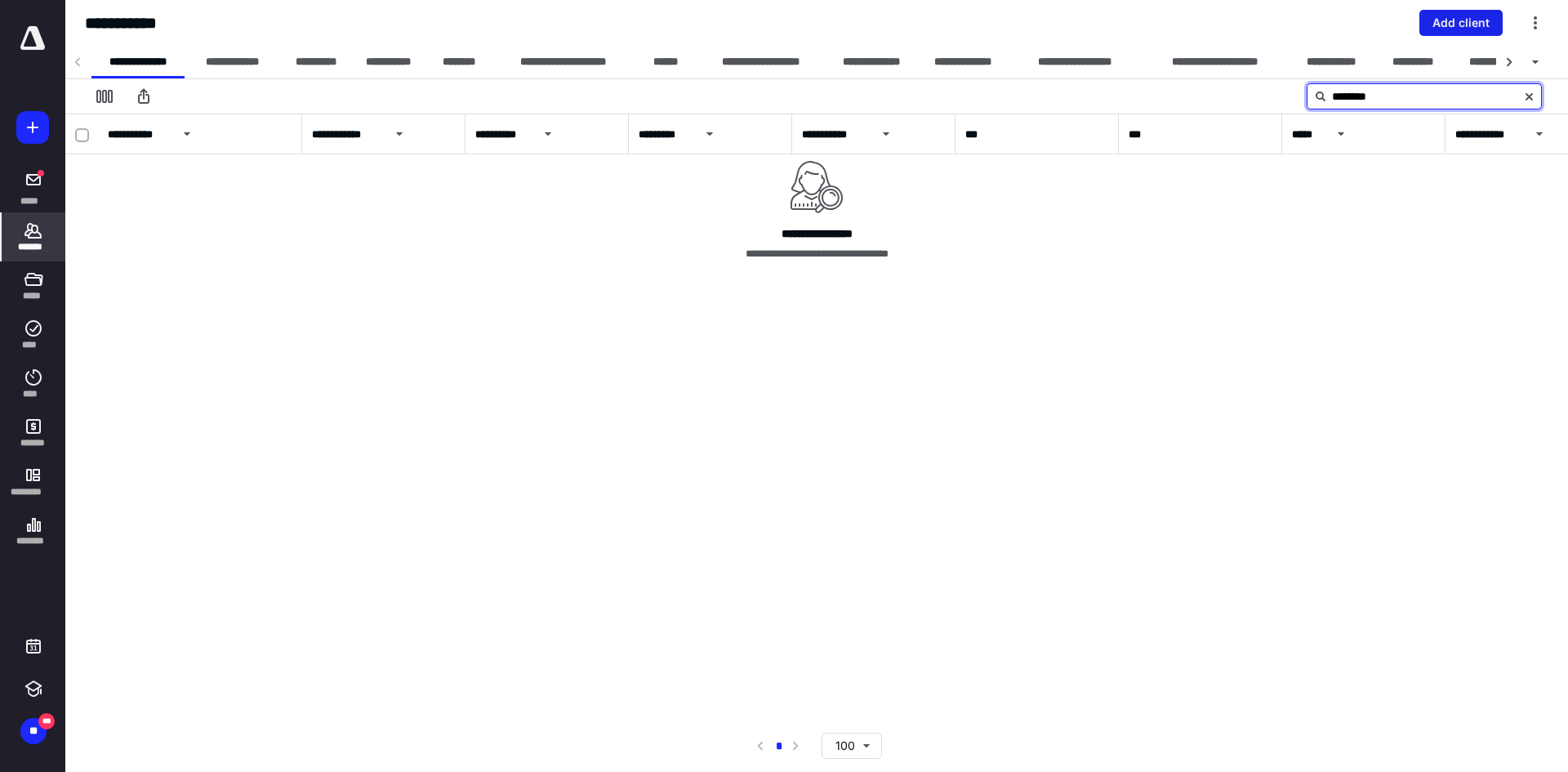 type on "********" 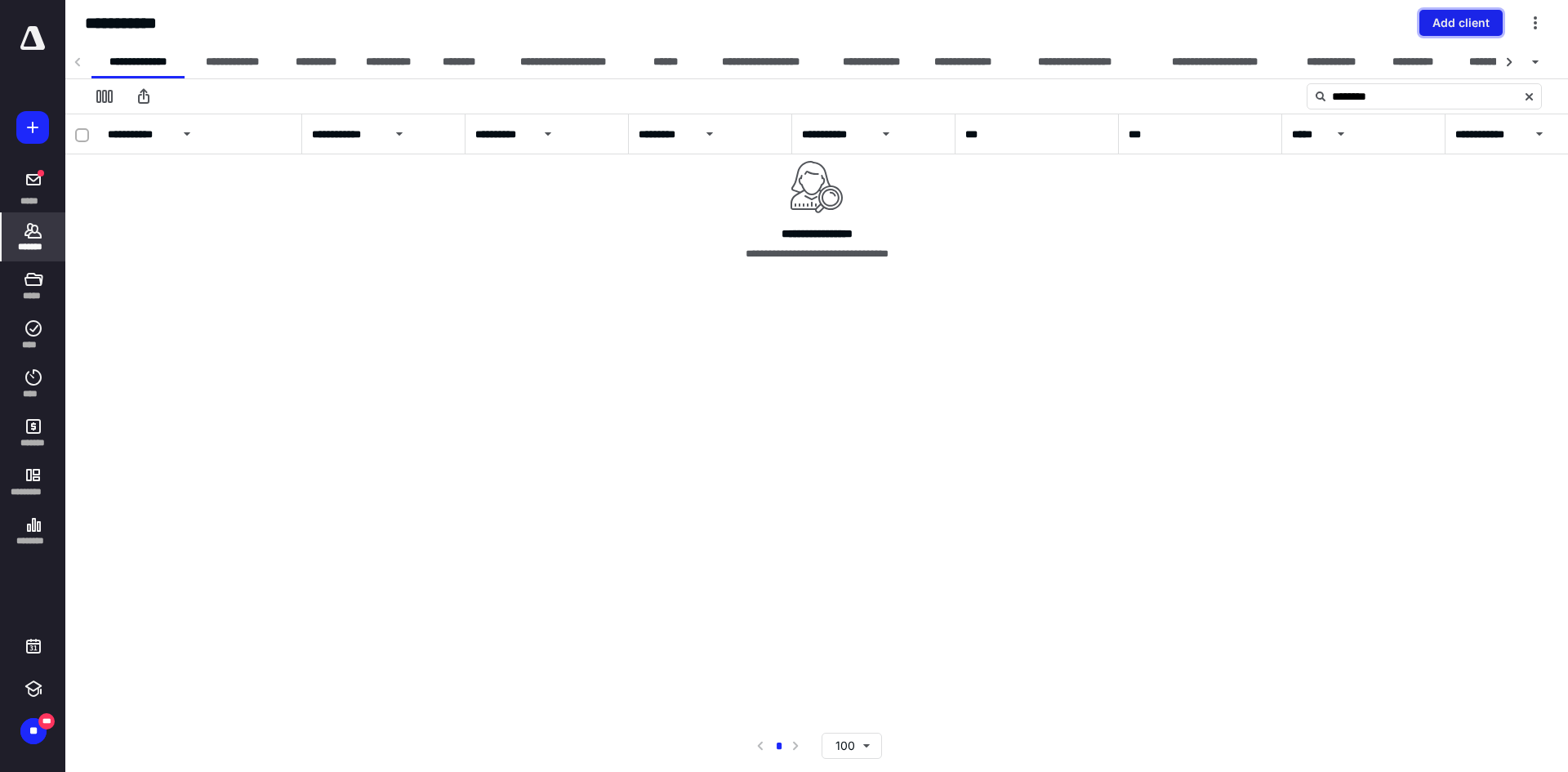 click on "Add client" at bounding box center [1461, 23] 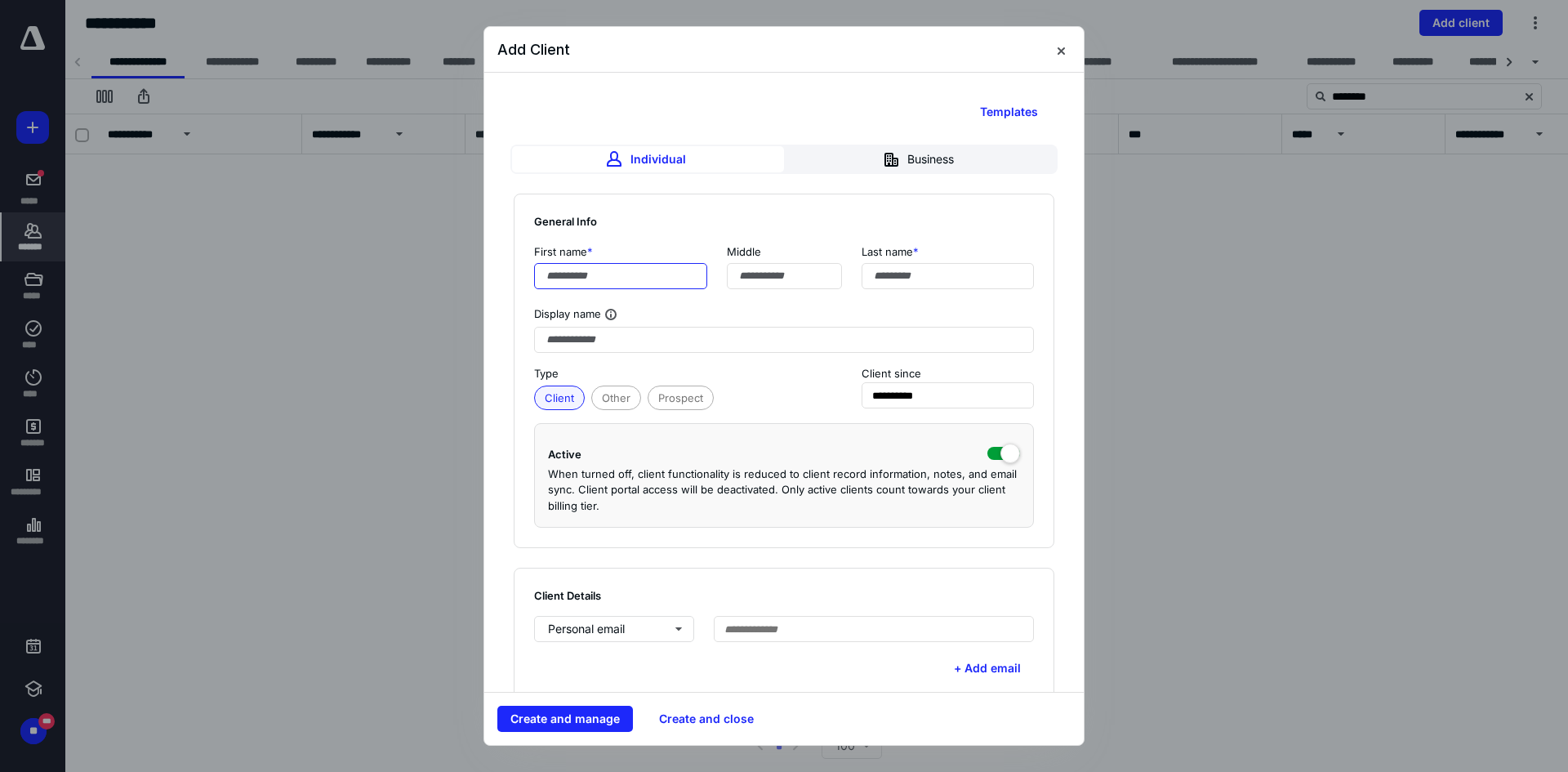 click at bounding box center (621, 276) 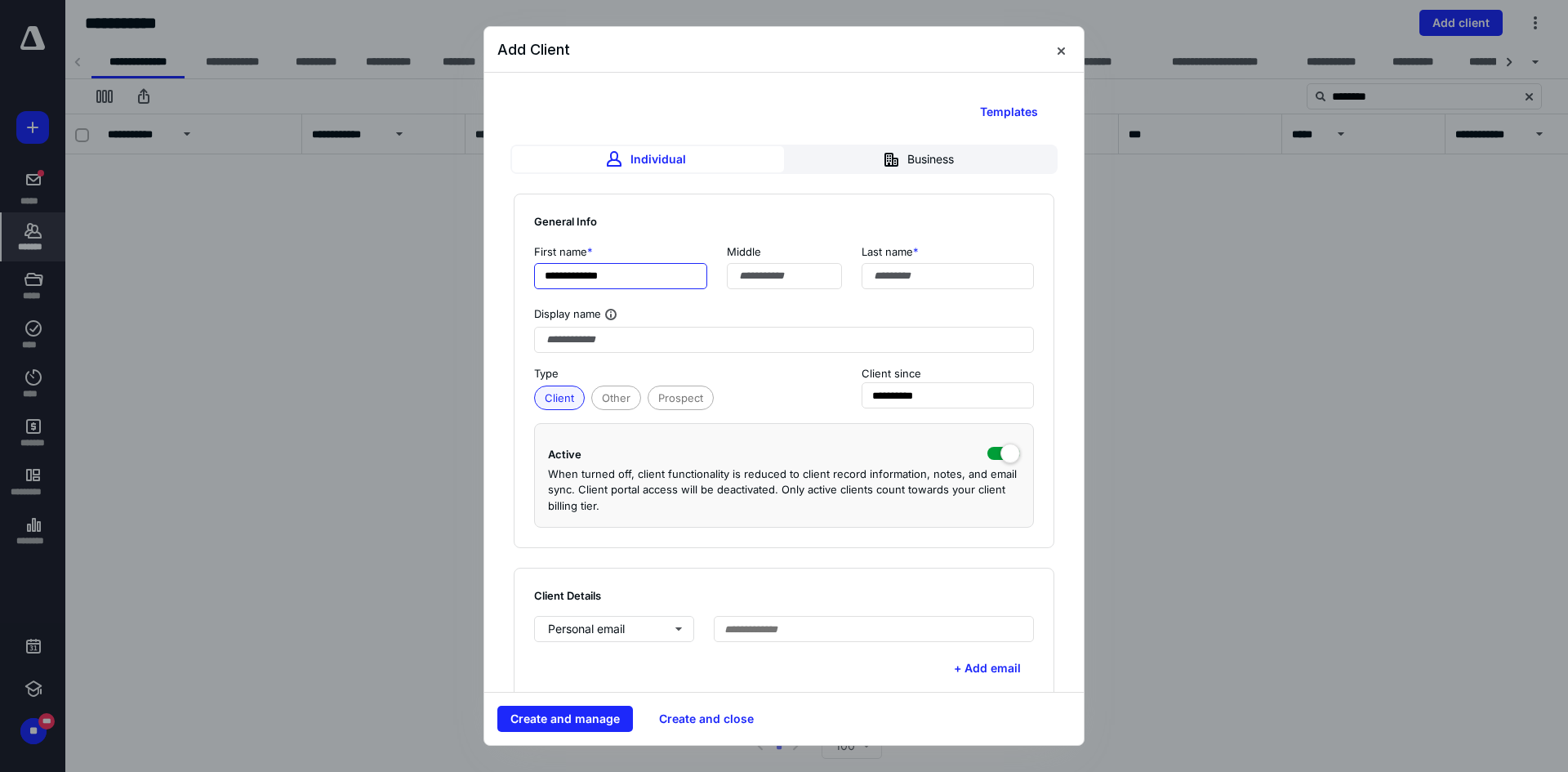 drag, startPoint x: 570, startPoint y: 277, endPoint x: 631, endPoint y: 281, distance: 61.13101 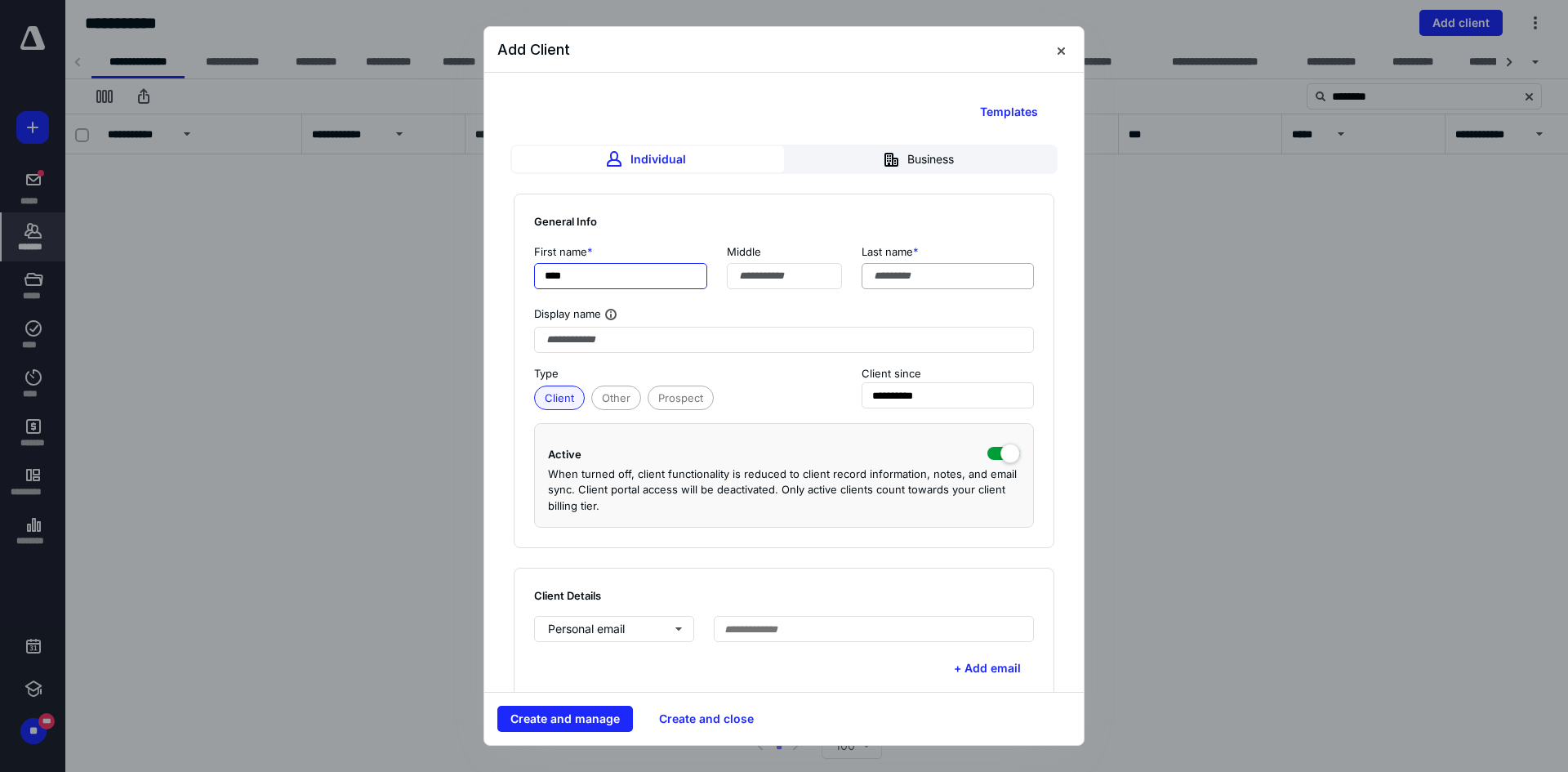 type on "***" 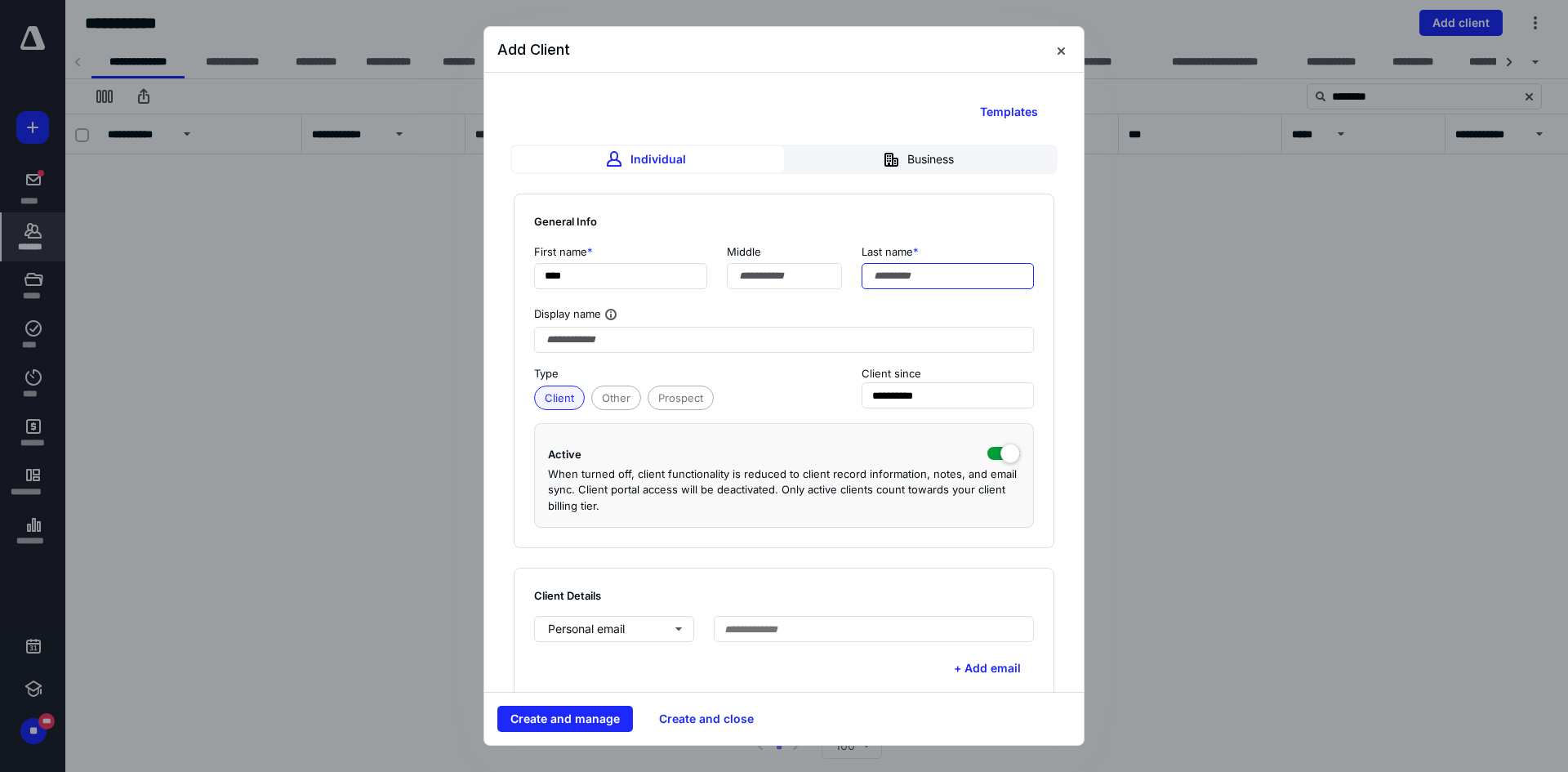 click at bounding box center (948, 276) 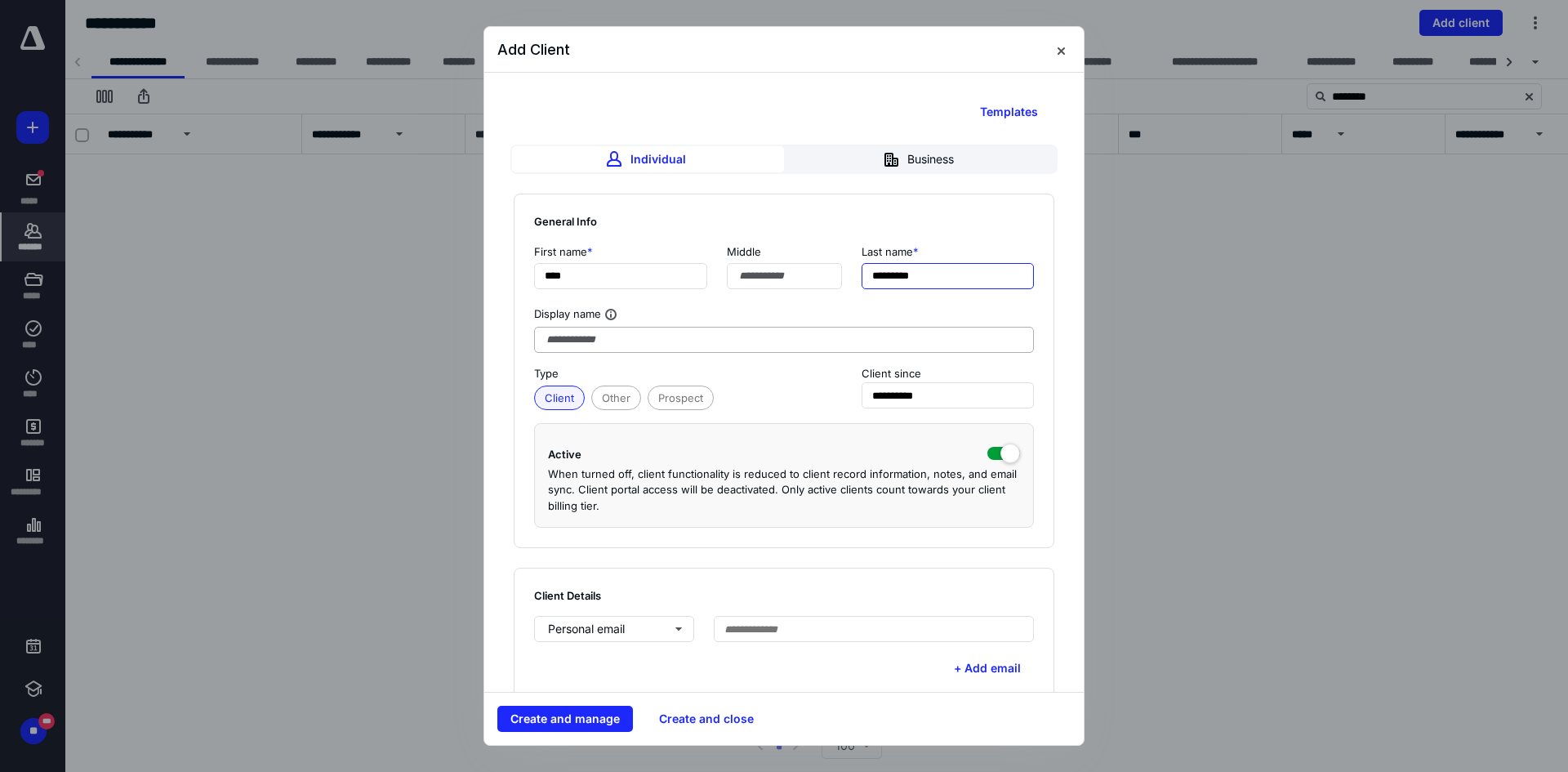 type on "*********" 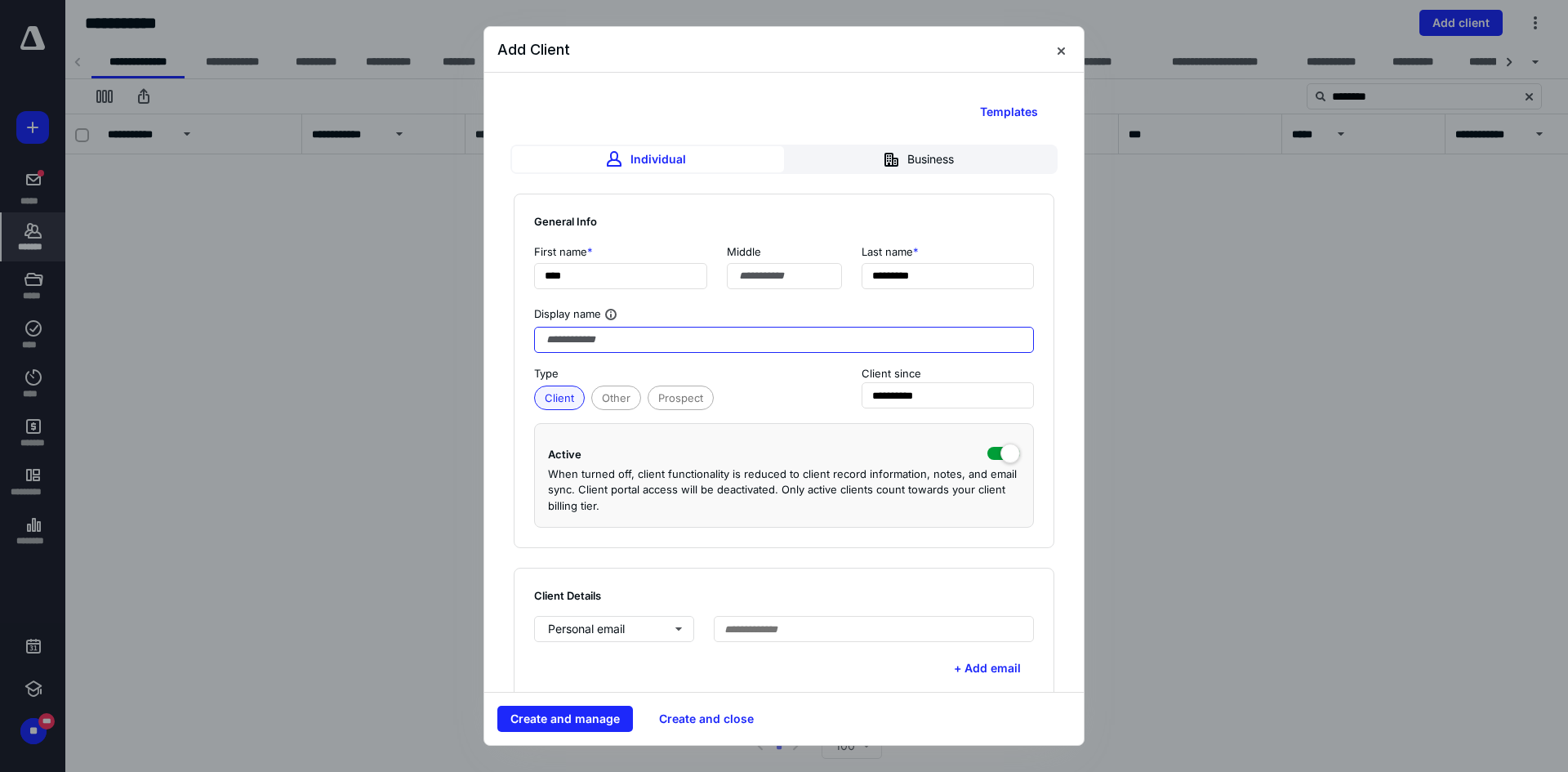 click at bounding box center [784, 340] 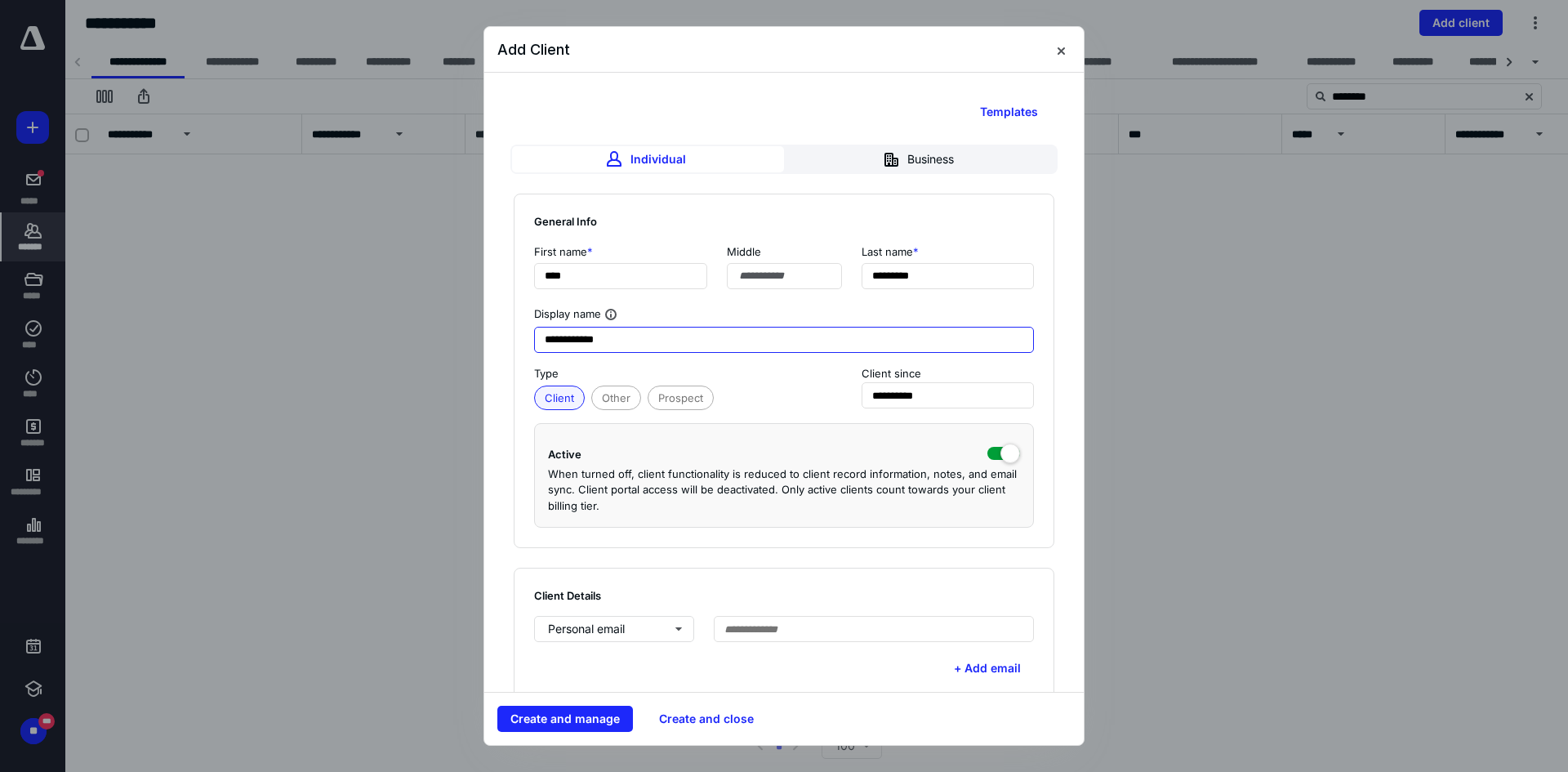 type on "**********" 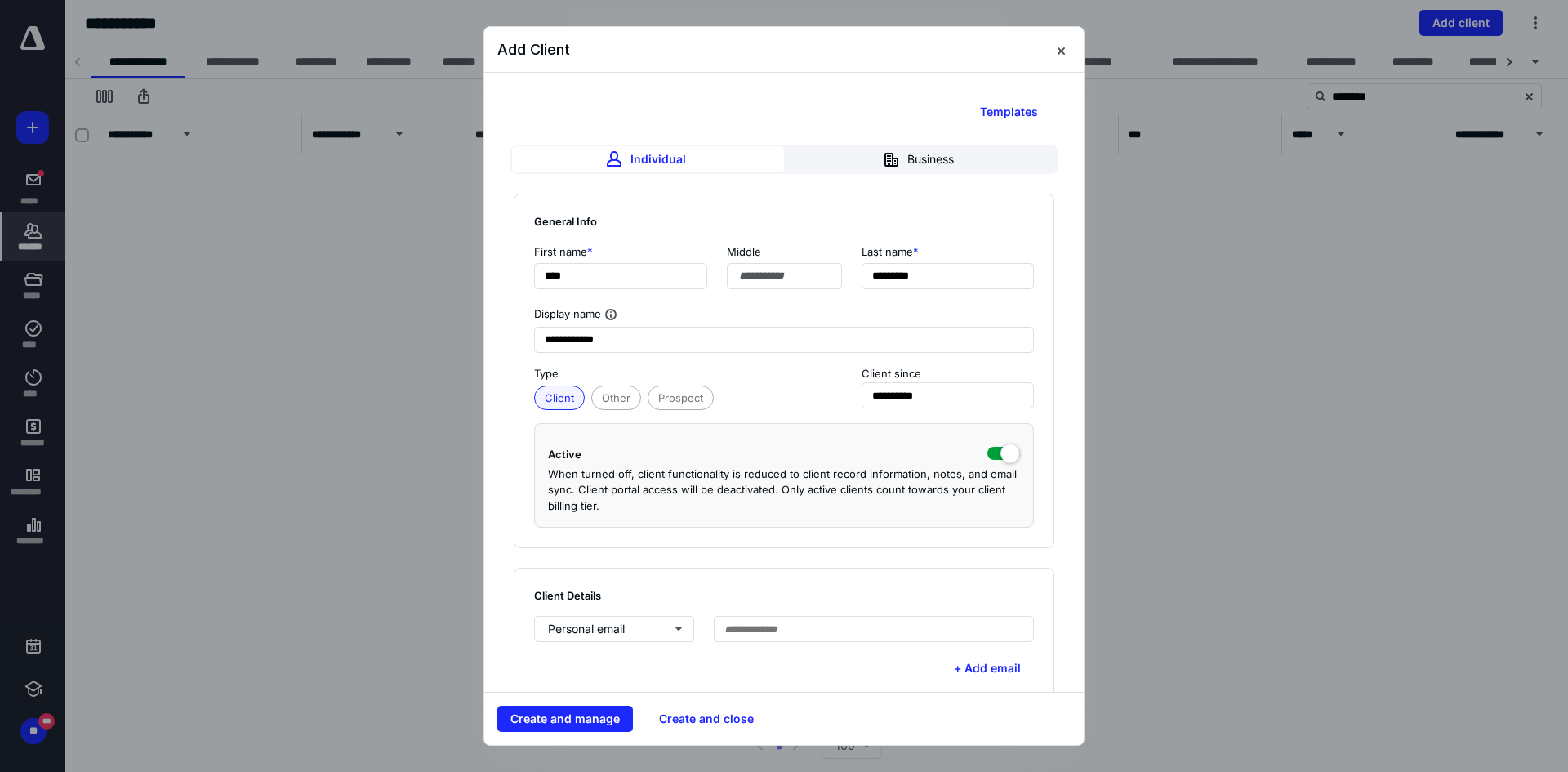 click on "**********" at bounding box center [784, 371] 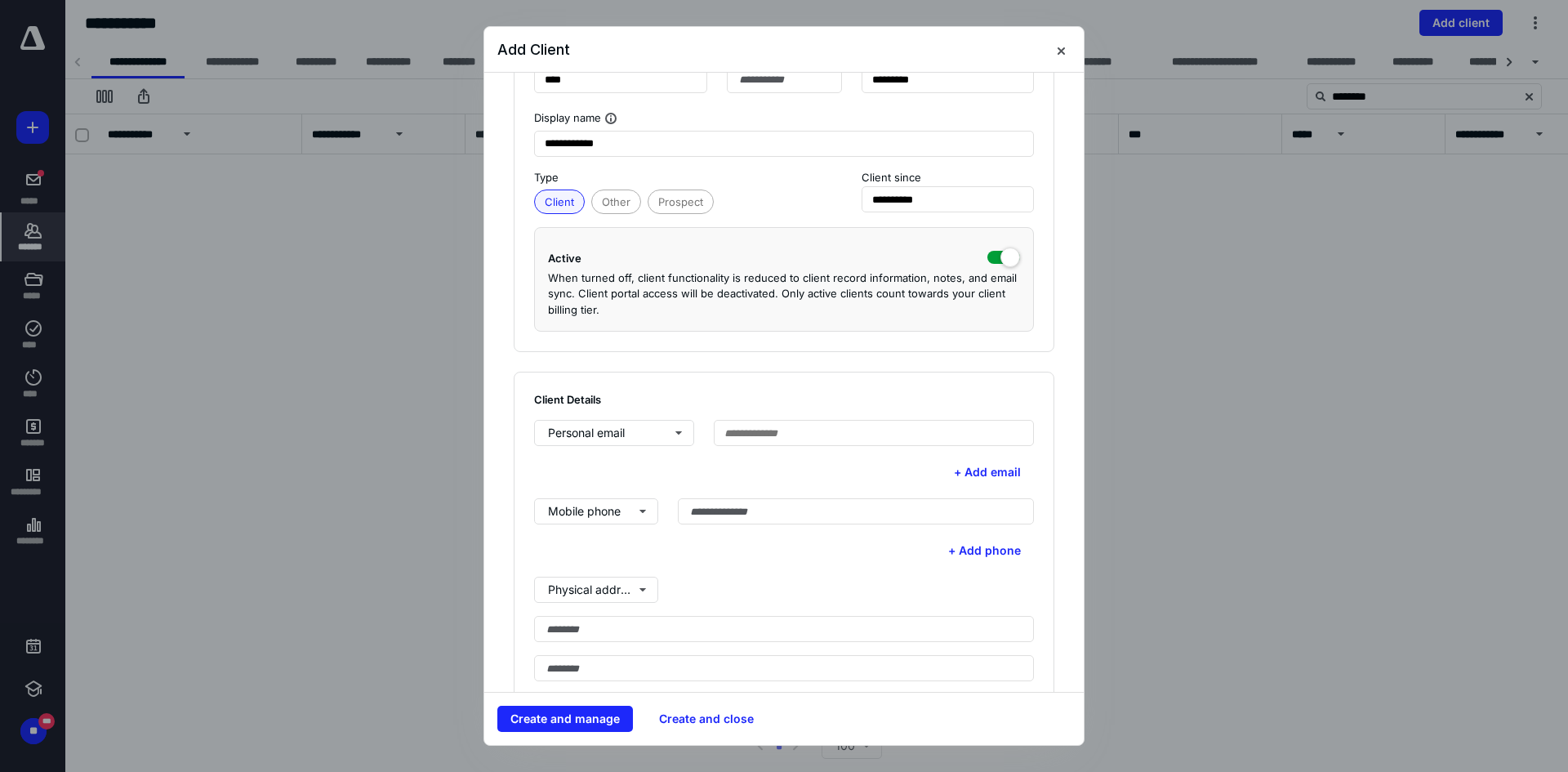 scroll, scrollTop: 229, scrollLeft: 0, axis: vertical 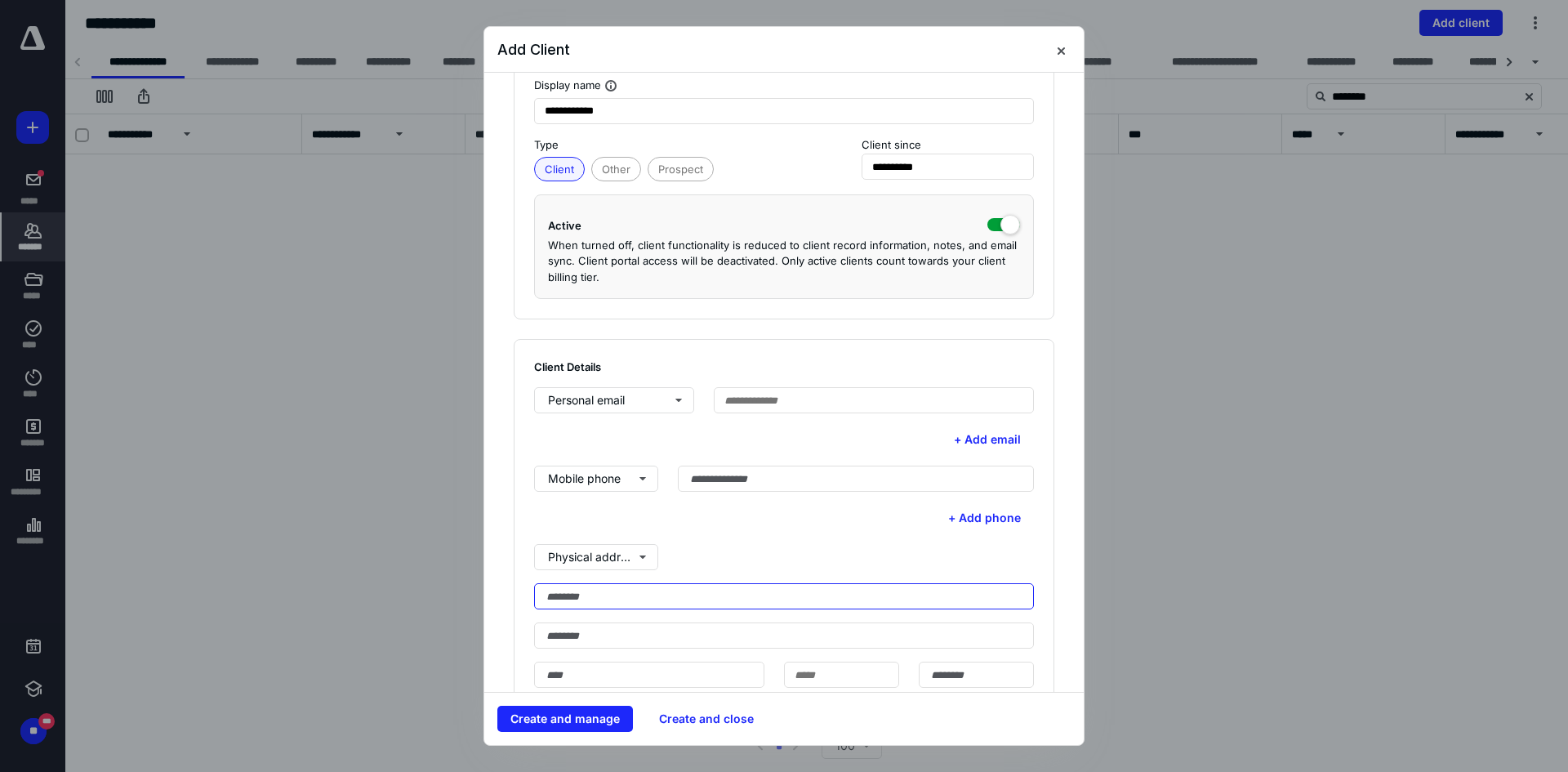 click at bounding box center (784, 596) 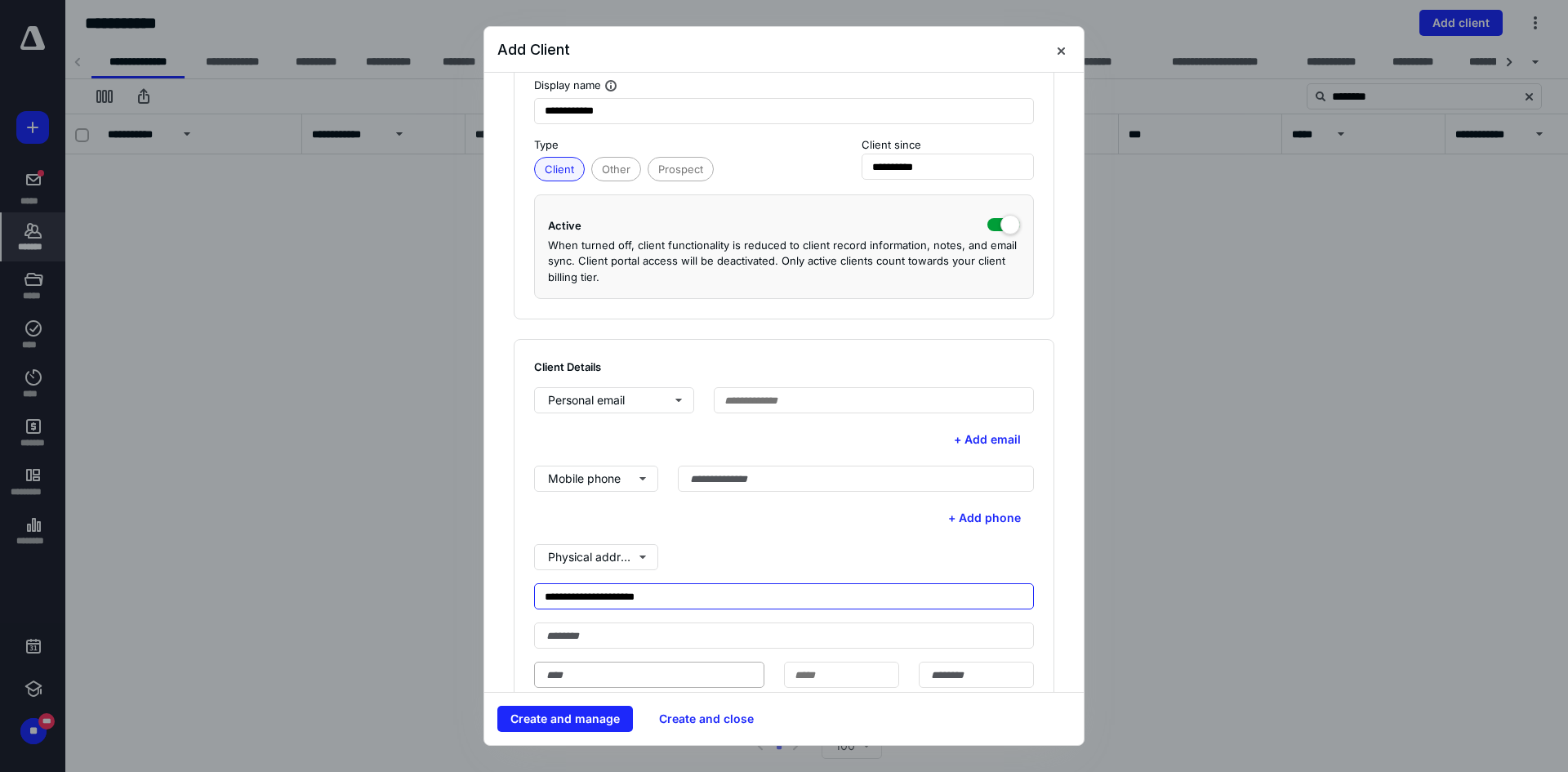 type on "**********" 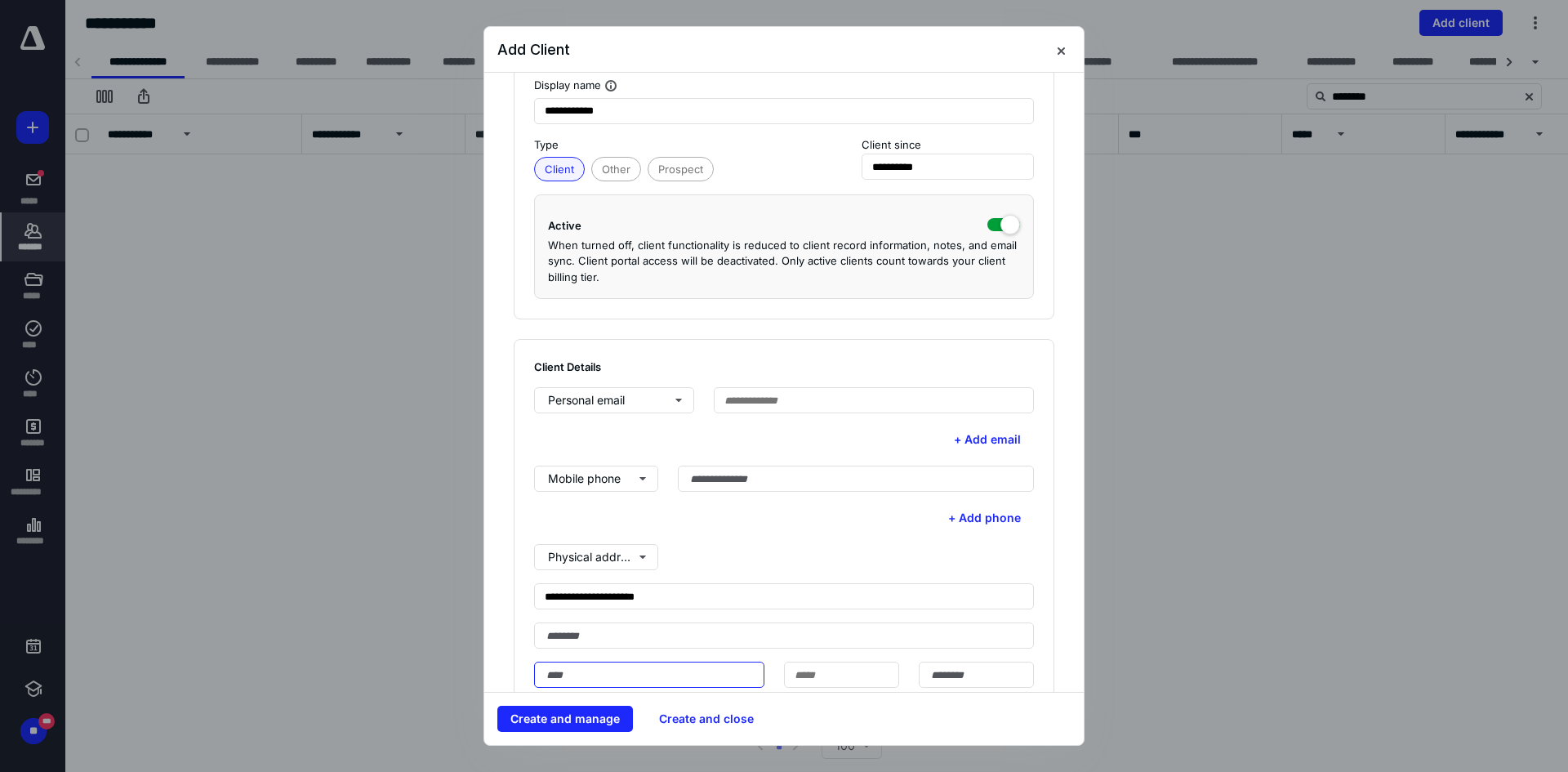 click at bounding box center (649, 675) 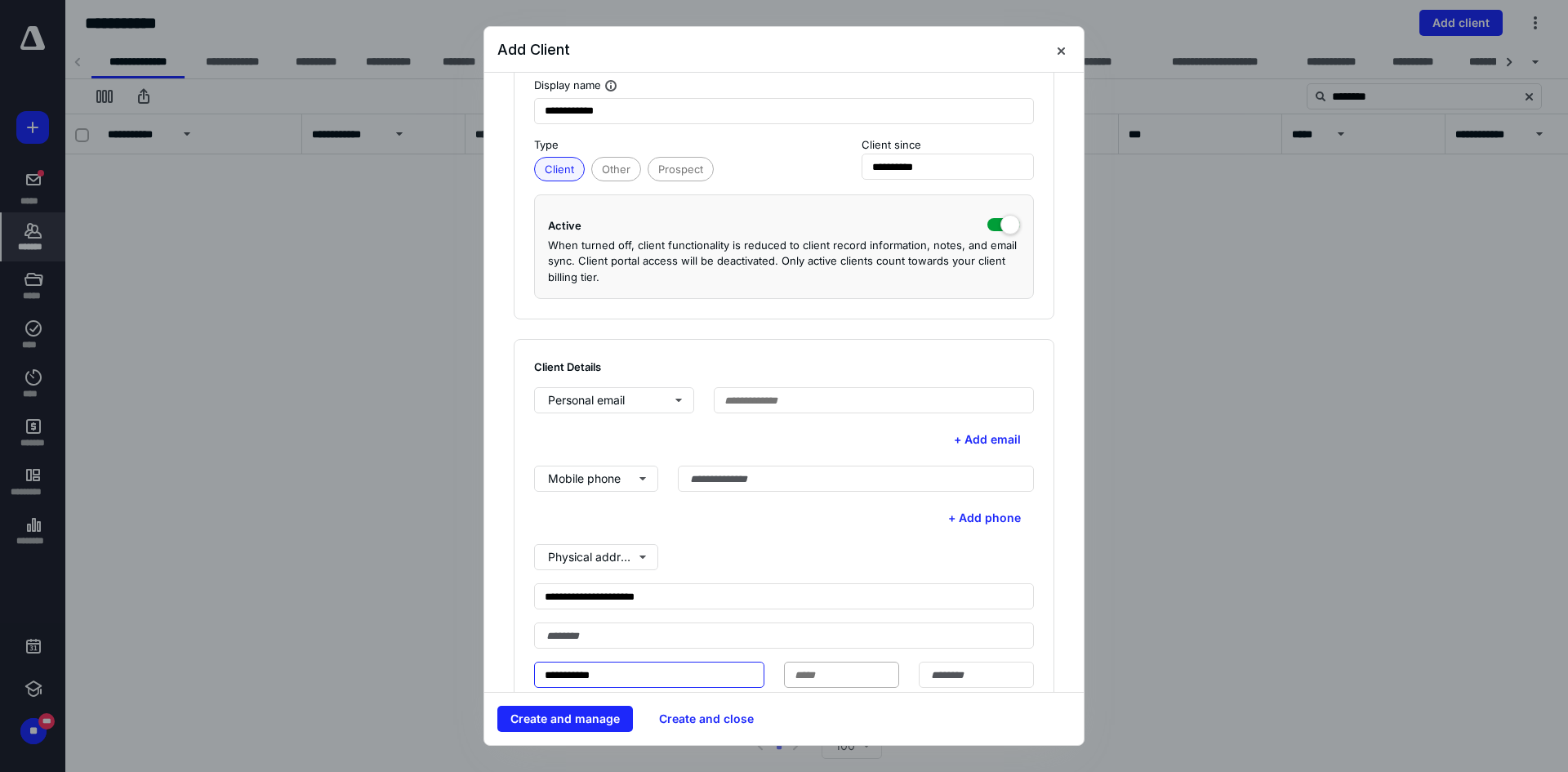 type on "**********" 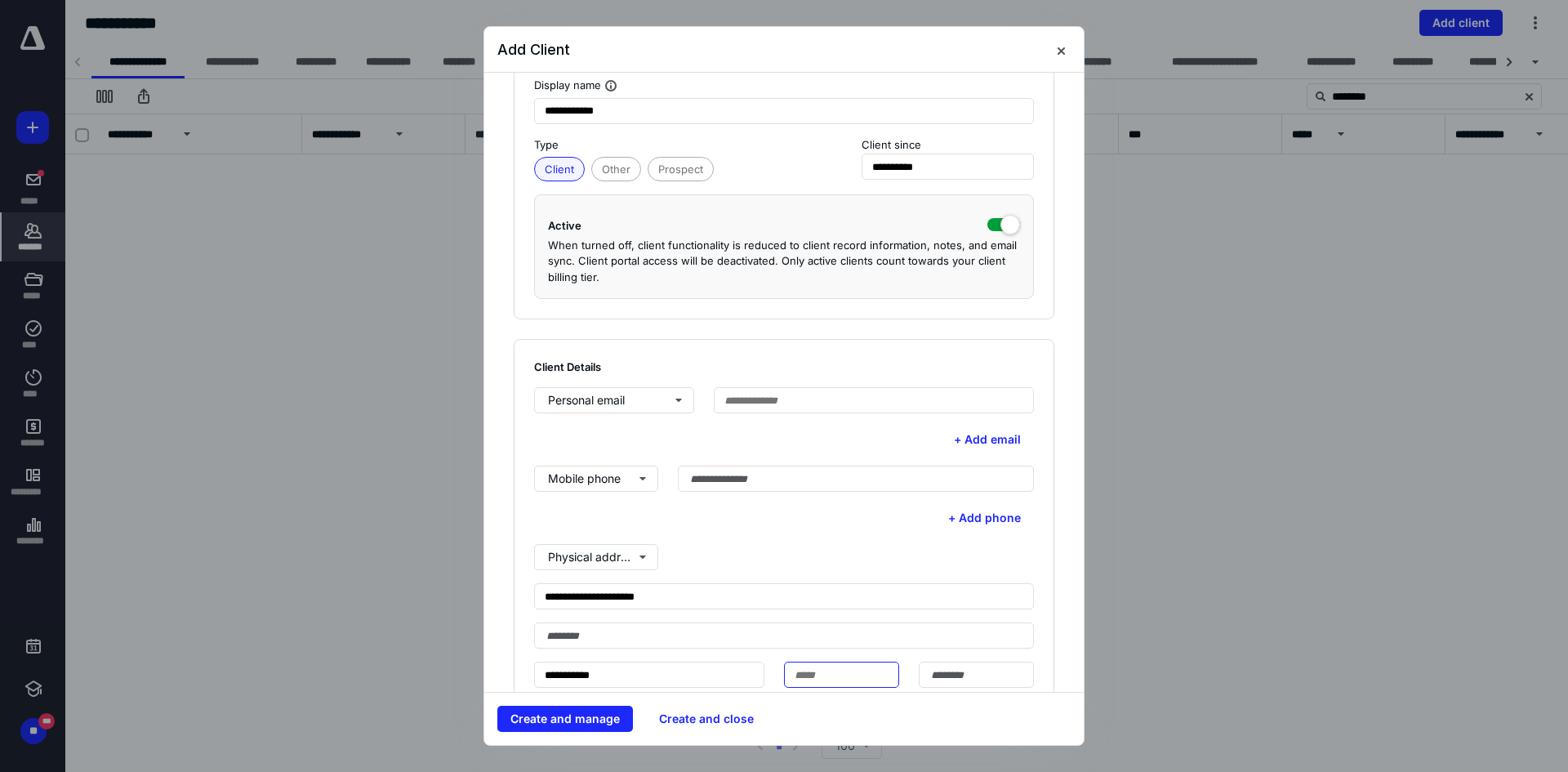 click at bounding box center (841, 675) 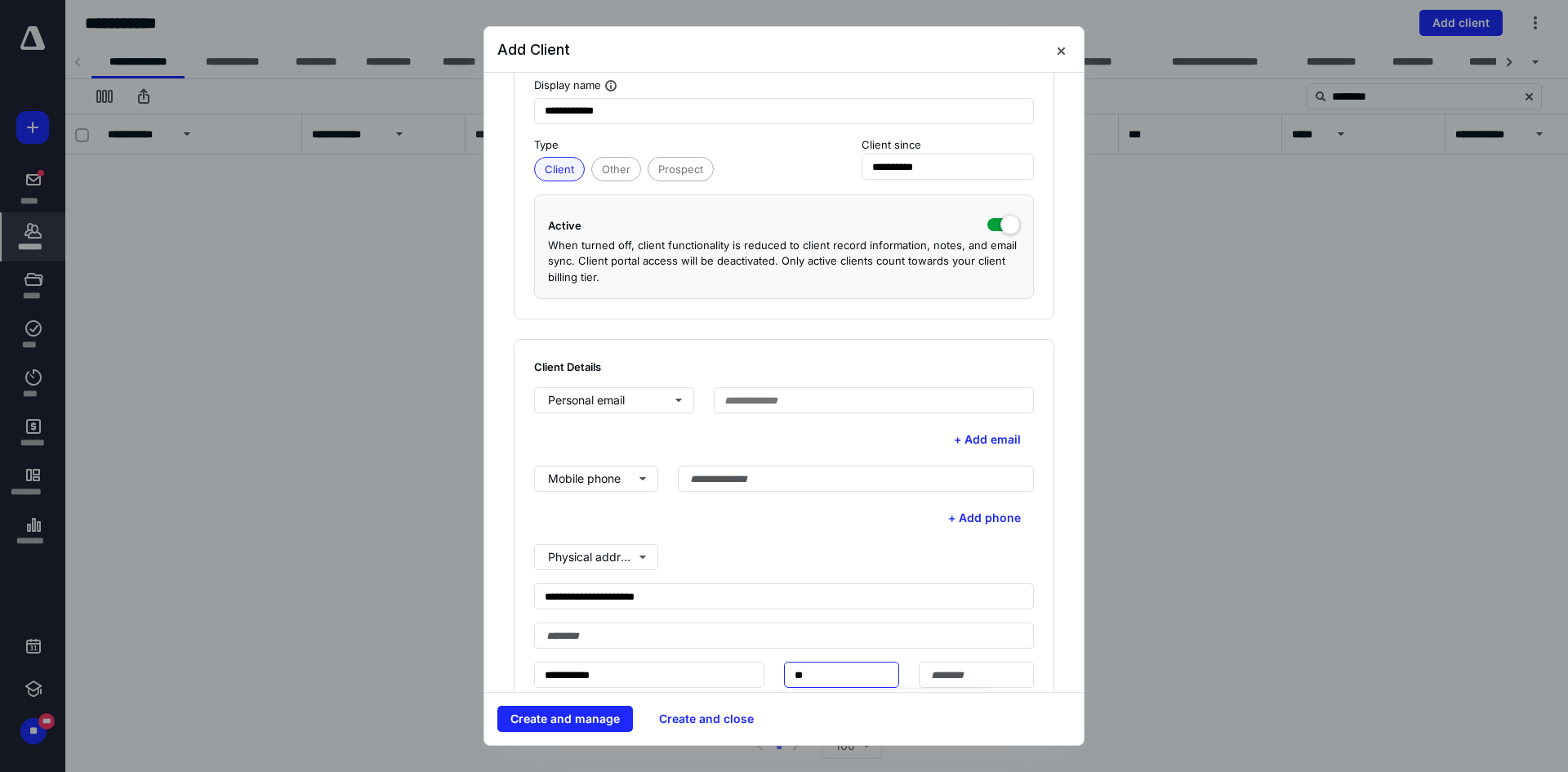 type on "**" 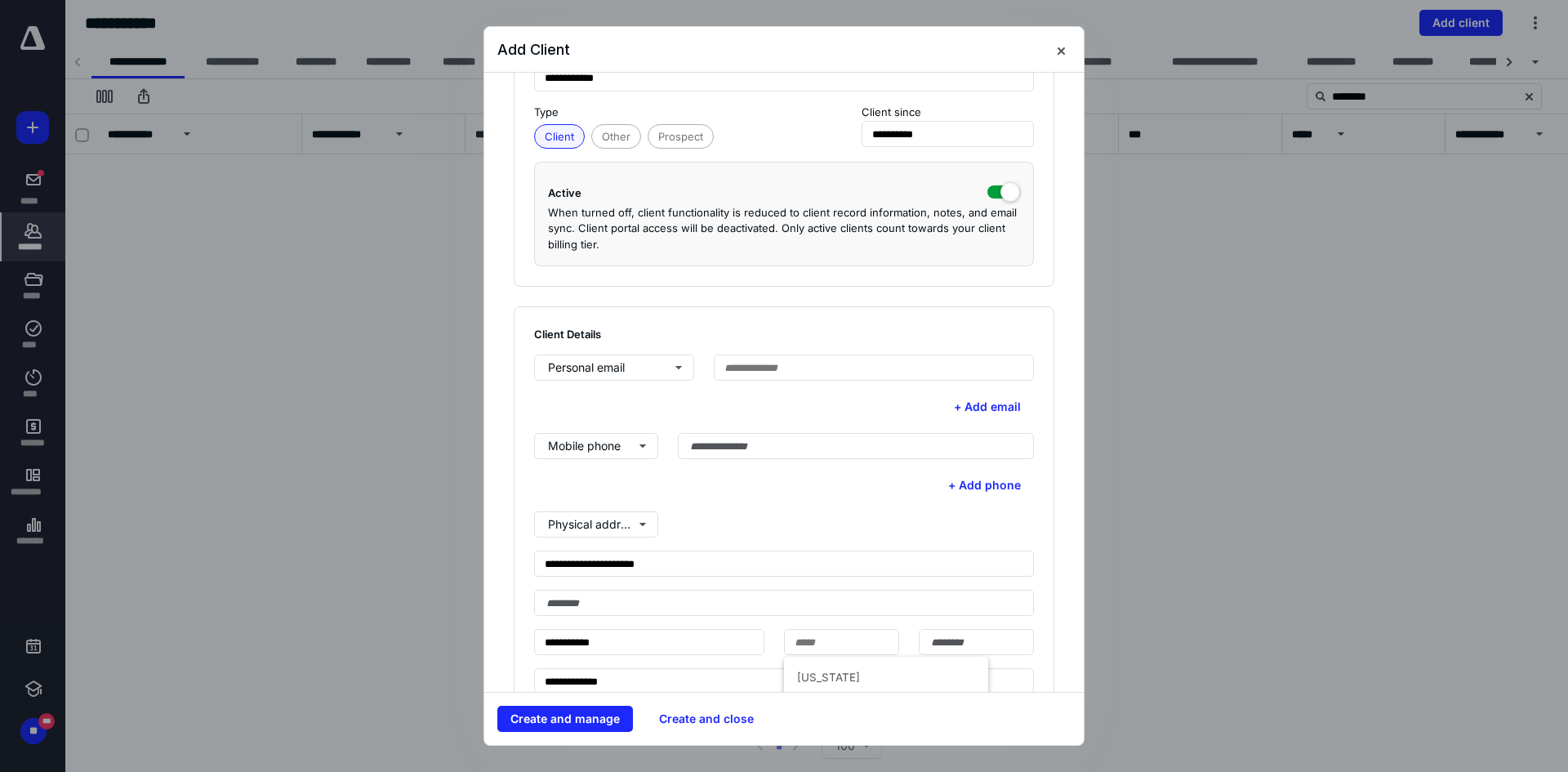 scroll, scrollTop: 294, scrollLeft: 0, axis: vertical 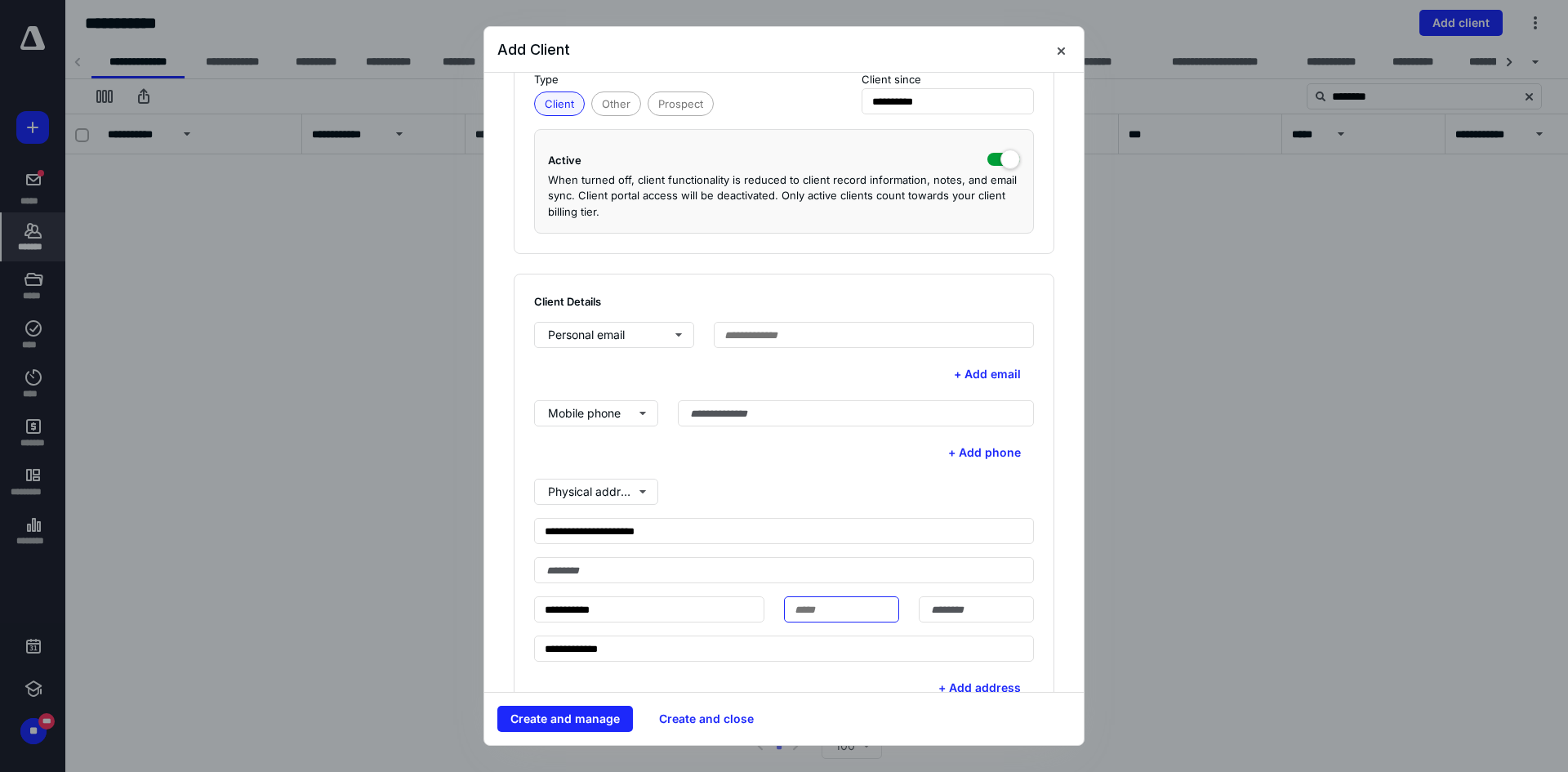 click at bounding box center (841, 609) 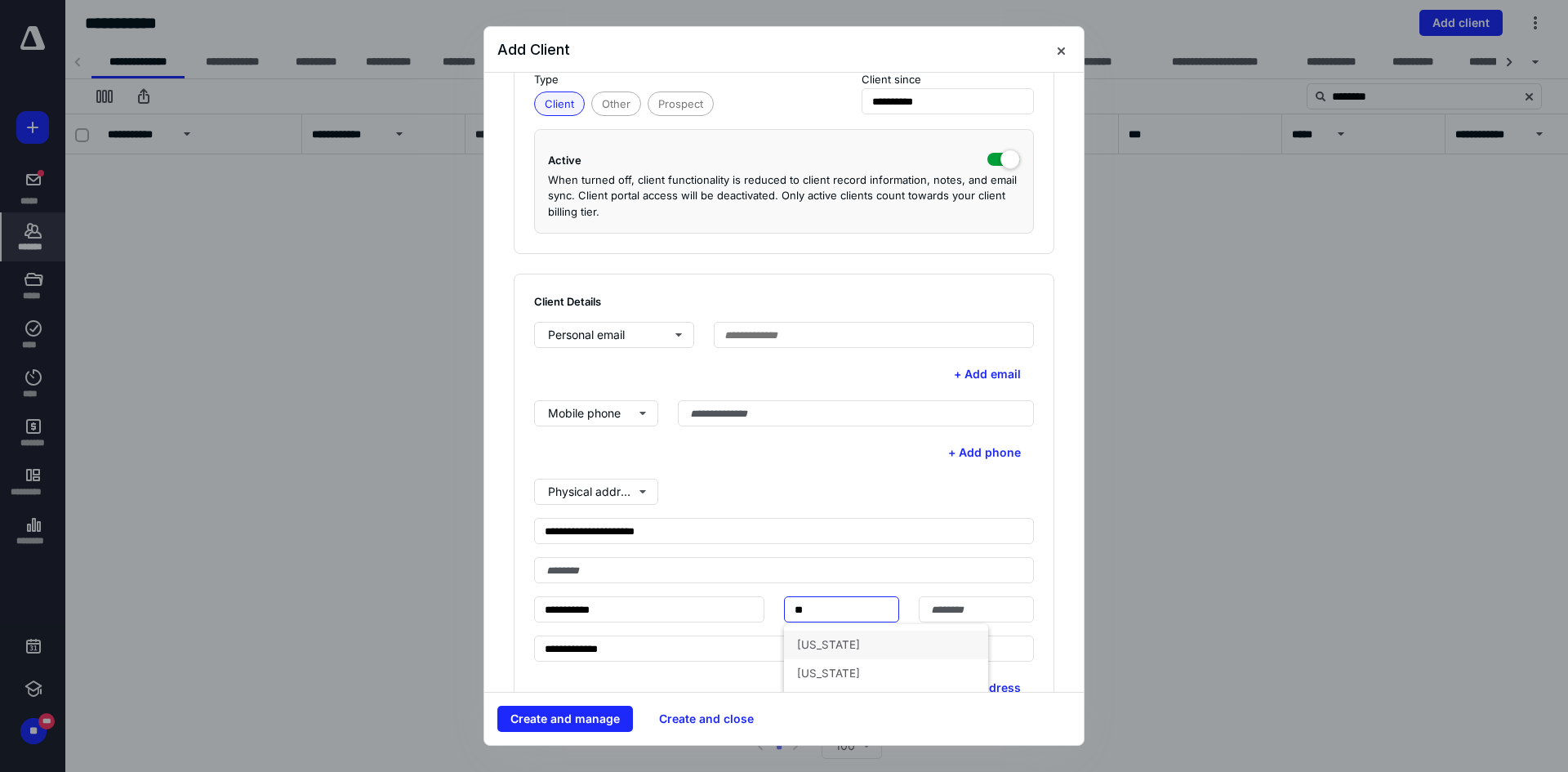 click on "[US_STATE]" at bounding box center [886, 645] 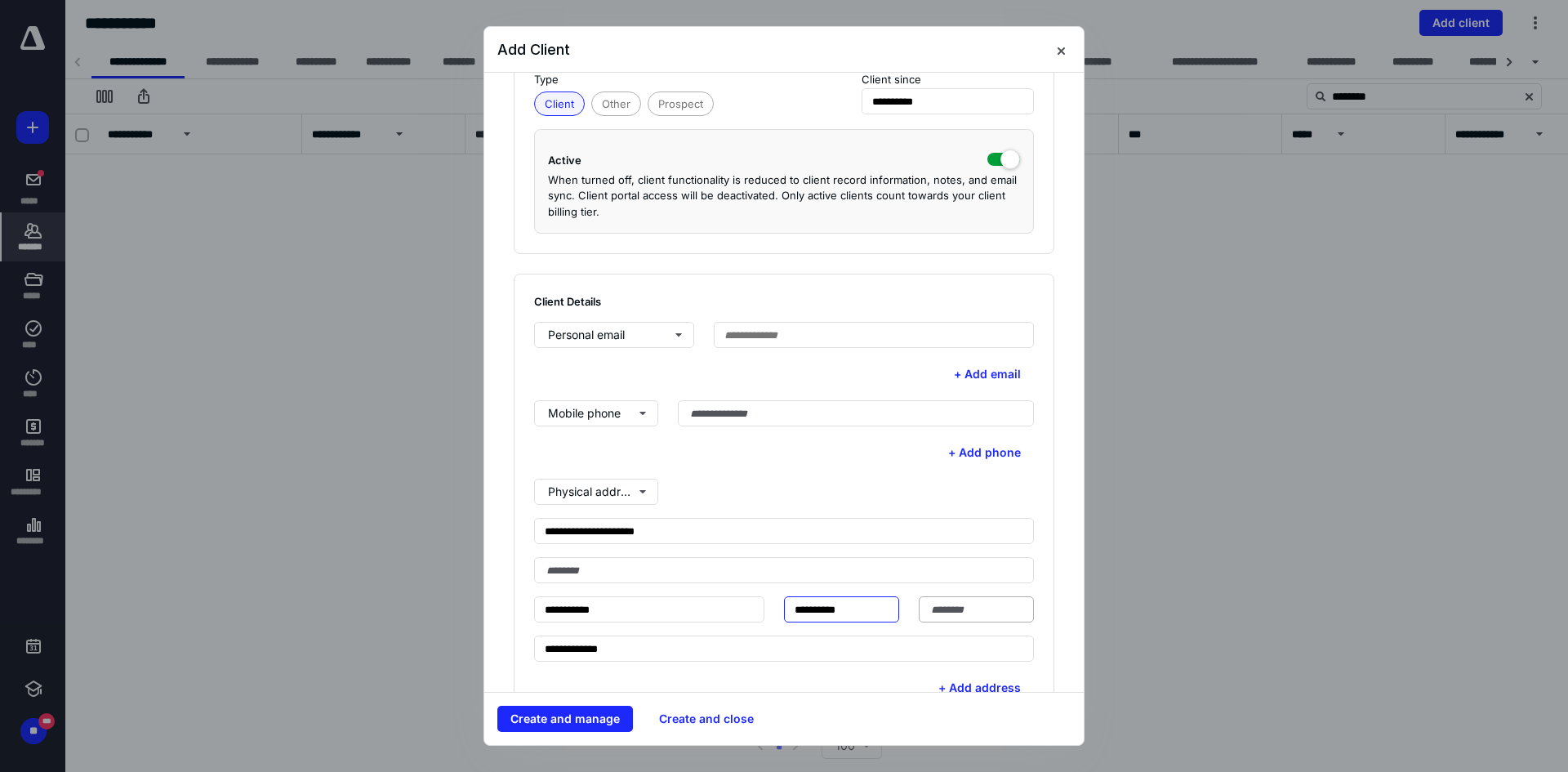 type on "**********" 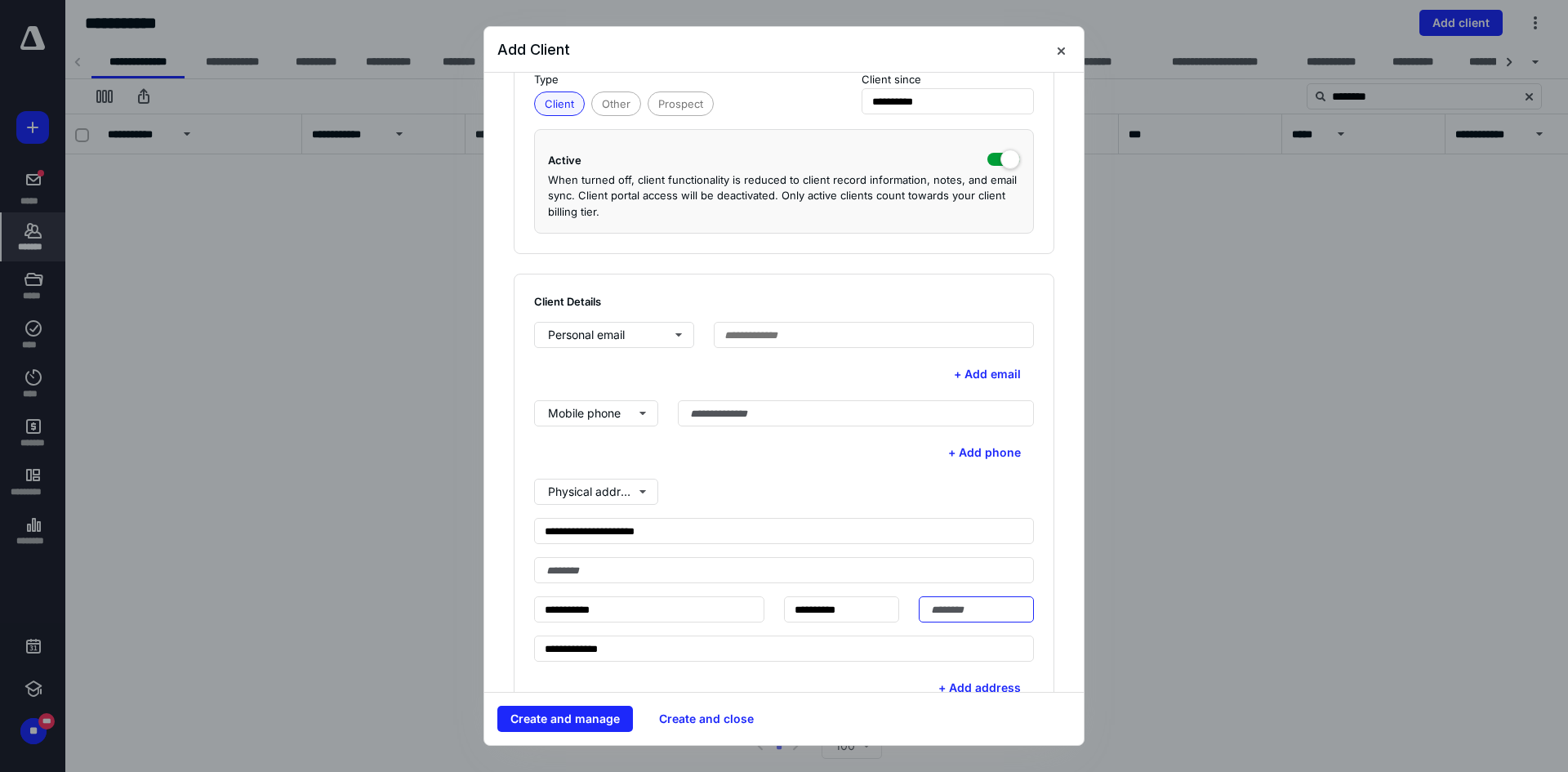 click at bounding box center [976, 609] 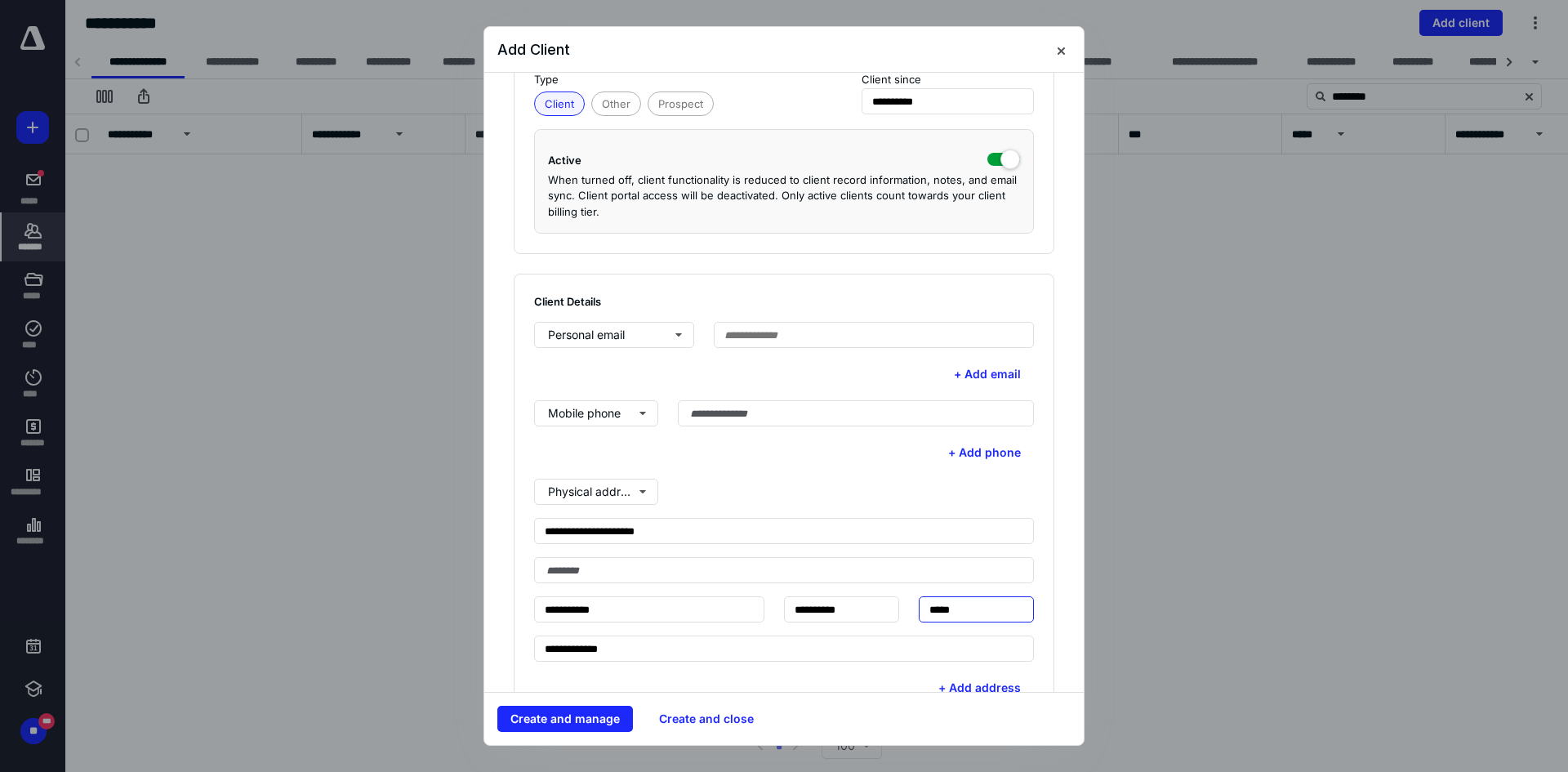 type on "*****" 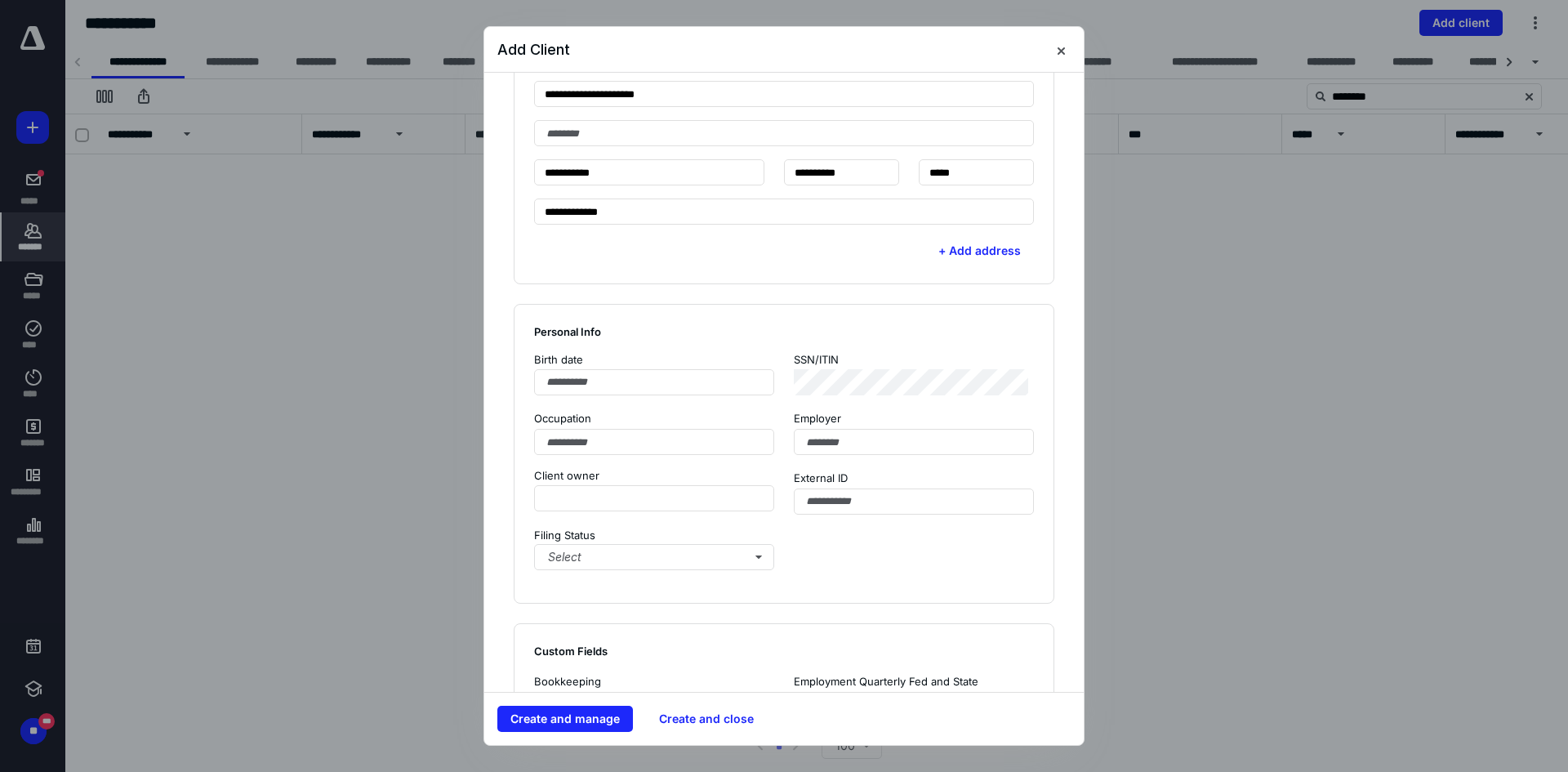 scroll, scrollTop: 797, scrollLeft: 0, axis: vertical 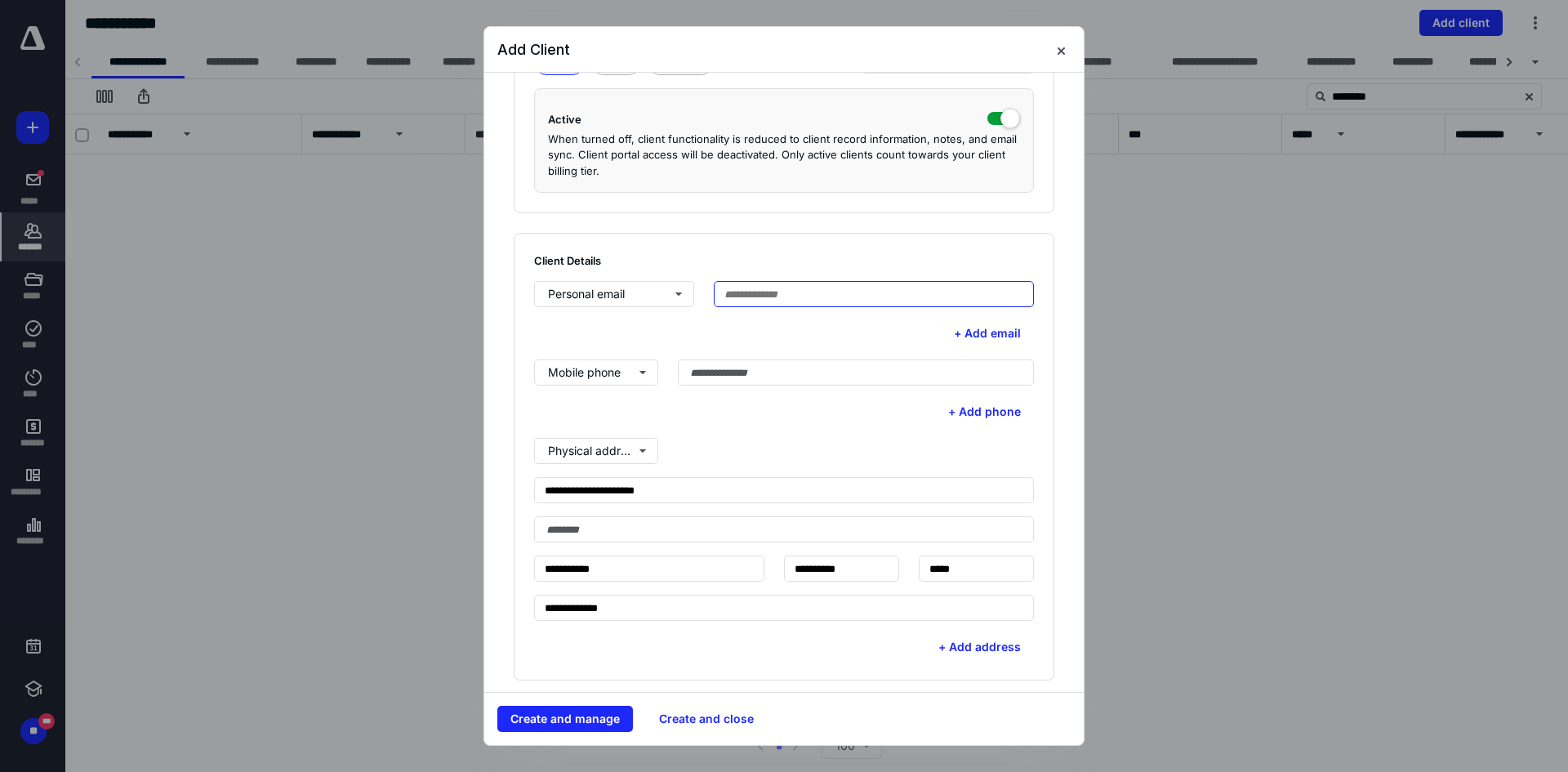 click at bounding box center [874, 294] 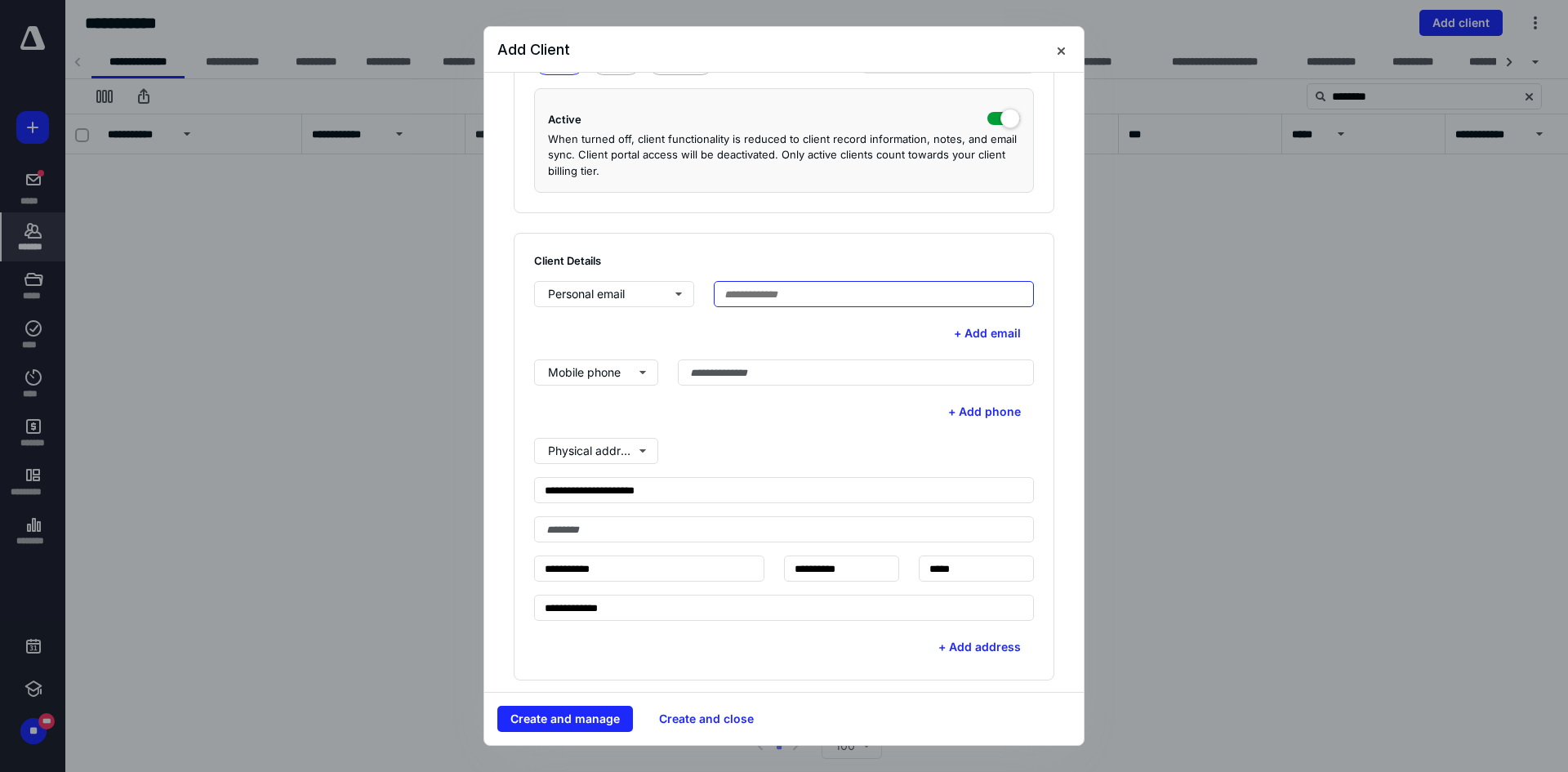 paste on "**********" 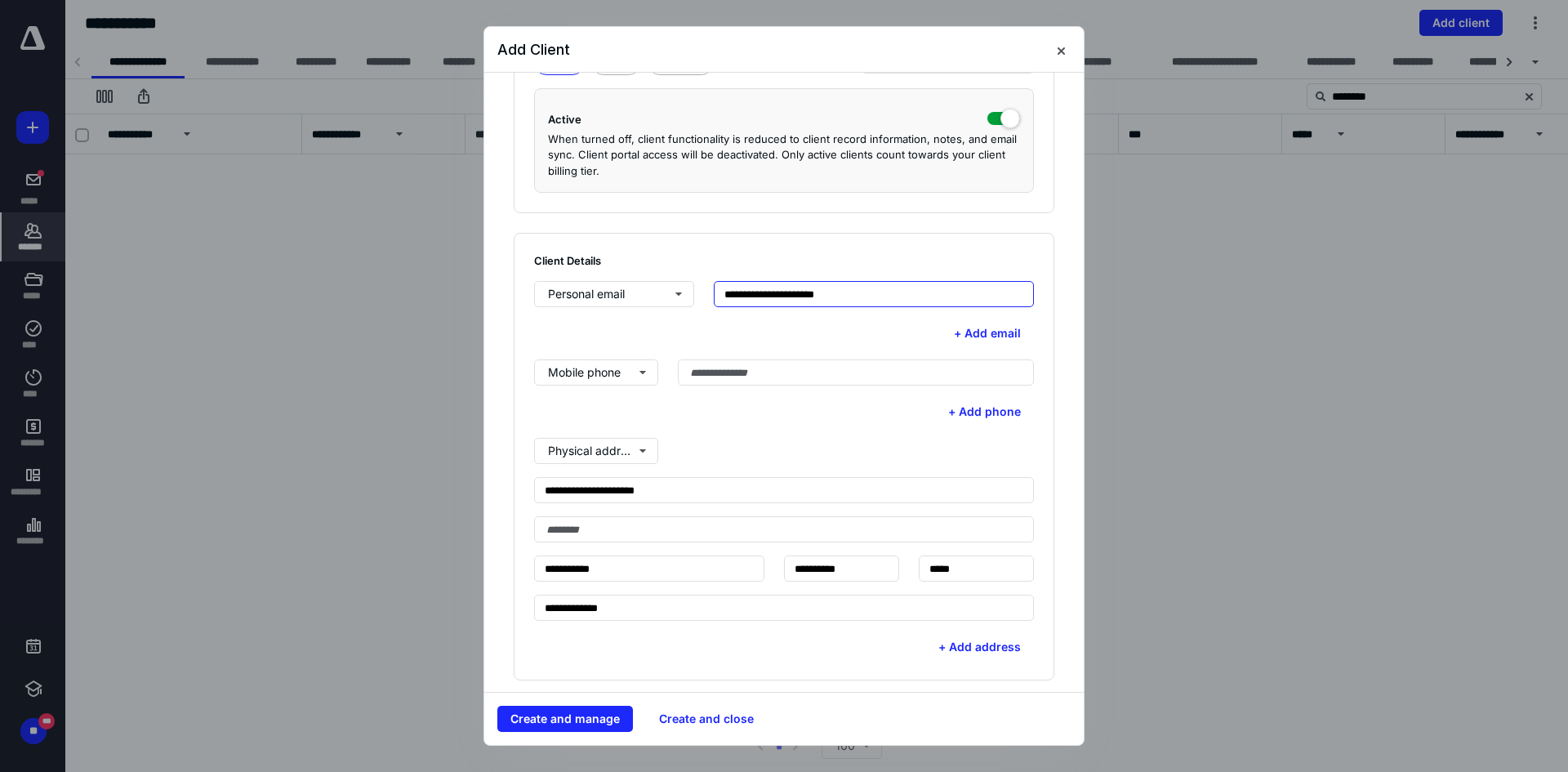 type on "**********" 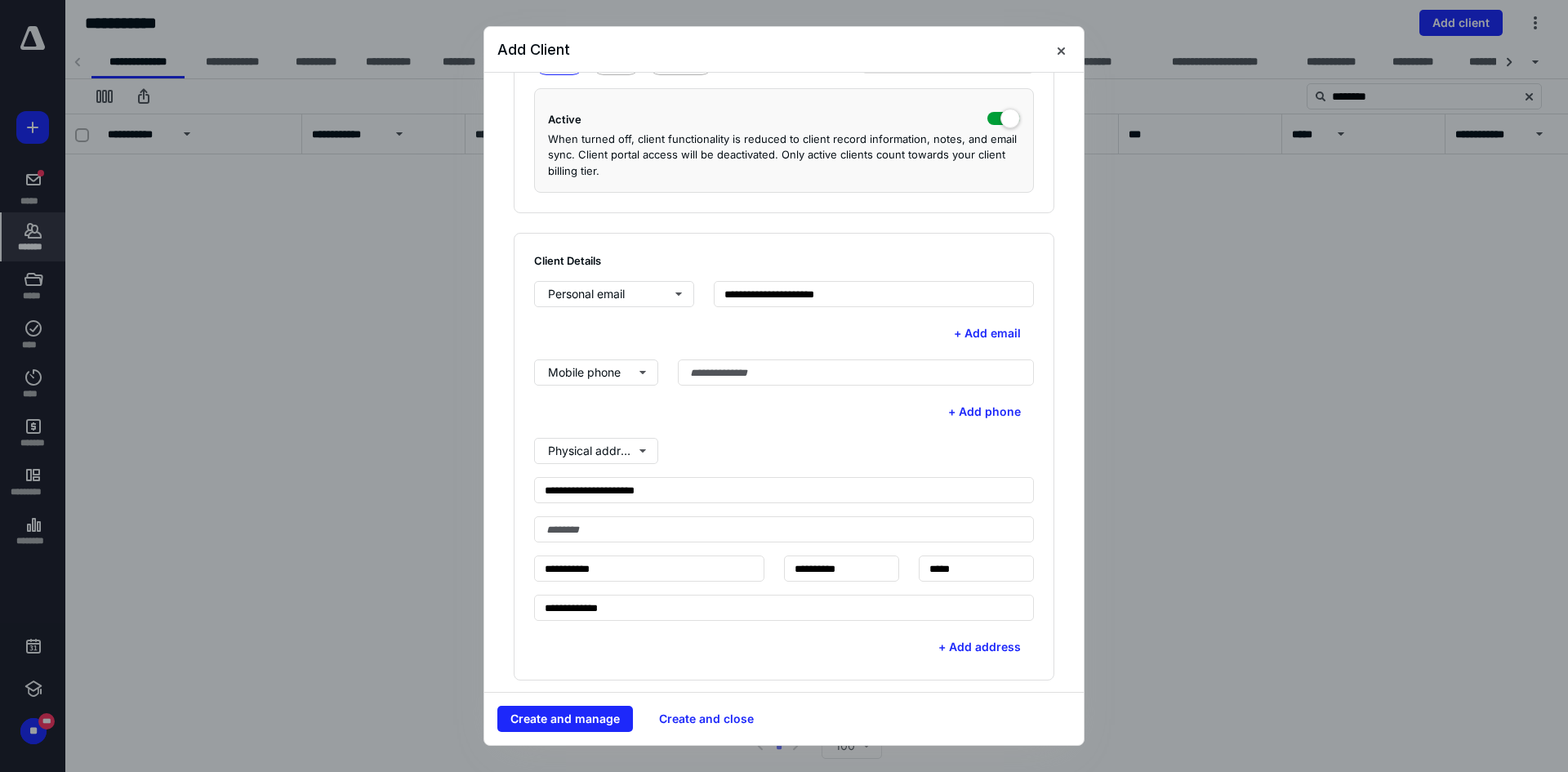 click on "+ Add email" at bounding box center (784, 333) 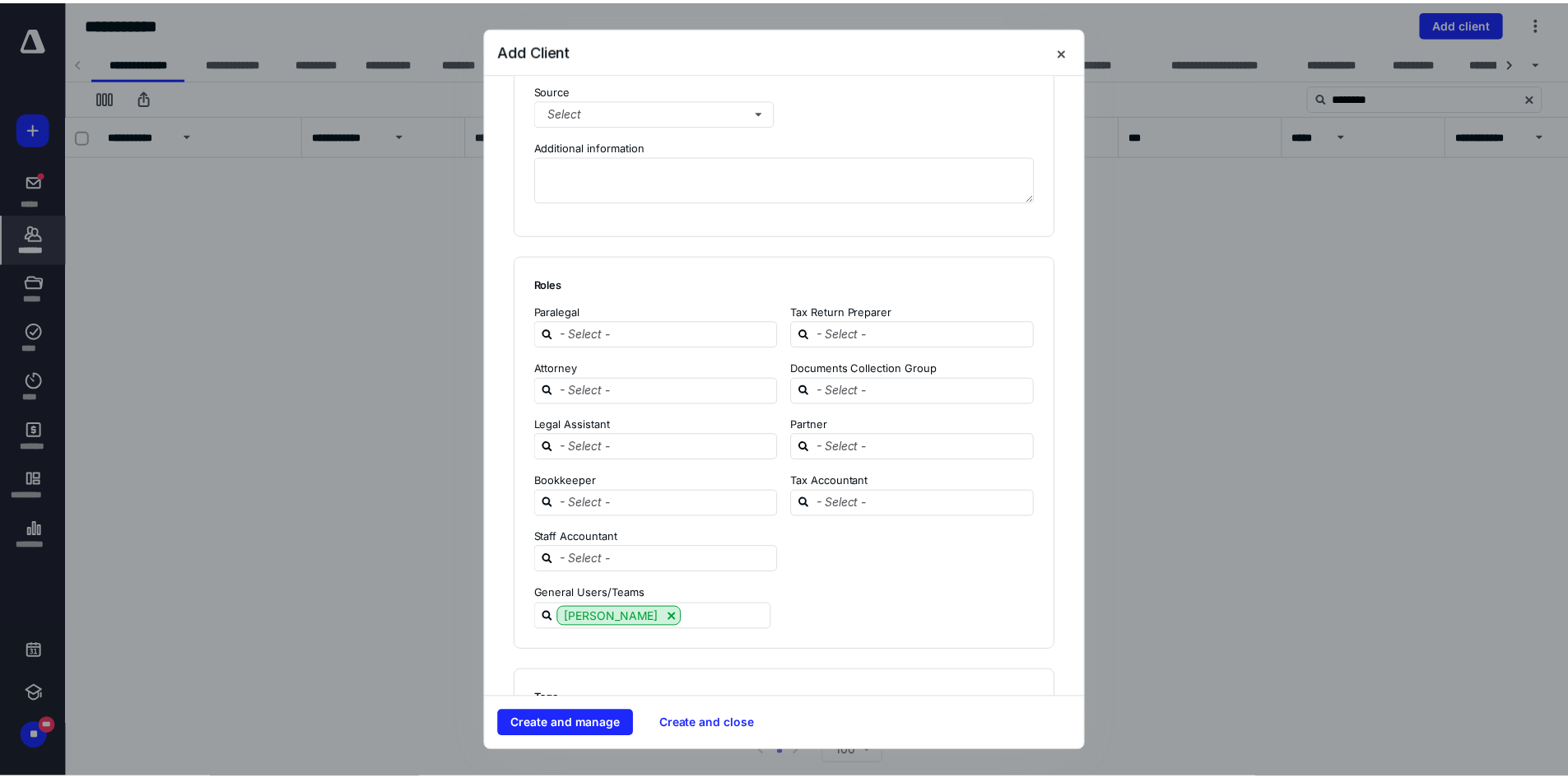 scroll, scrollTop: 1548, scrollLeft: 0, axis: vertical 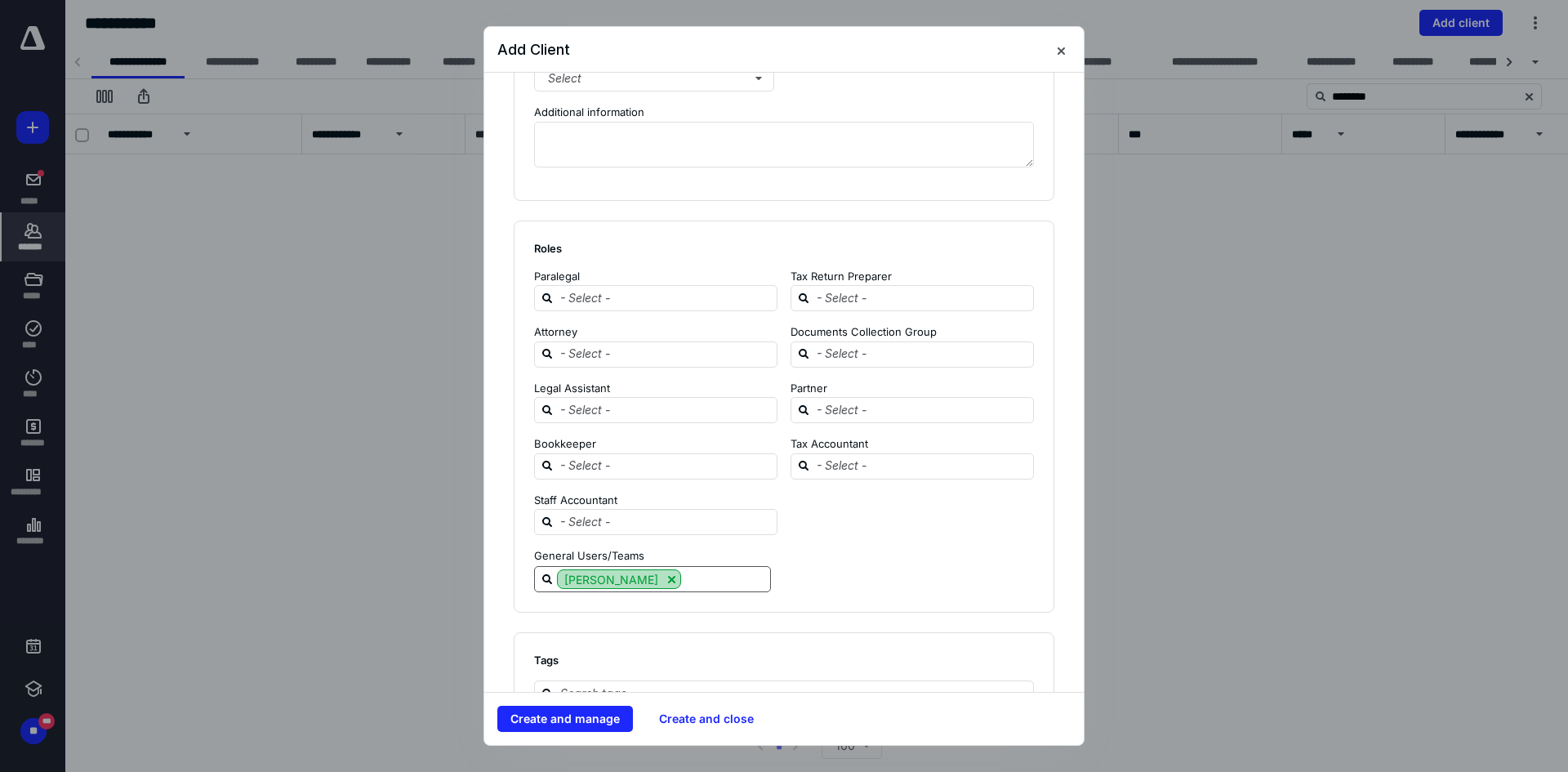 click at bounding box center (671, 579) 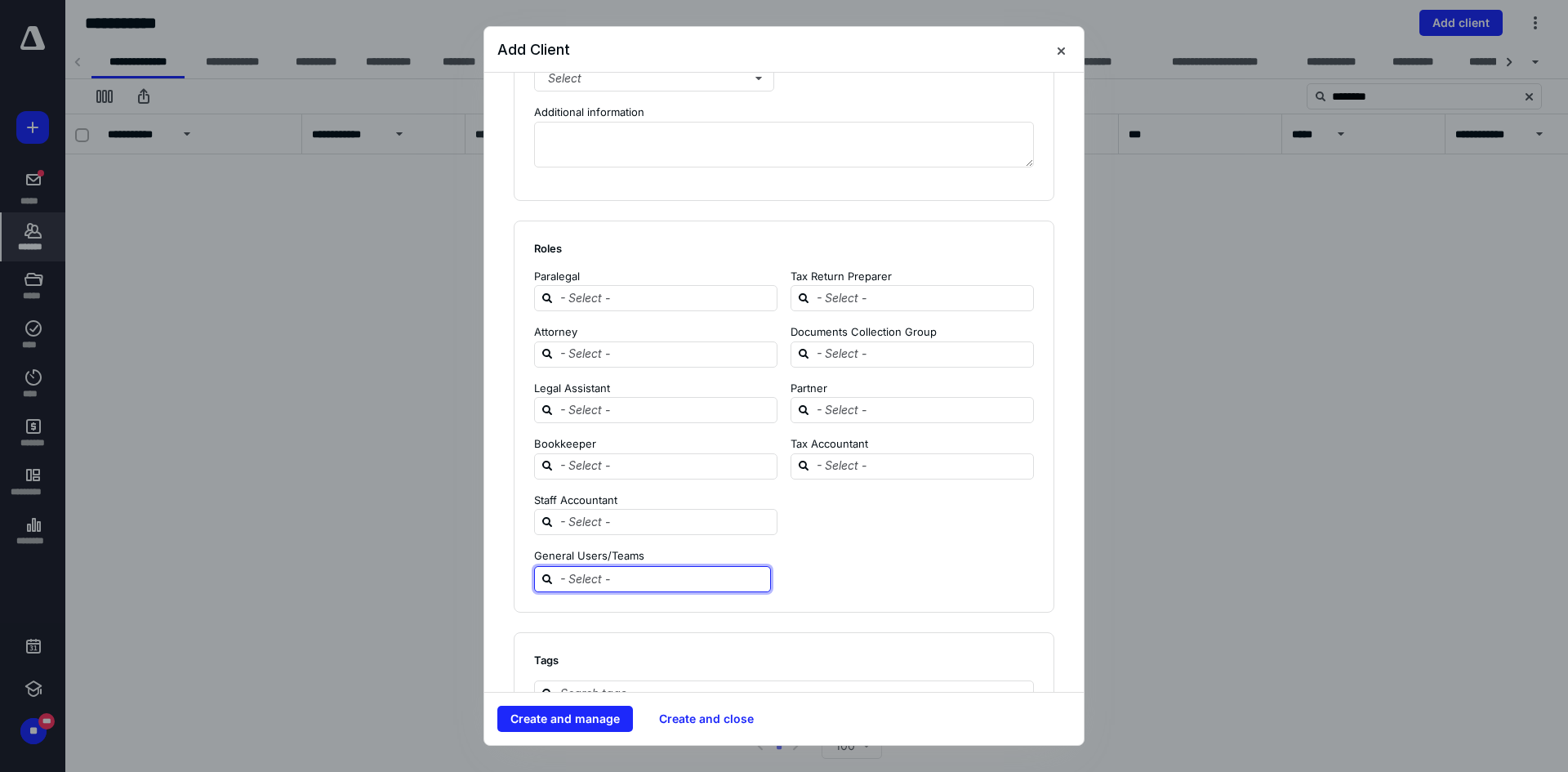 click at bounding box center [662, 578] 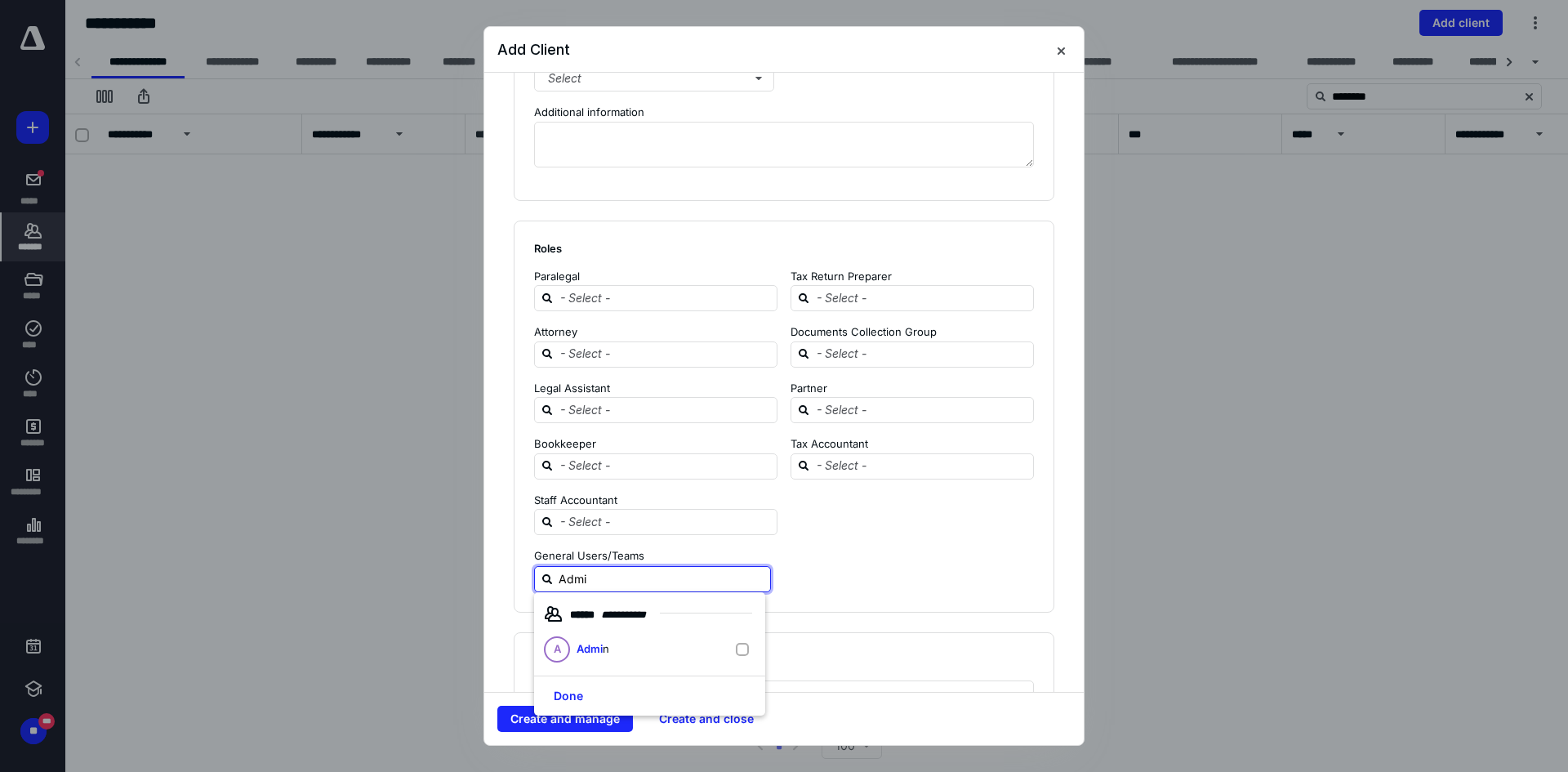 type on "Admin" 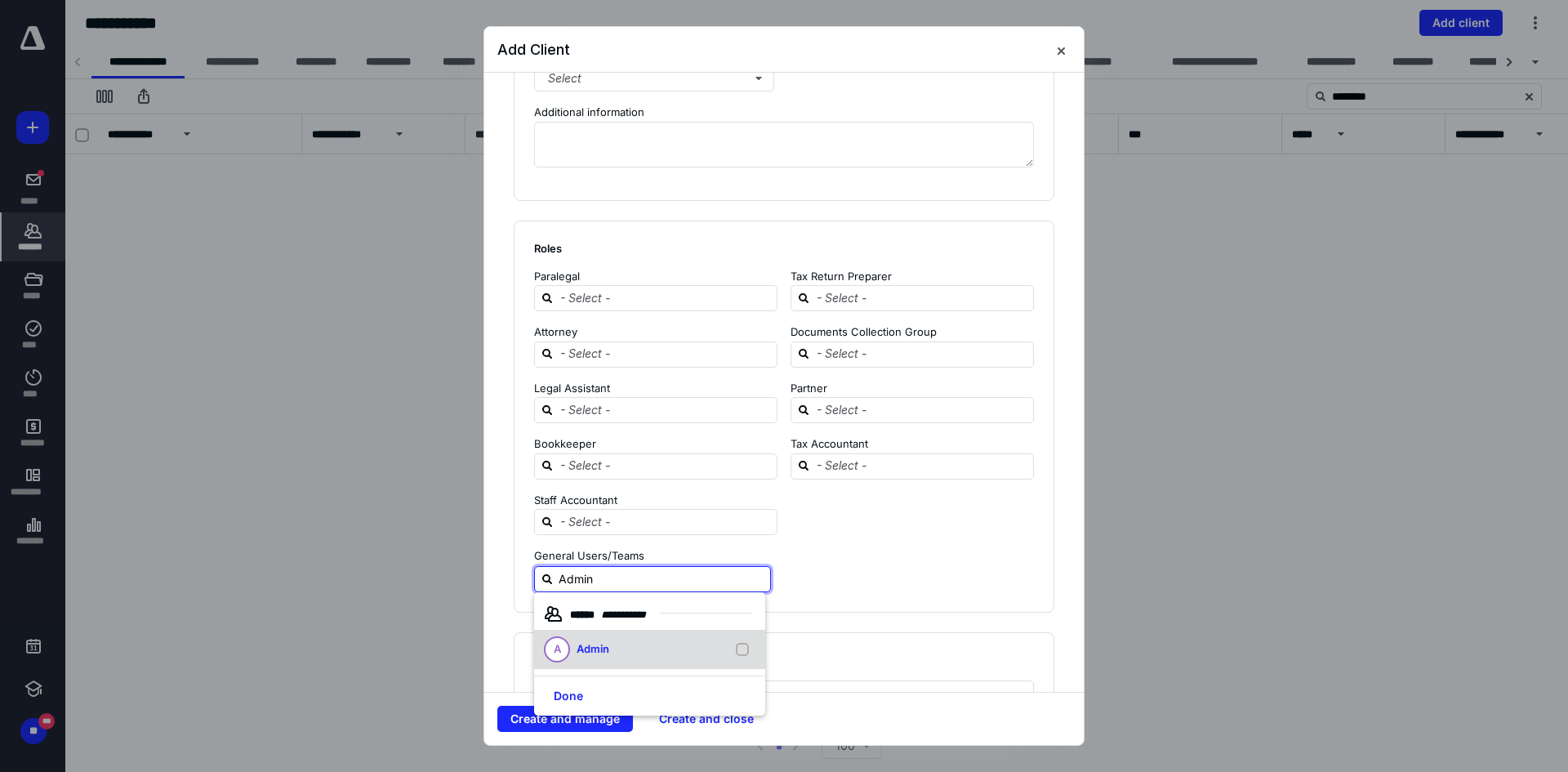 click on "Admin" at bounding box center (593, 649) 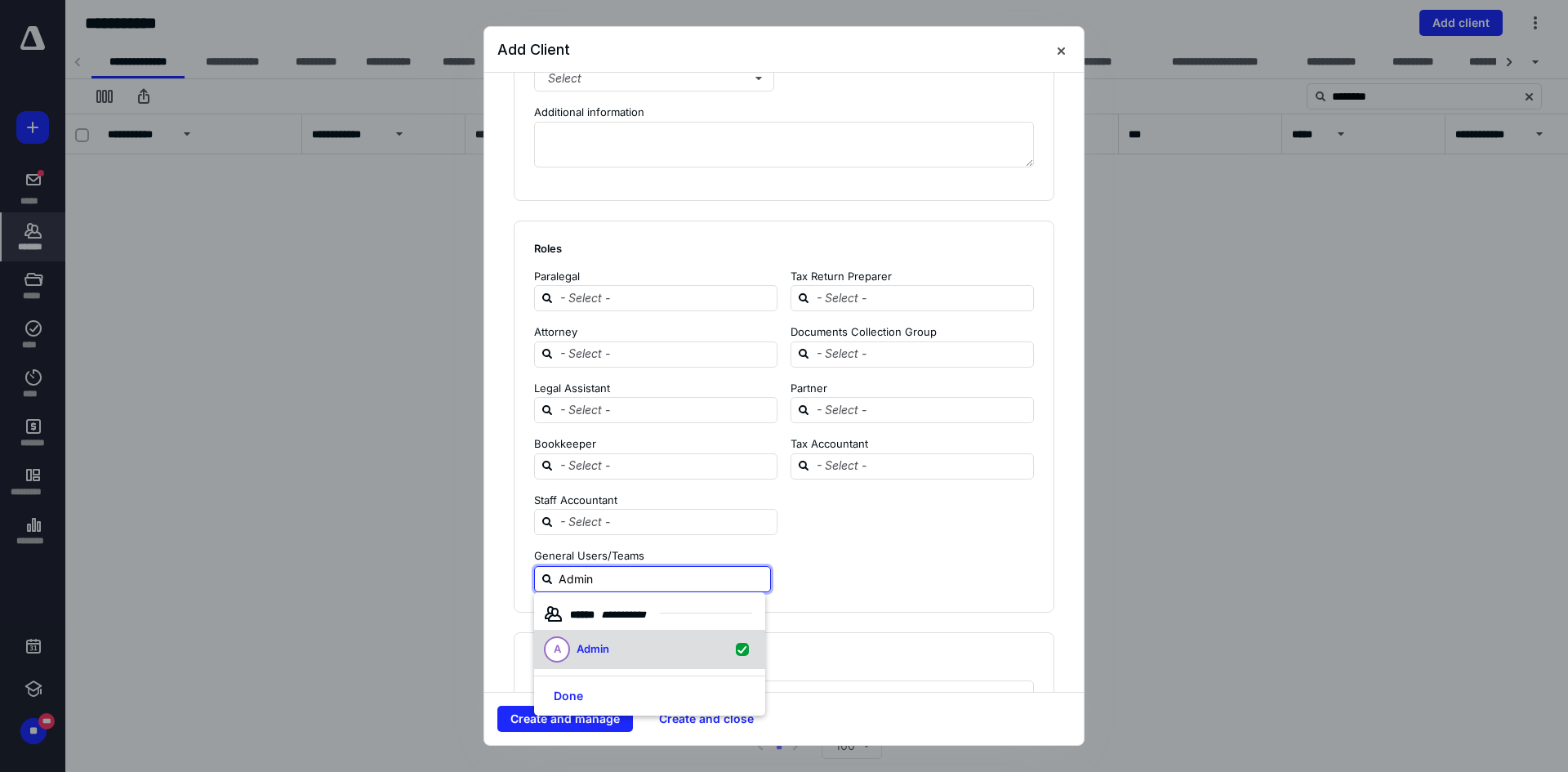 checkbox on "true" 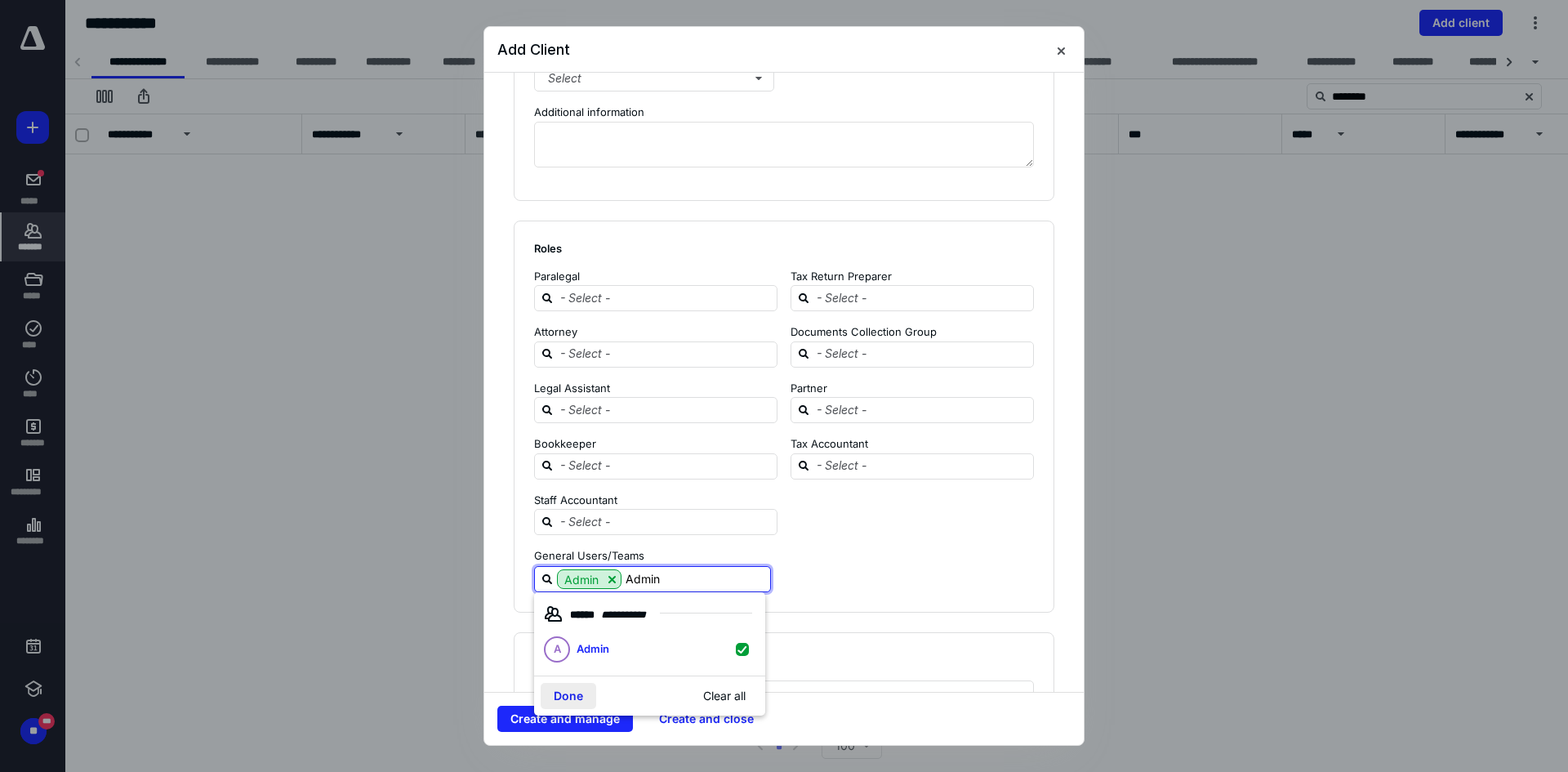 type on "Admin" 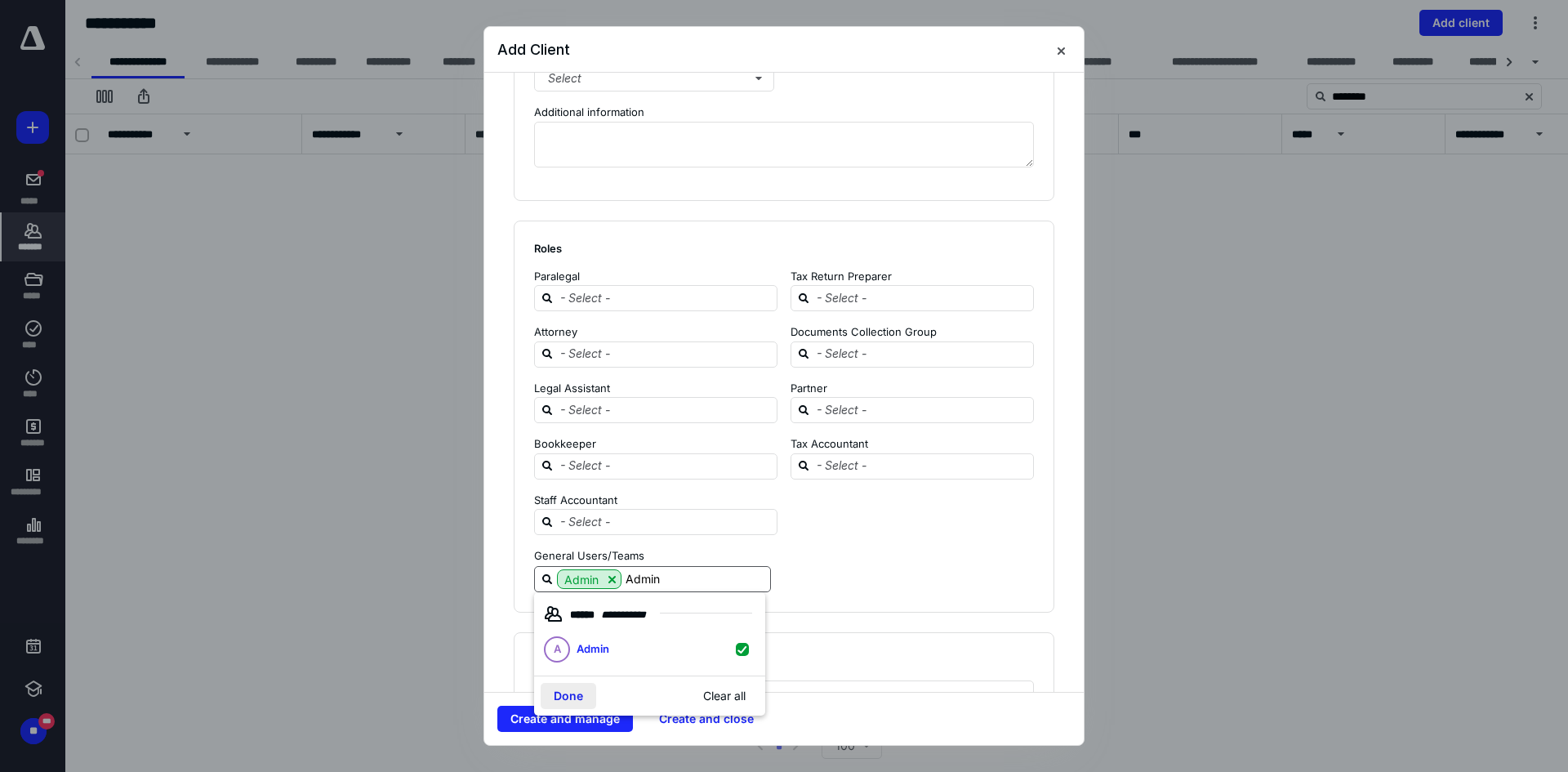 click on "Done" at bounding box center (568, 696) 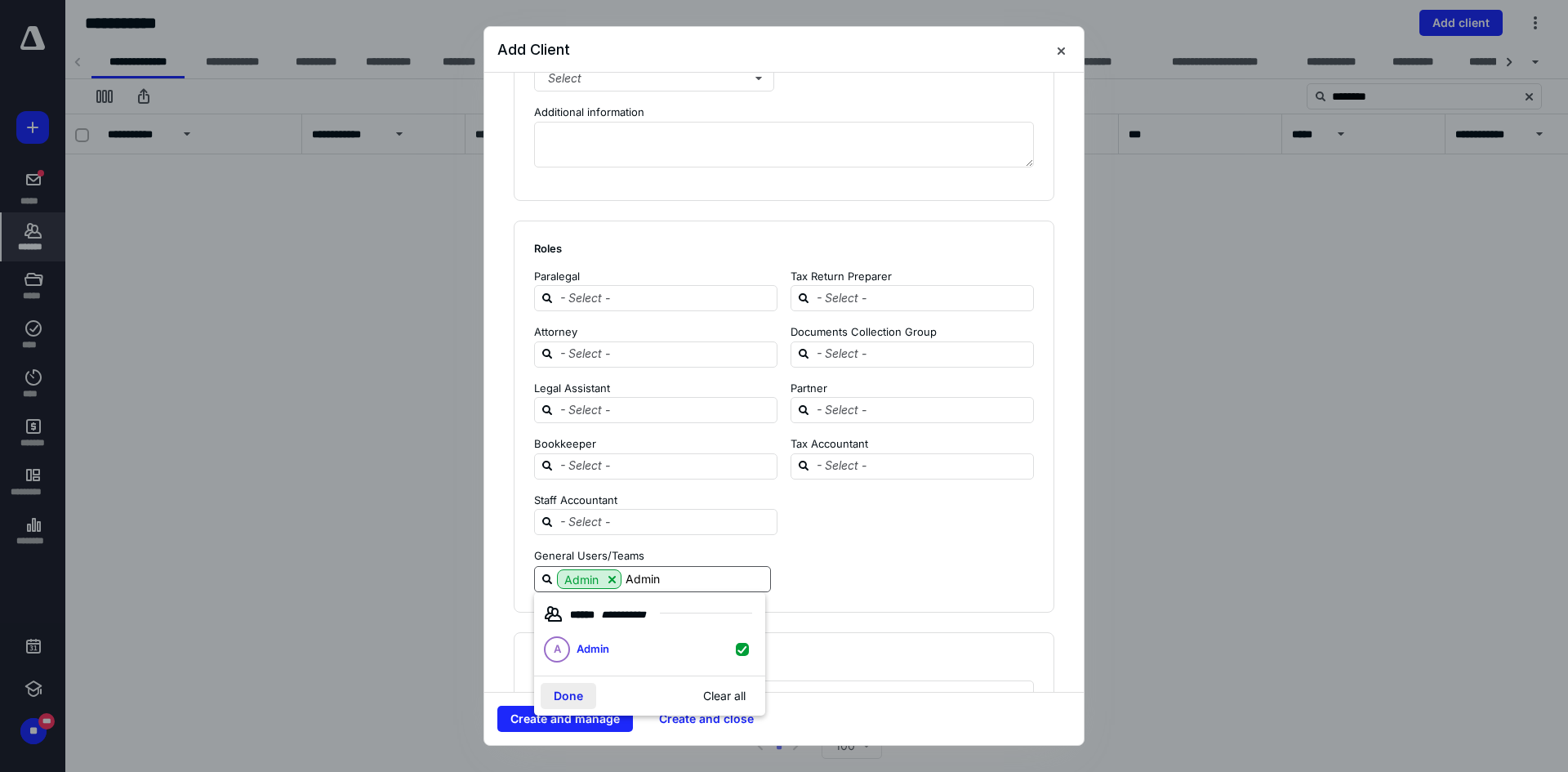 type 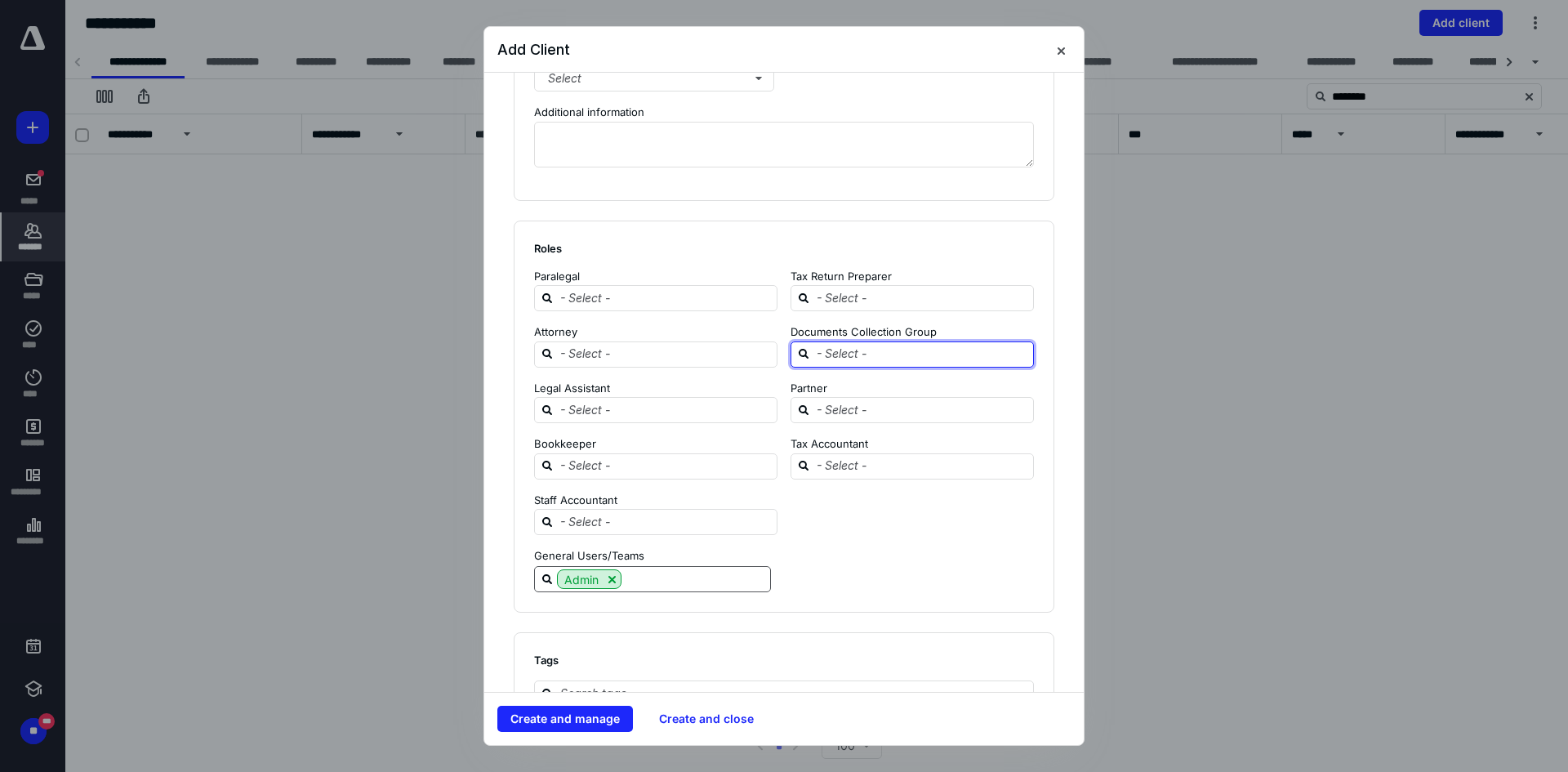 click at bounding box center [922, 354] 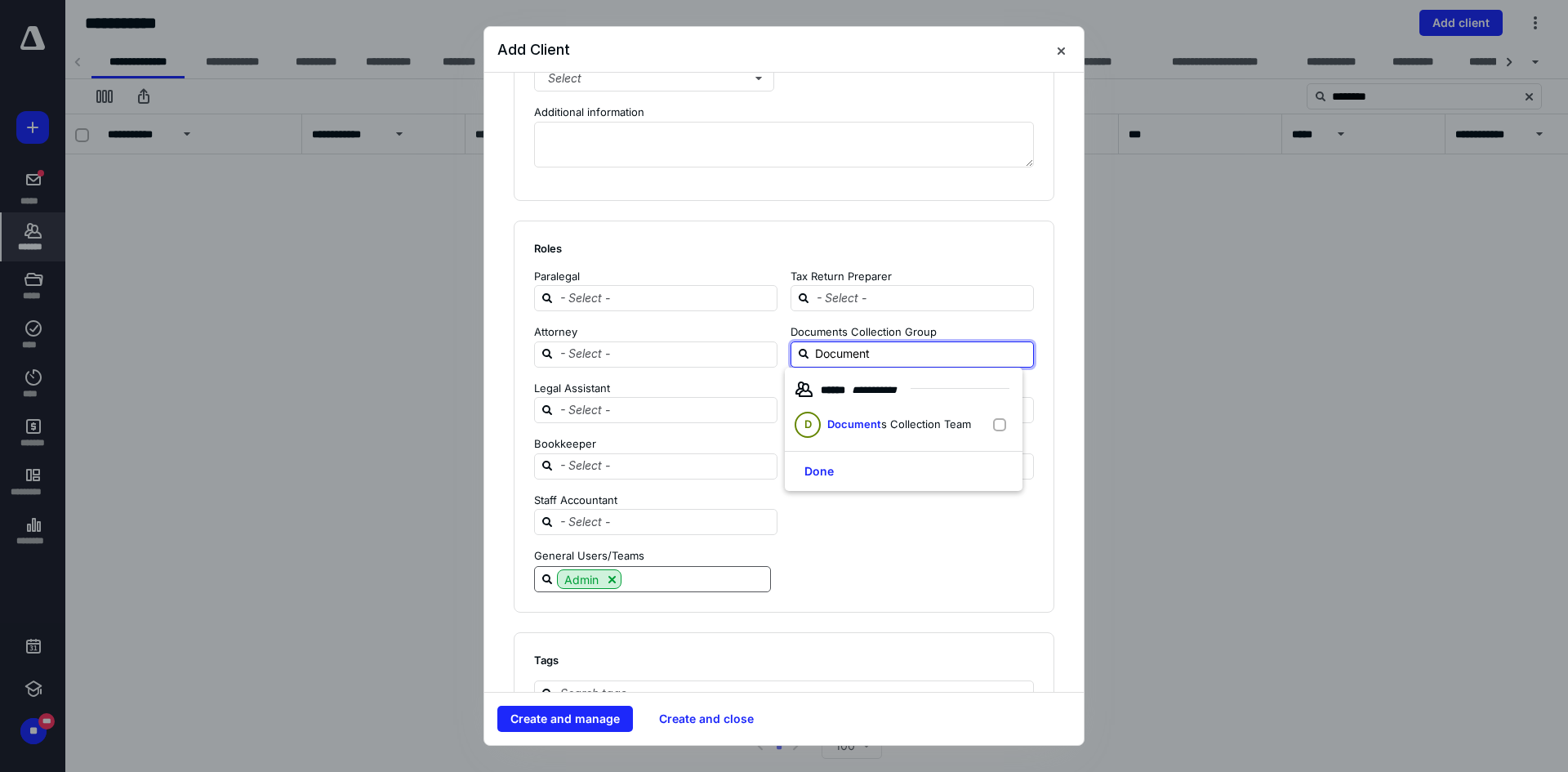 type on "Documents" 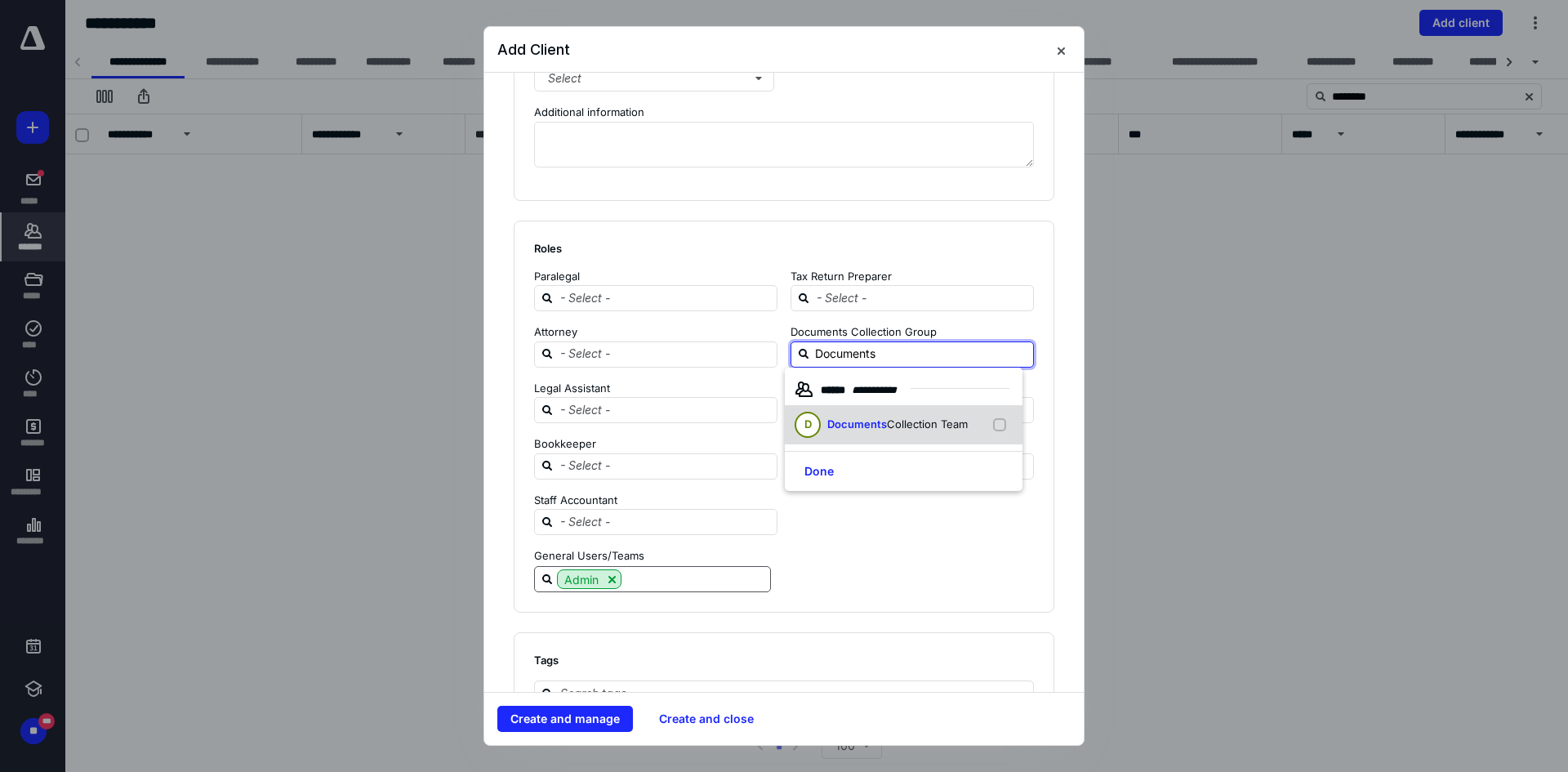 click on "D Documents  Collection Team" at bounding box center (884, 425) 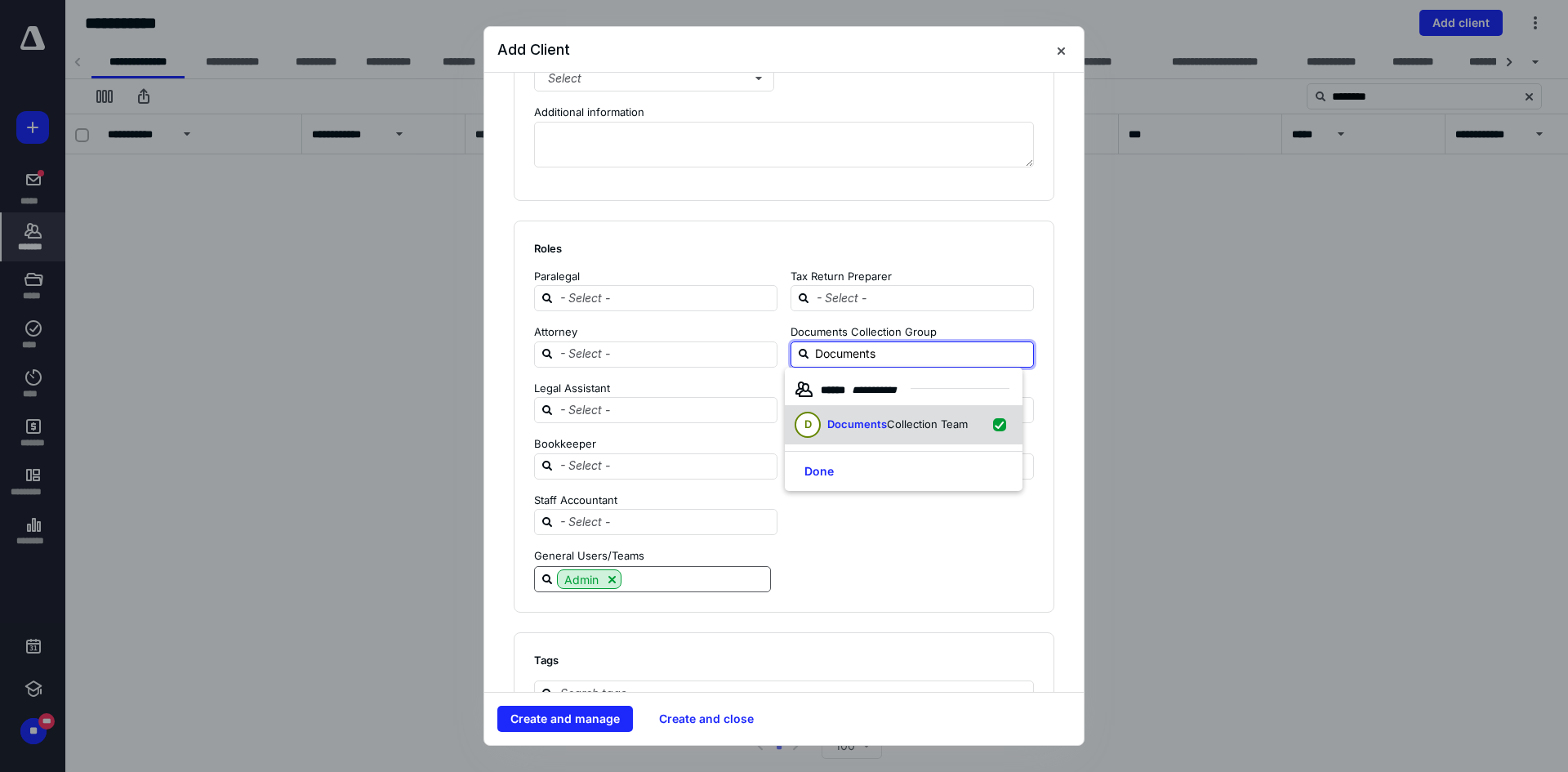 checkbox on "true" 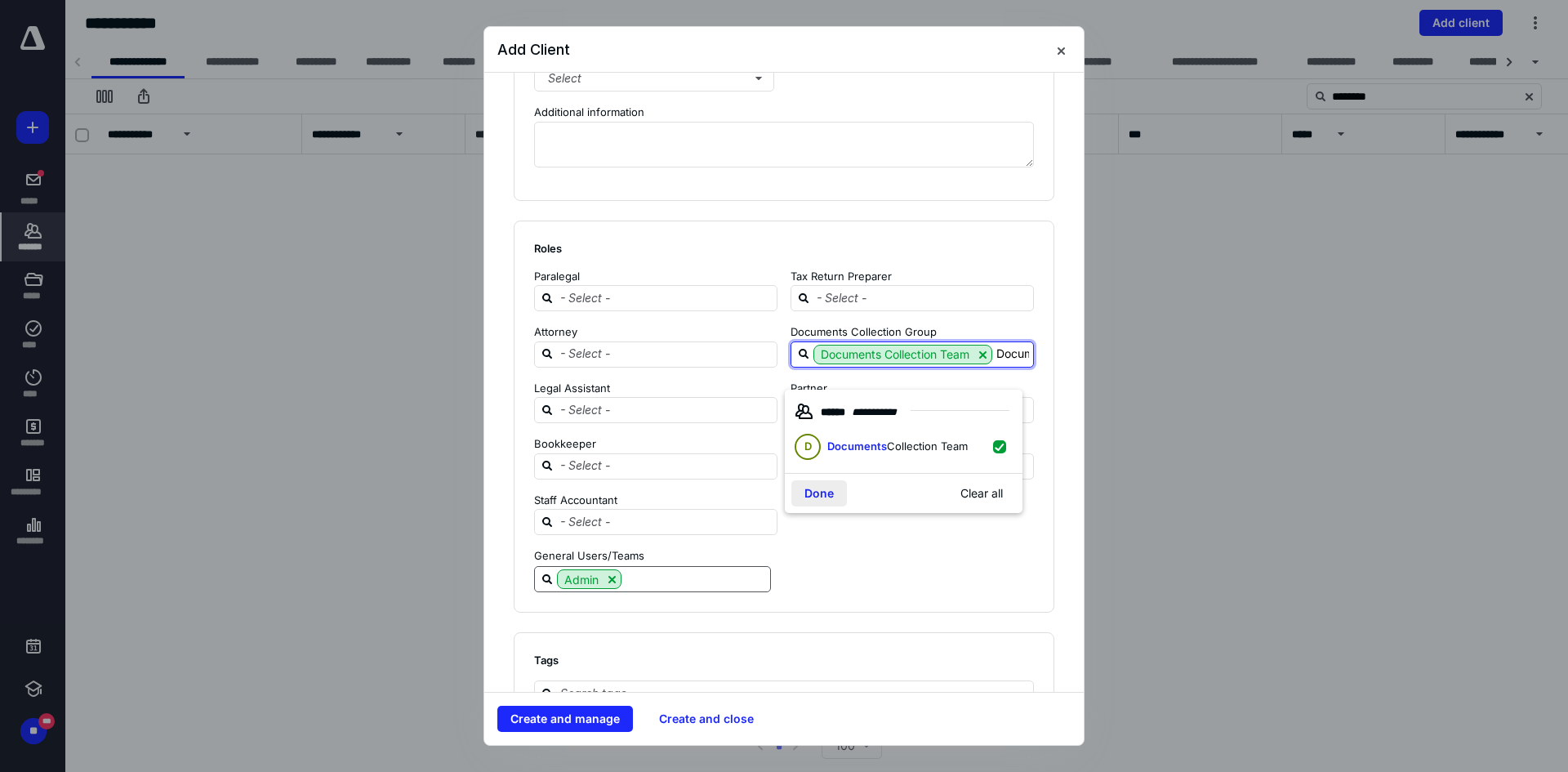 type on "Documents" 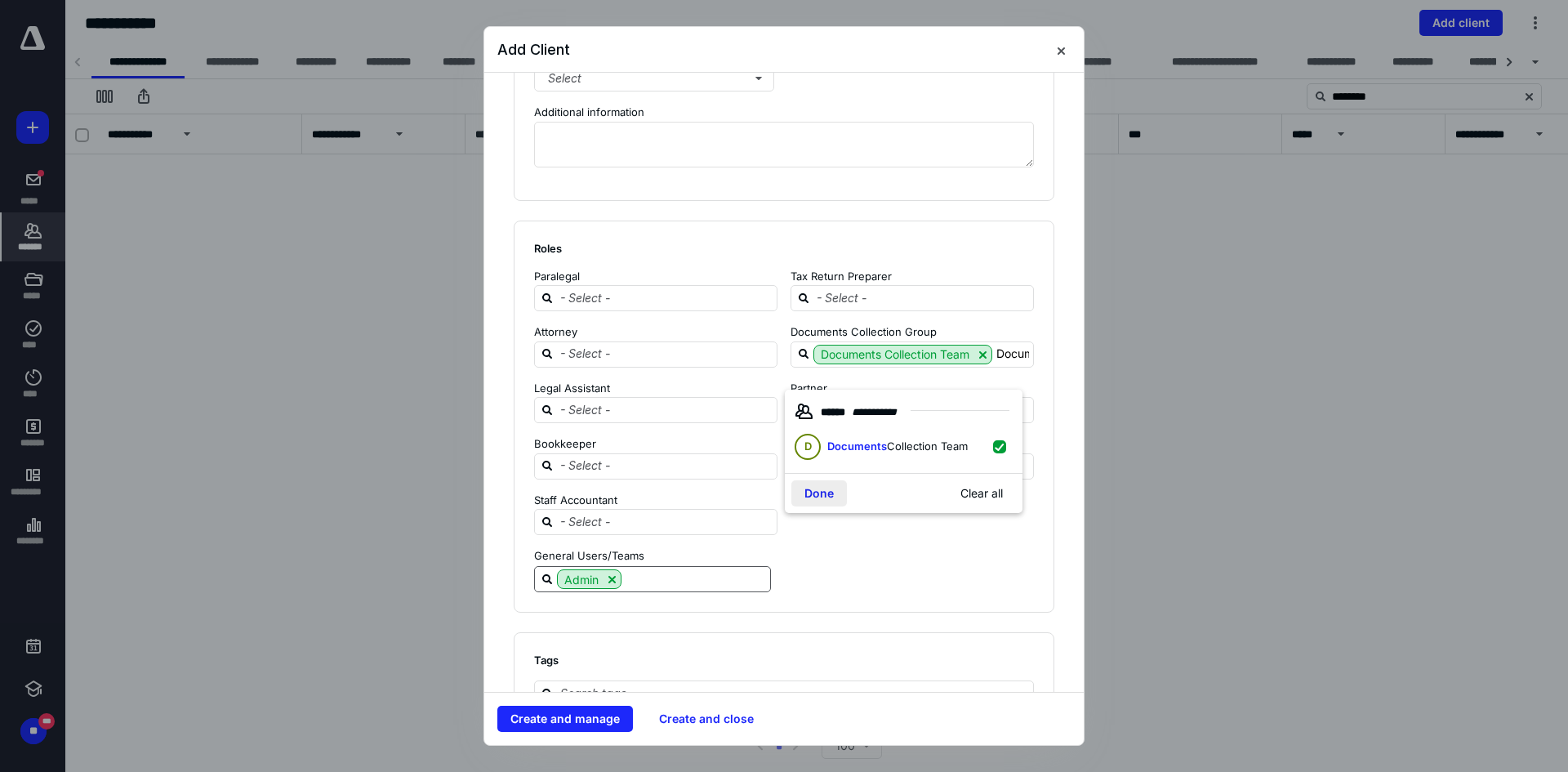 click on "Done" at bounding box center [819, 493] 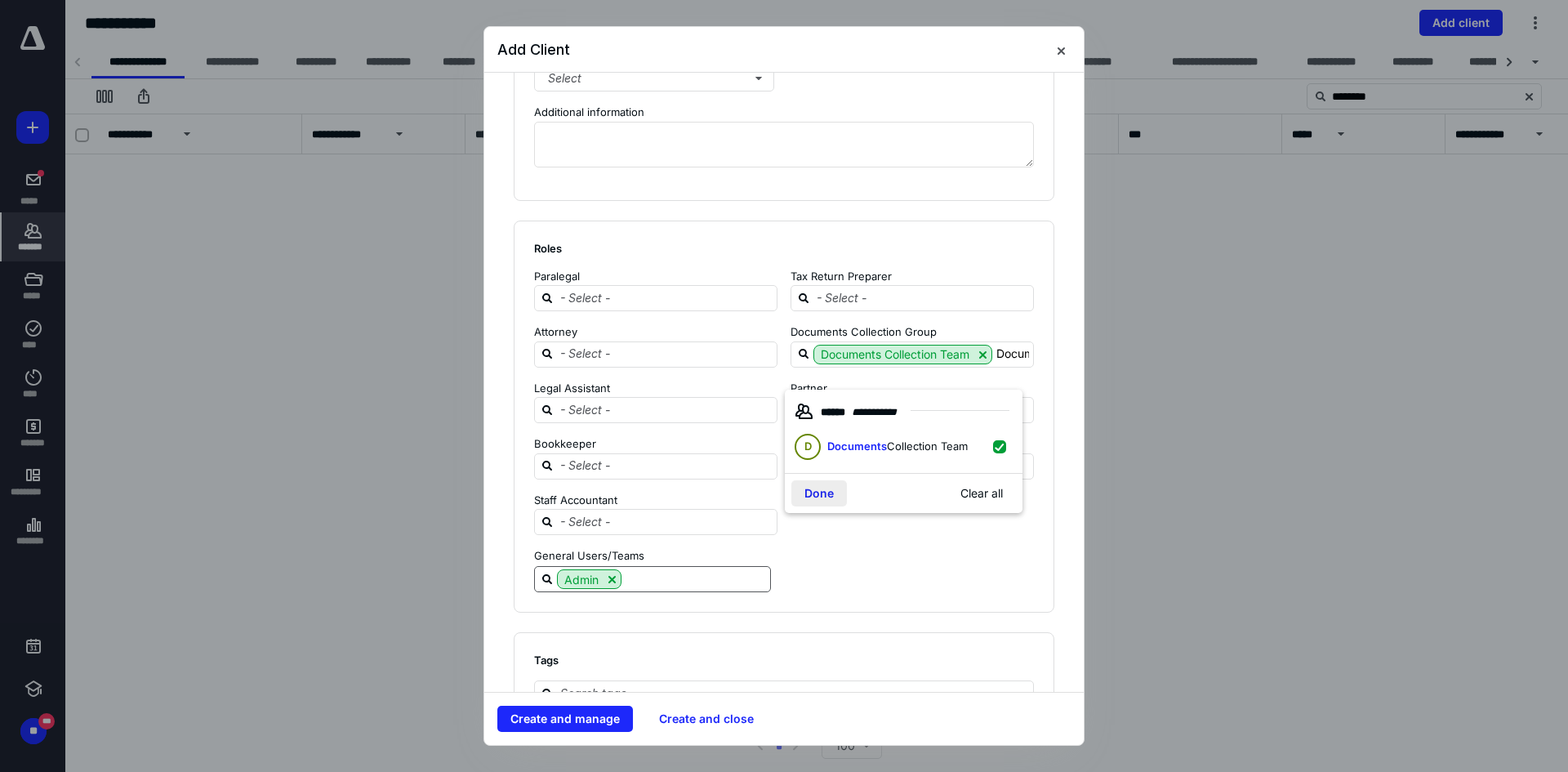type 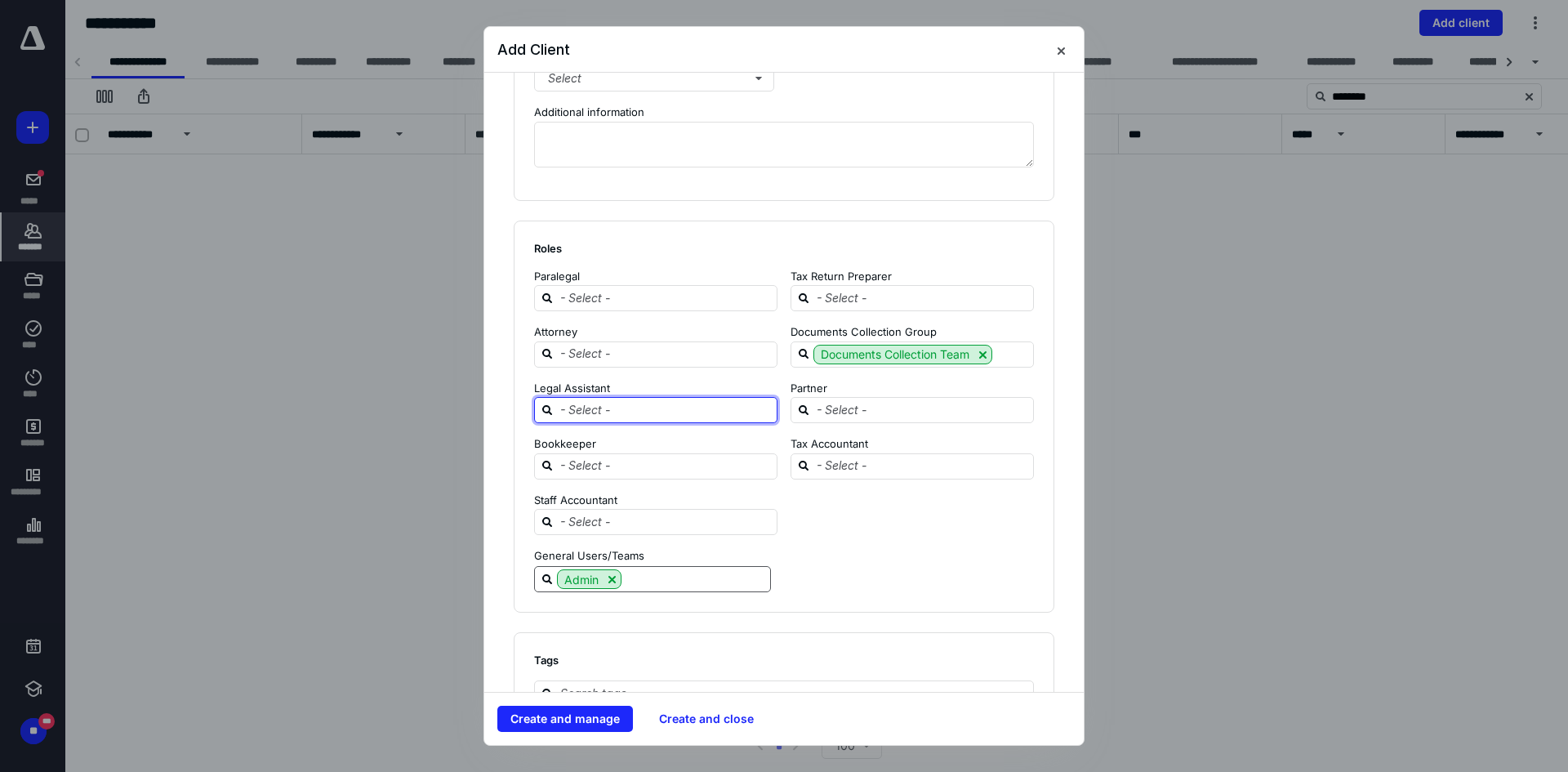 click at bounding box center (666, 409) 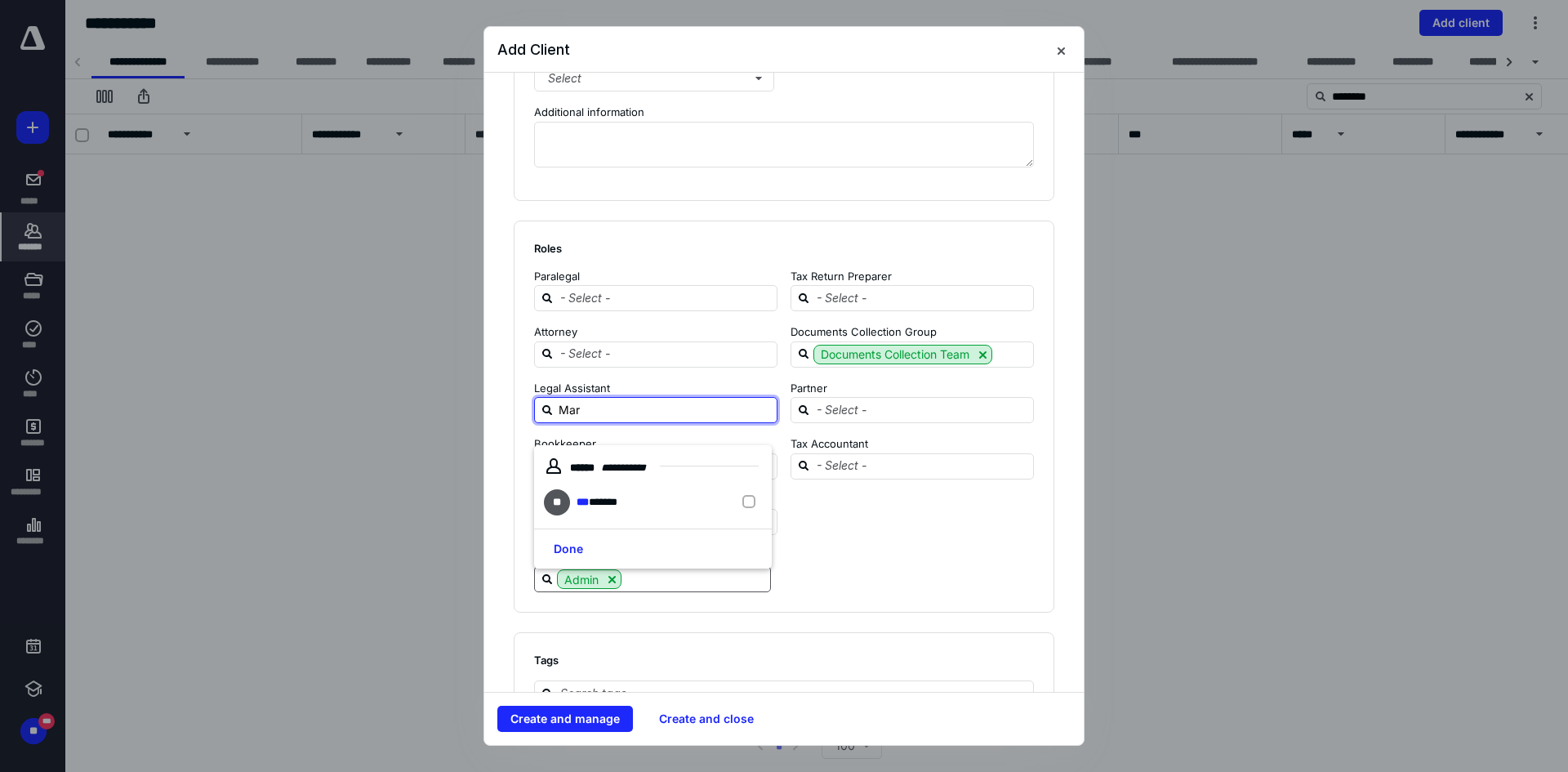 type on "[PERSON_NAME]" 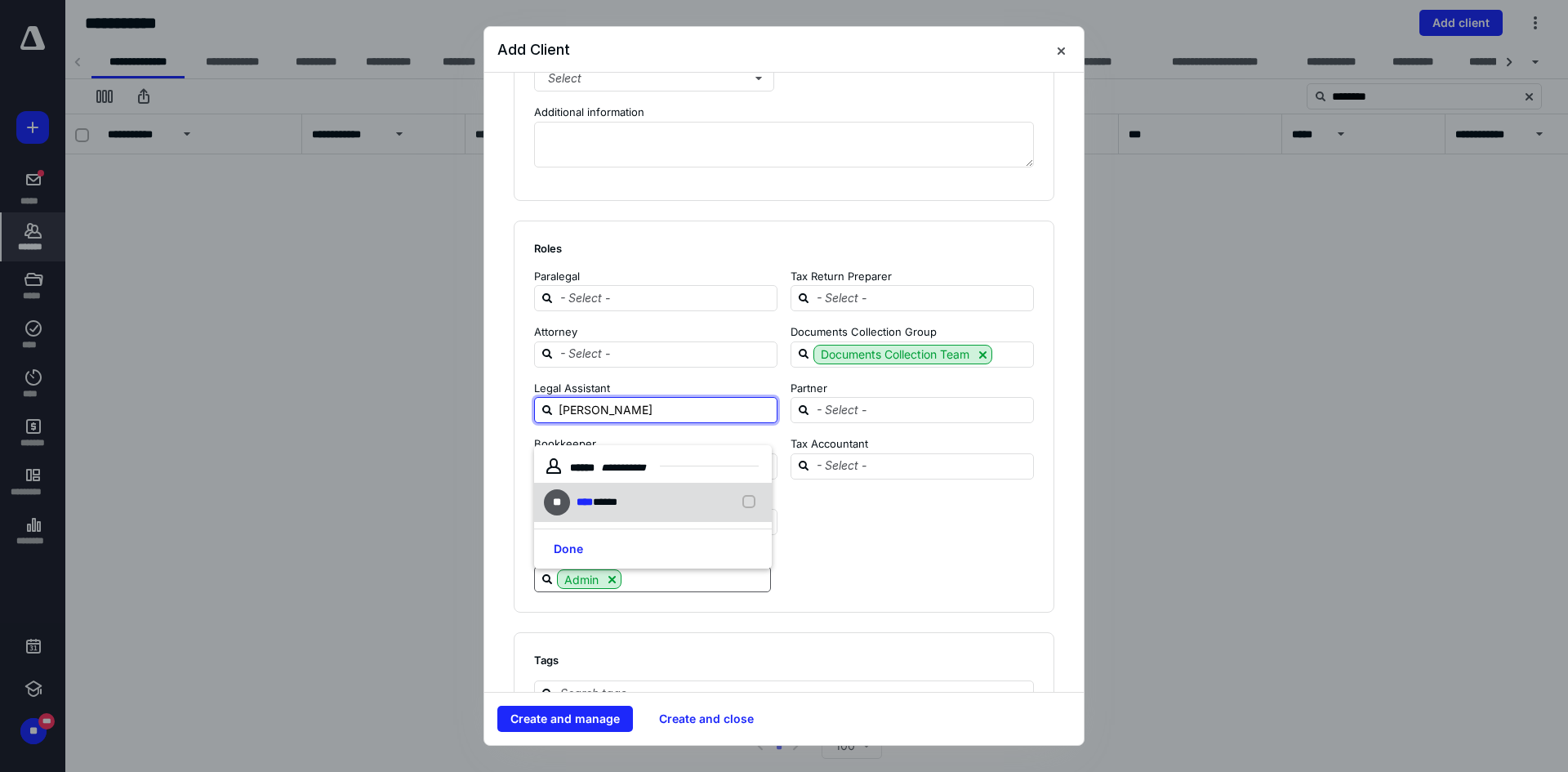 click on "** **** ******" at bounding box center (584, 502) 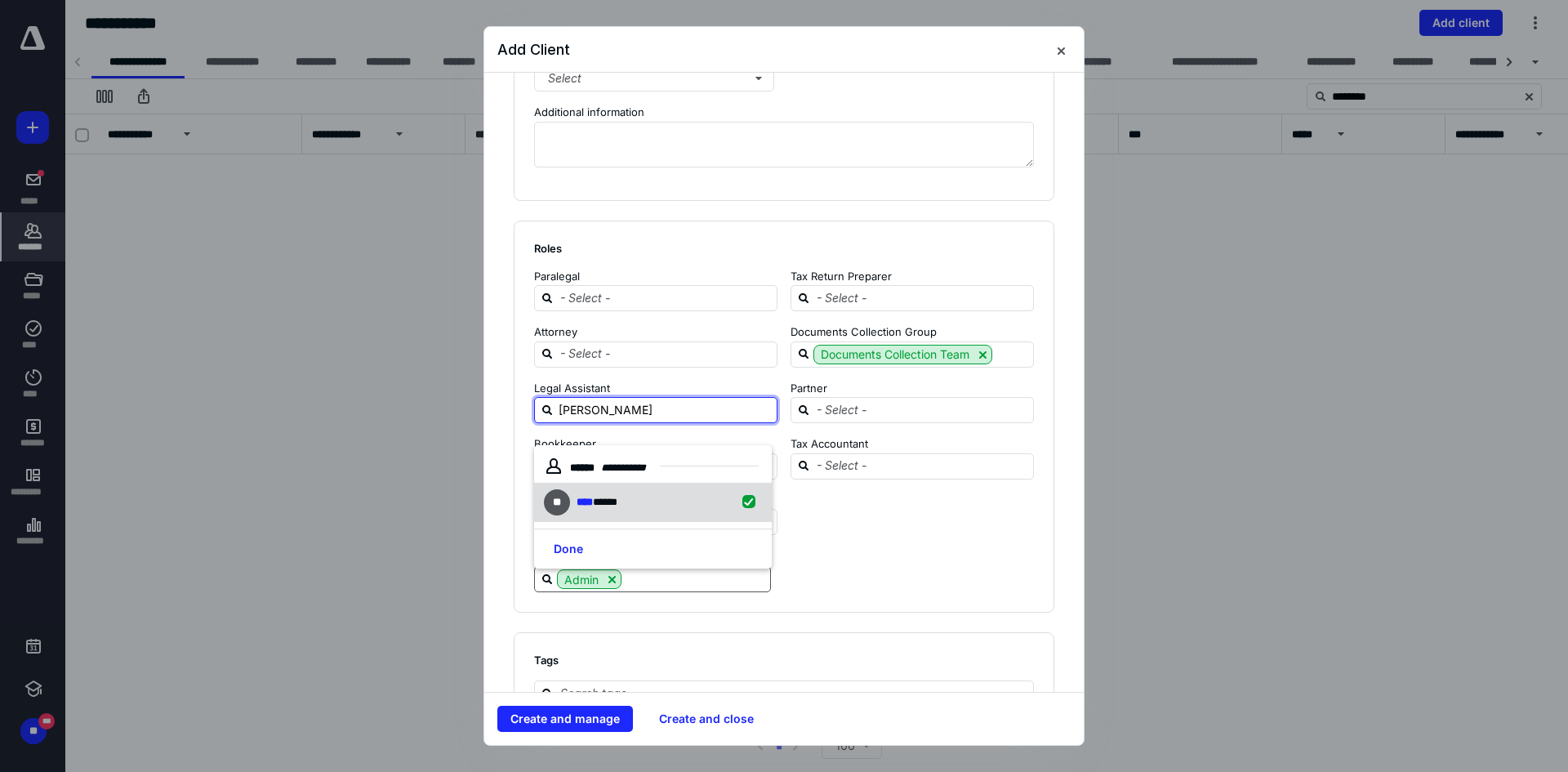 checkbox on "true" 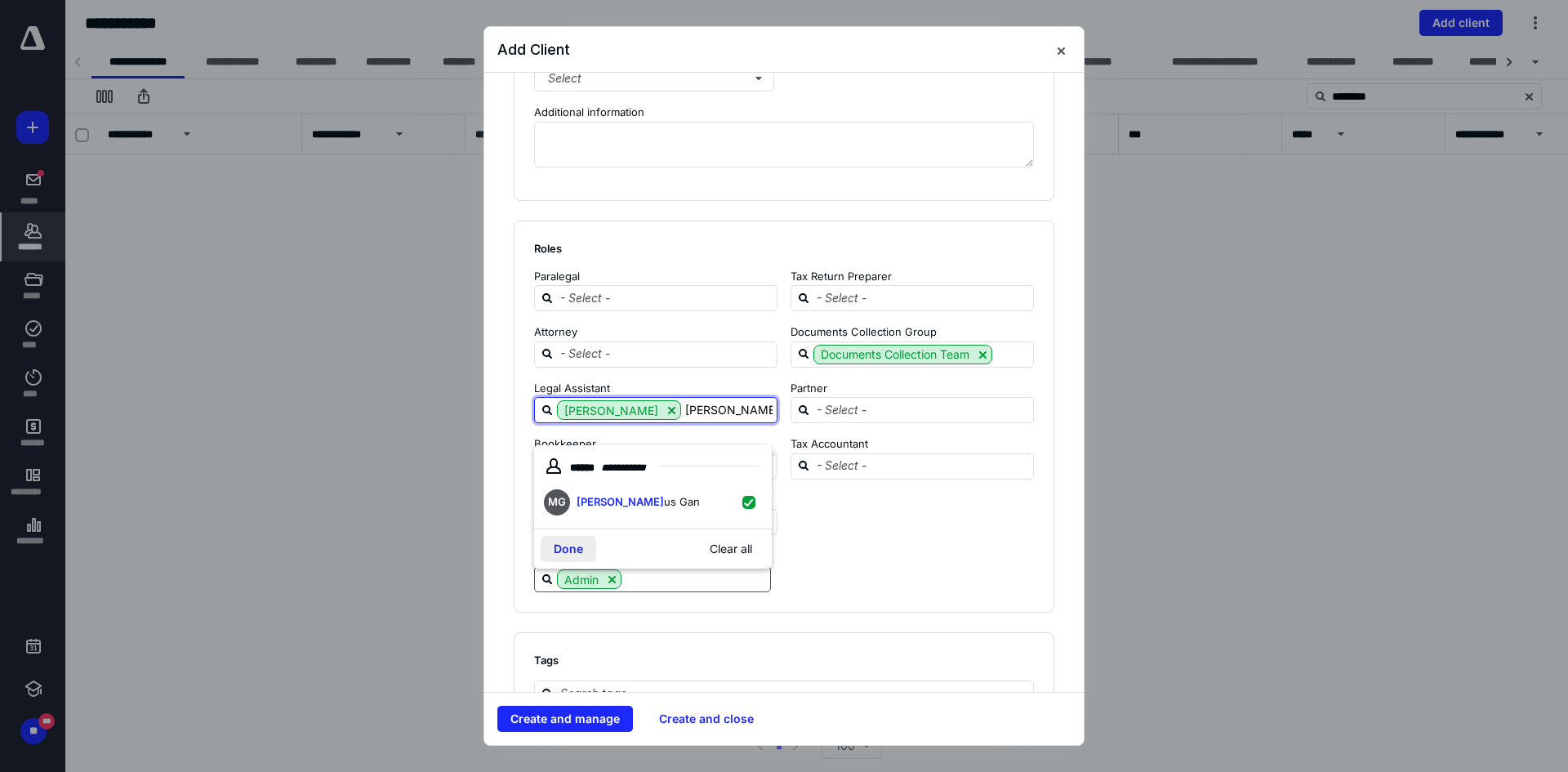 type on "[PERSON_NAME]" 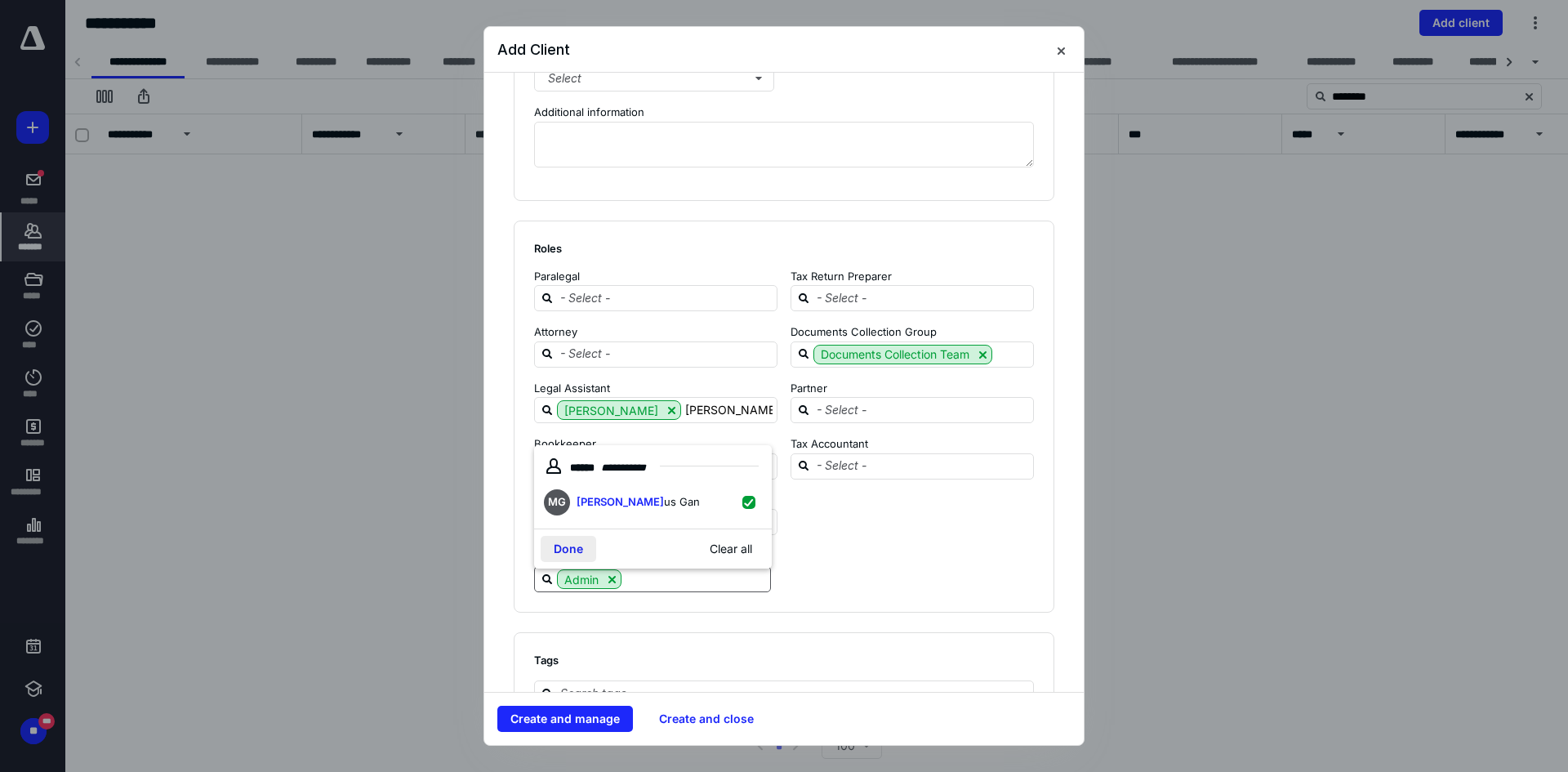 click on "Done" at bounding box center [568, 549] 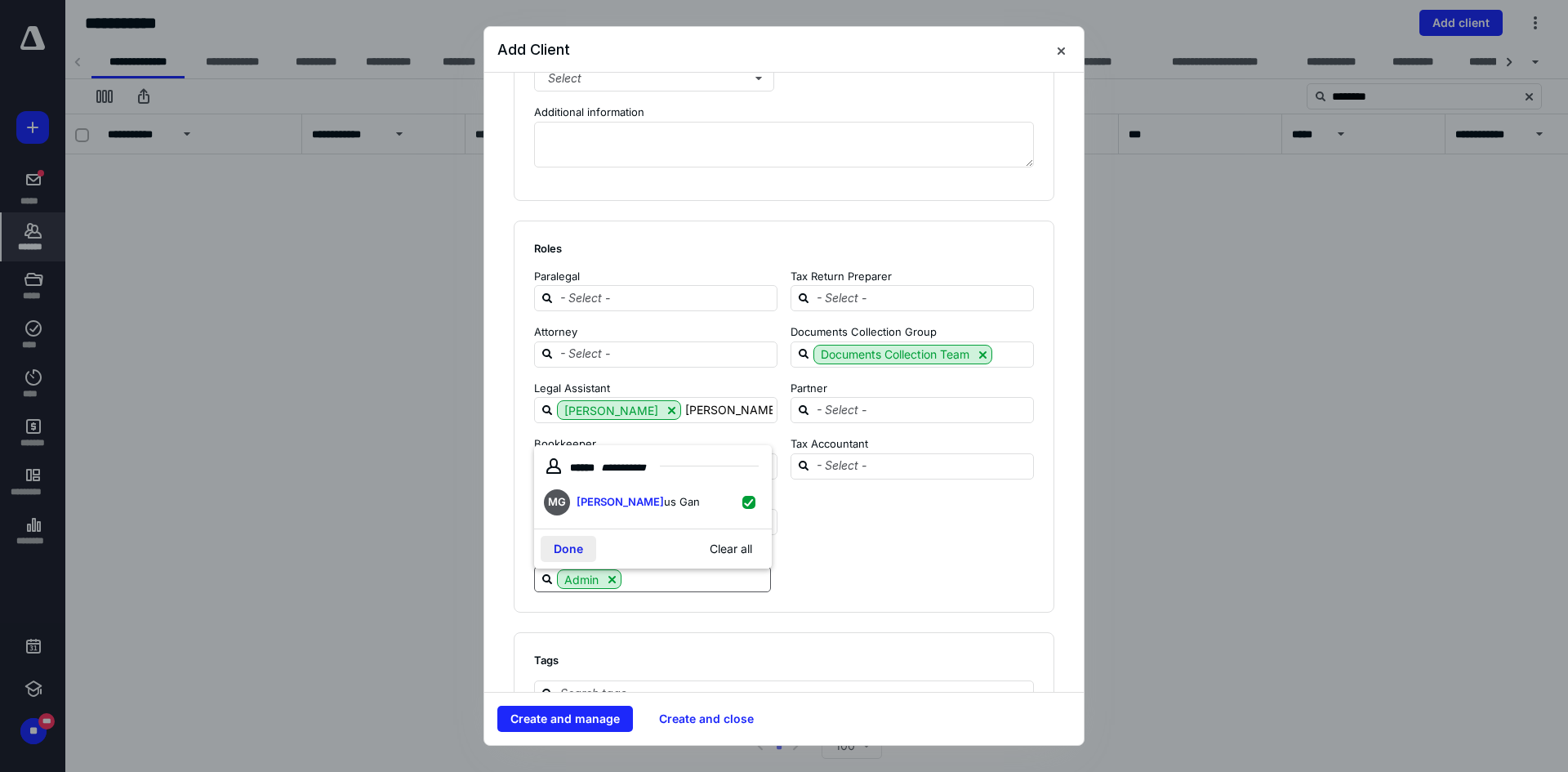 type 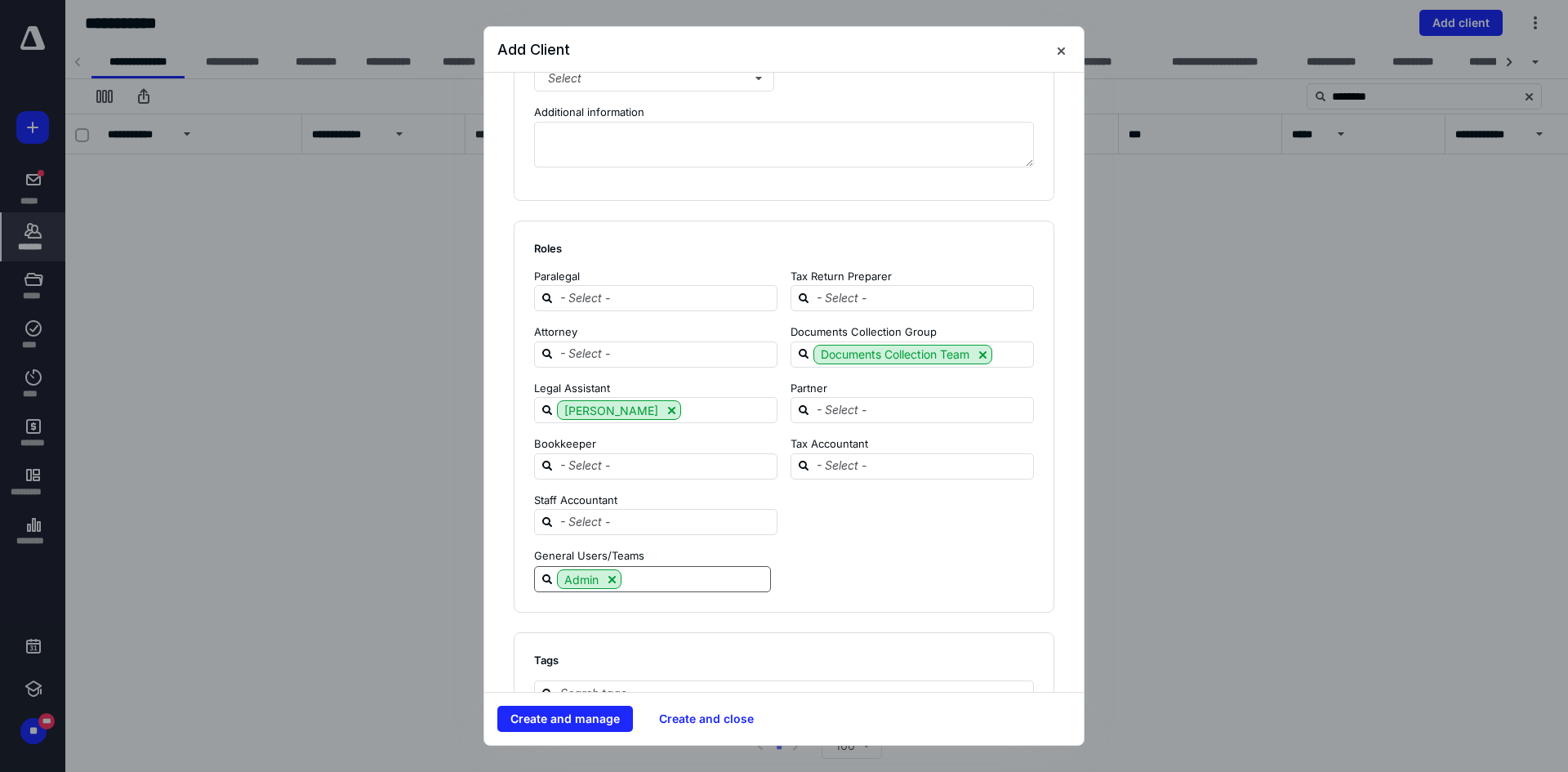 click on "Attorney" at bounding box center (656, 346) 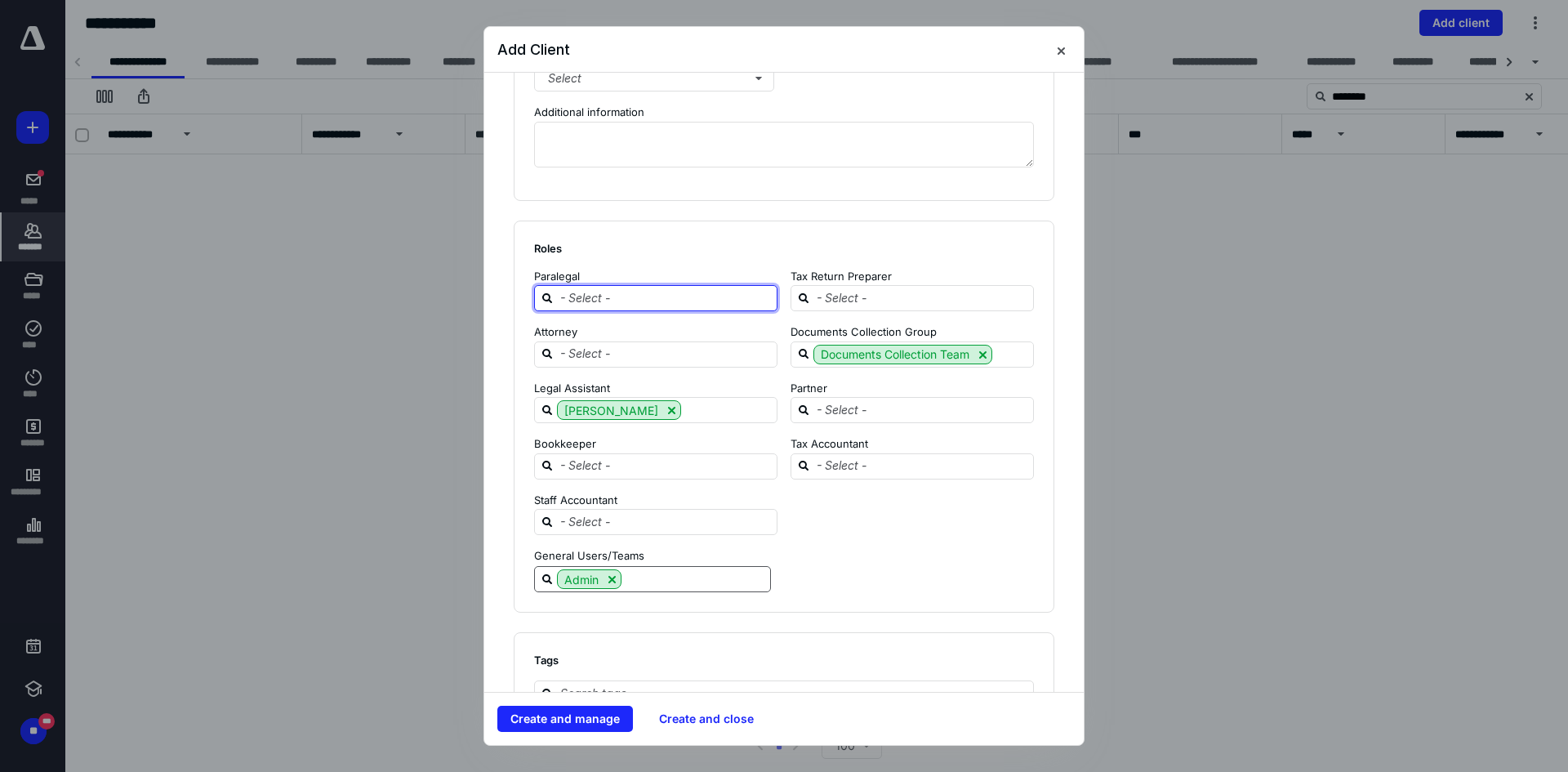 click at bounding box center (666, 297) 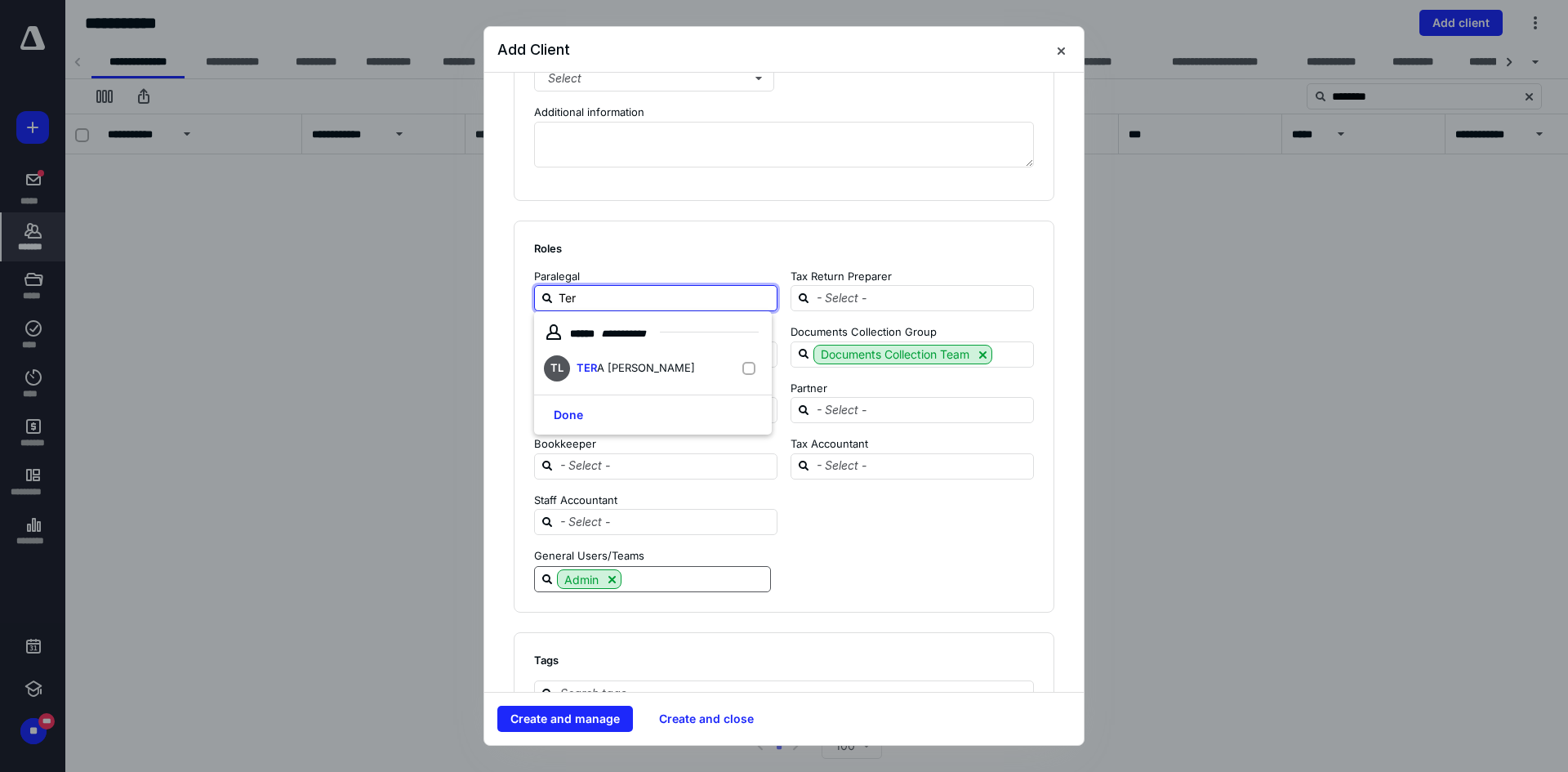 type on "Tera" 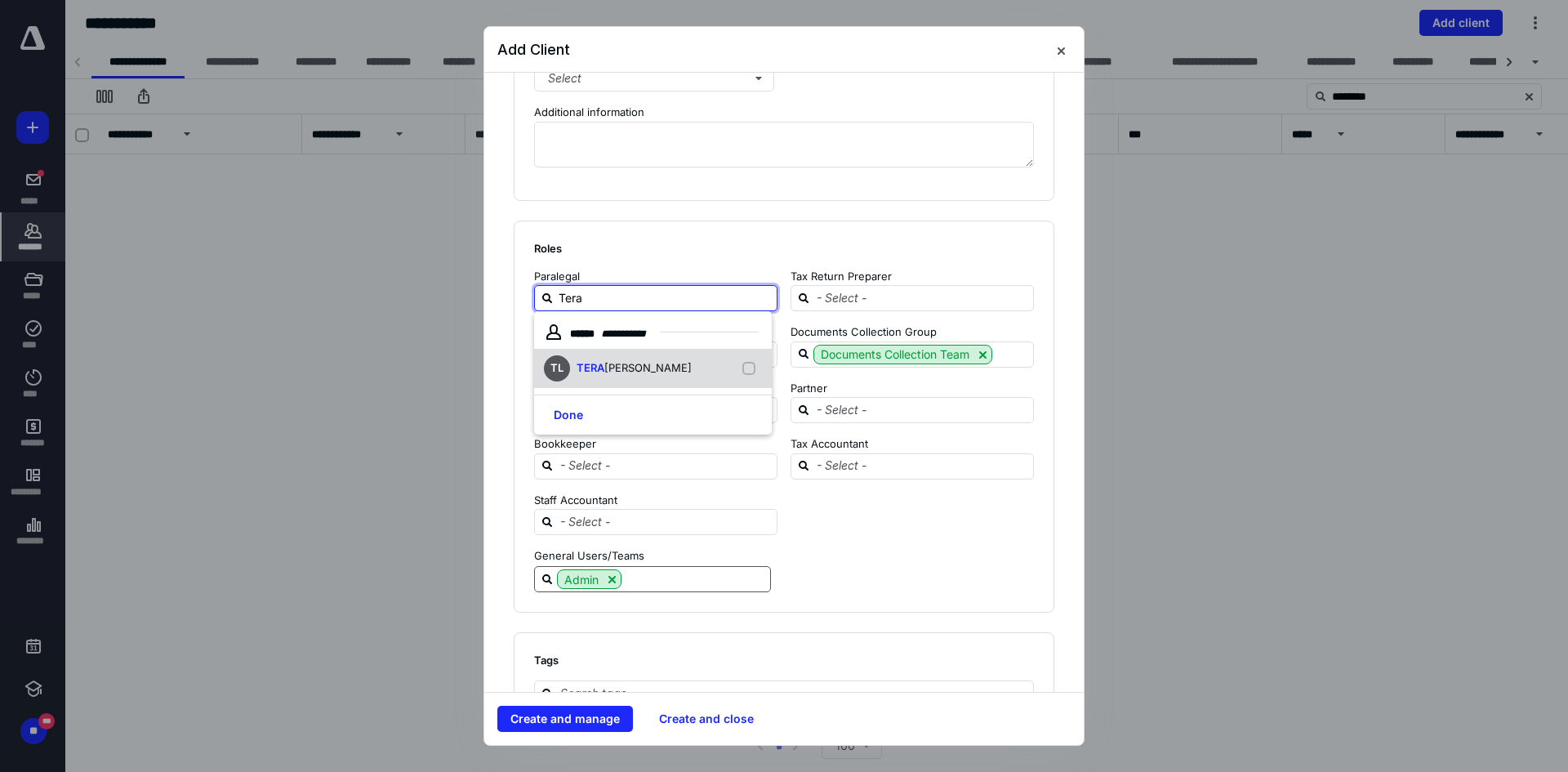 click on "[PERSON_NAME]" at bounding box center [648, 368] 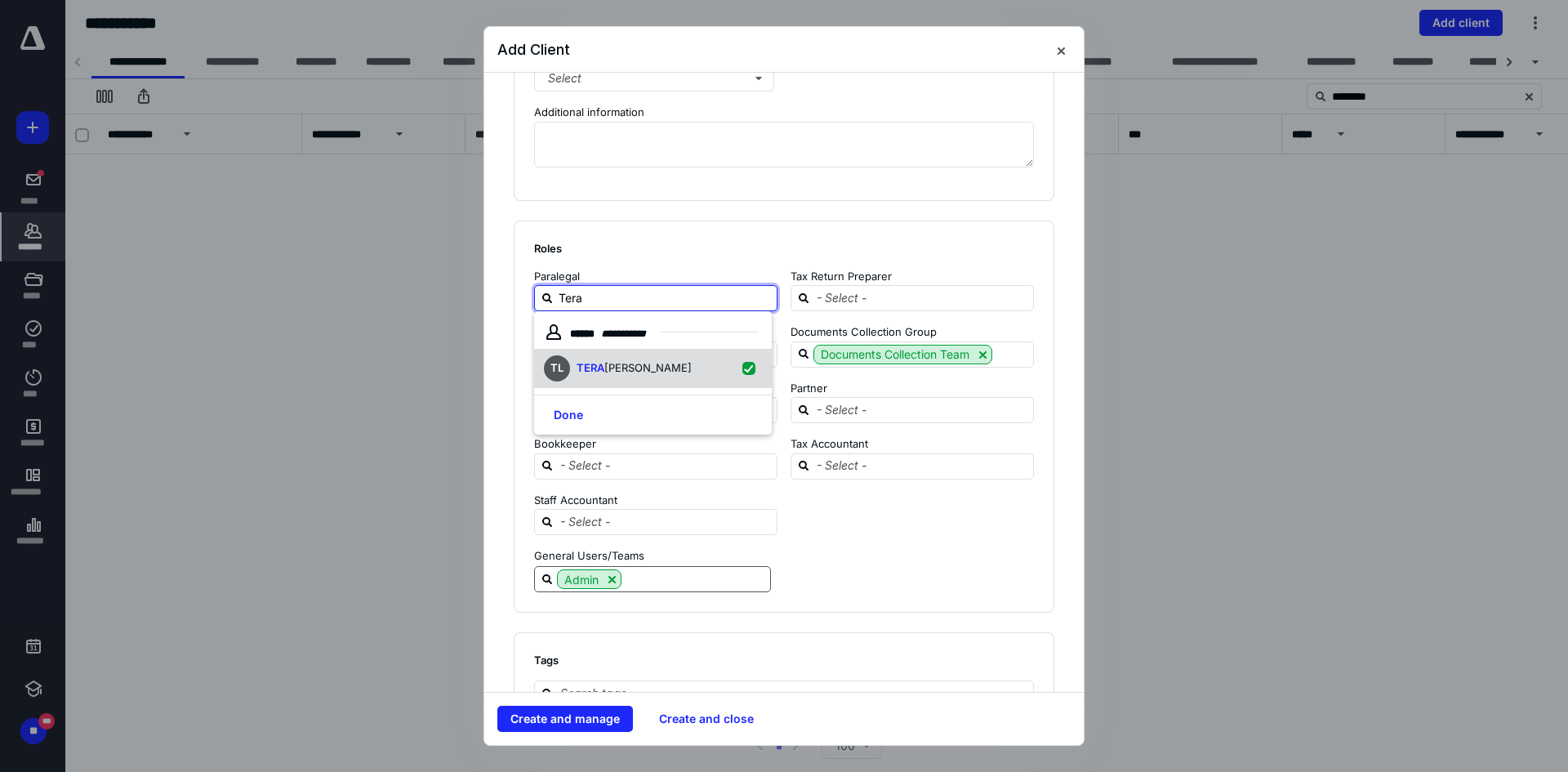 checkbox on "true" 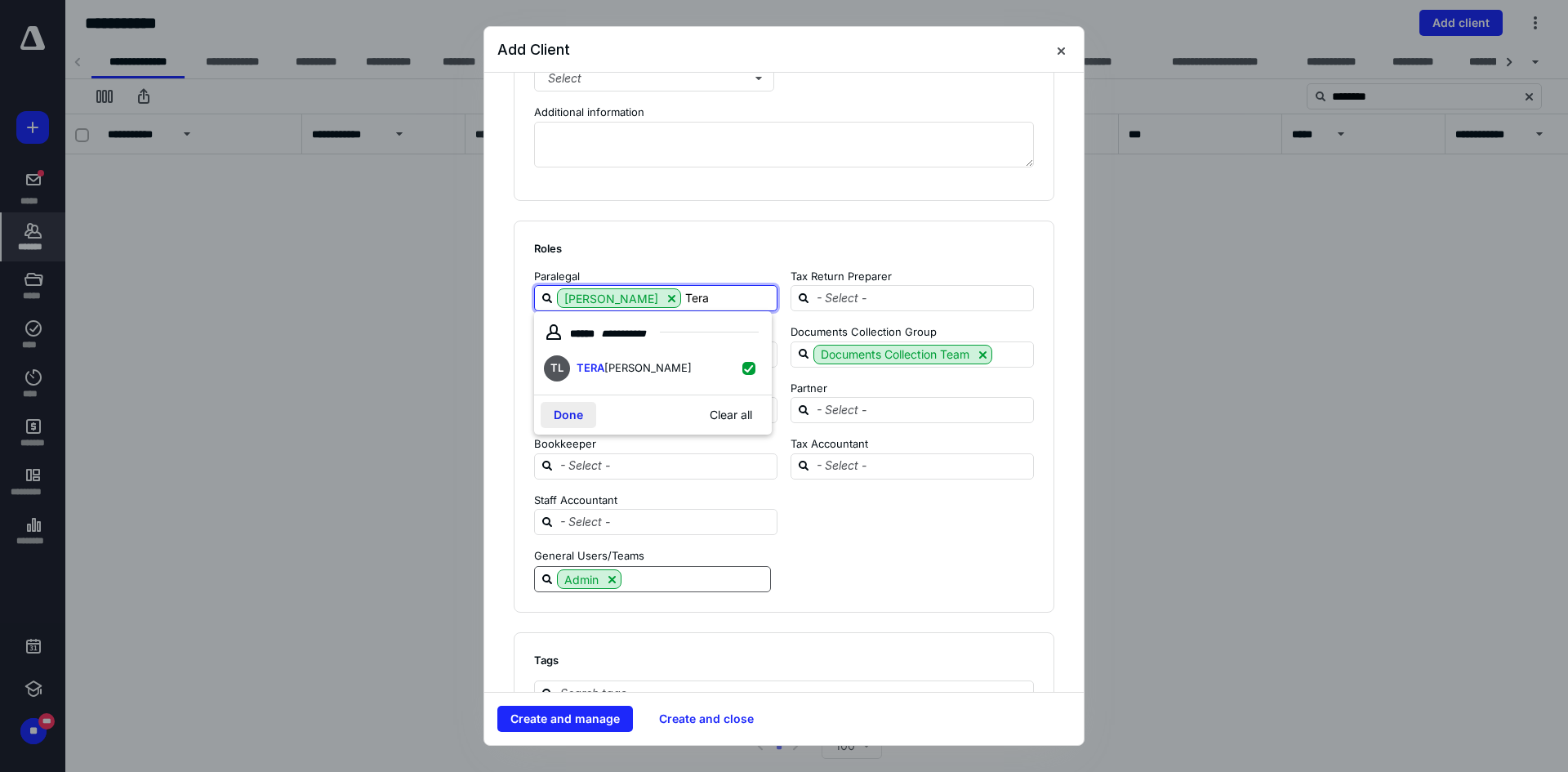 type on "Tera" 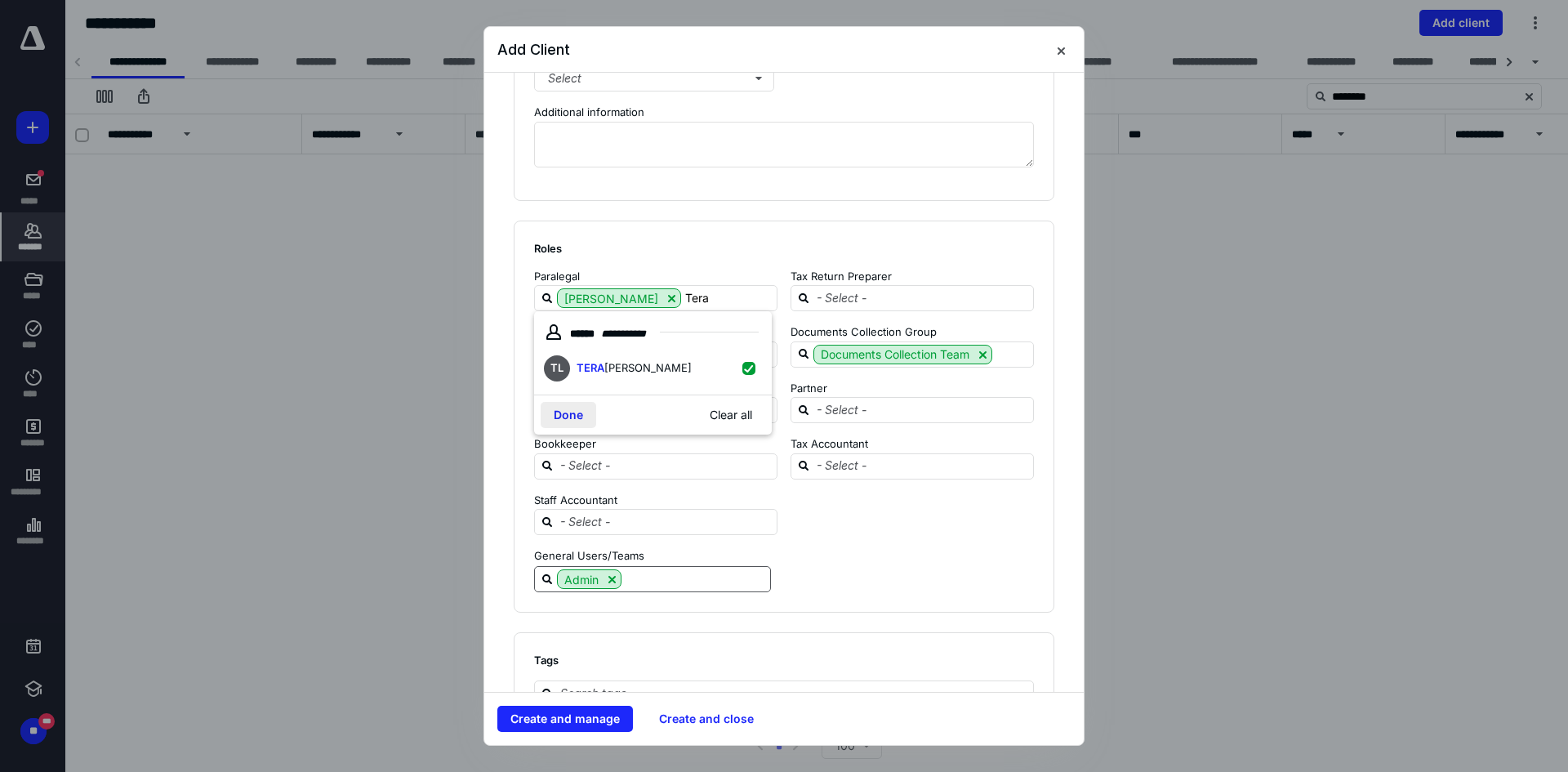 click on "Done" at bounding box center [568, 415] 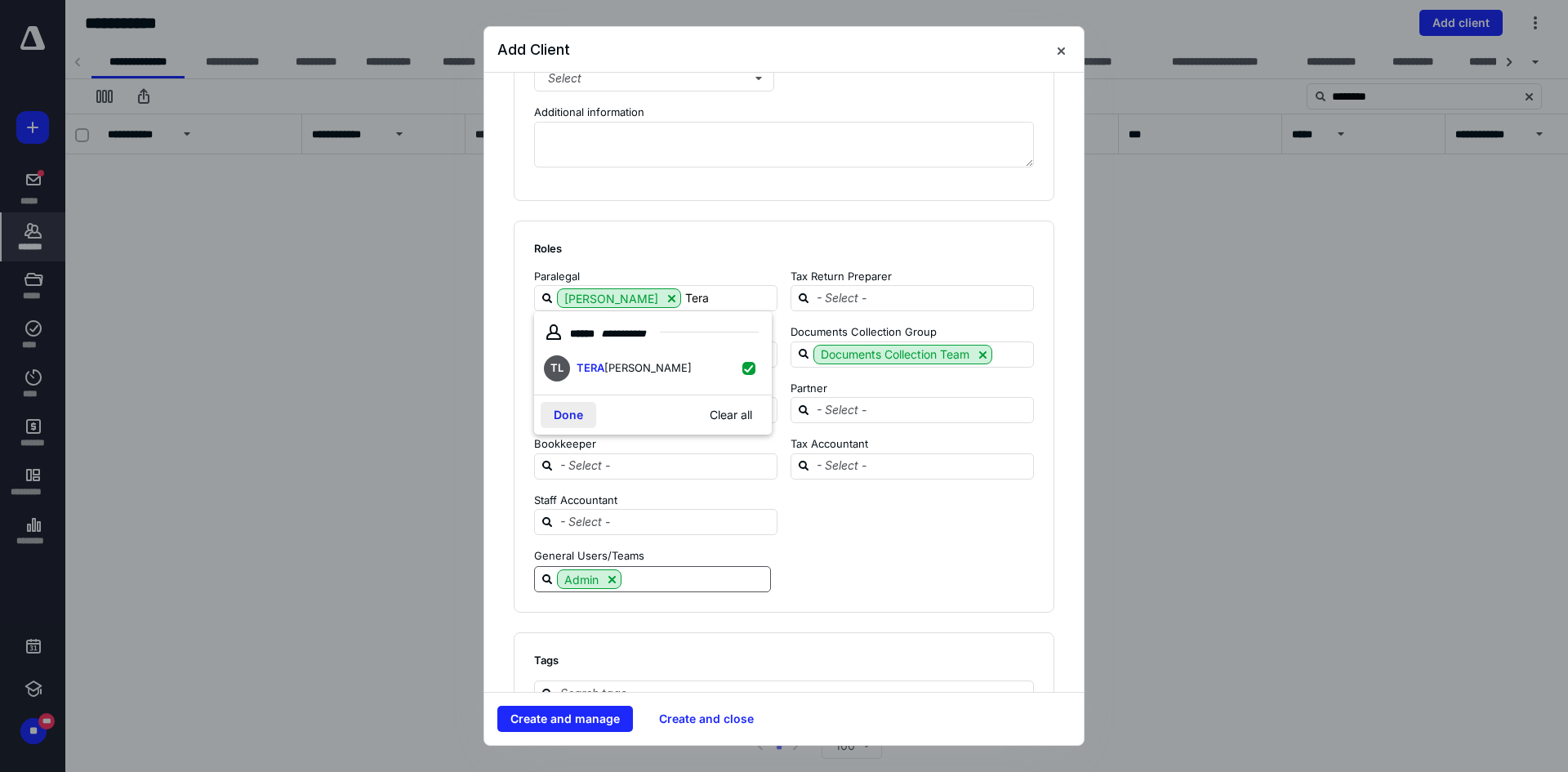 type 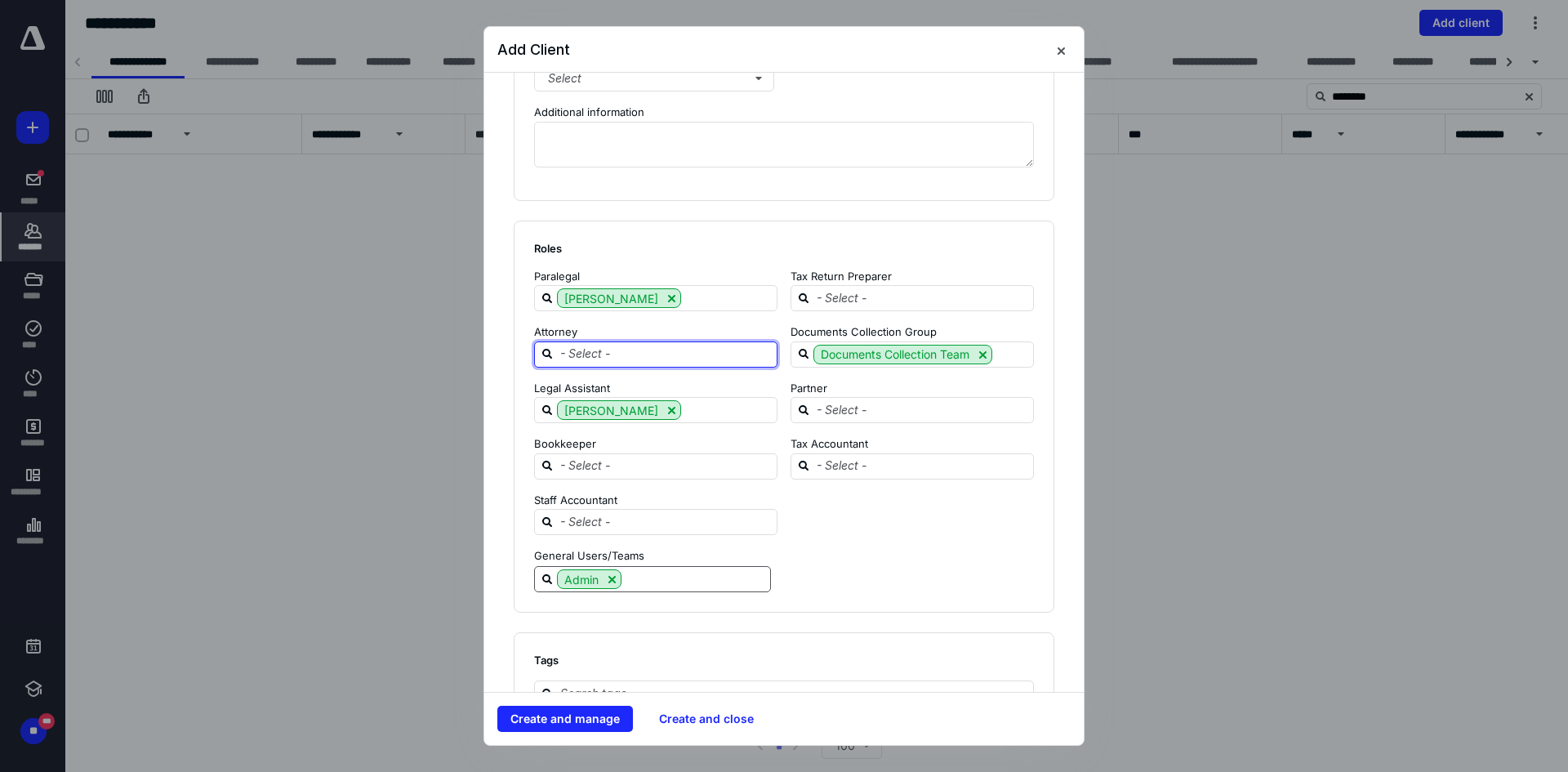 click at bounding box center (666, 354) 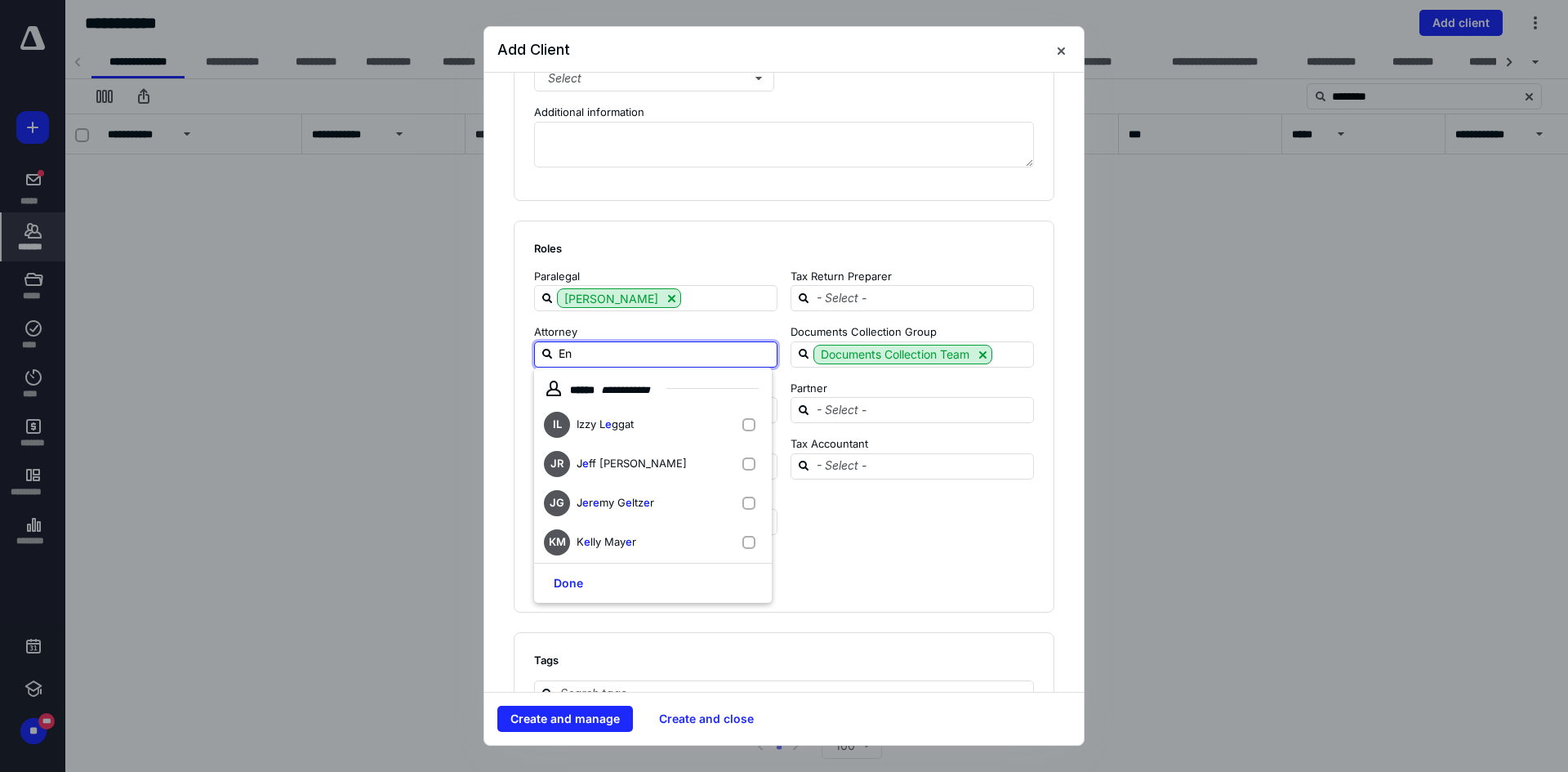 type on "Ent" 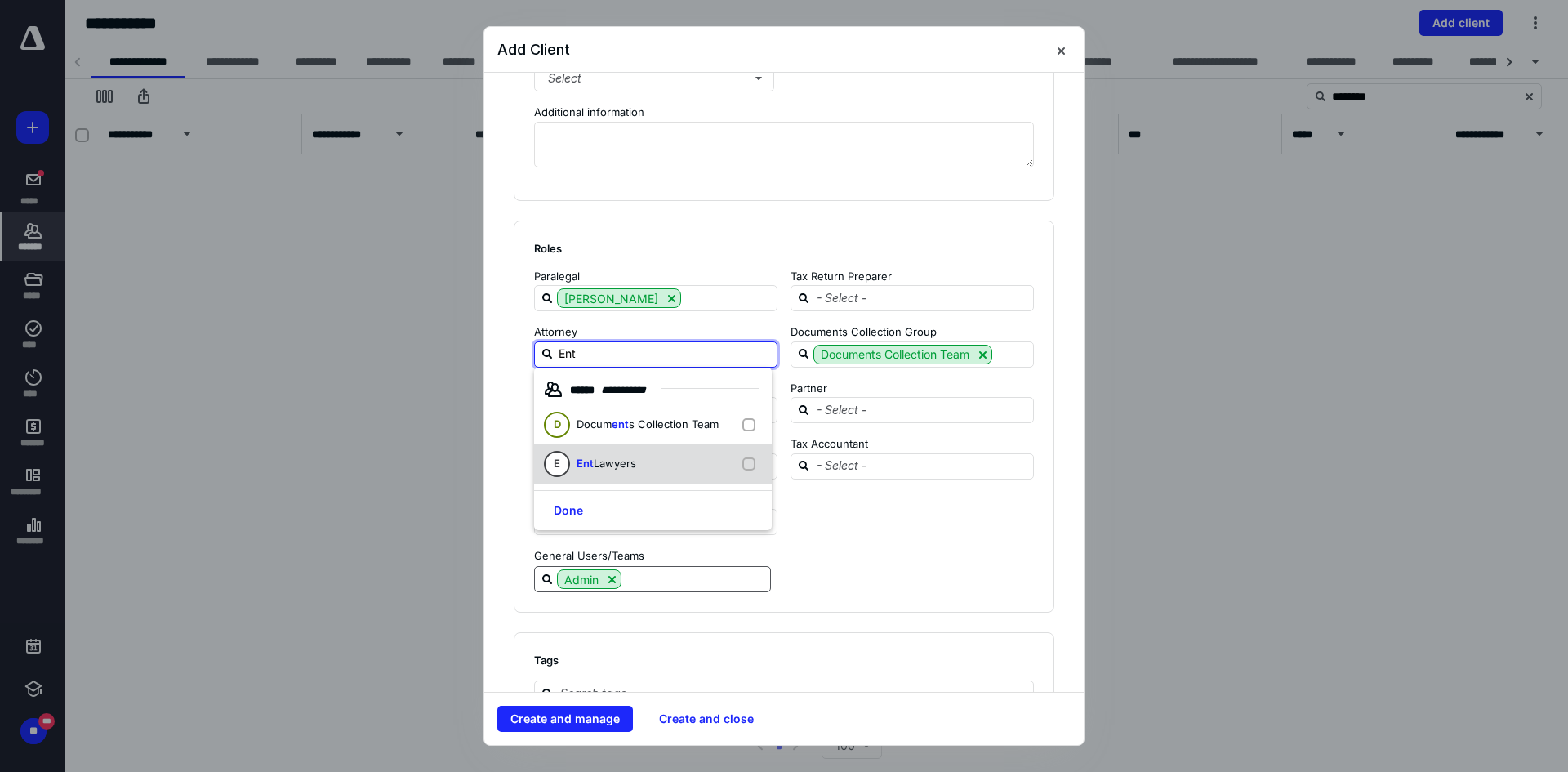 click on "E Ent  Lawyers" at bounding box center (653, 464) 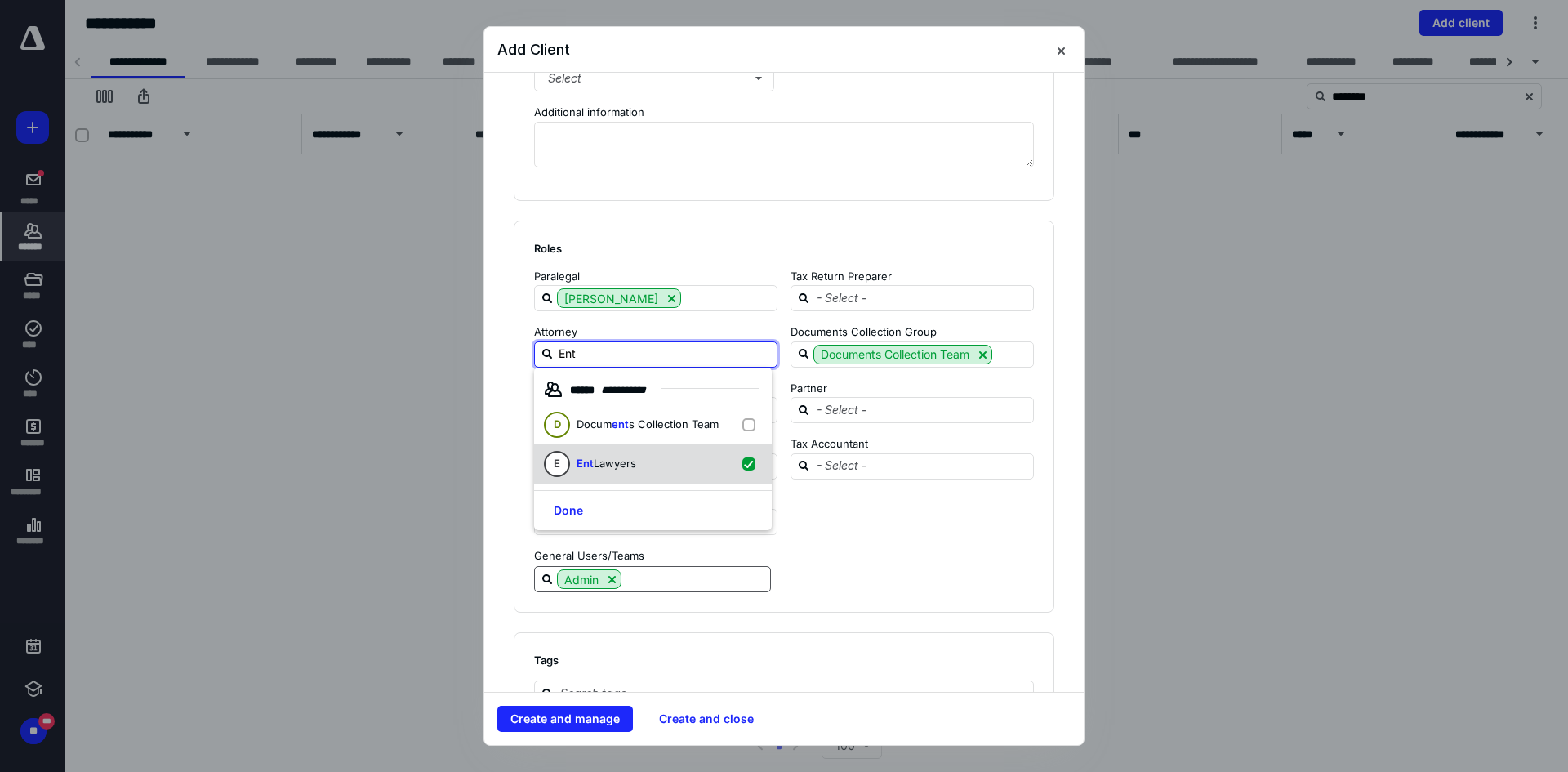 checkbox on "true" 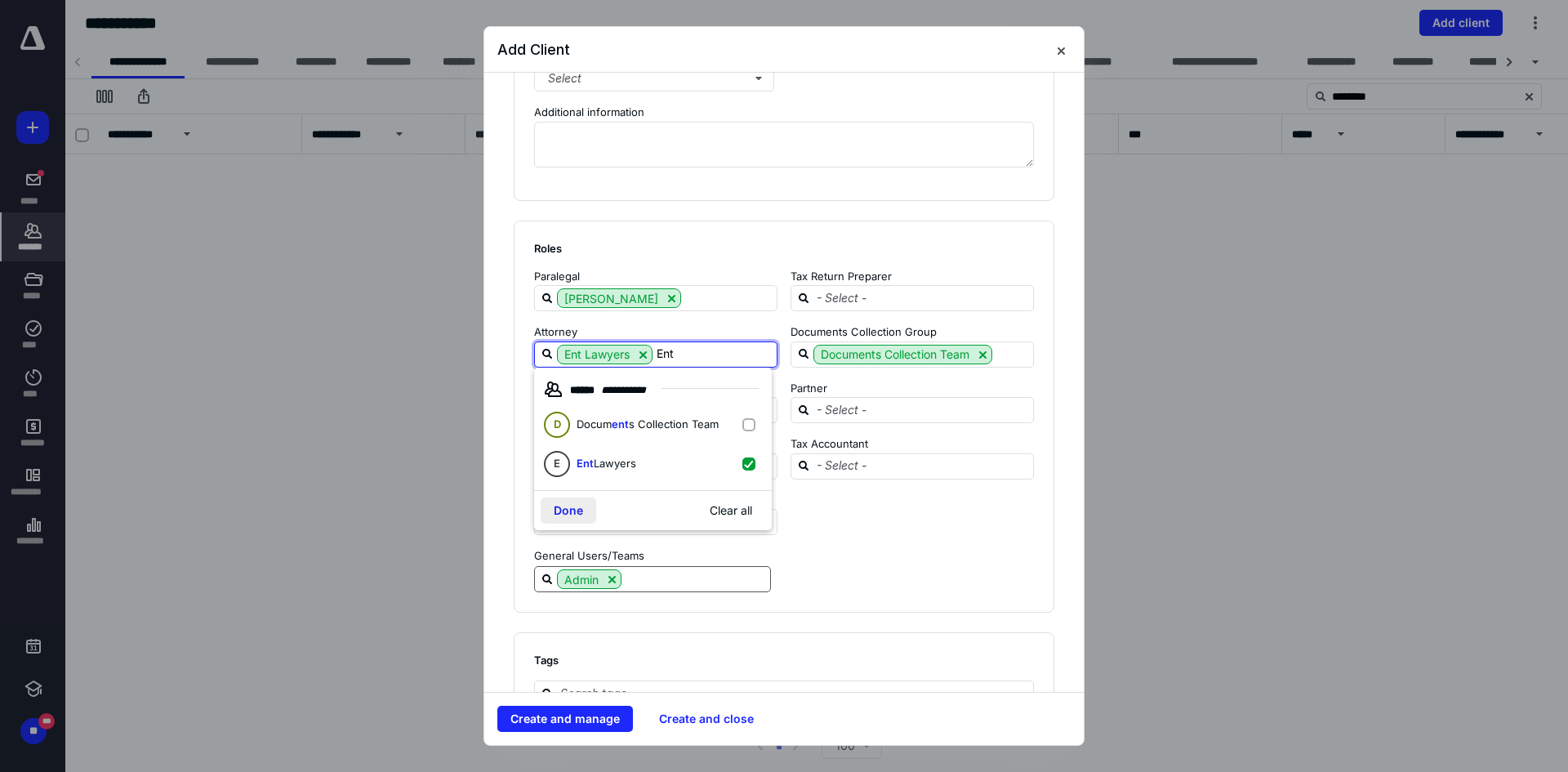 type on "Ent" 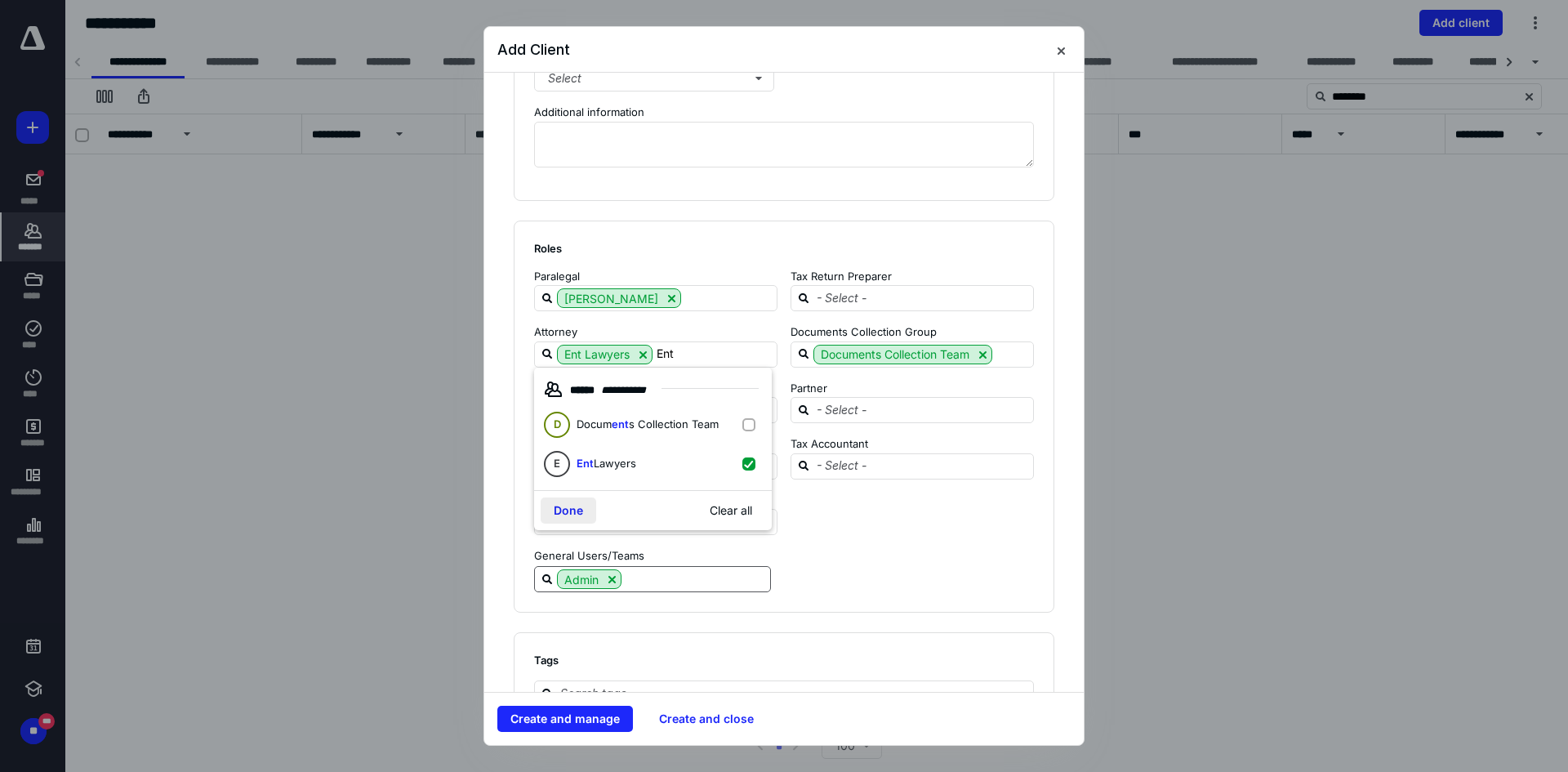 click on "Done" at bounding box center [568, 511] 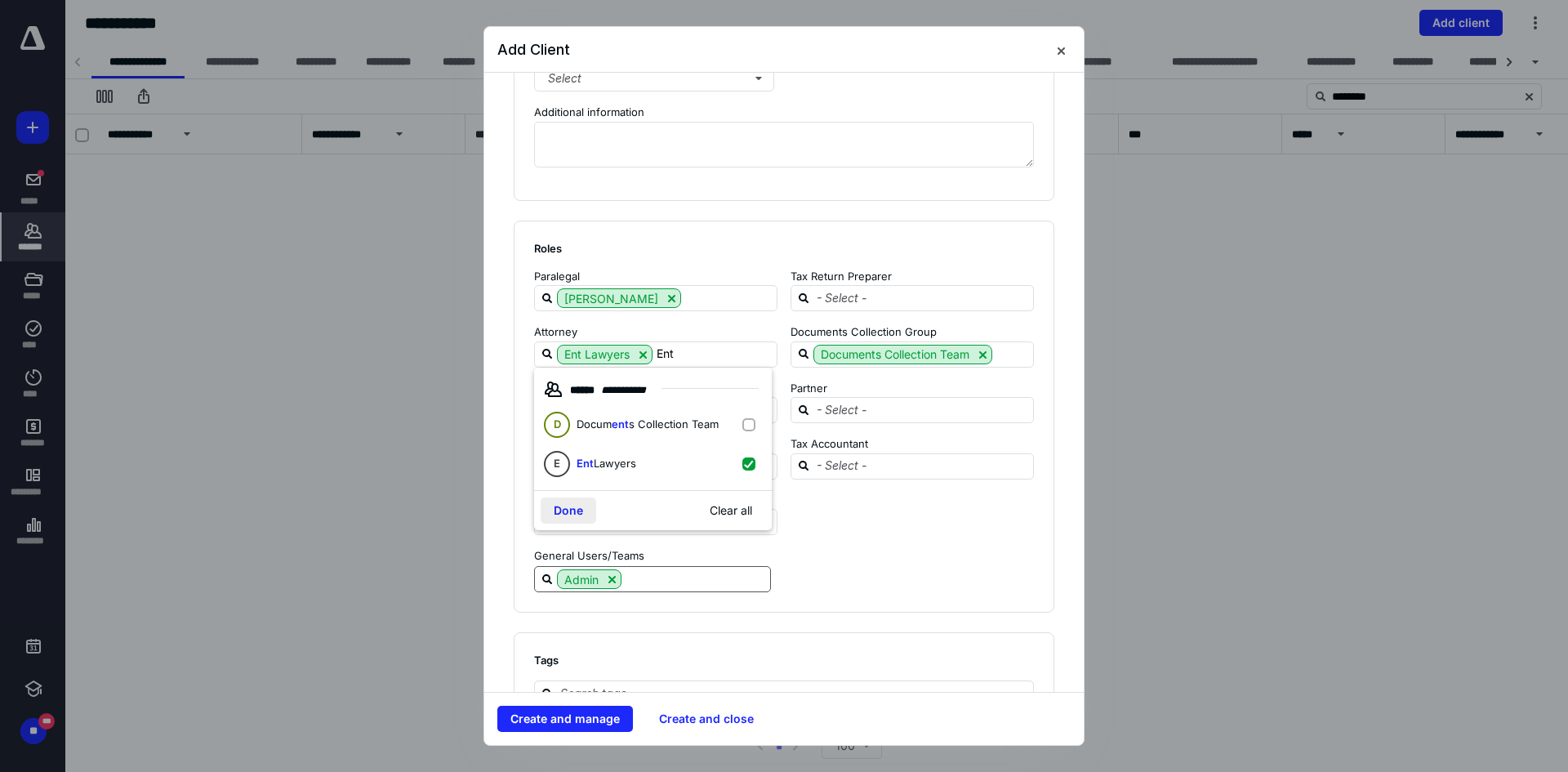 type 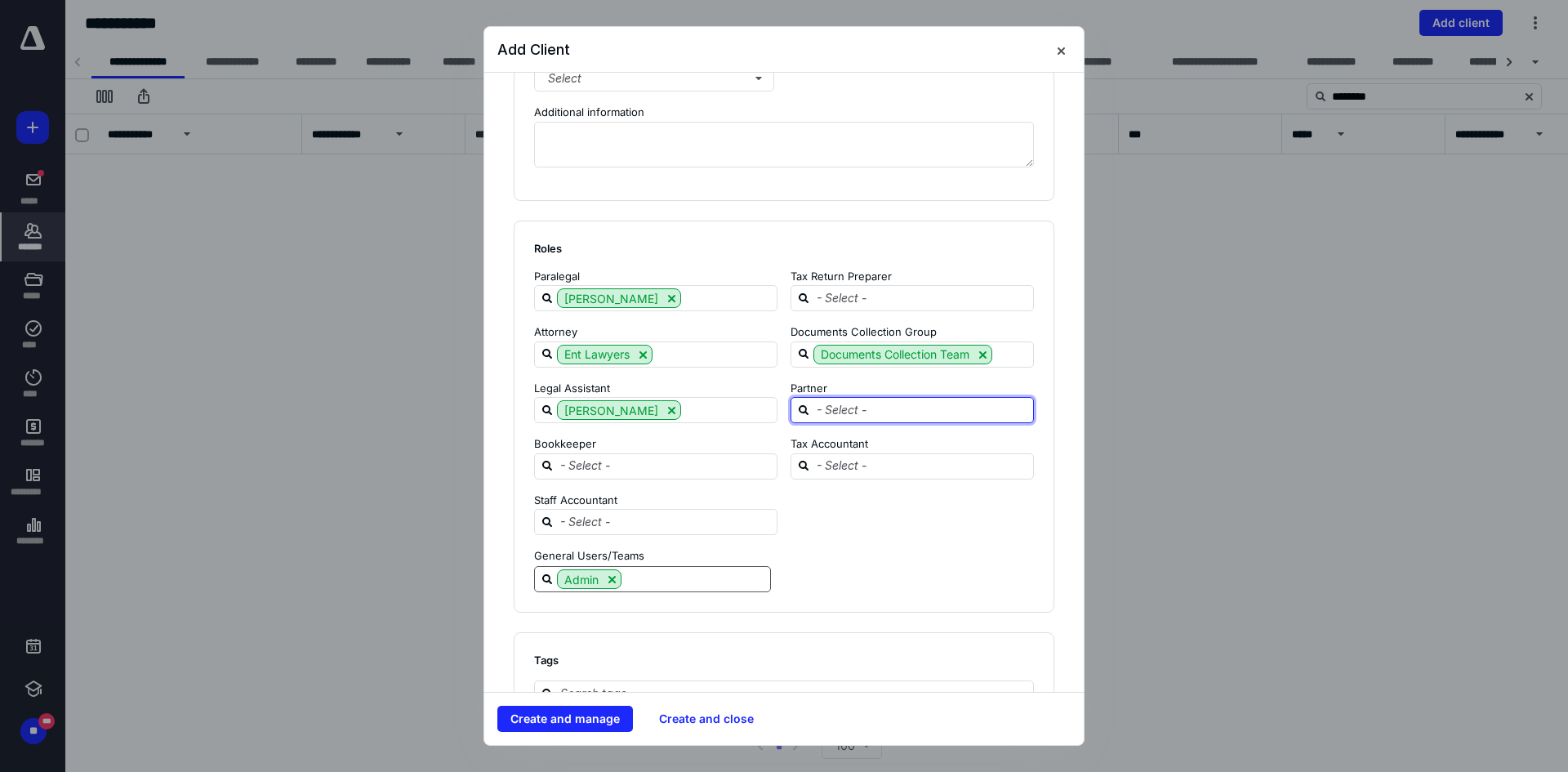 click at bounding box center [922, 409] 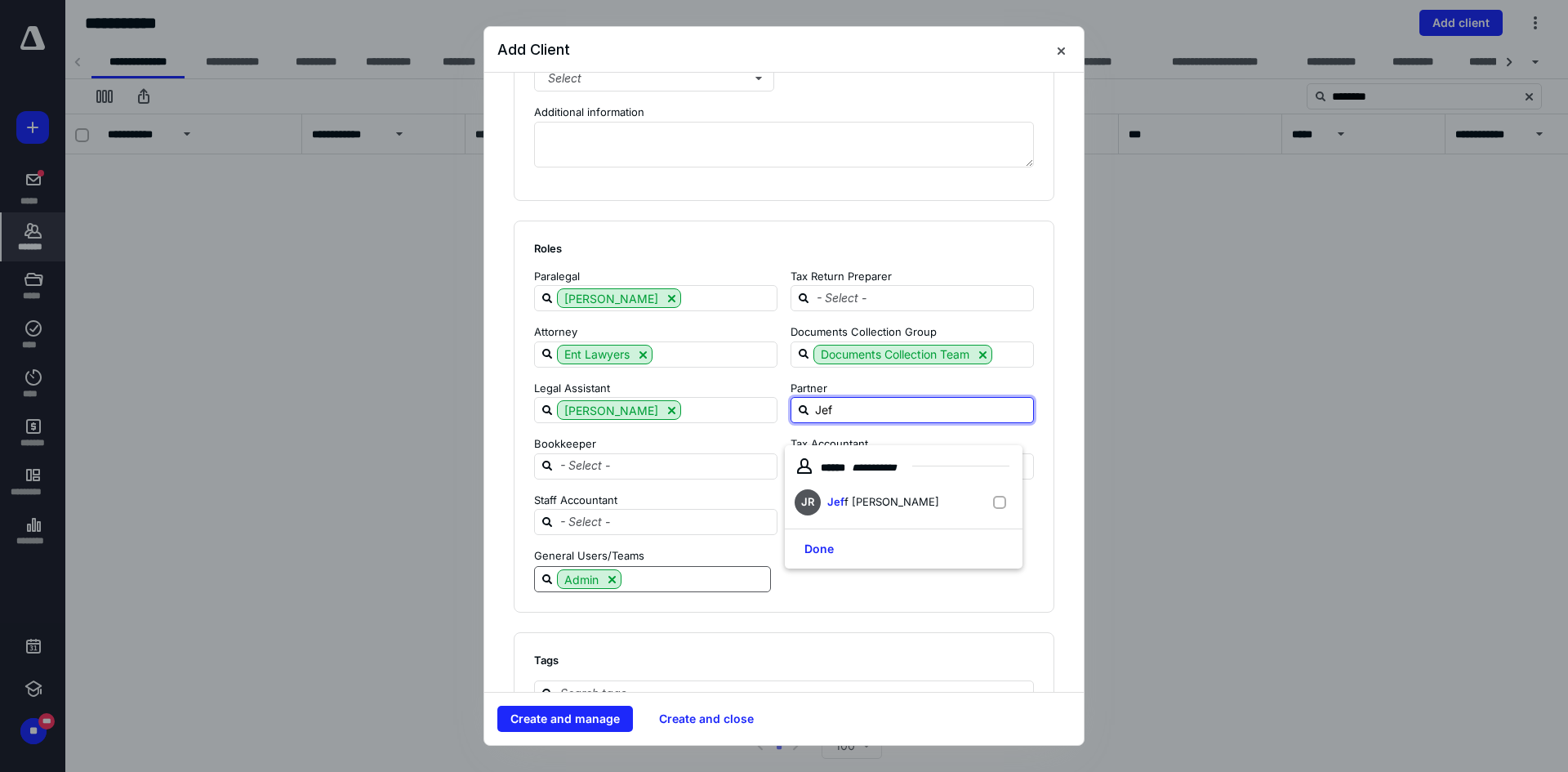 type on "[PERSON_NAME]" 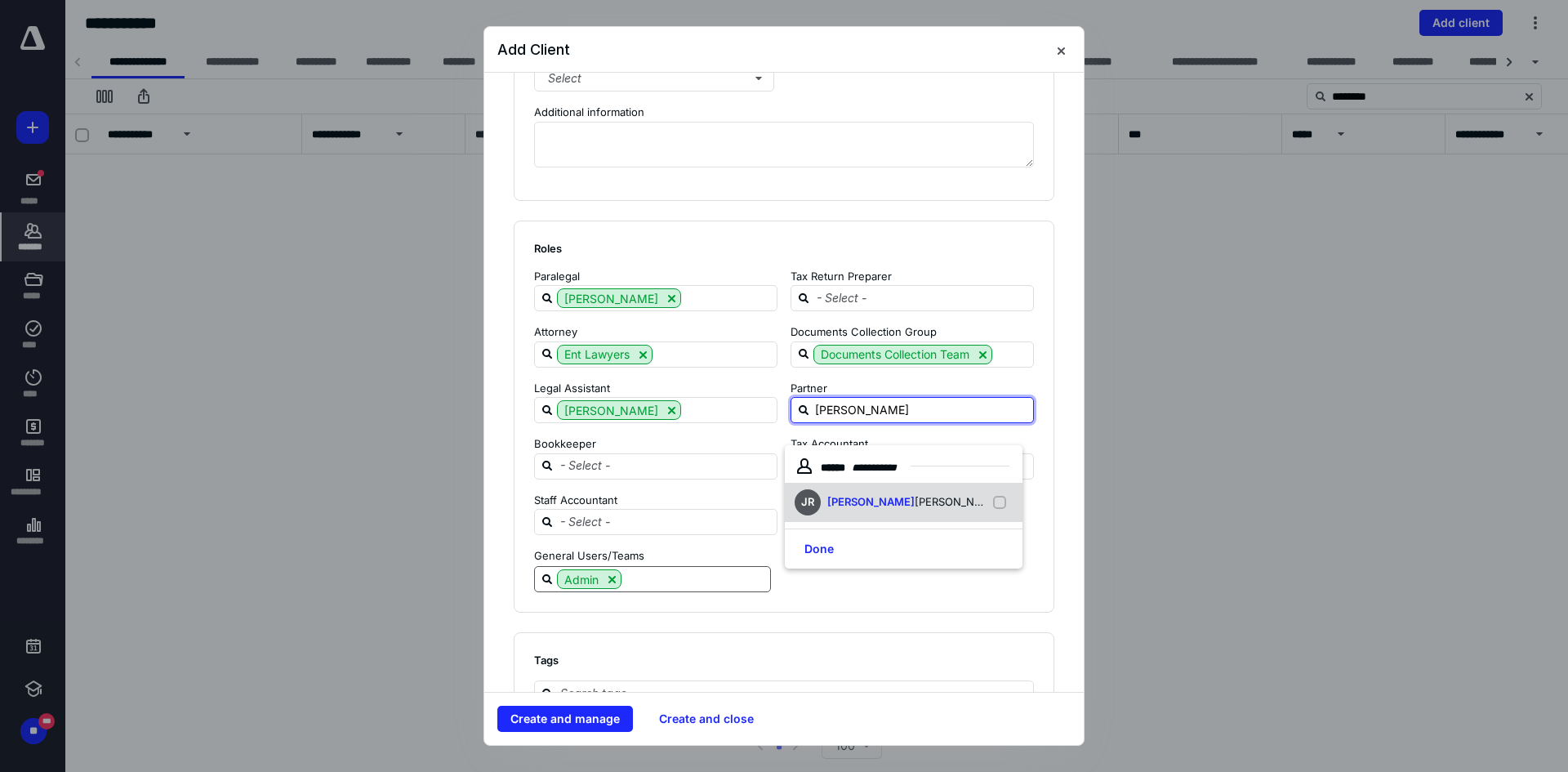 click on "[PERSON_NAME]" at bounding box center (958, 502) 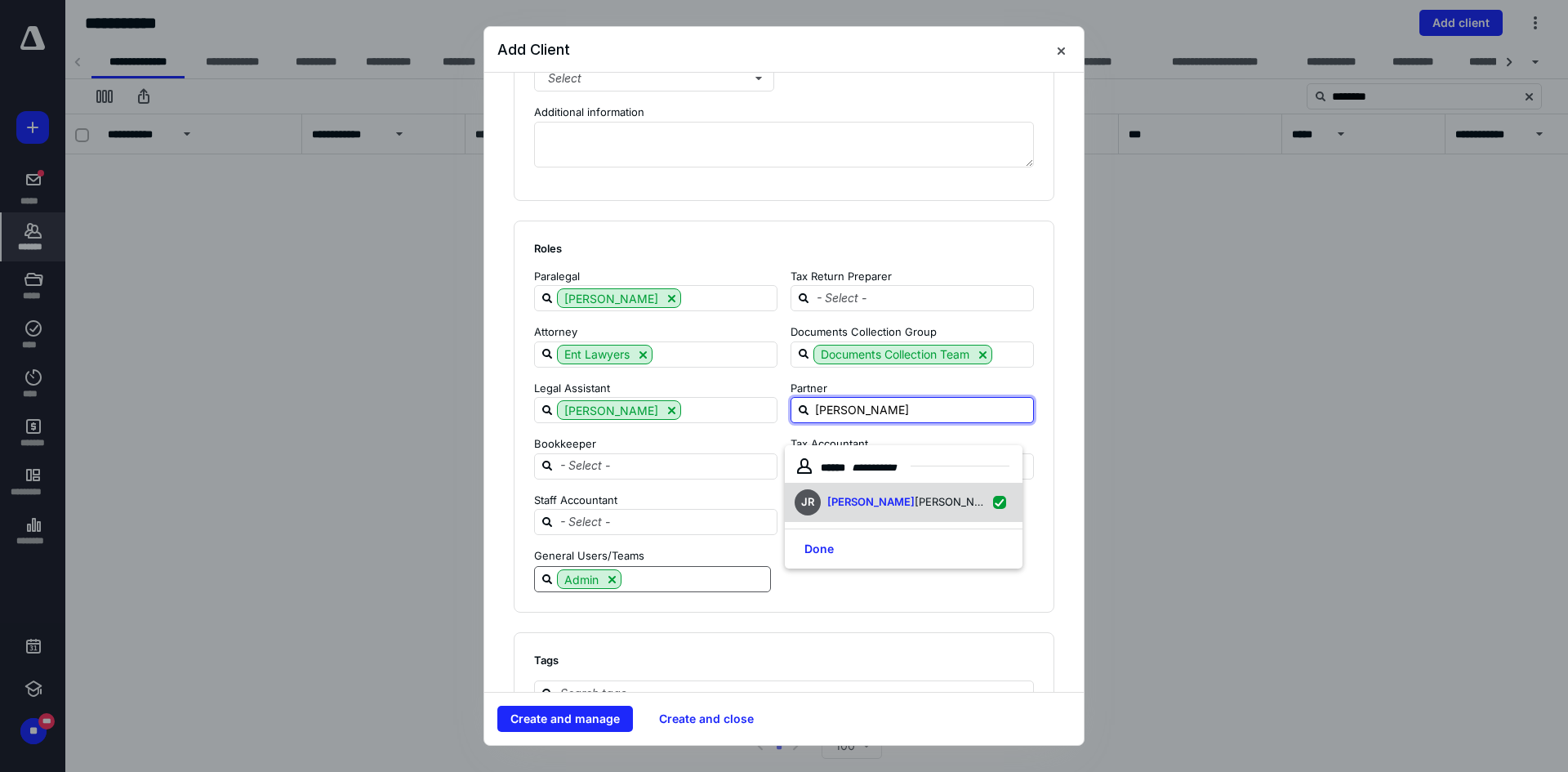 checkbox on "true" 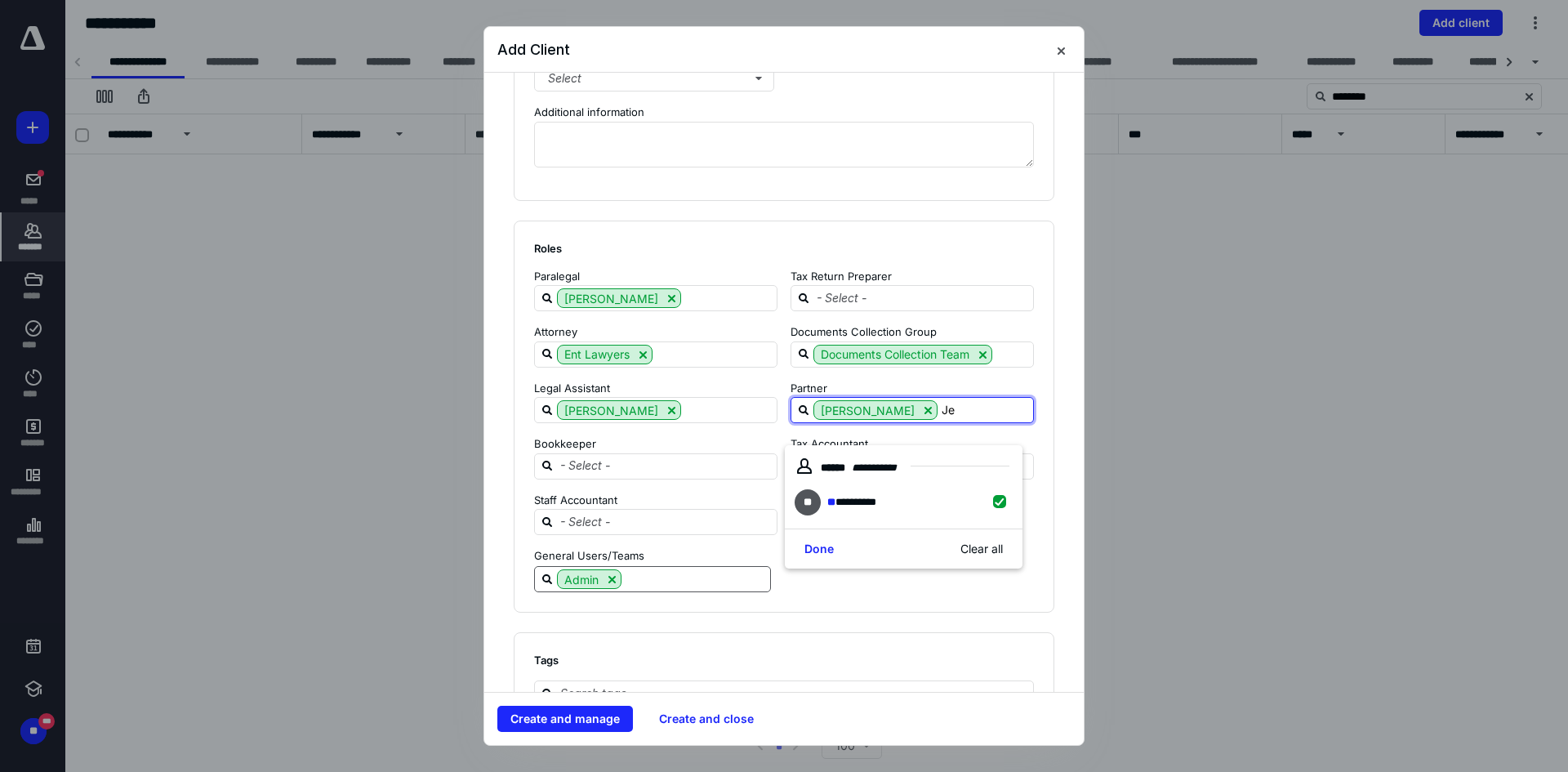 type on "J" 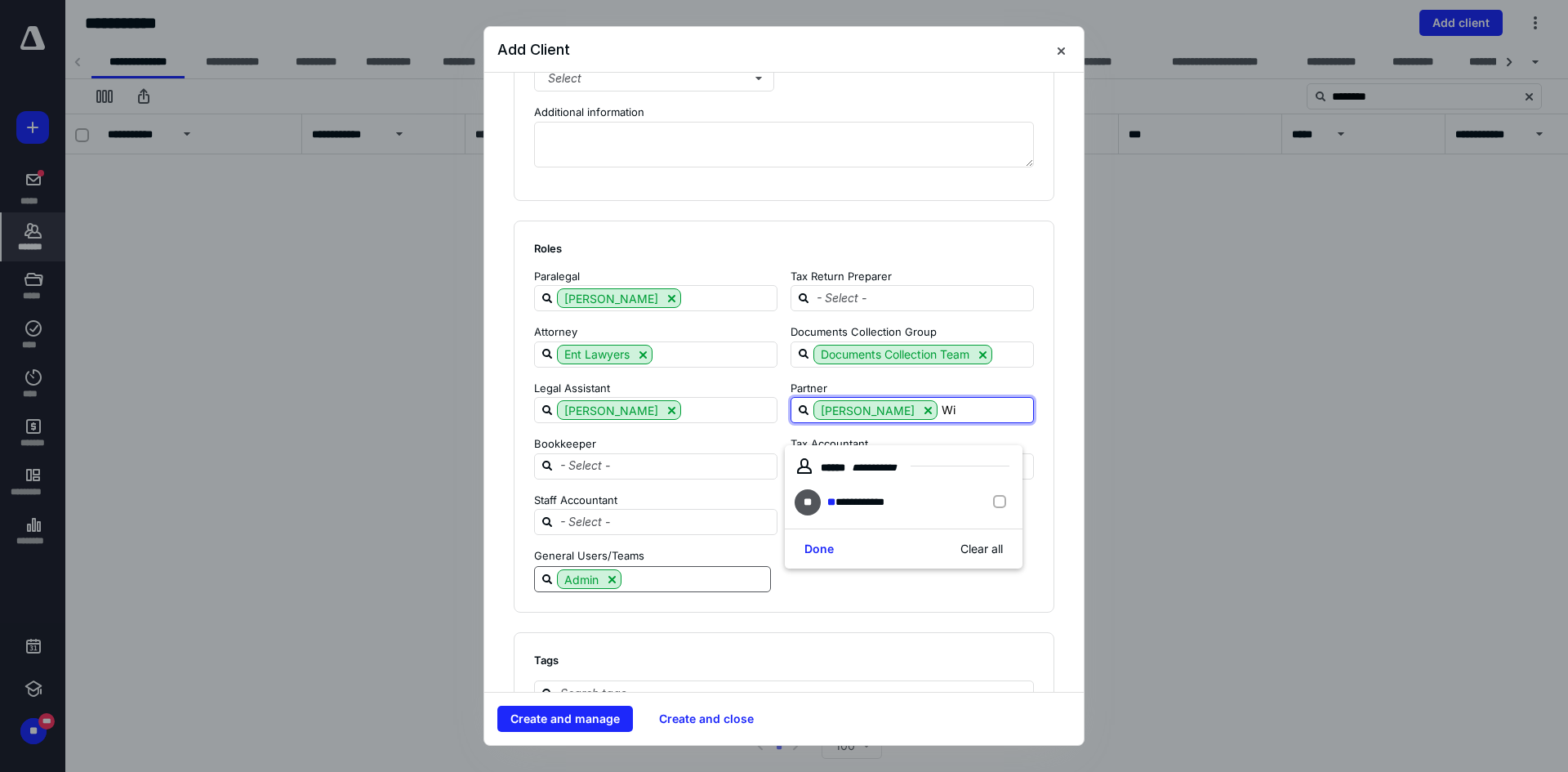 type on "Wil" 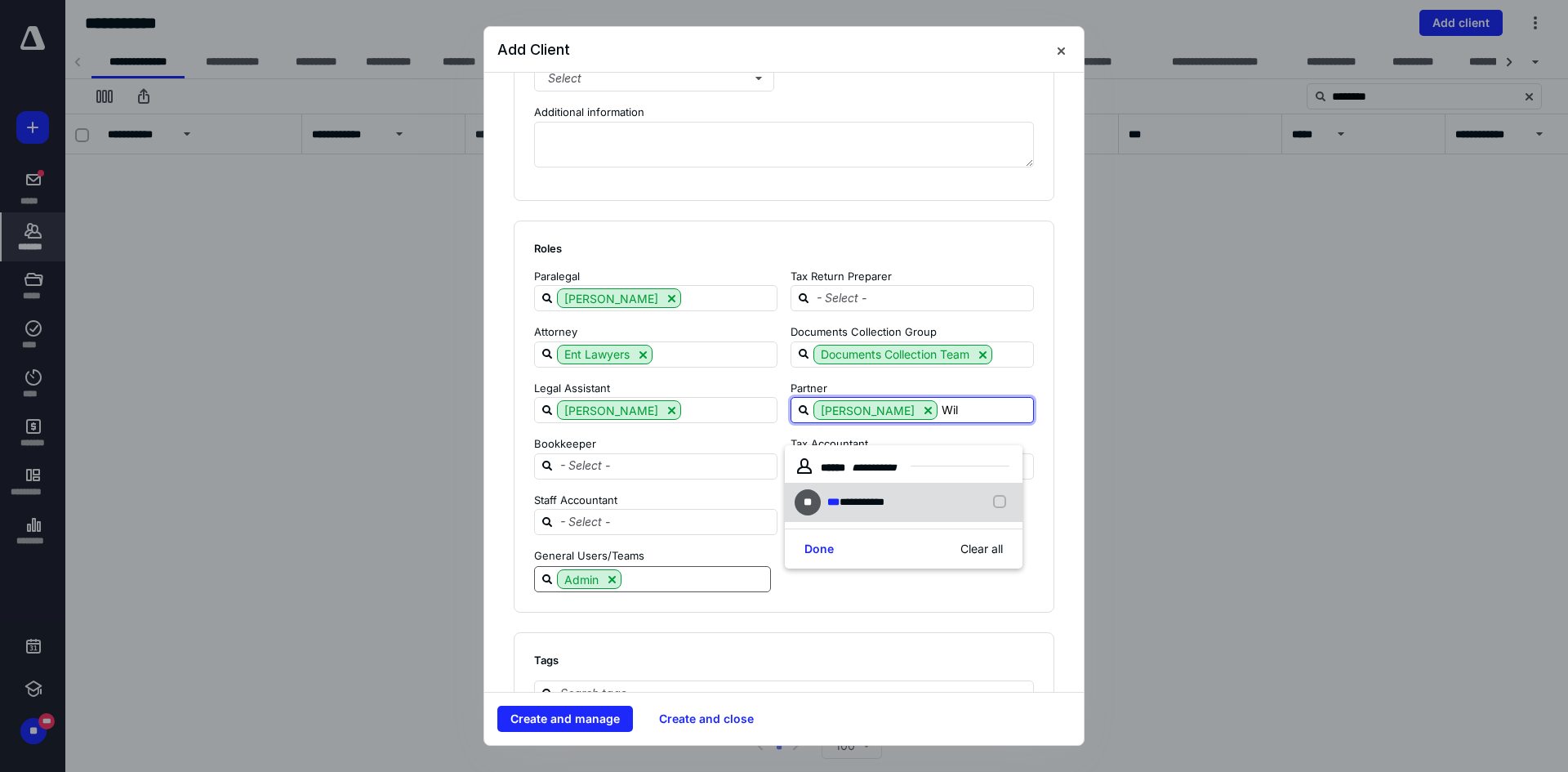 drag, startPoint x: 874, startPoint y: 508, endPoint x: 855, endPoint y: 502, distance: 19.924859 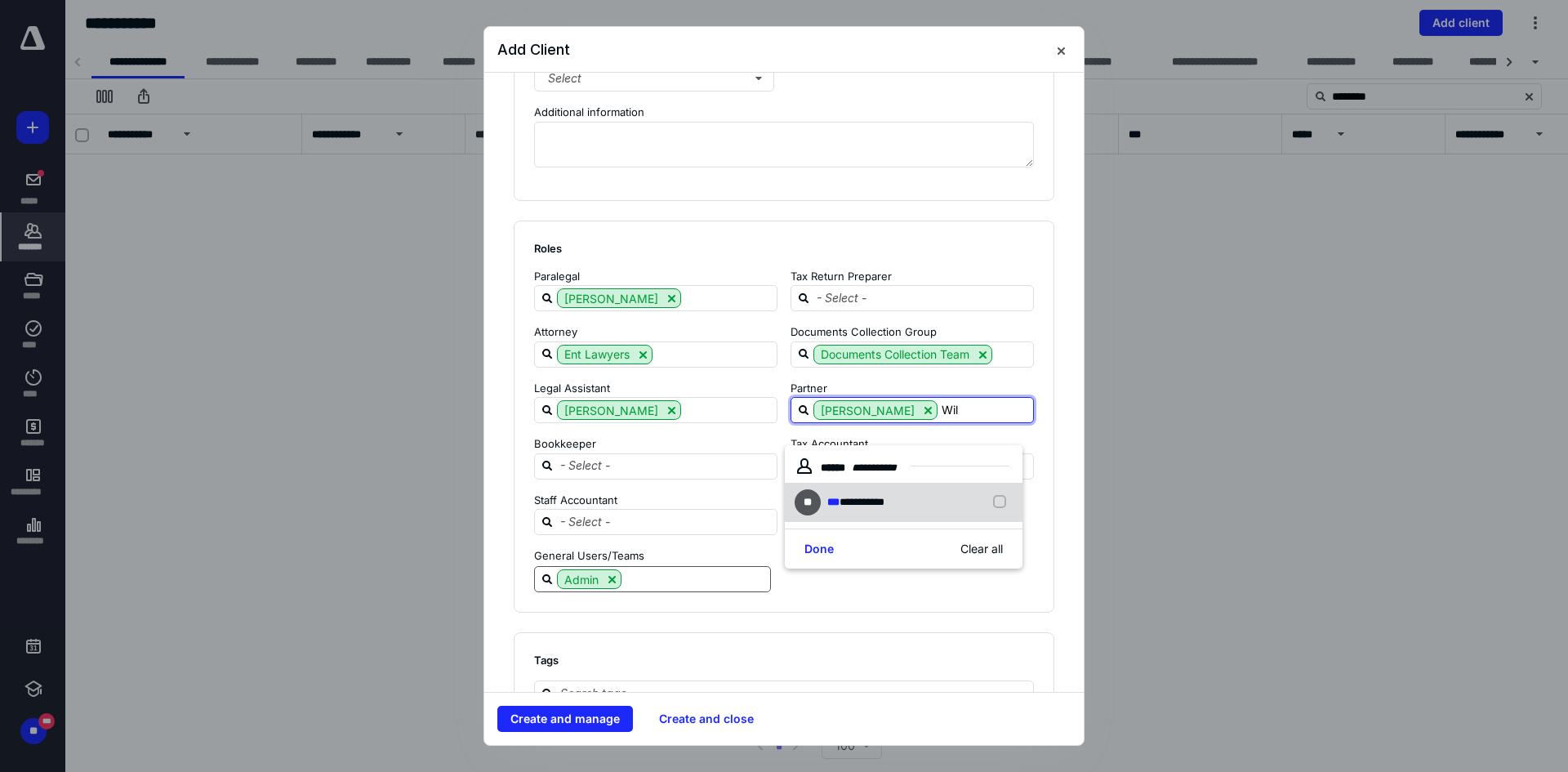 click on "**********" at bounding box center [862, 502] 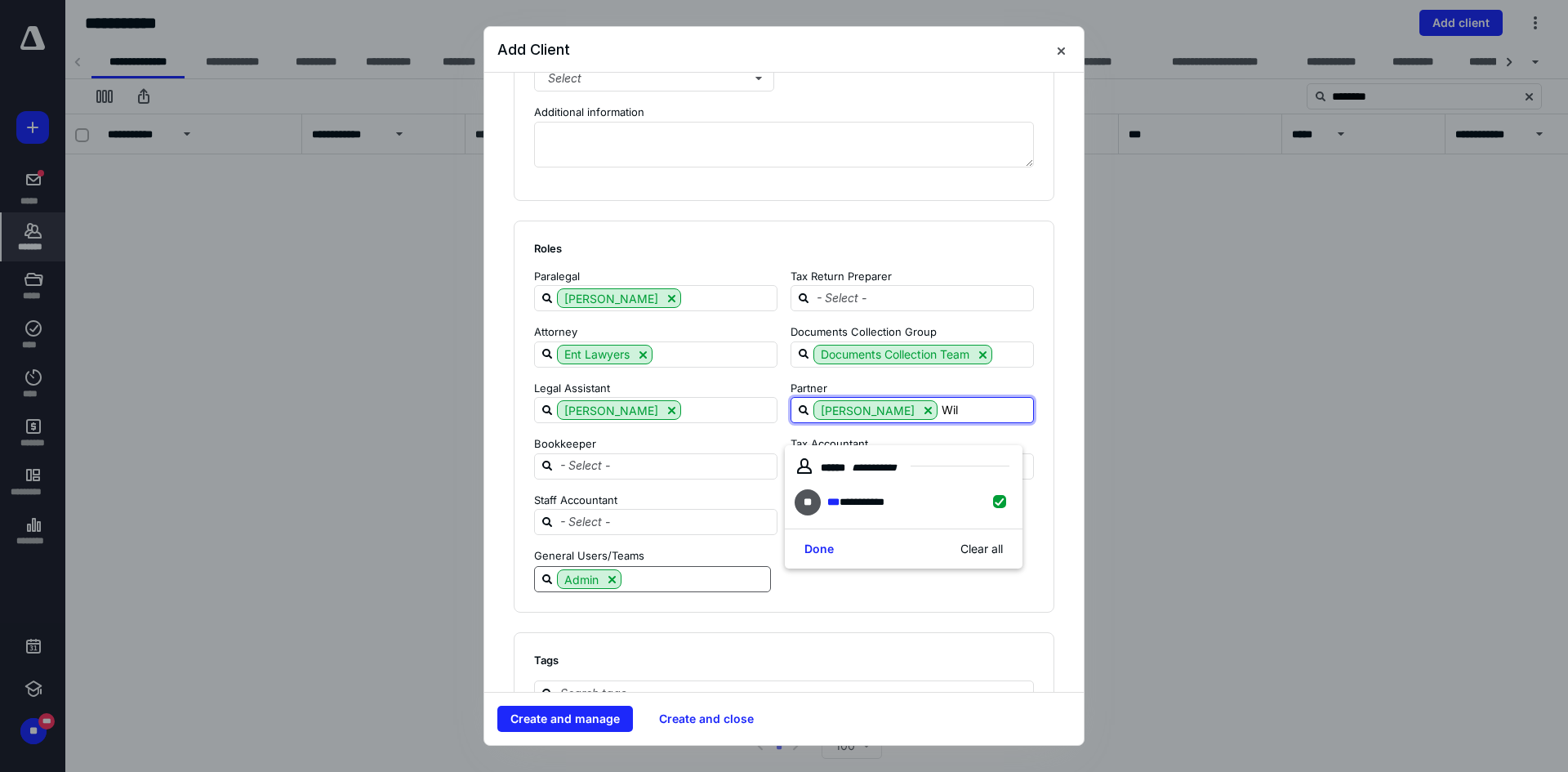 checkbox on "true" 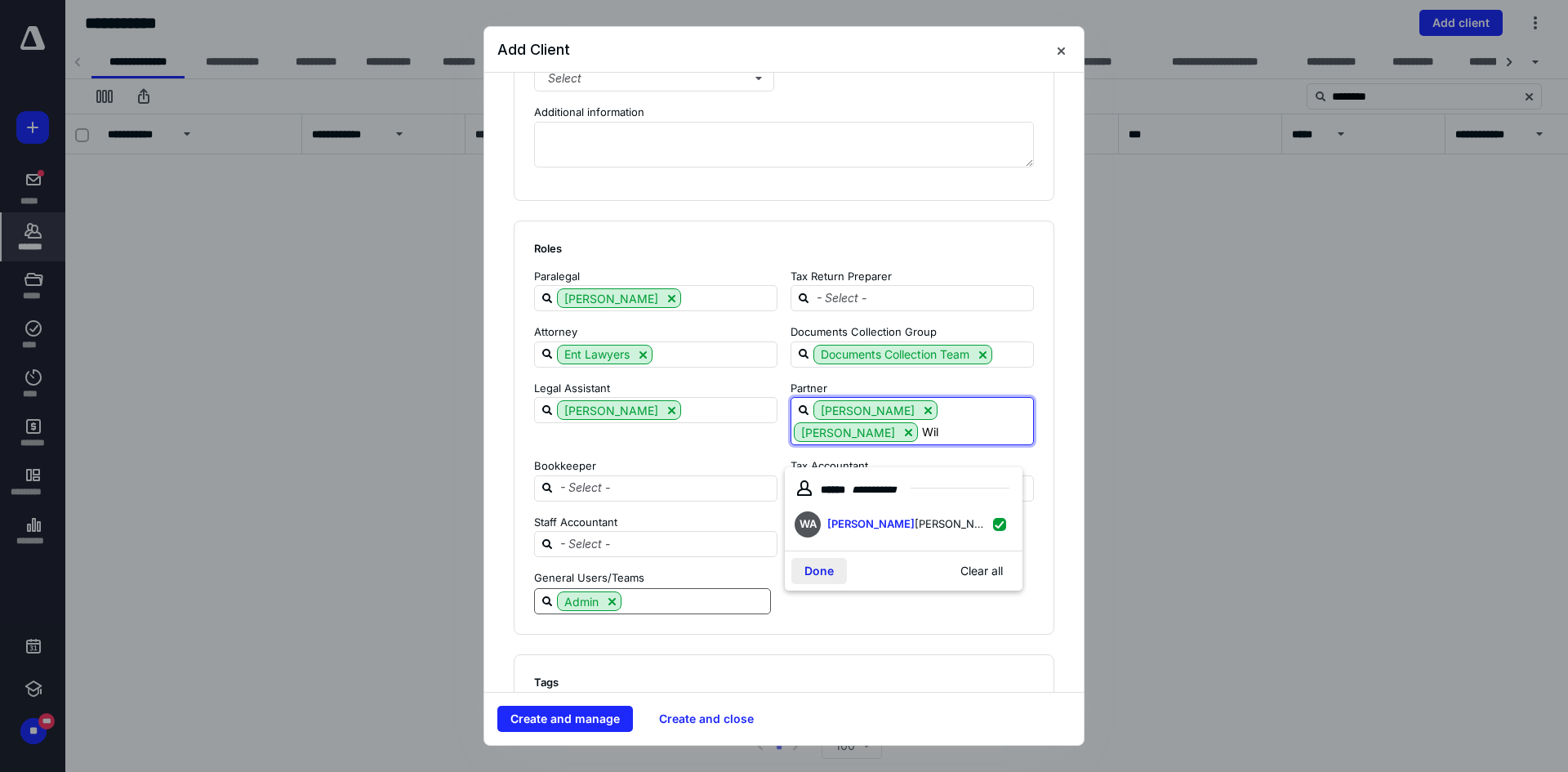 type on "Wil" 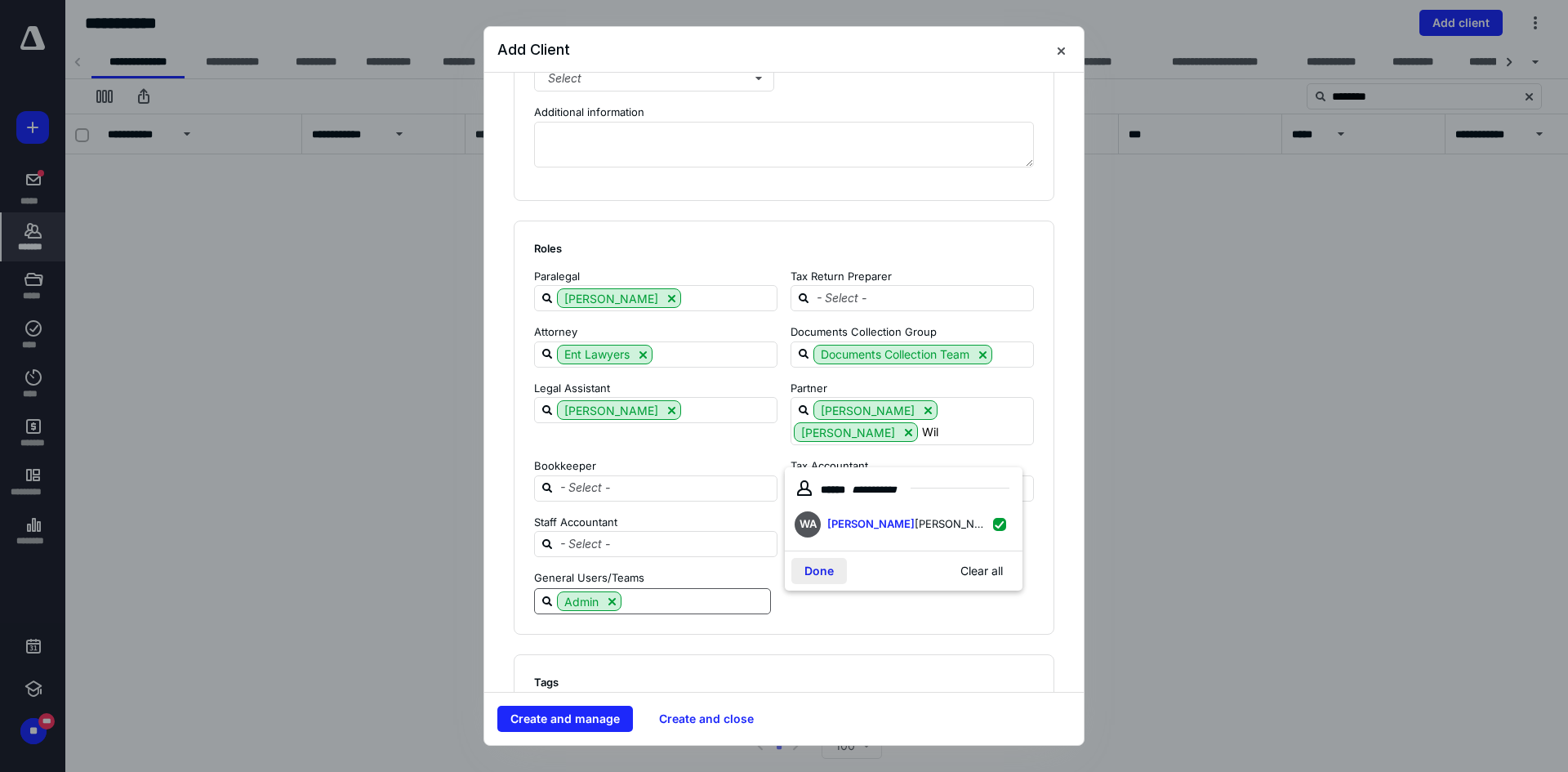 click on "Done" at bounding box center [819, 571] 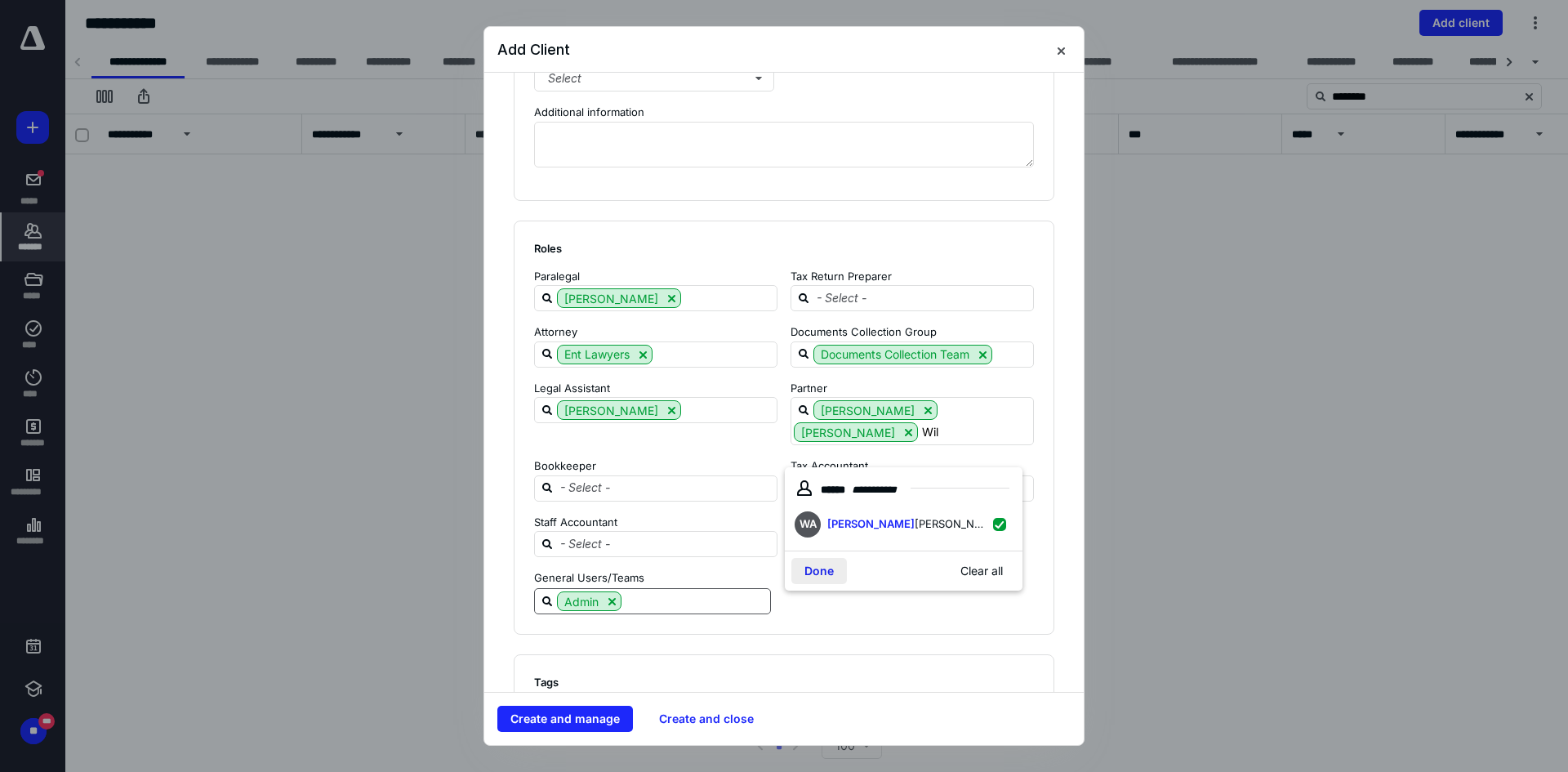 type 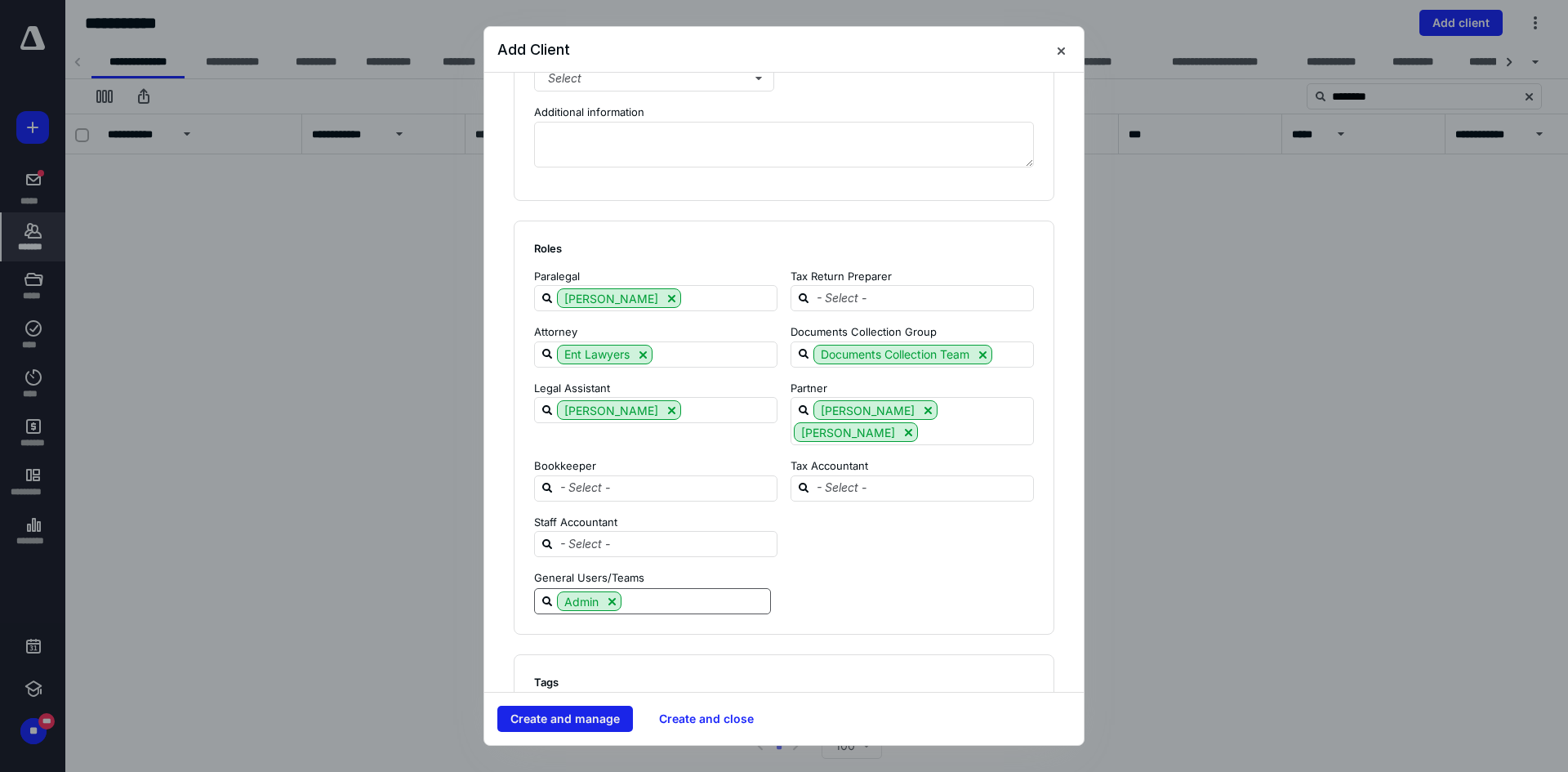 click on "Create and manage" at bounding box center [565, 719] 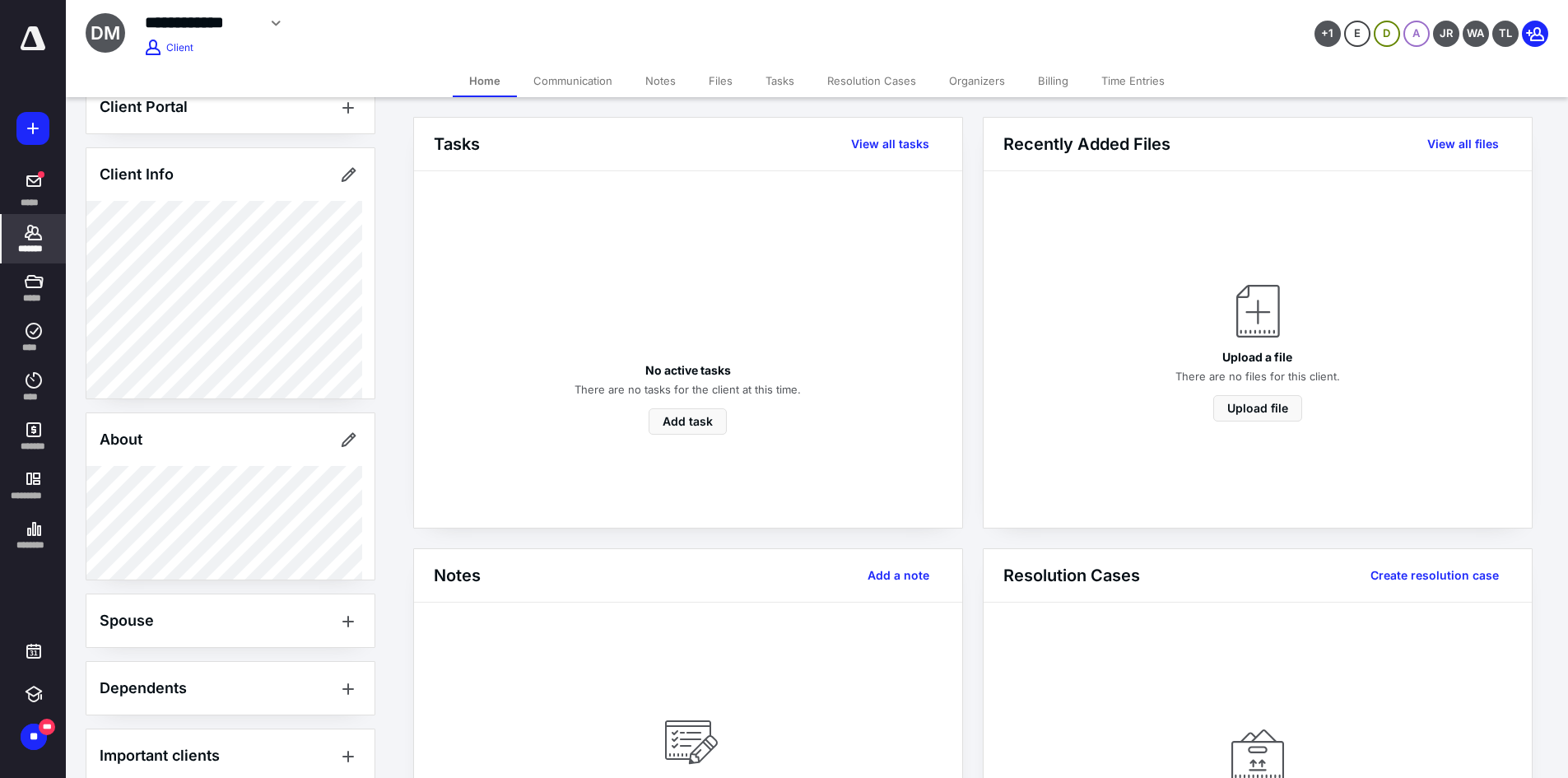 scroll, scrollTop: 129, scrollLeft: 0, axis: vertical 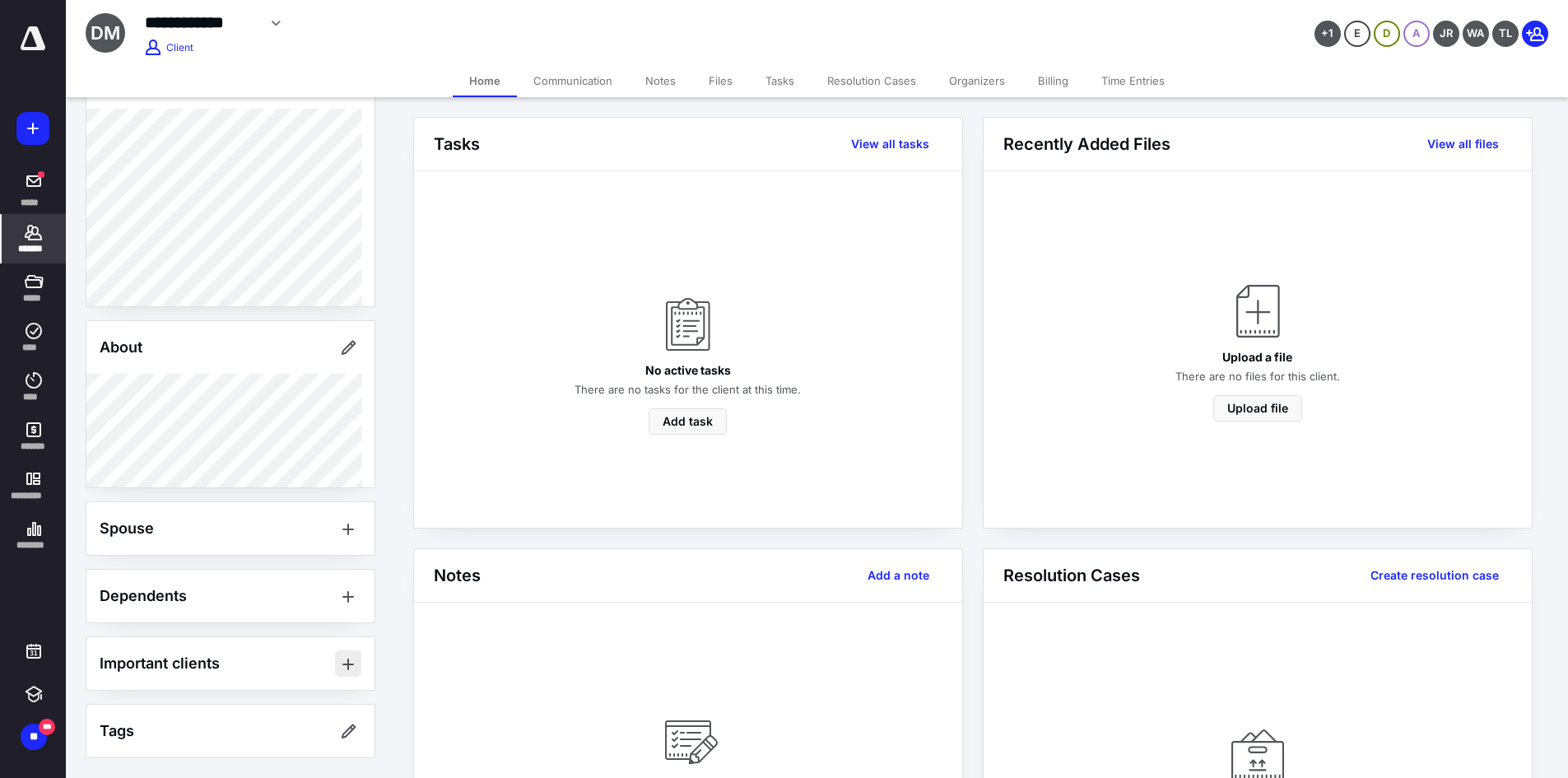 click at bounding box center [348, 664] 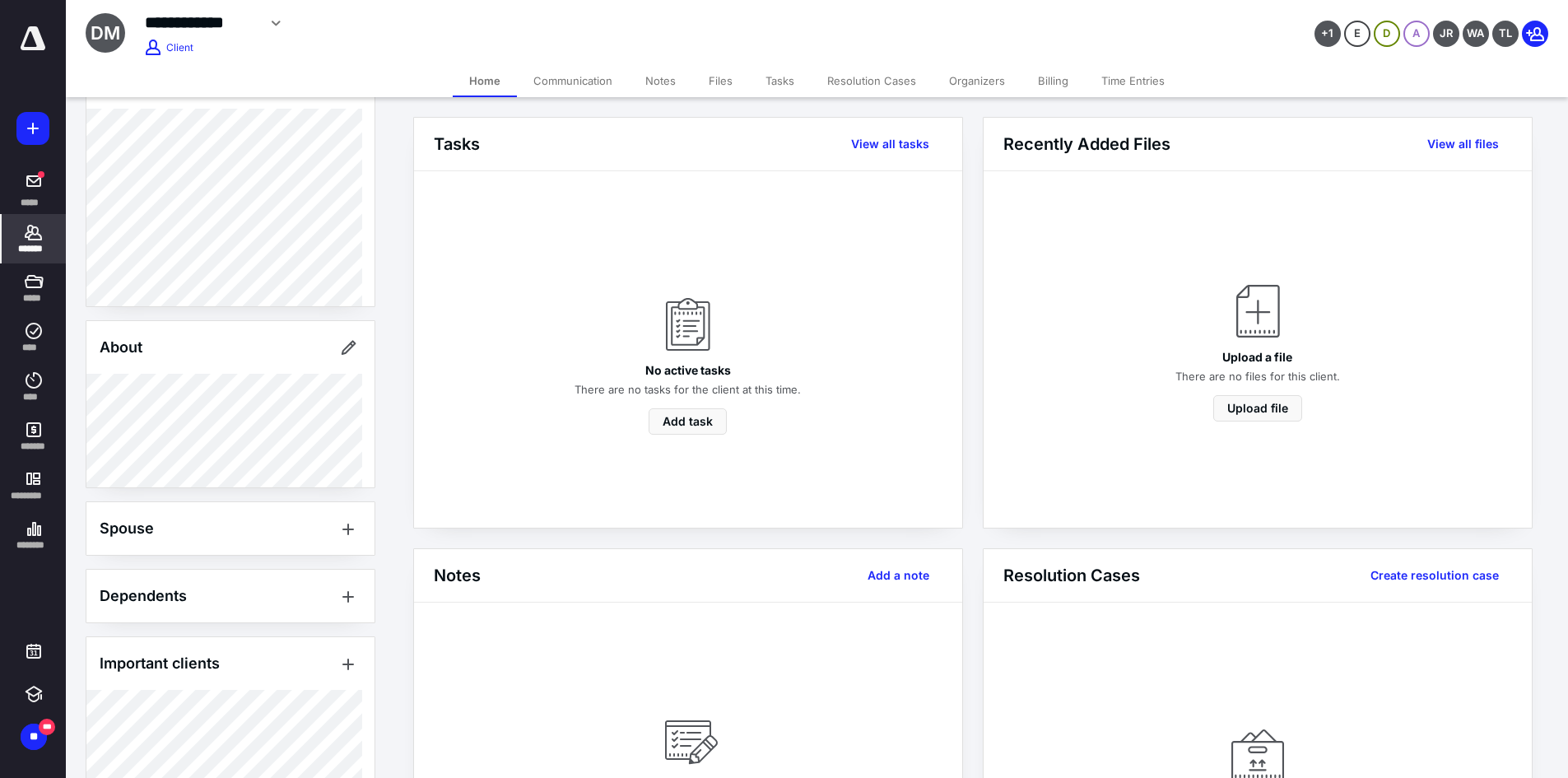 click on "**********" at bounding box center [784, 679] 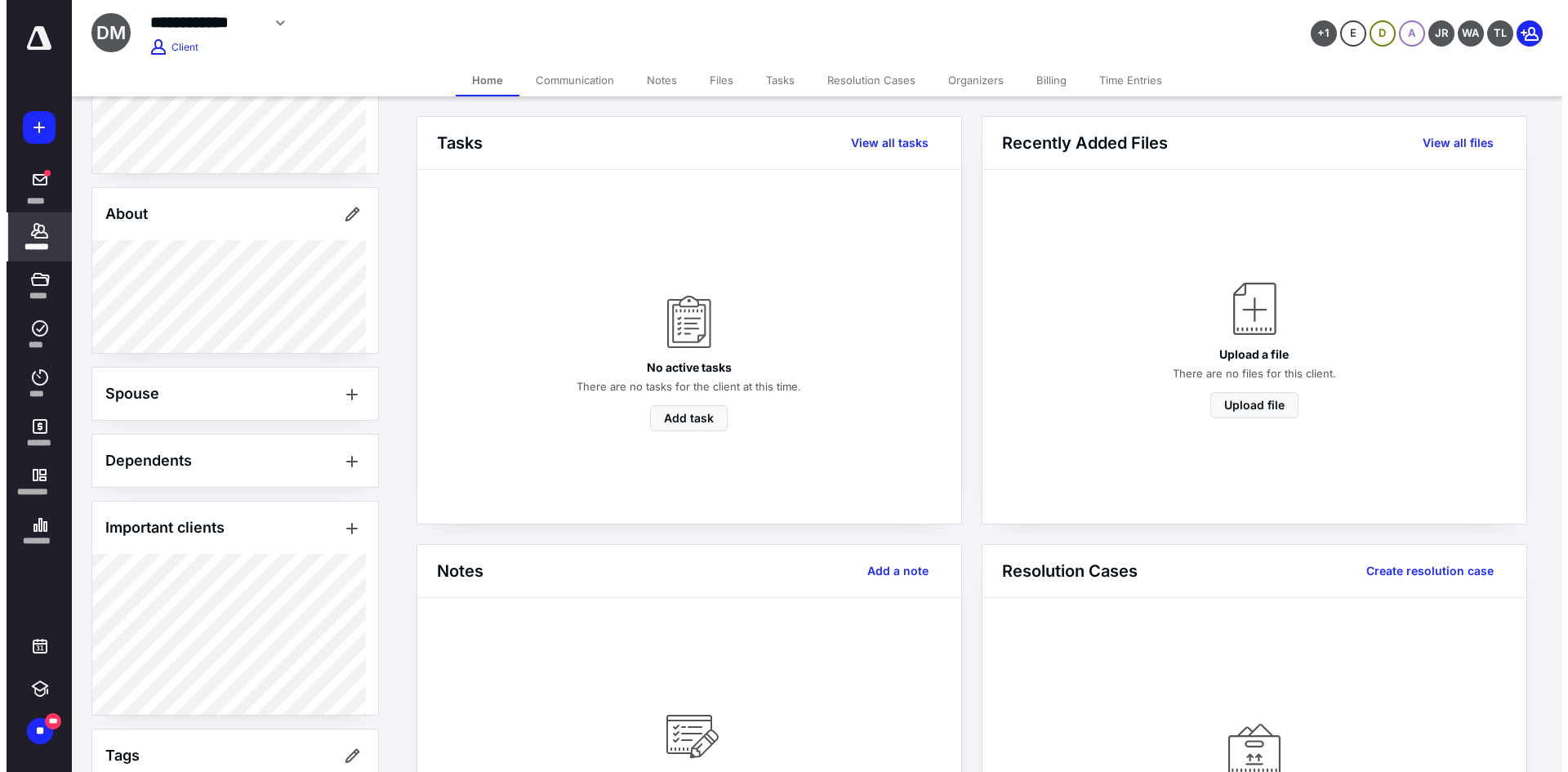 scroll, scrollTop: 289, scrollLeft: 0, axis: vertical 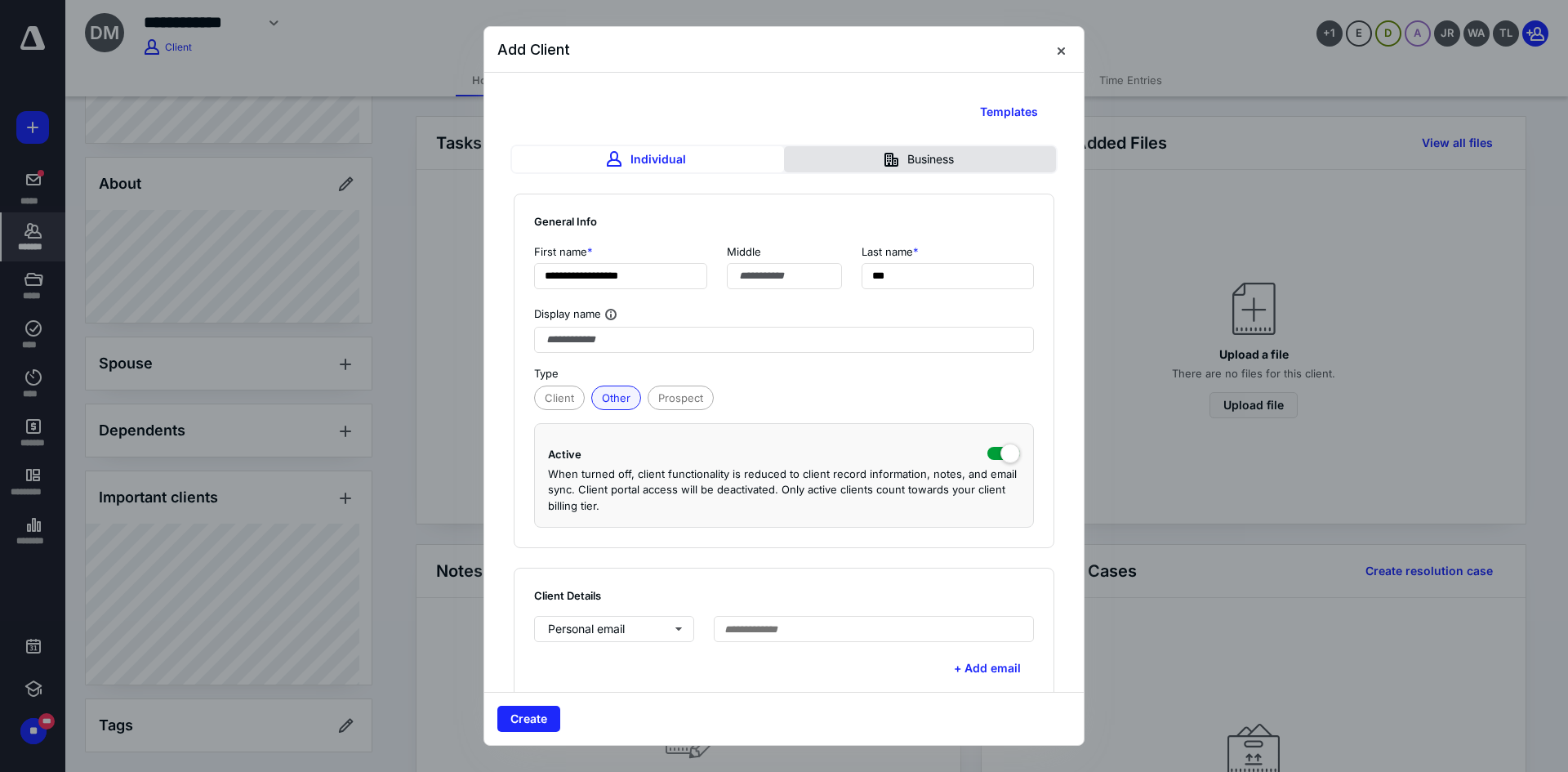 click on "Business" at bounding box center (920, 159) 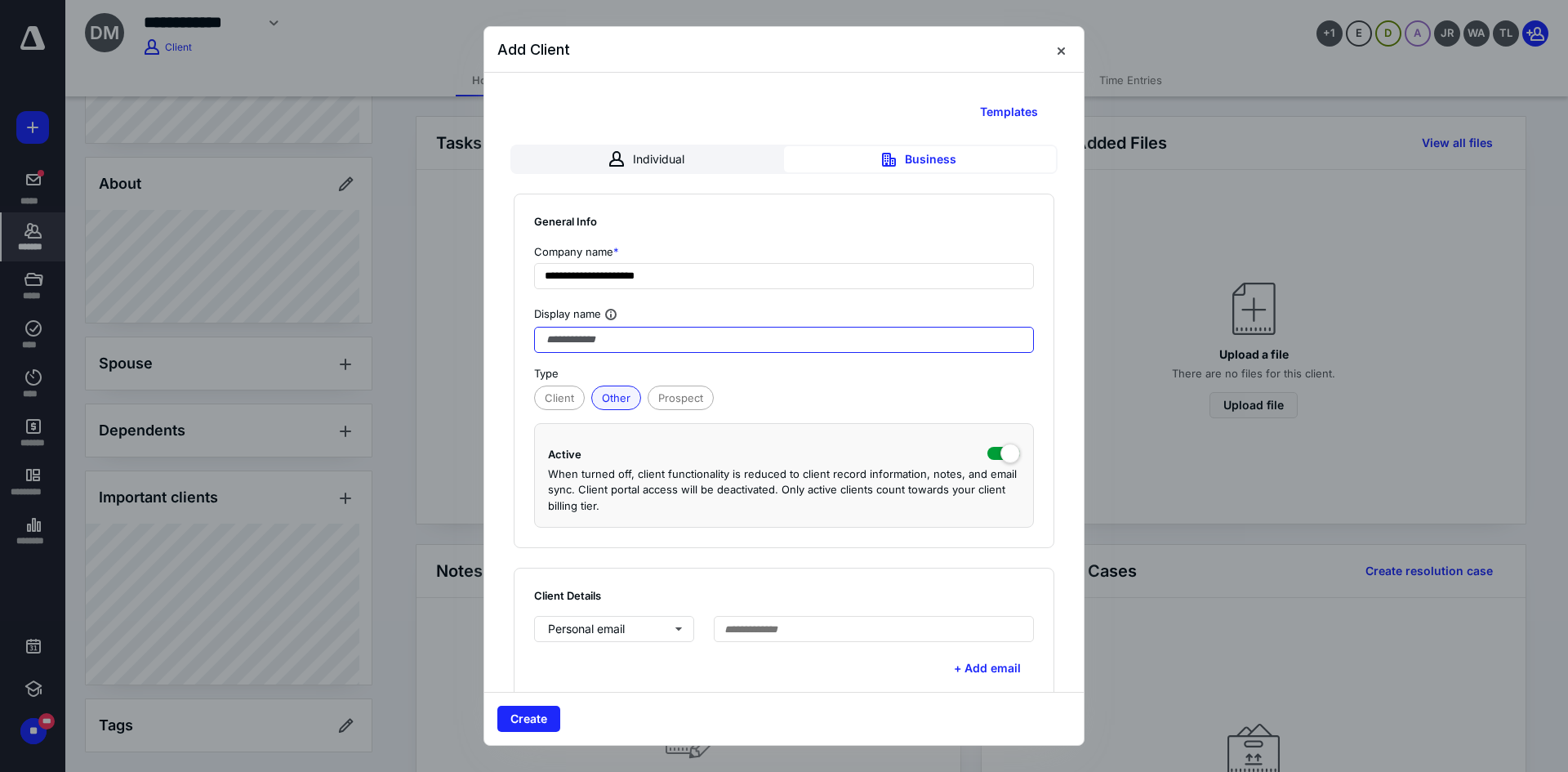 click at bounding box center [784, 340] 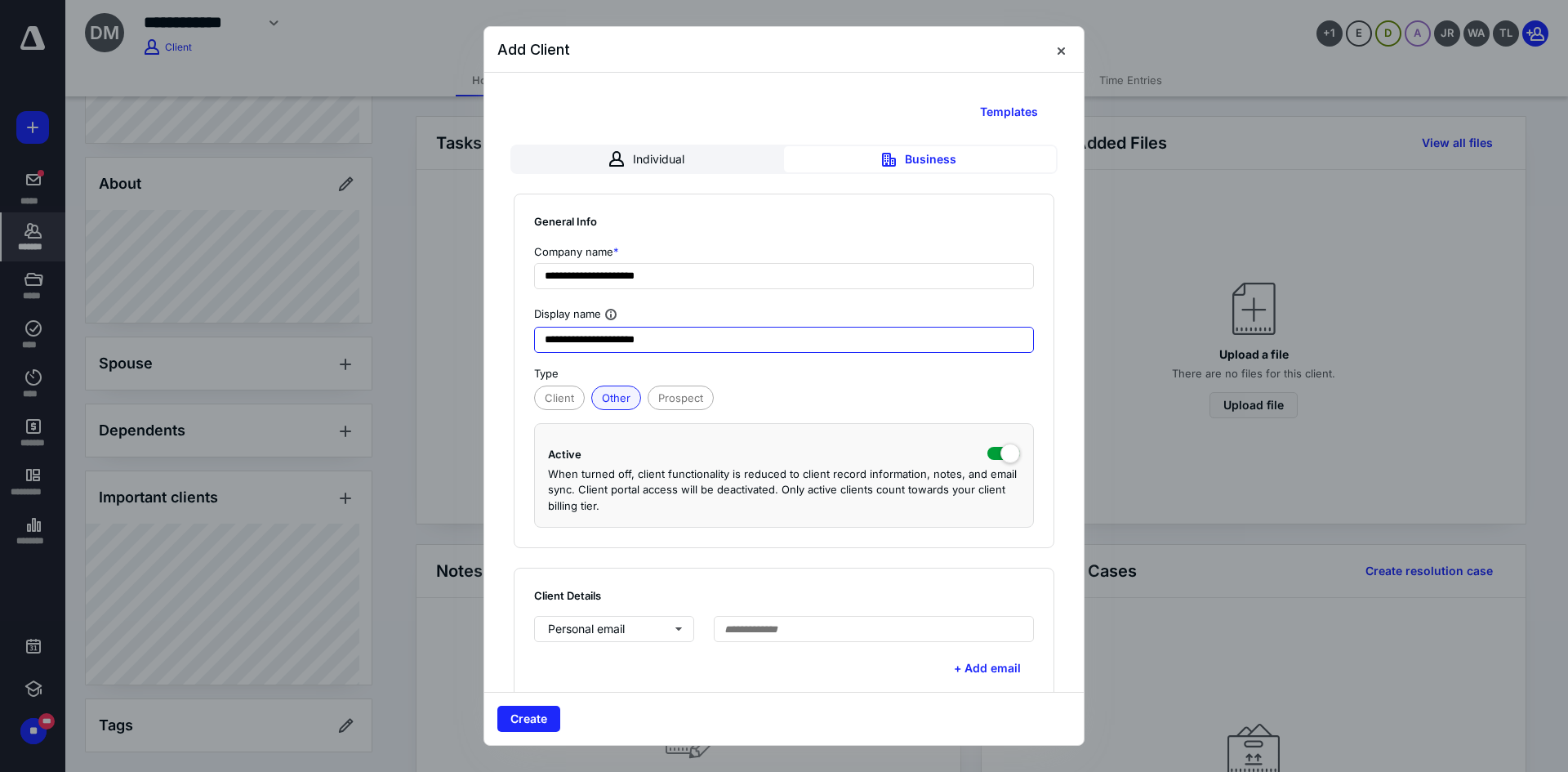 type on "**********" 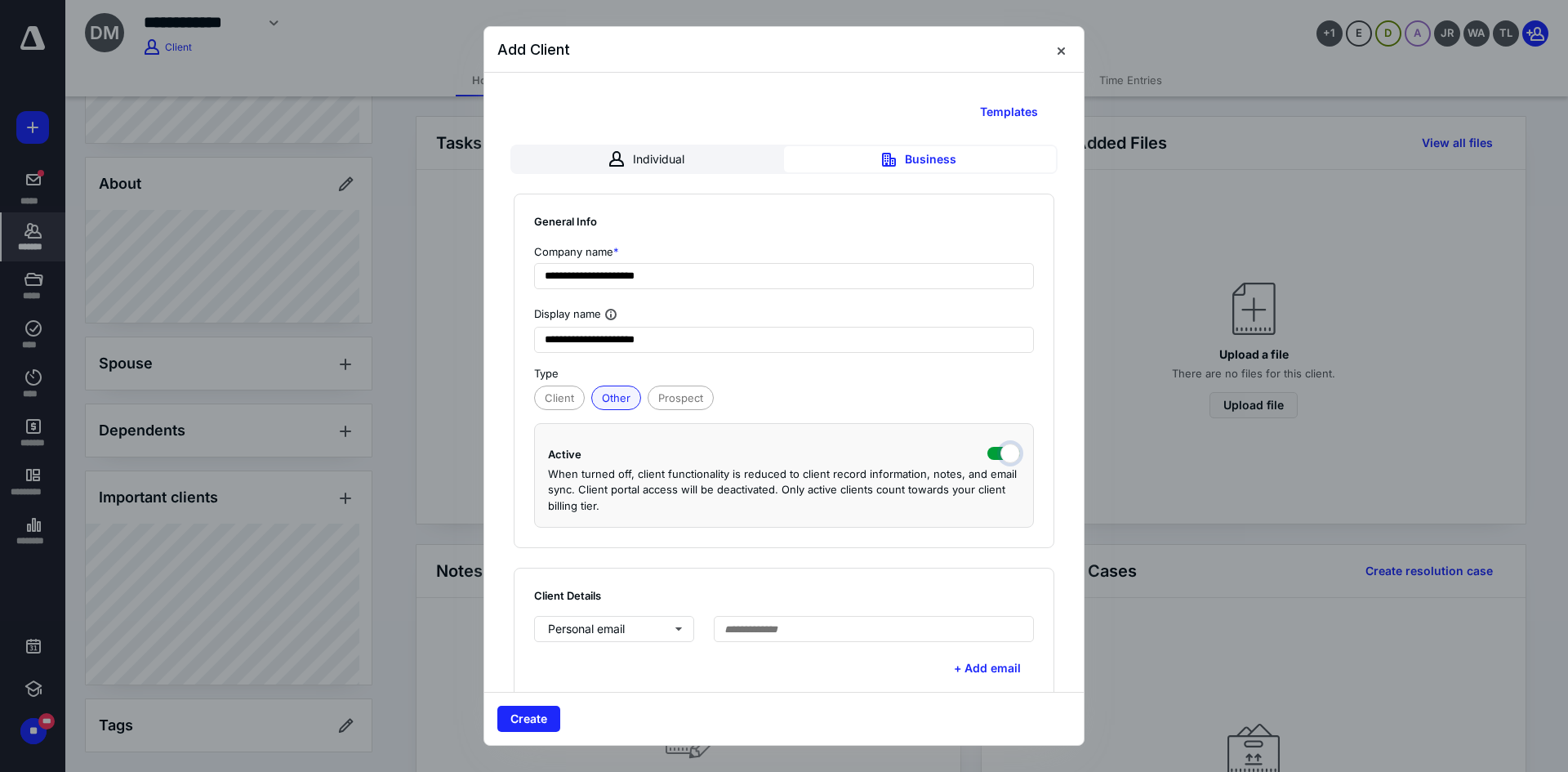 click at bounding box center (1004, 452) 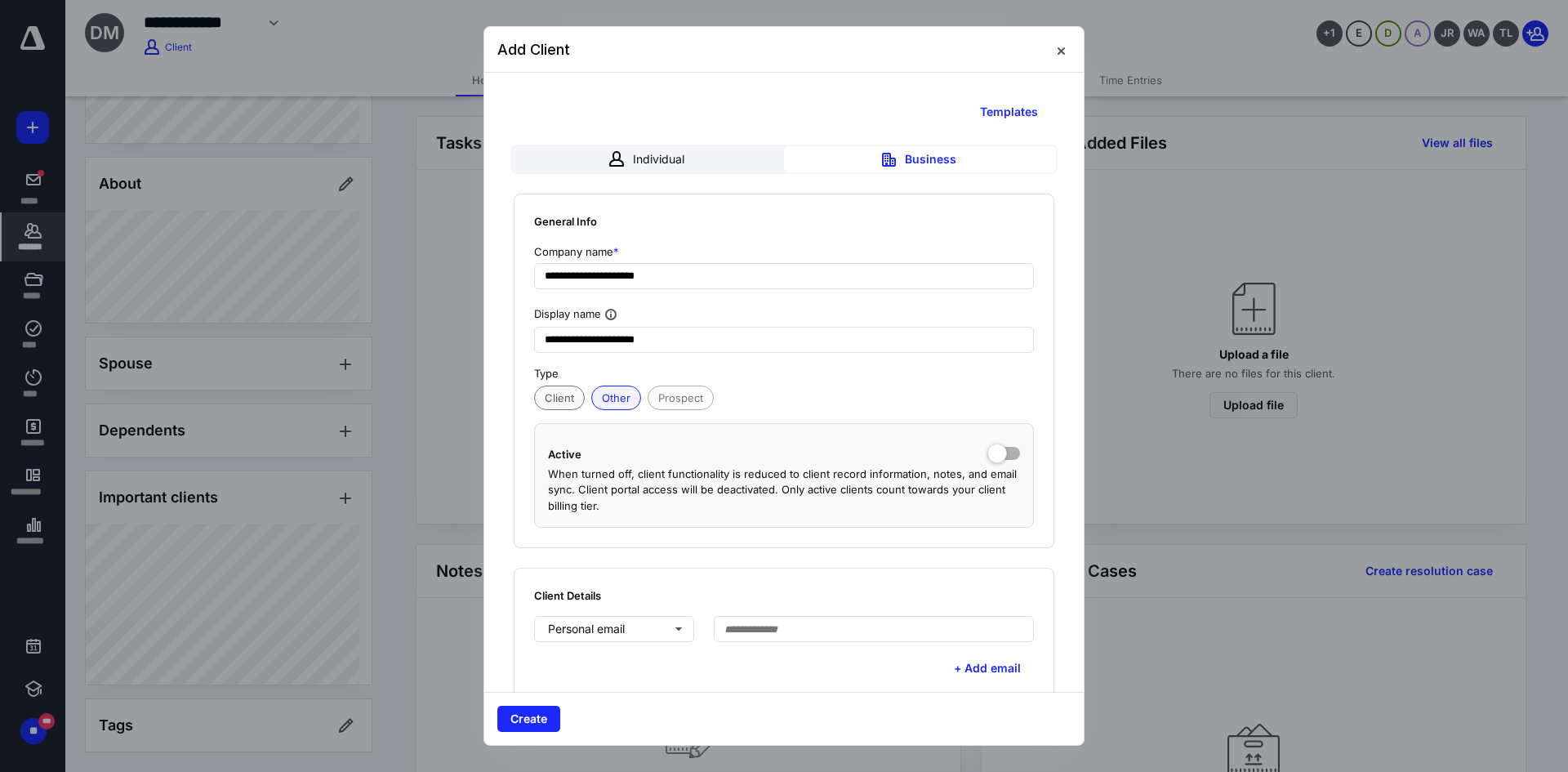 click on "Client" at bounding box center [559, 398] 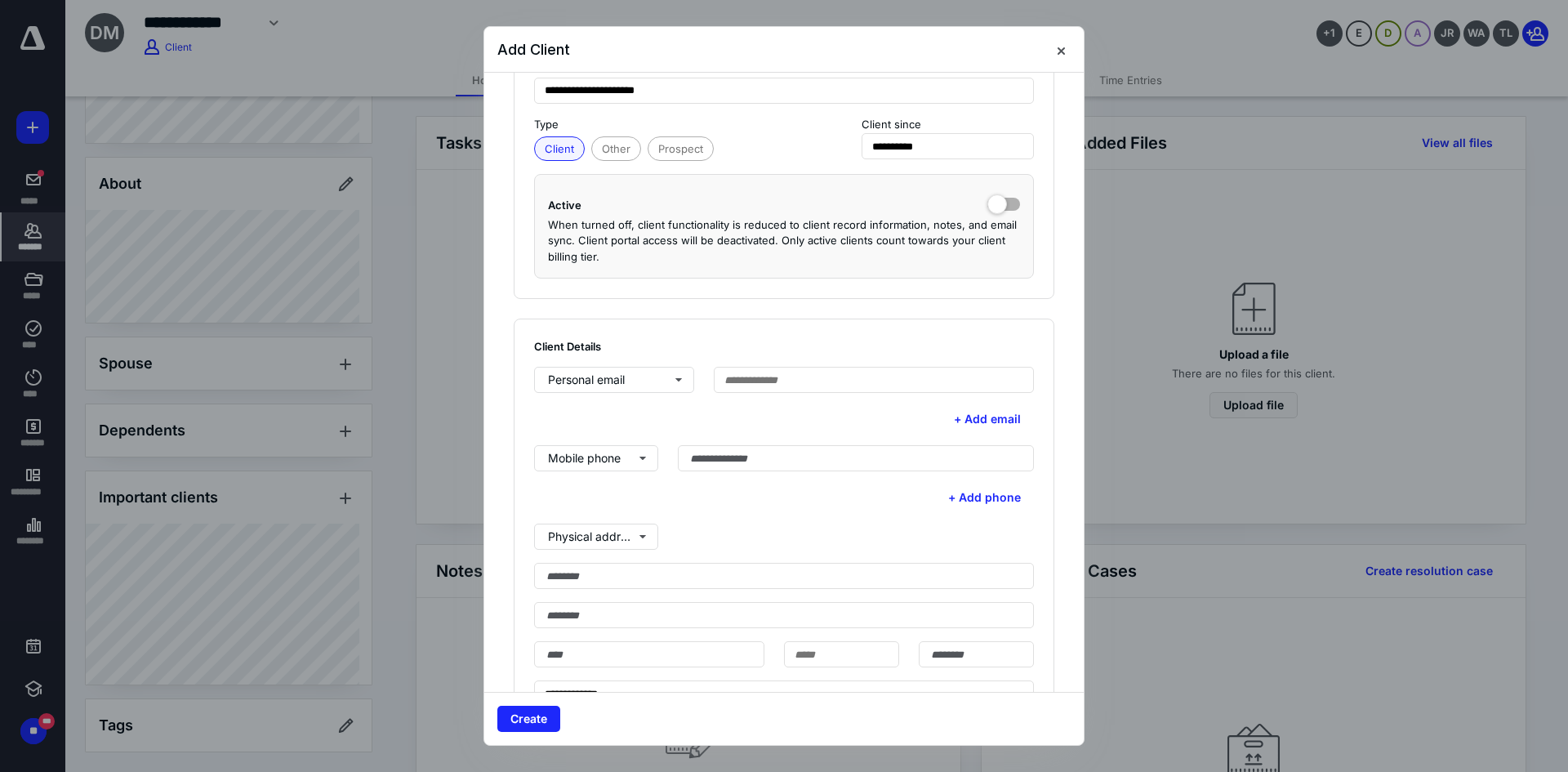 scroll, scrollTop: 282, scrollLeft: 0, axis: vertical 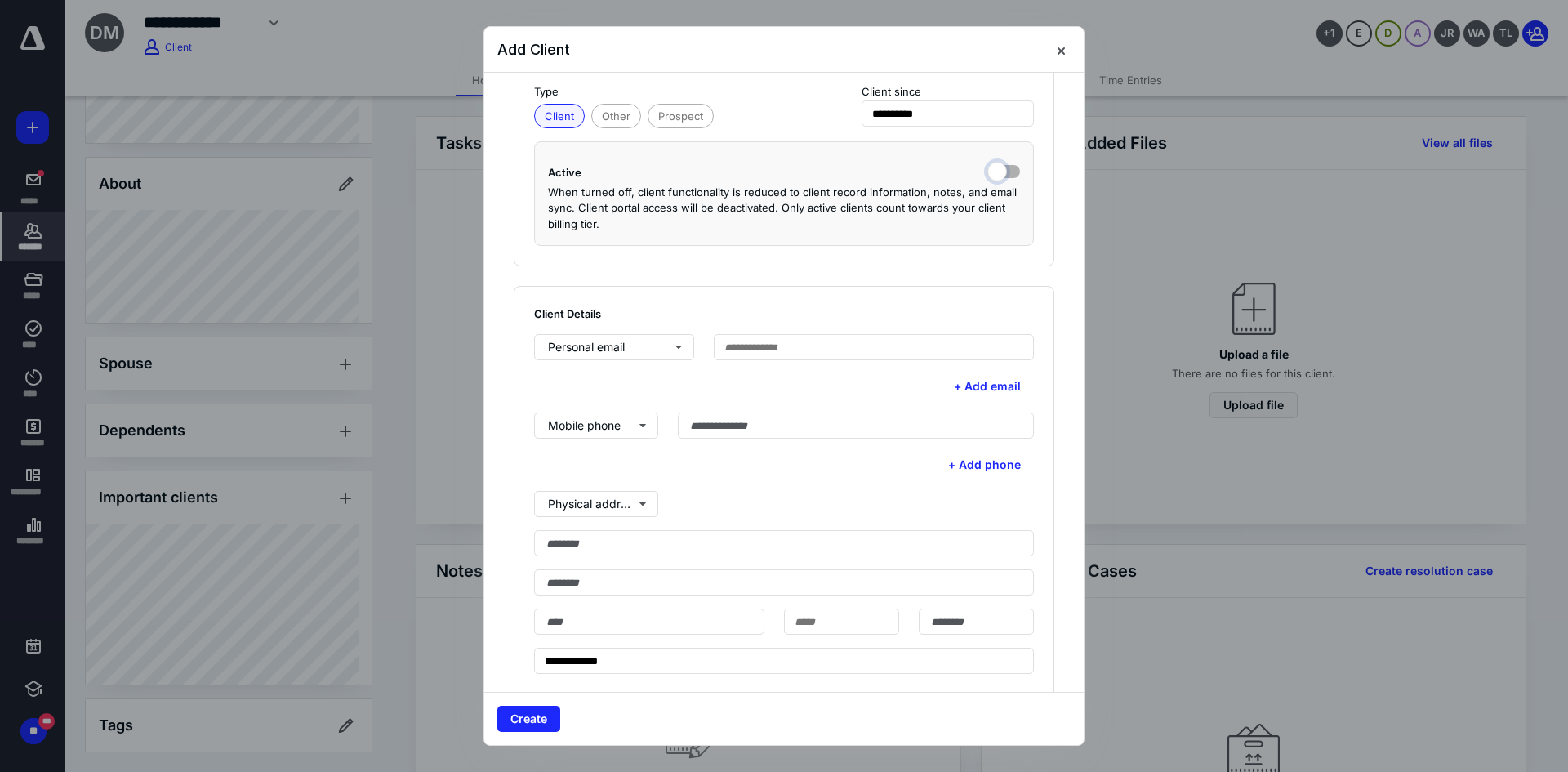 click at bounding box center (1004, 170) 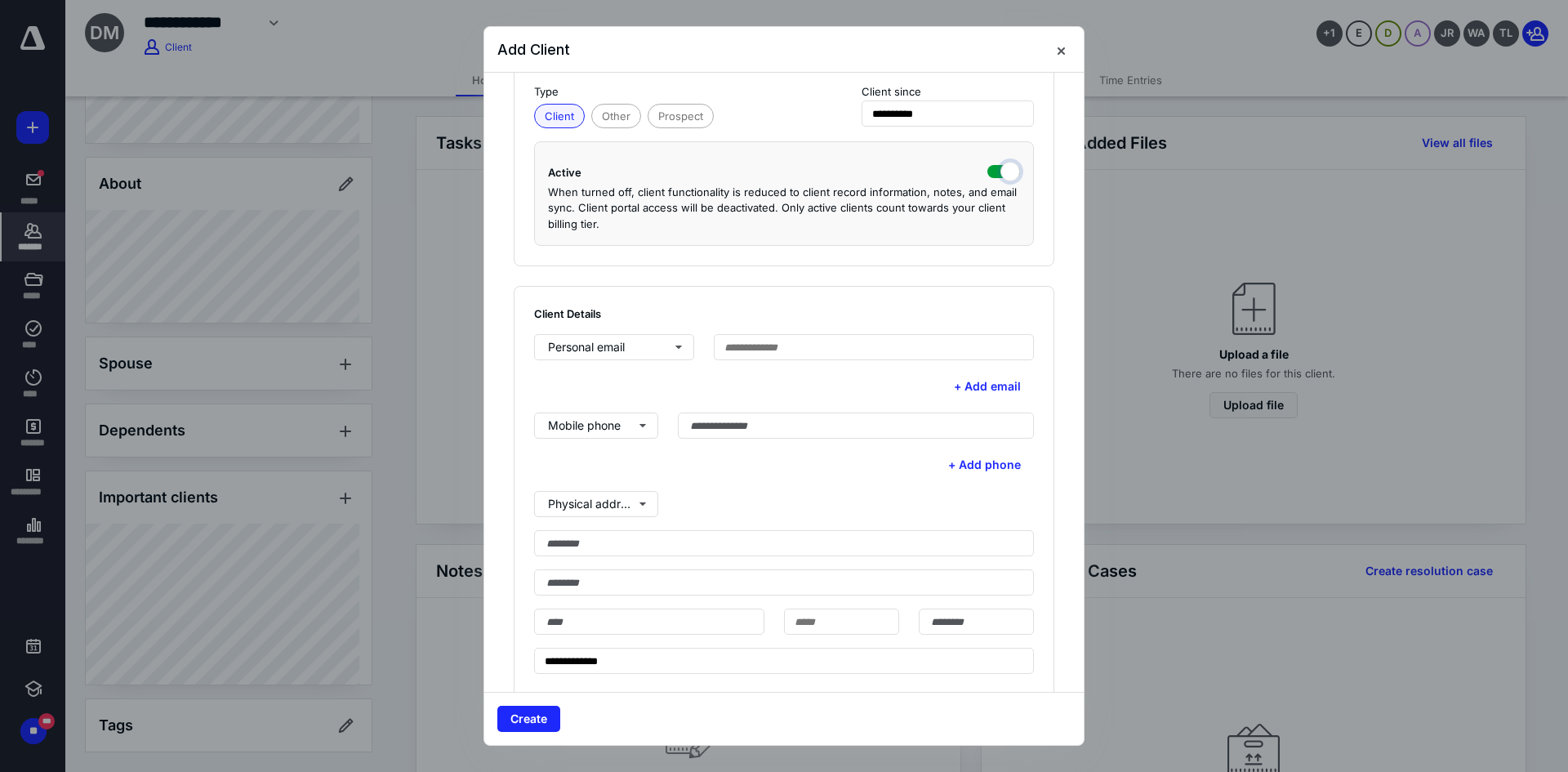 checkbox on "true" 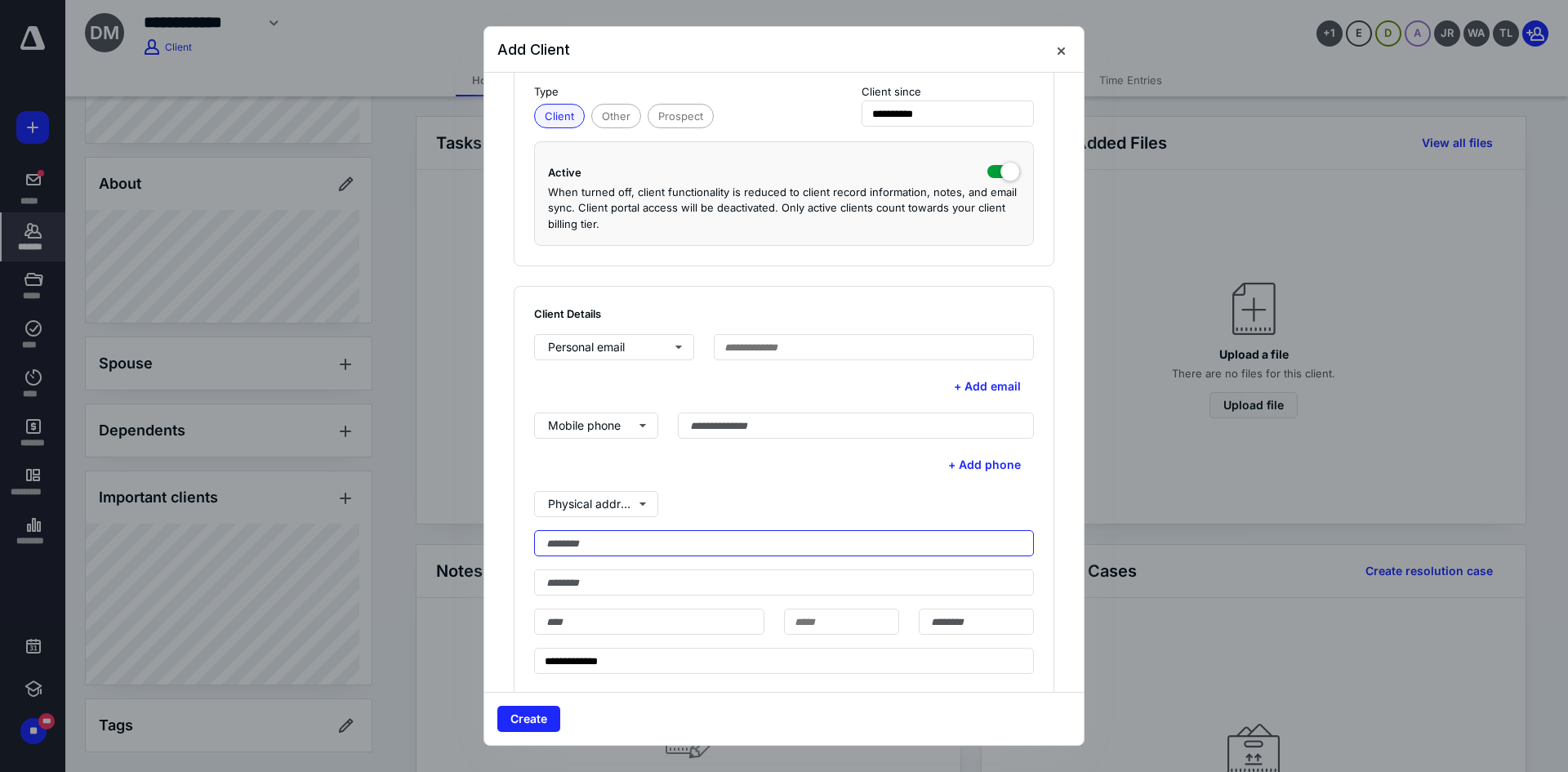 click at bounding box center [784, 543] 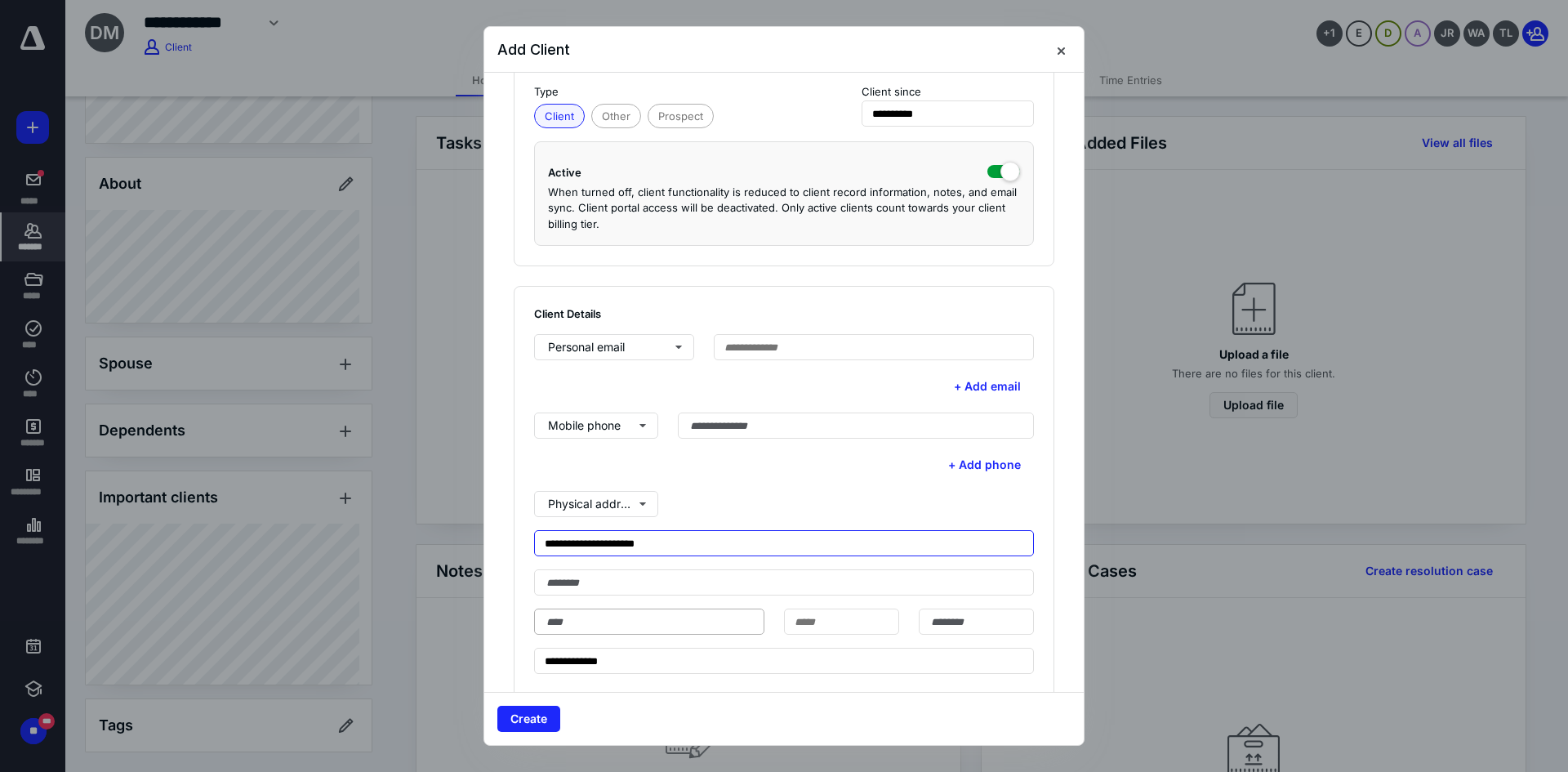 type on "**********" 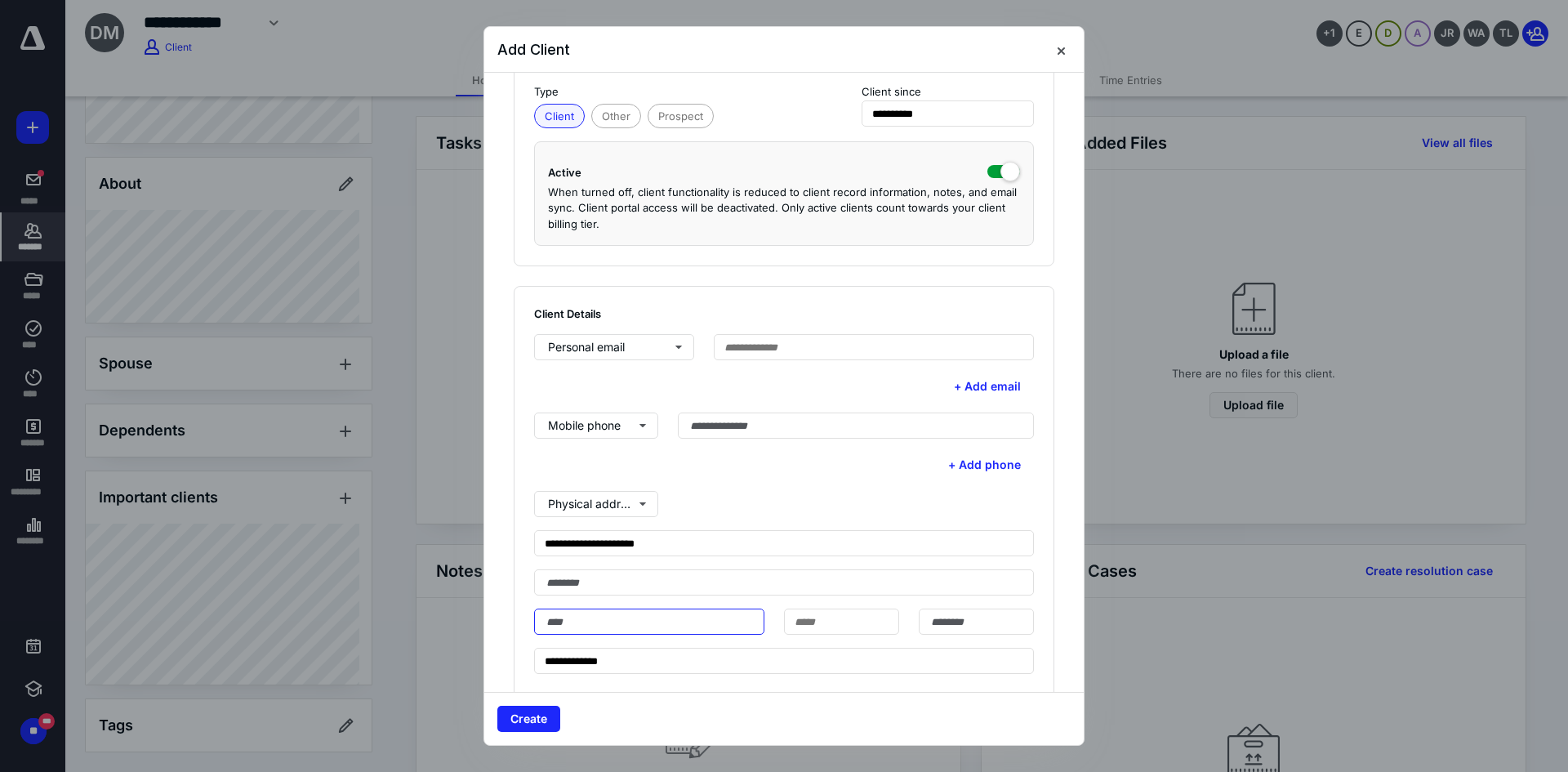 click at bounding box center (649, 622) 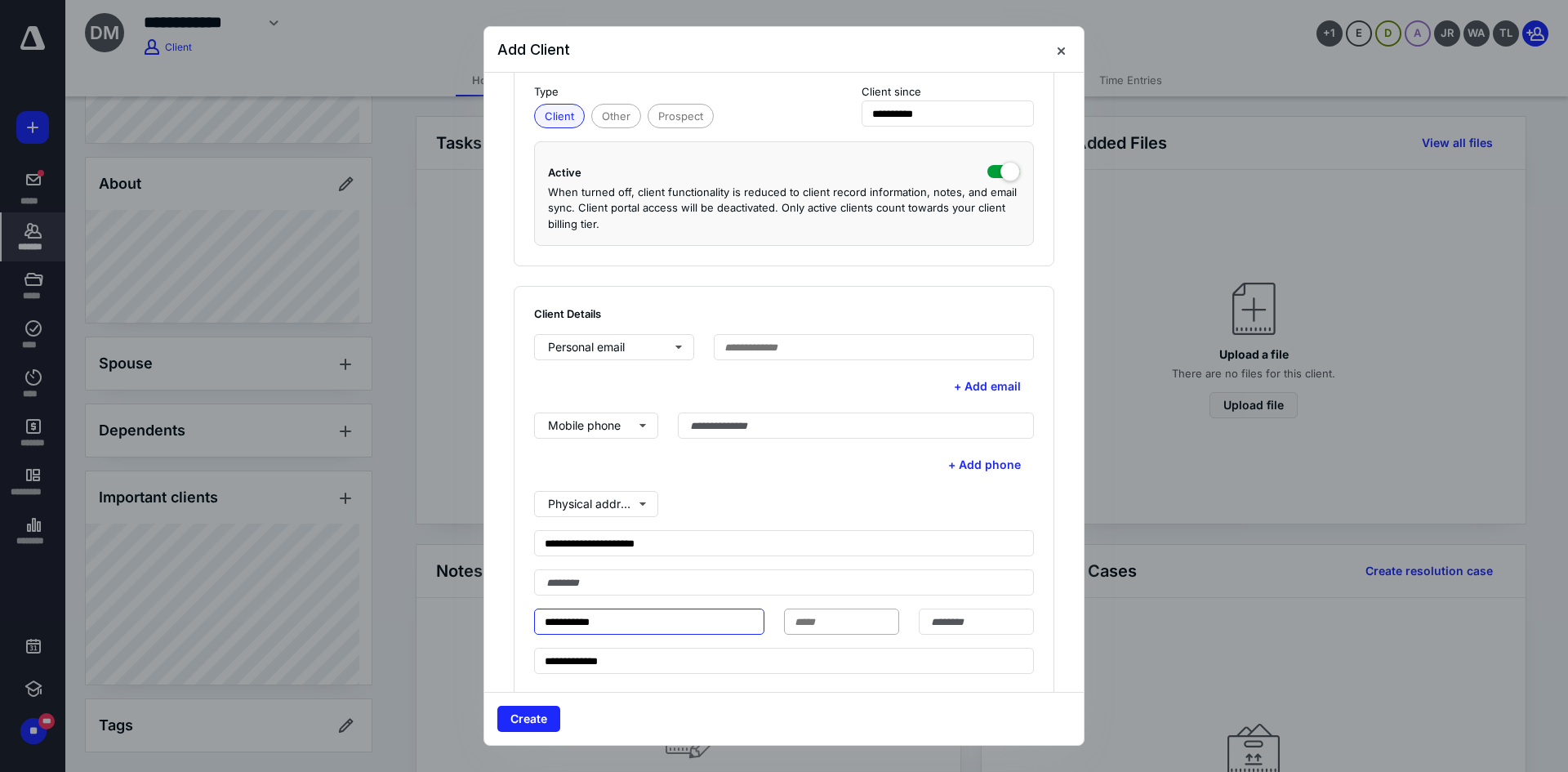 type on "**********" 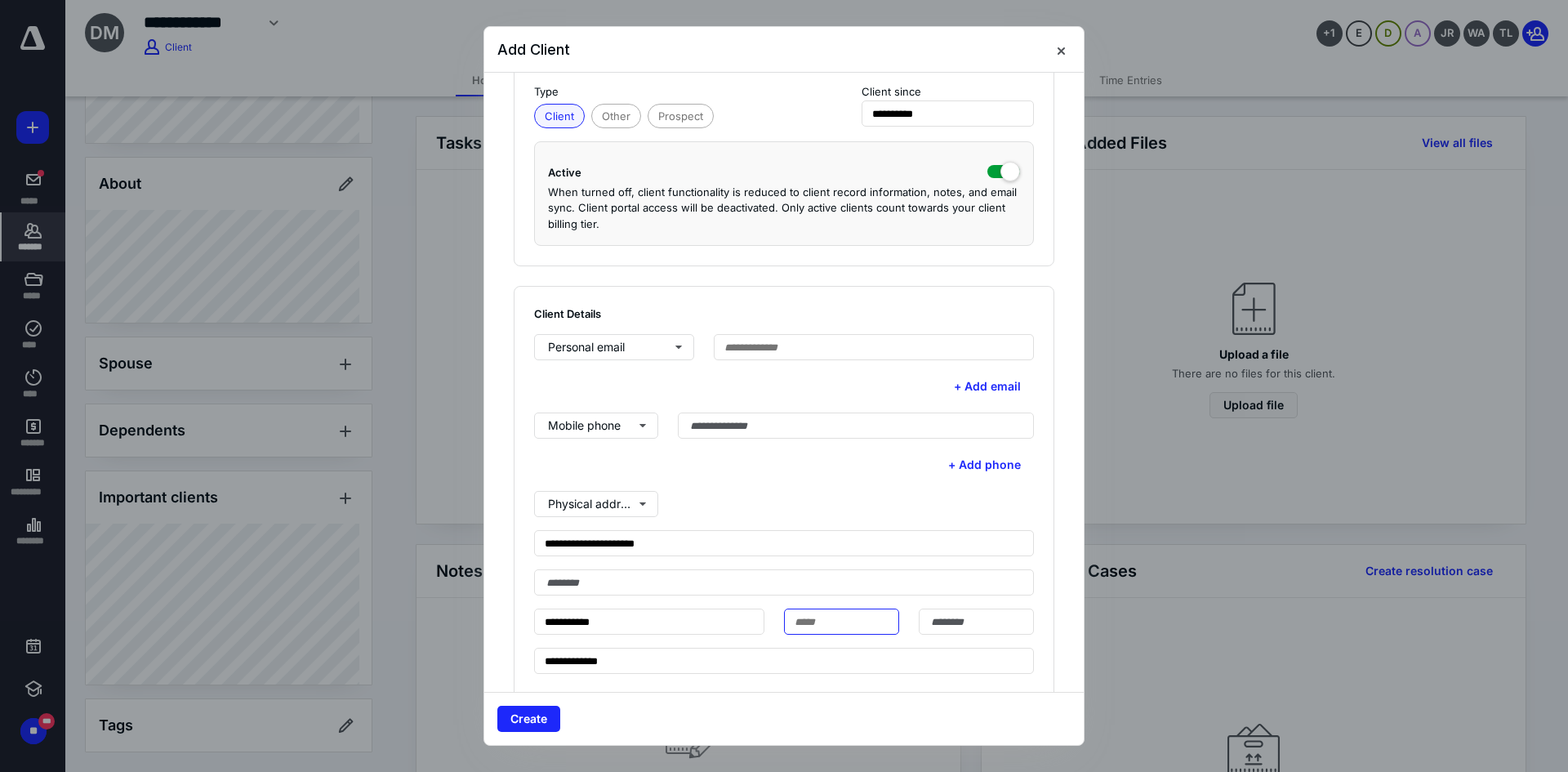 click at bounding box center [841, 622] 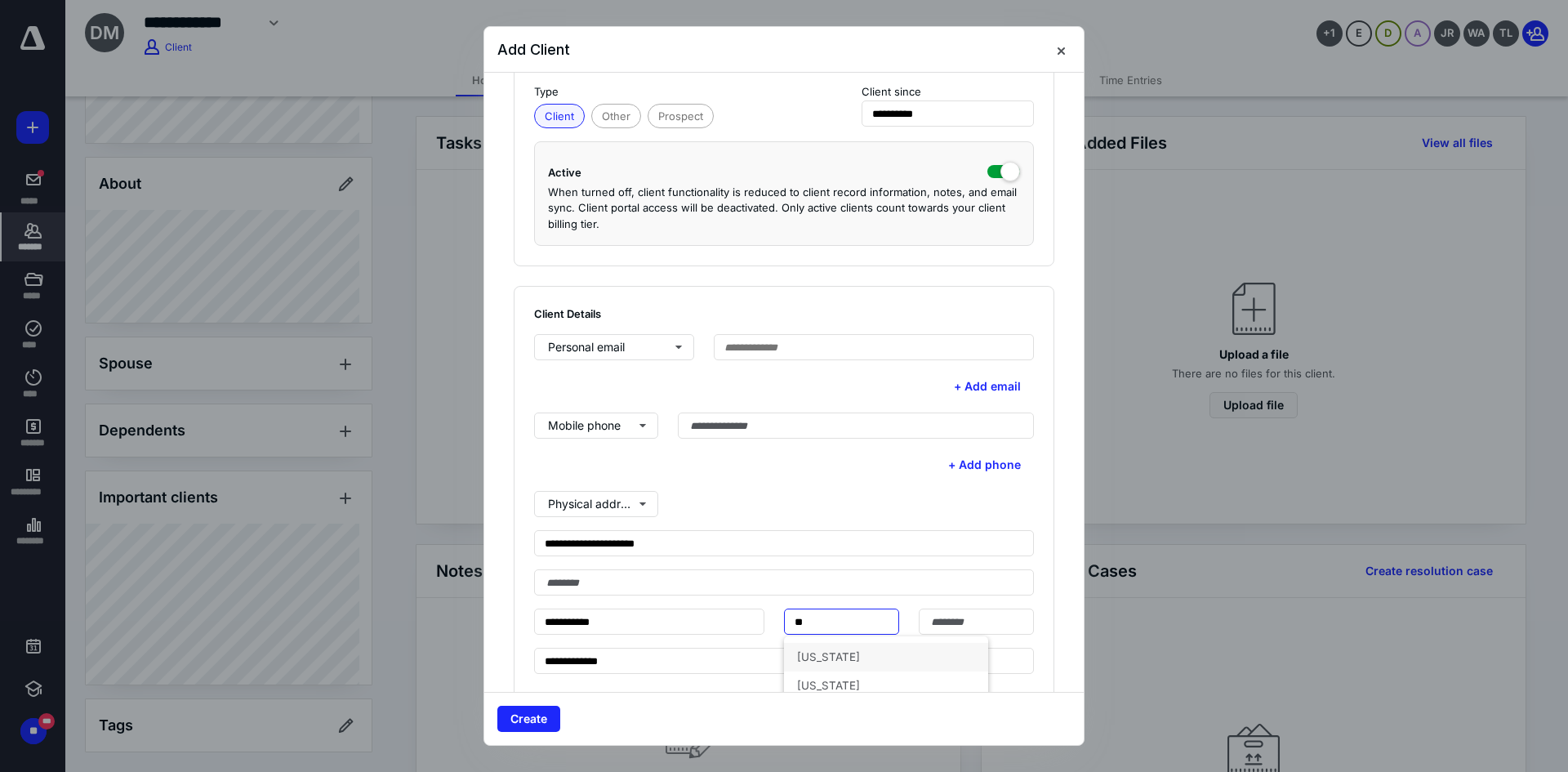 click on "[US_STATE]" at bounding box center (886, 657) 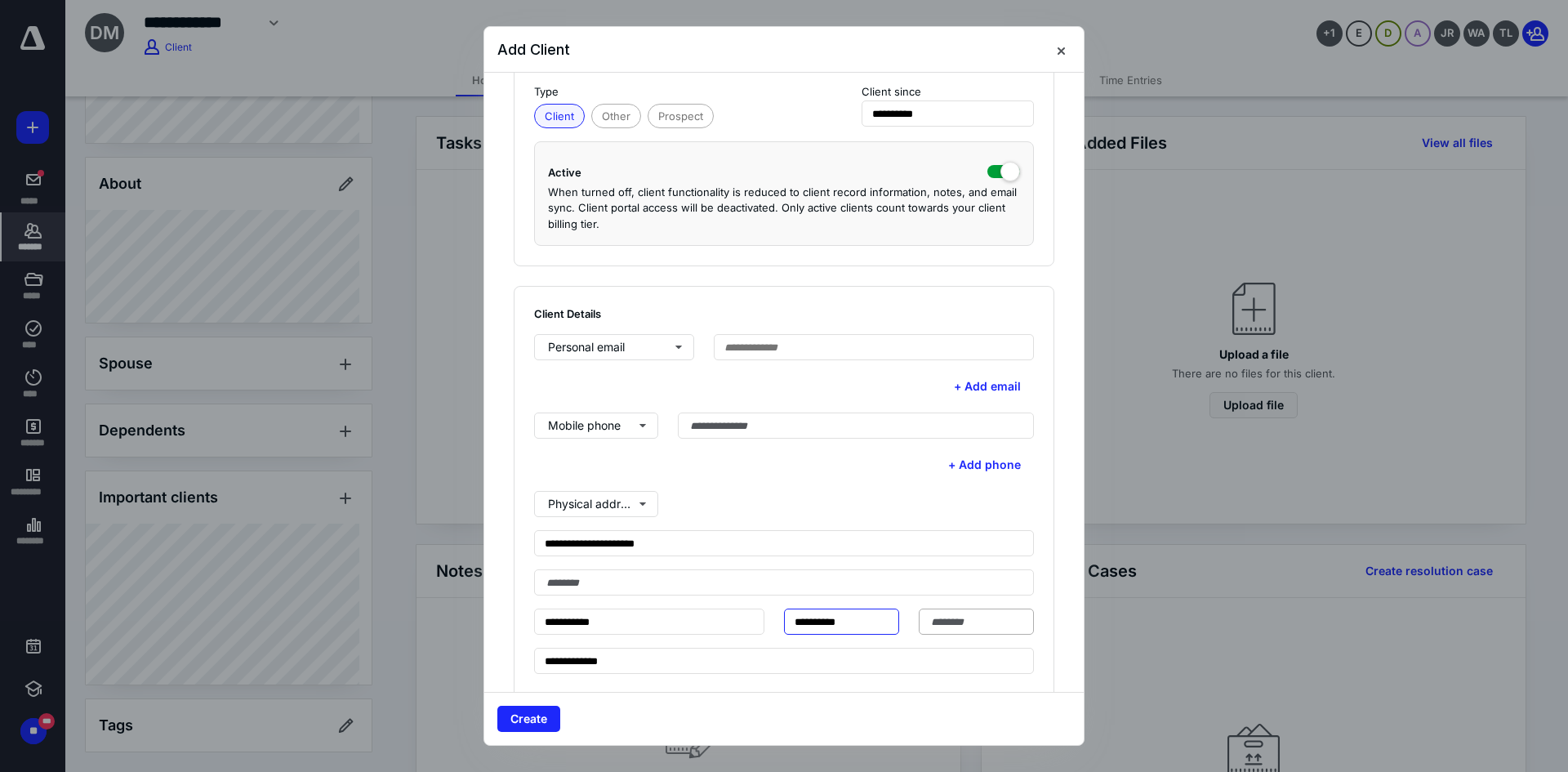 type on "**********" 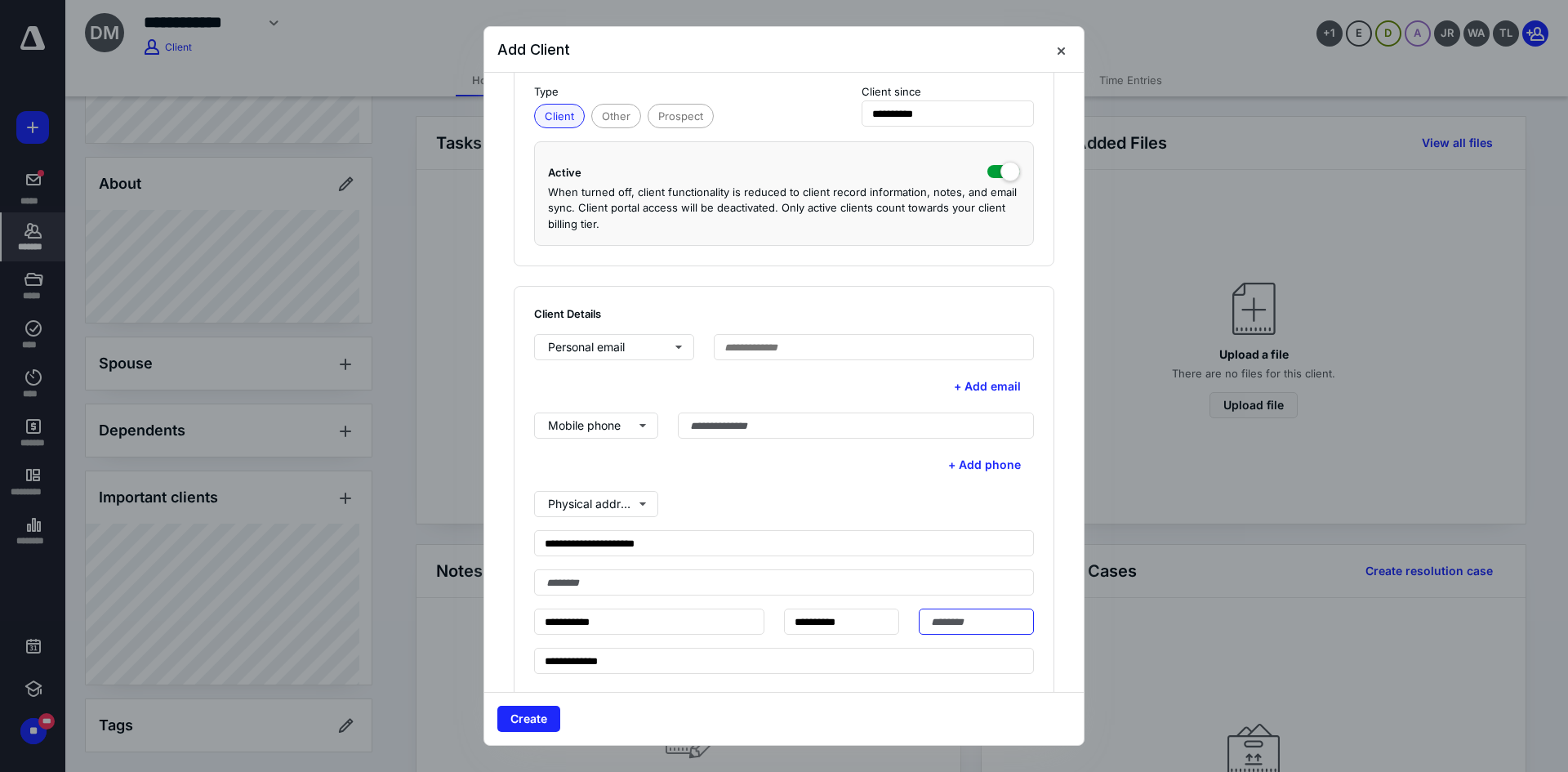 click at bounding box center [976, 622] 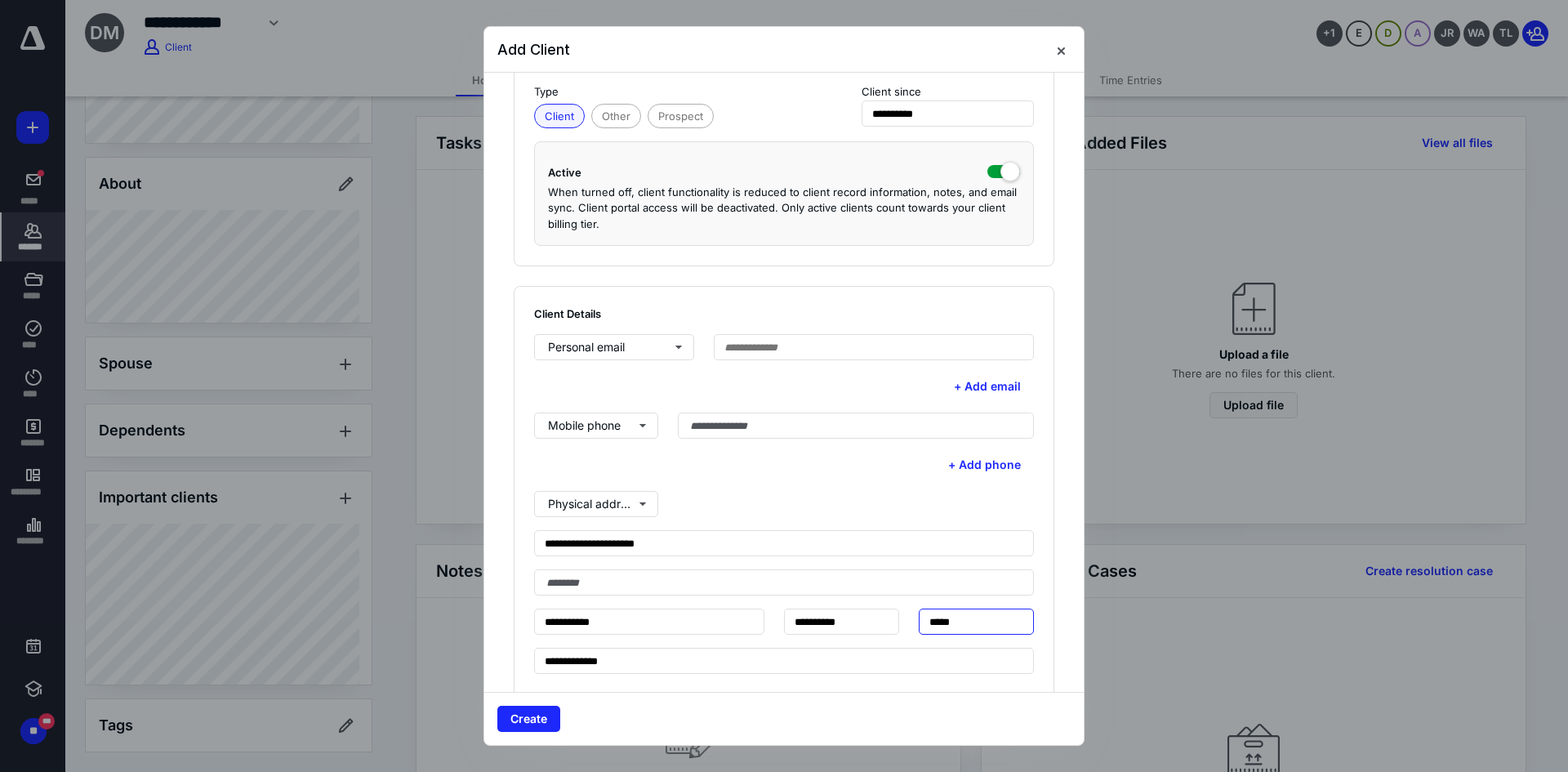 type on "*****" 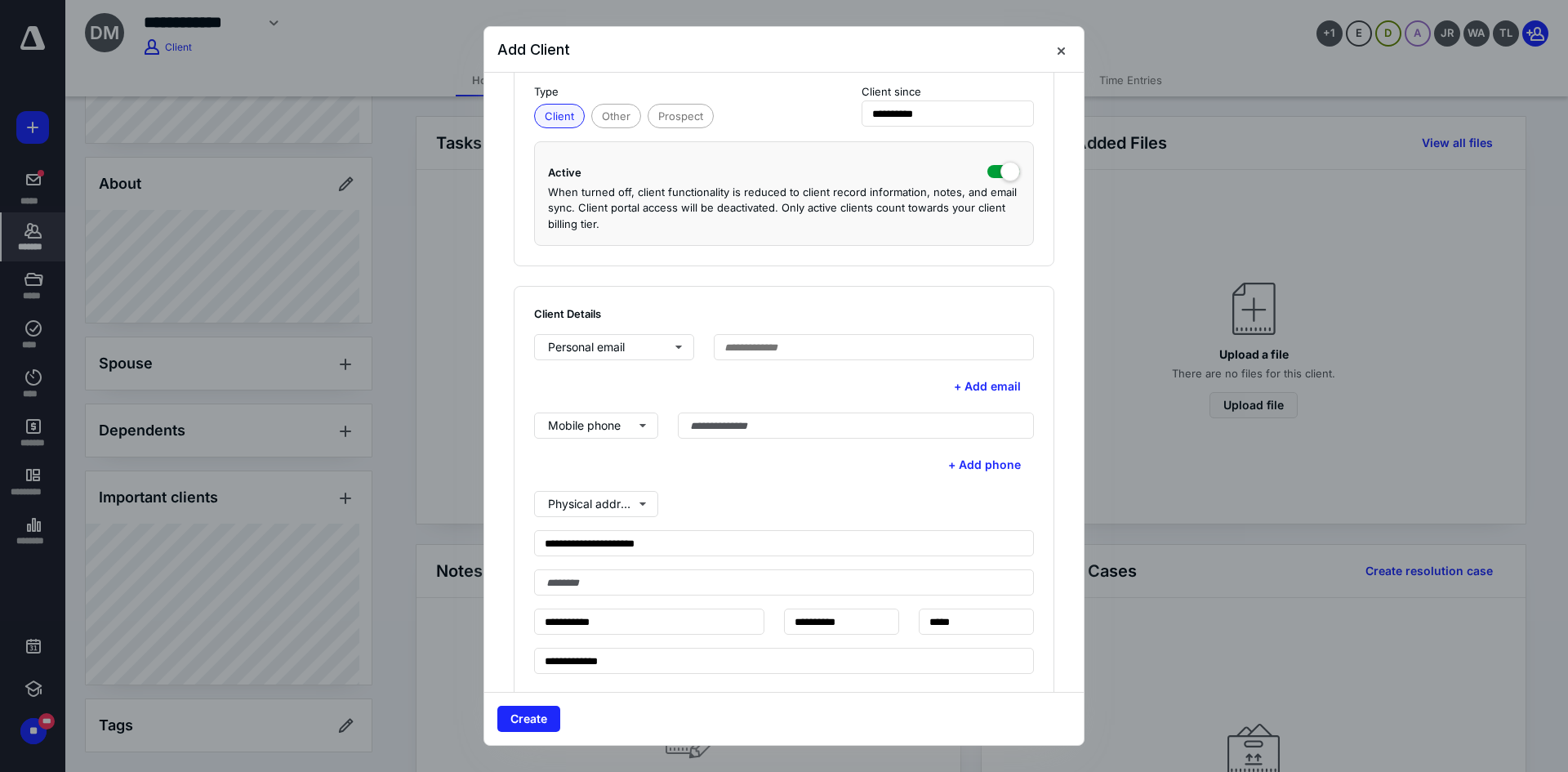 click on "+ Add address" at bounding box center (784, 694) 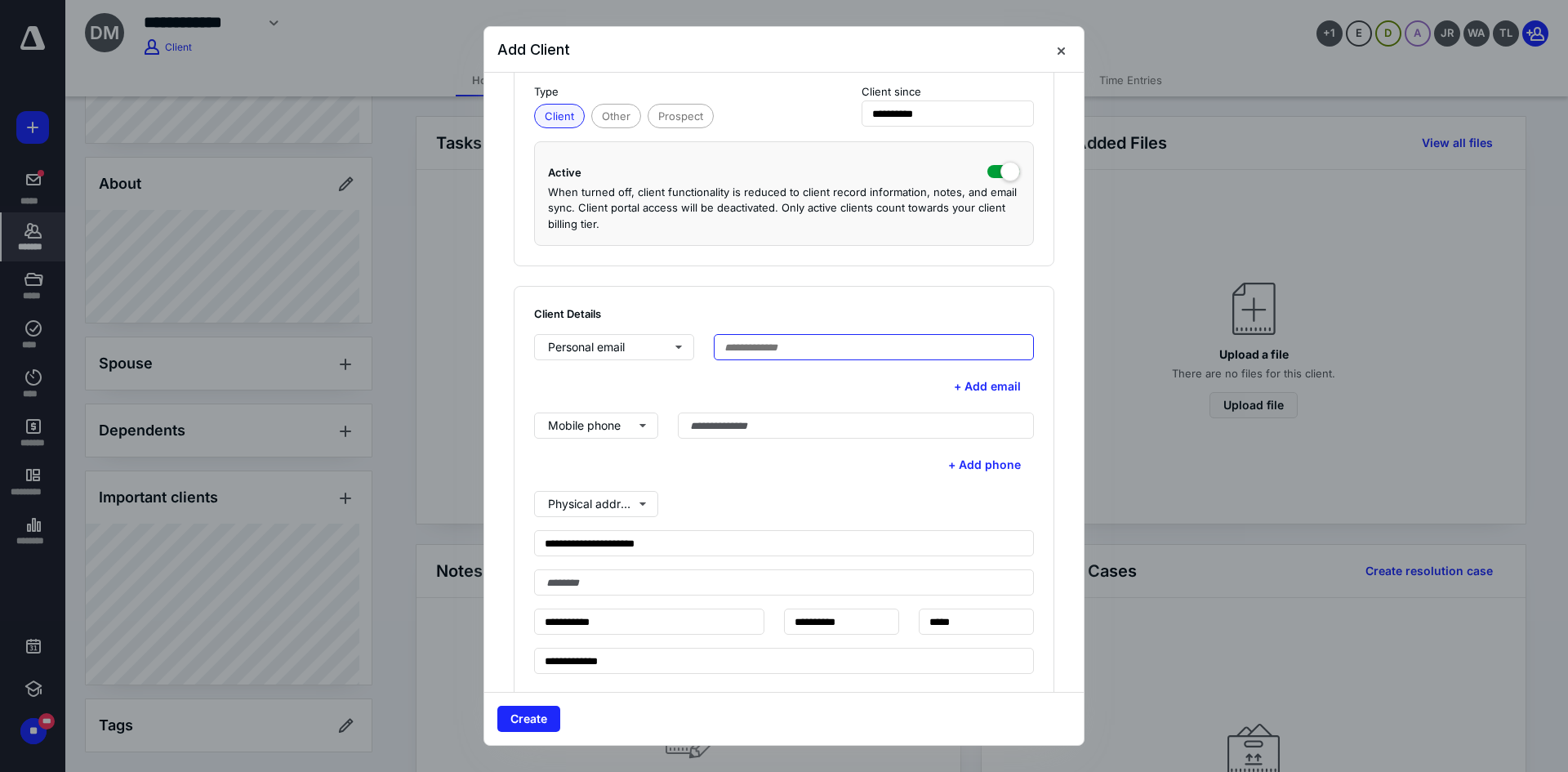 click at bounding box center [874, 347] 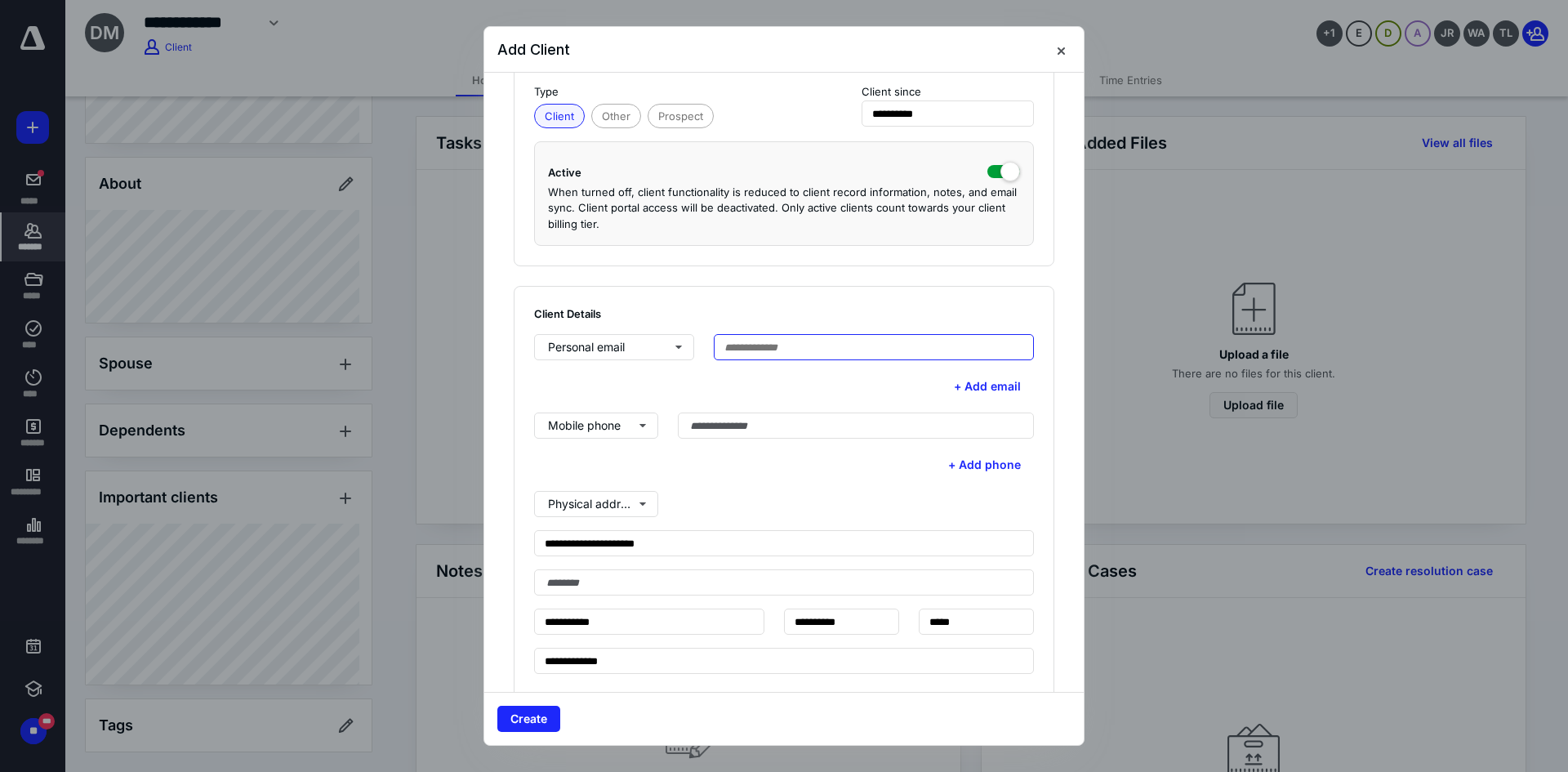 paste on "**********" 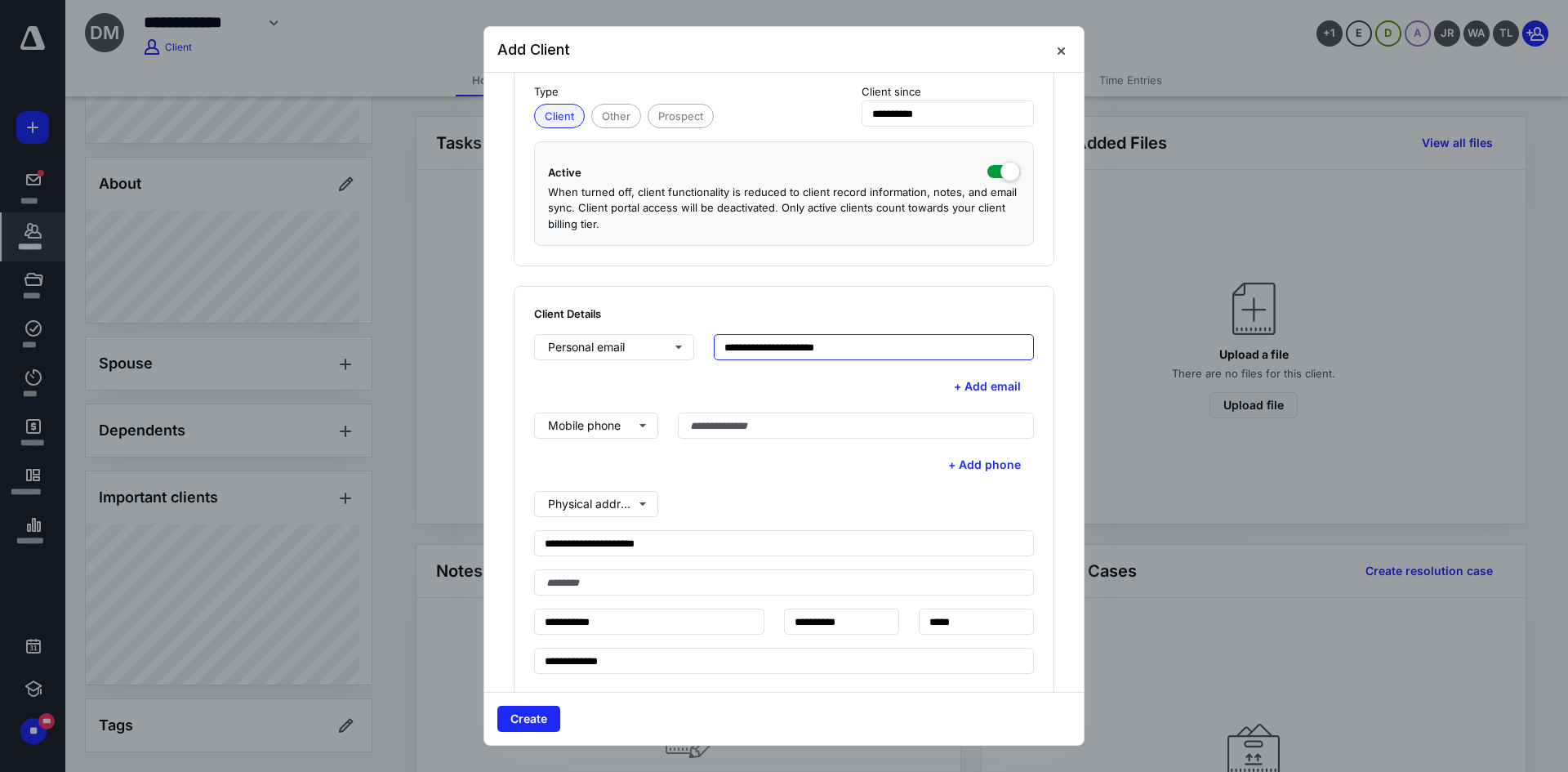 type on "**********" 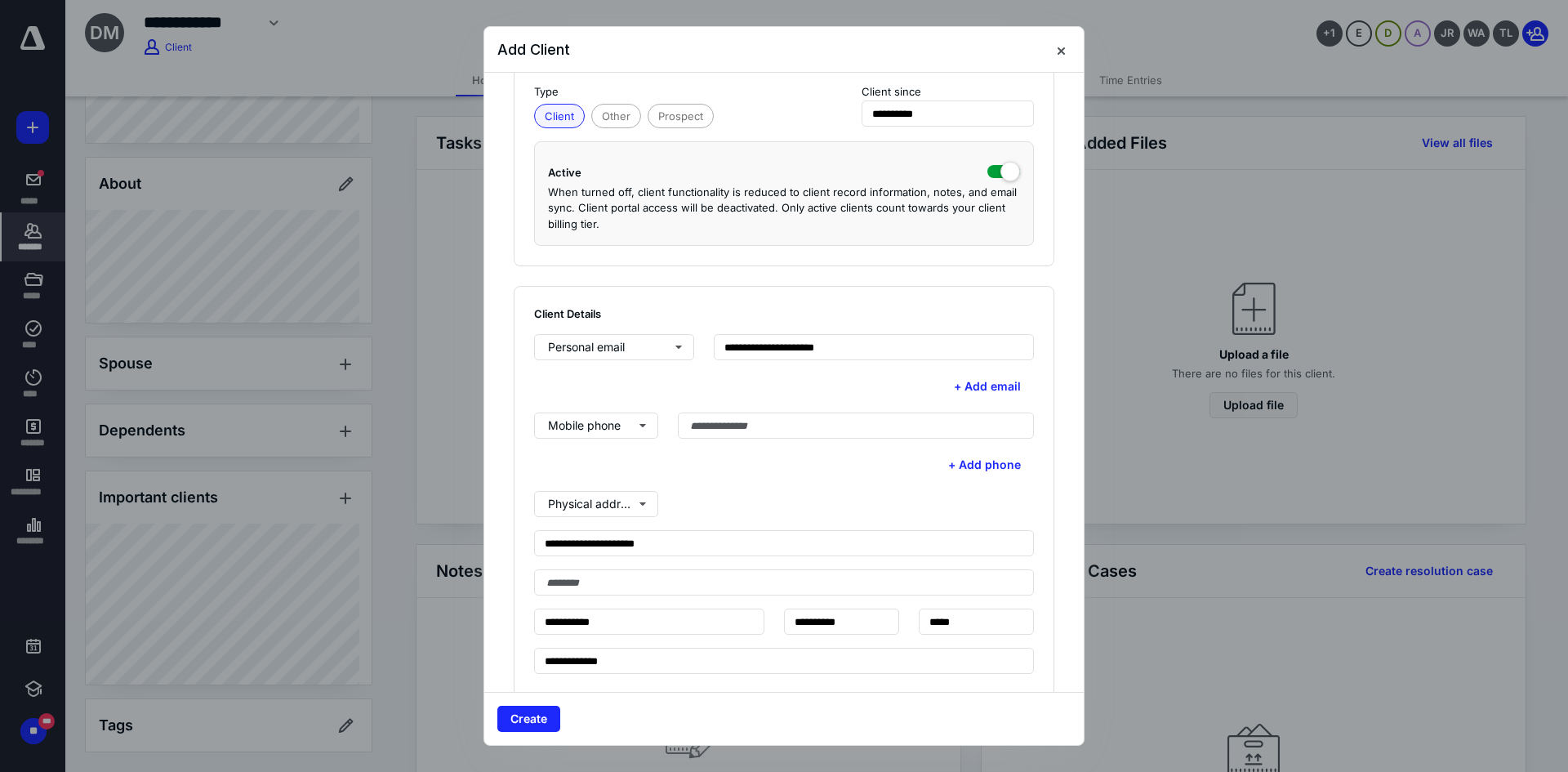 click on "+ Add email" at bounding box center [784, 386] 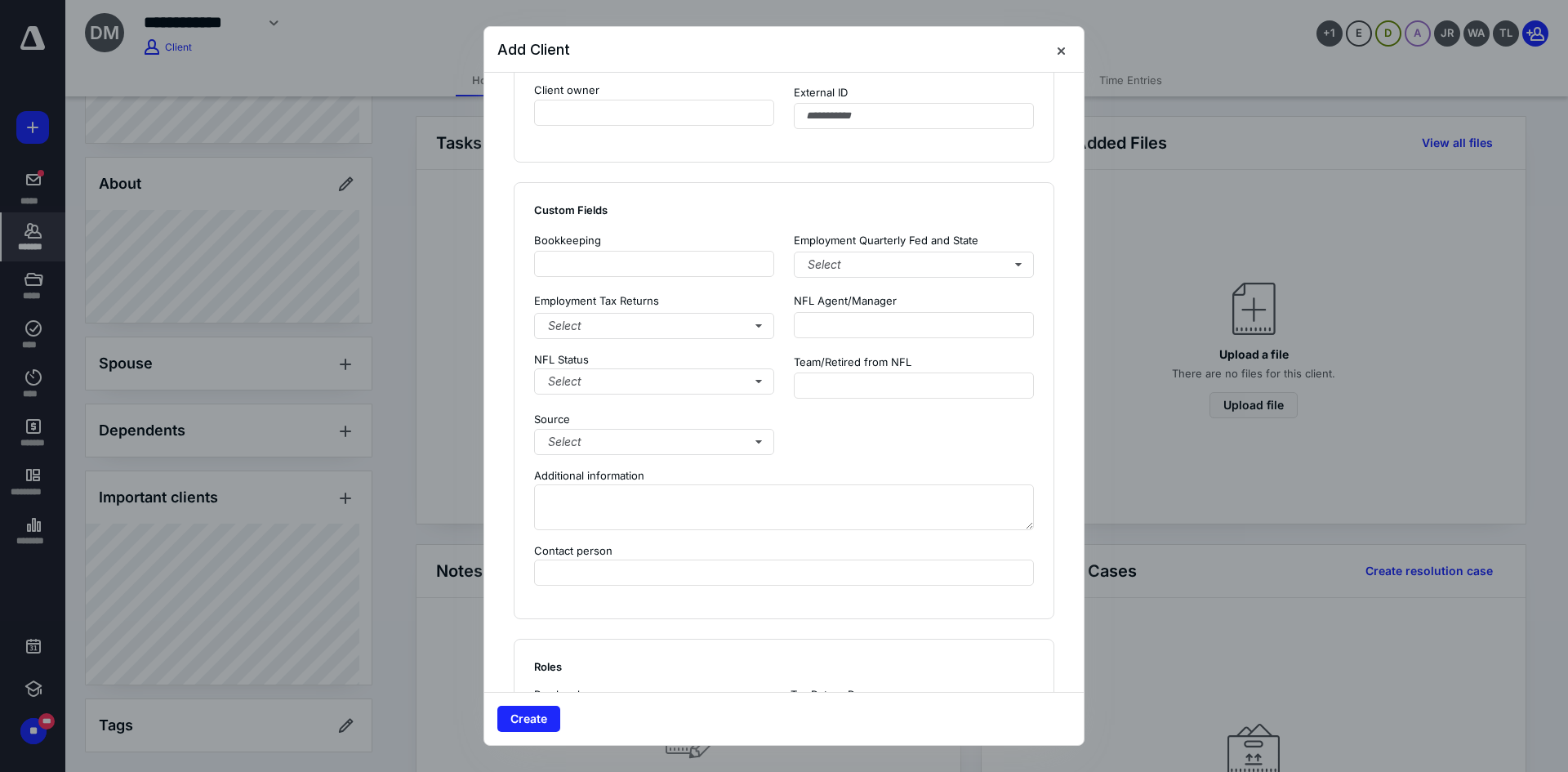 scroll, scrollTop: 1148, scrollLeft: 0, axis: vertical 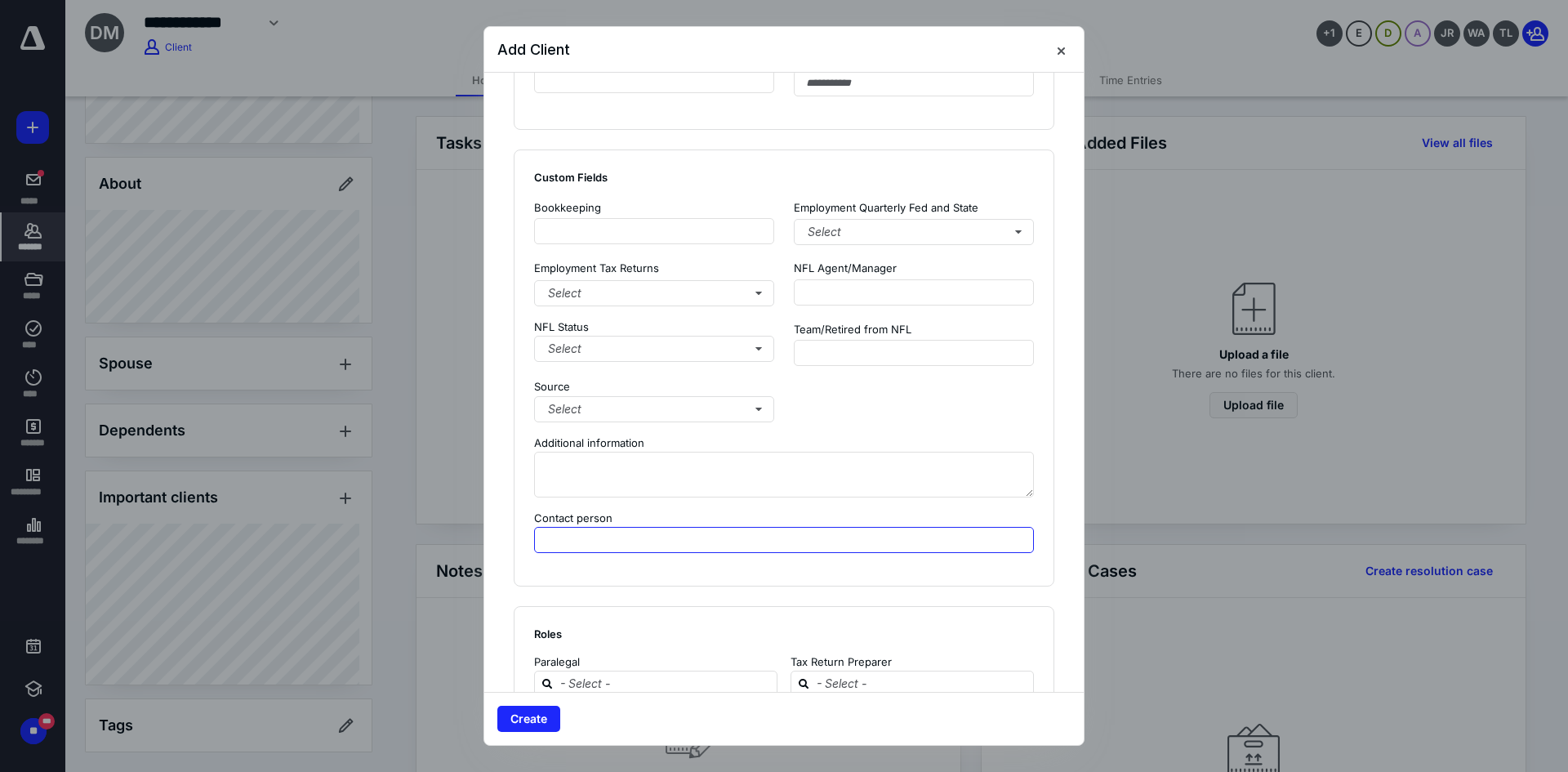 click at bounding box center [784, 540] 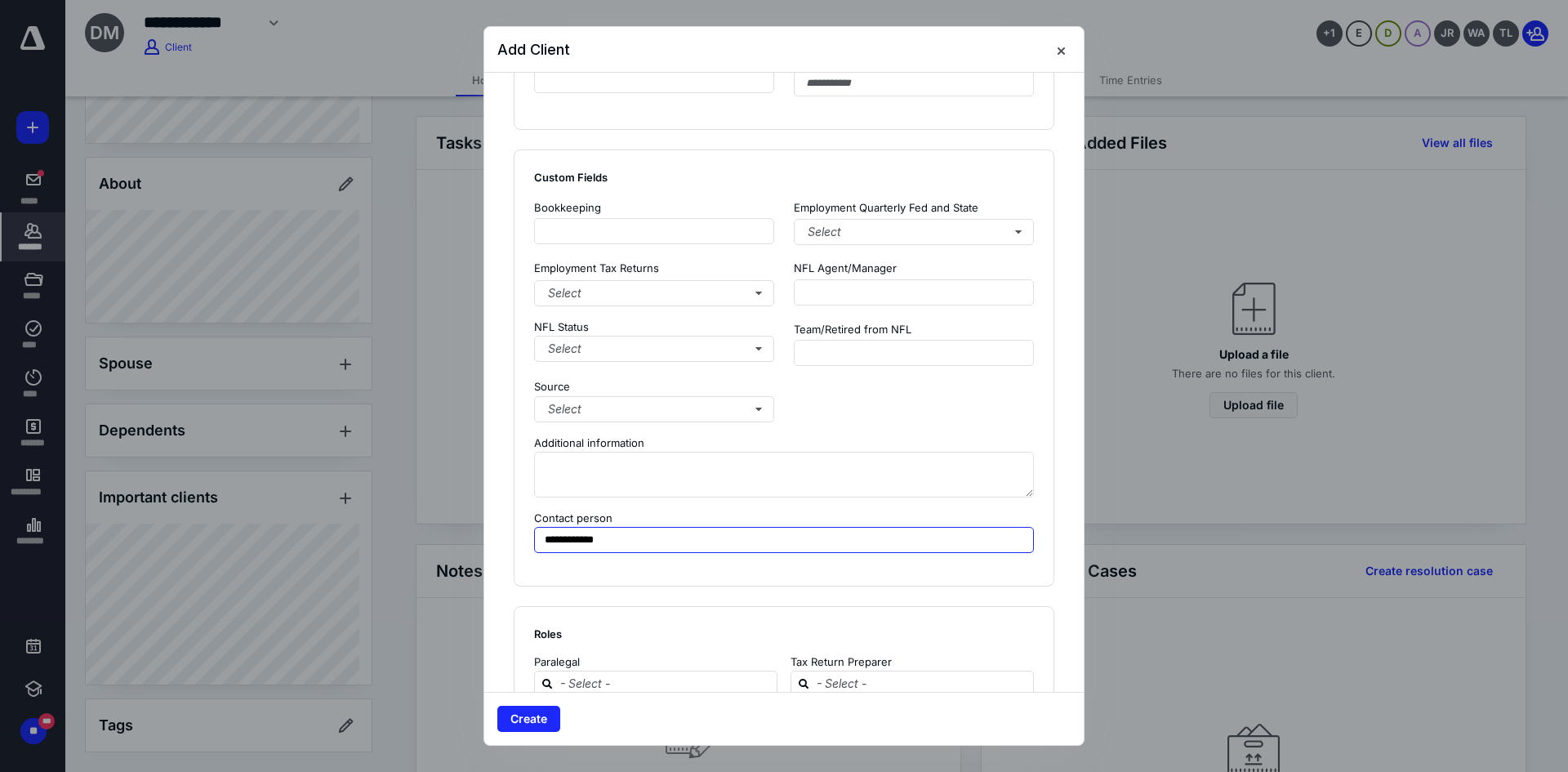 type on "**********" 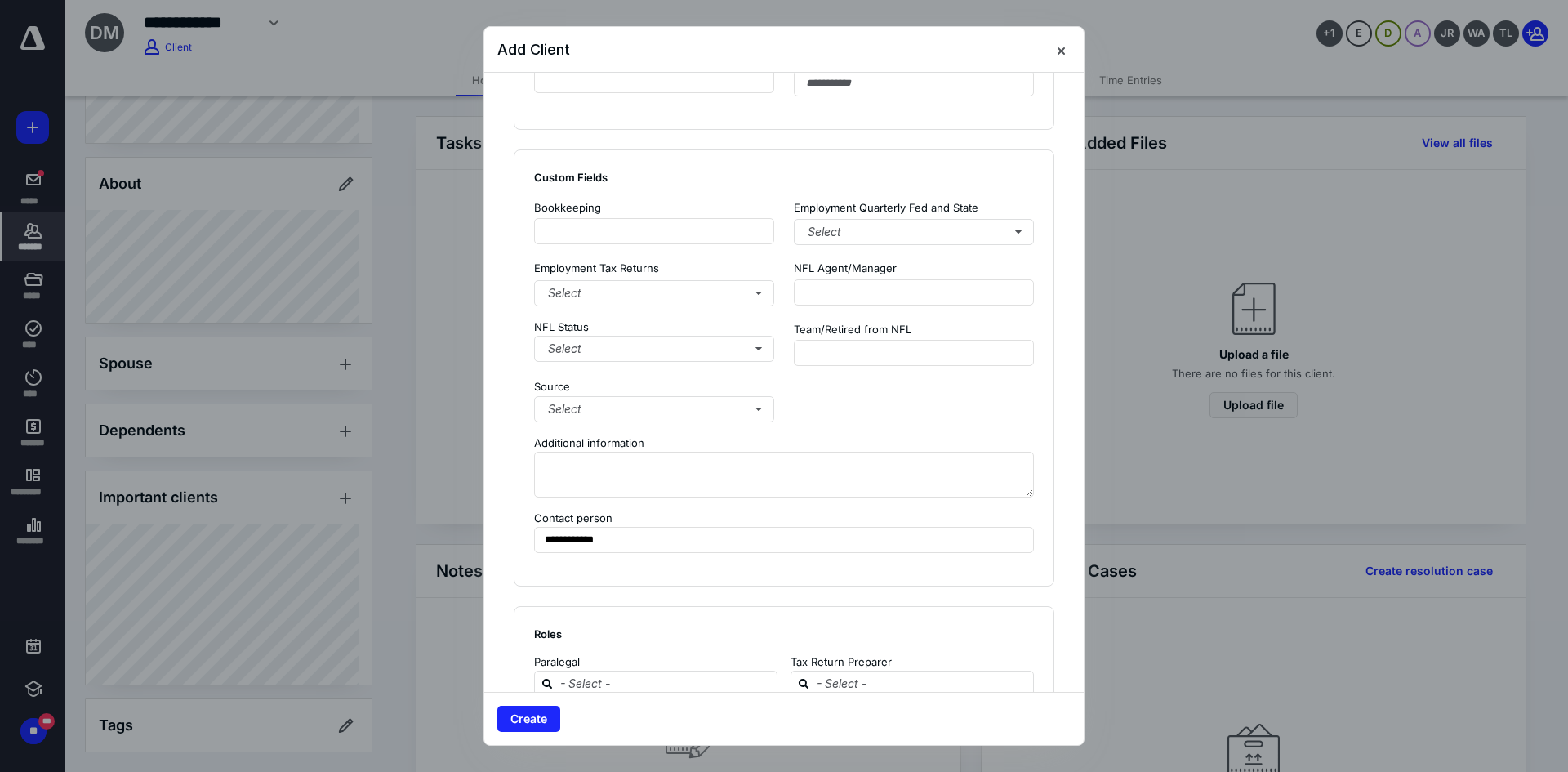 click on "**********" at bounding box center (784, 368) 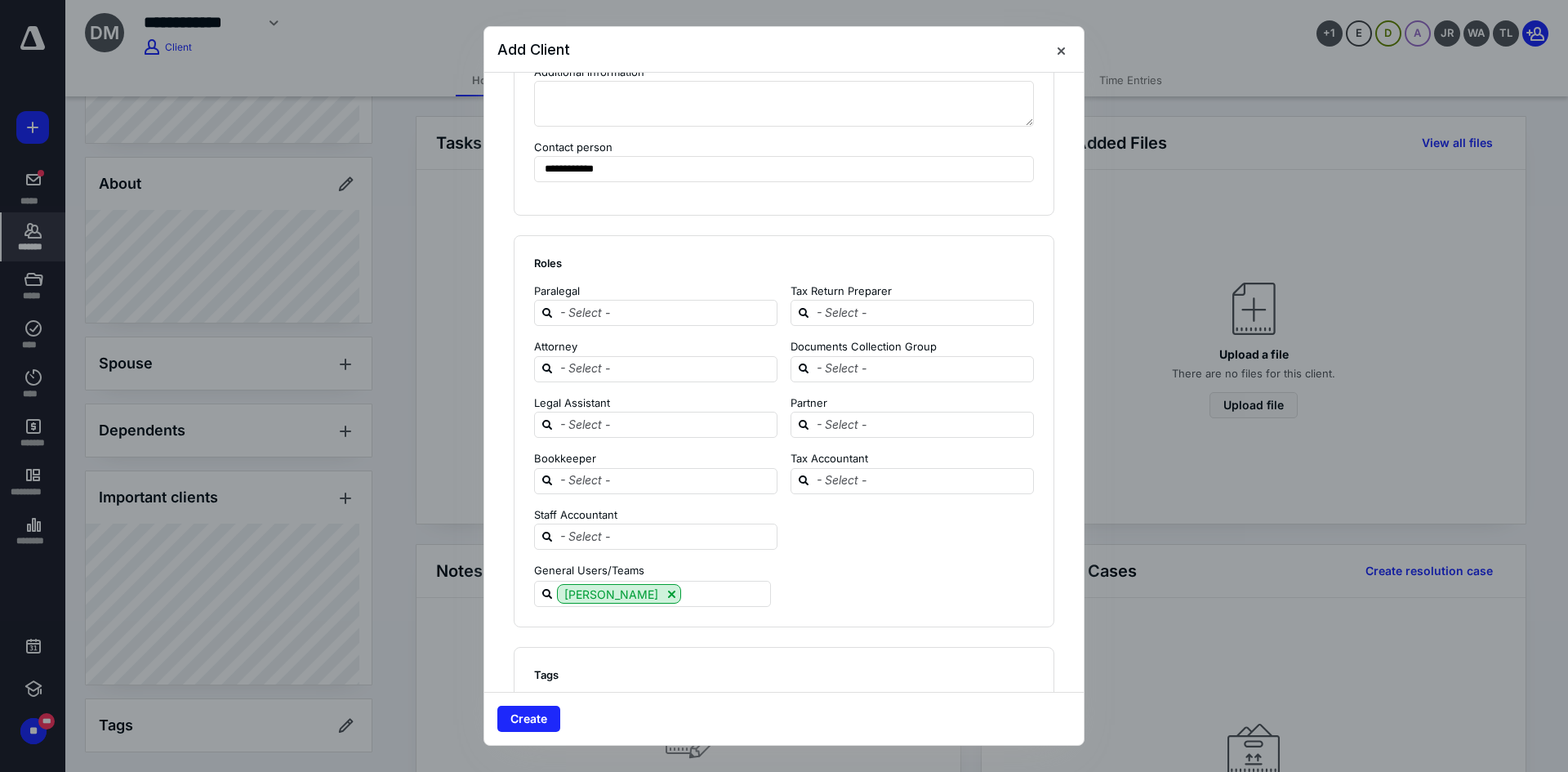 scroll, scrollTop: 1525, scrollLeft: 0, axis: vertical 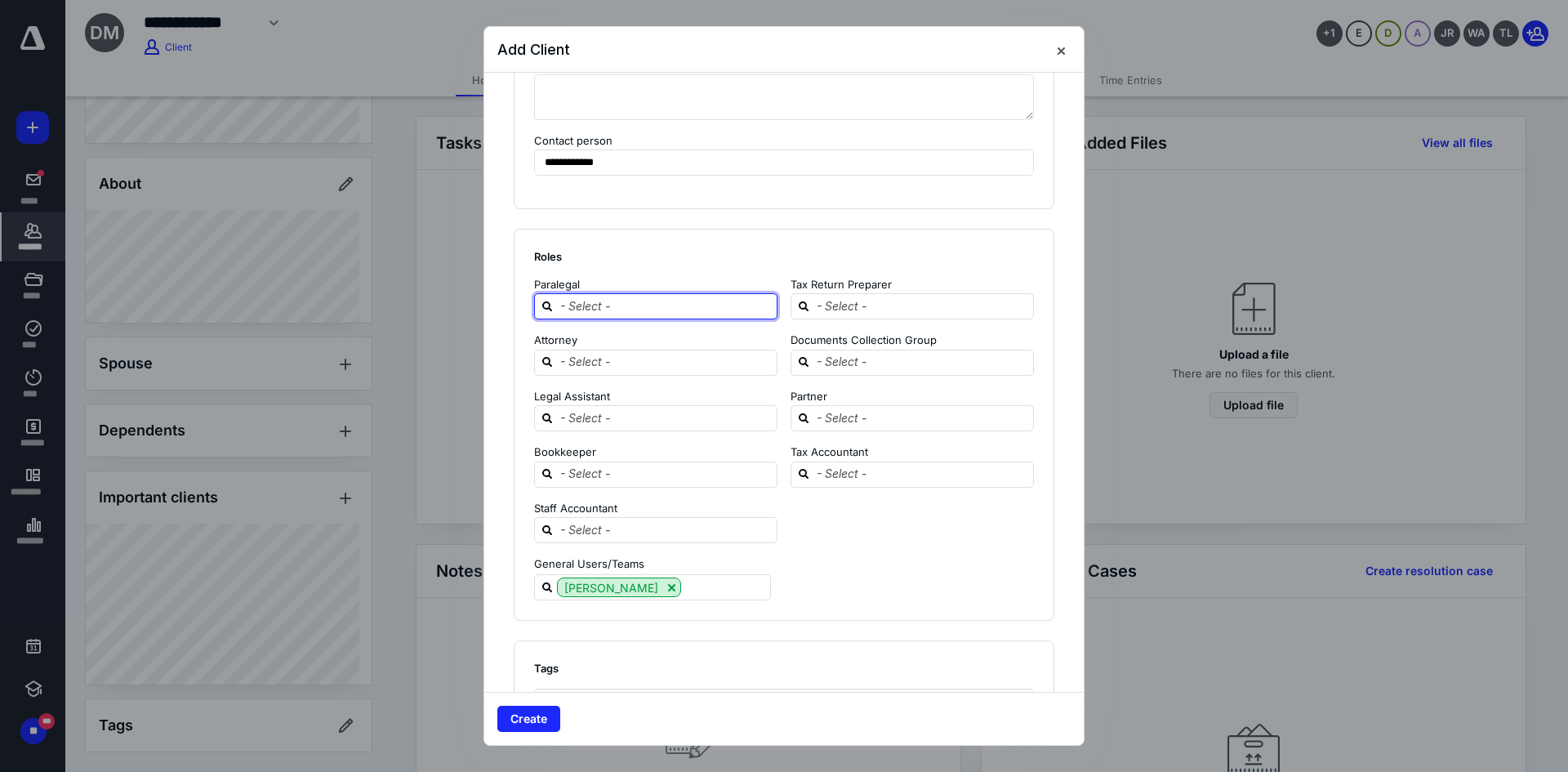 click at bounding box center (666, 306) 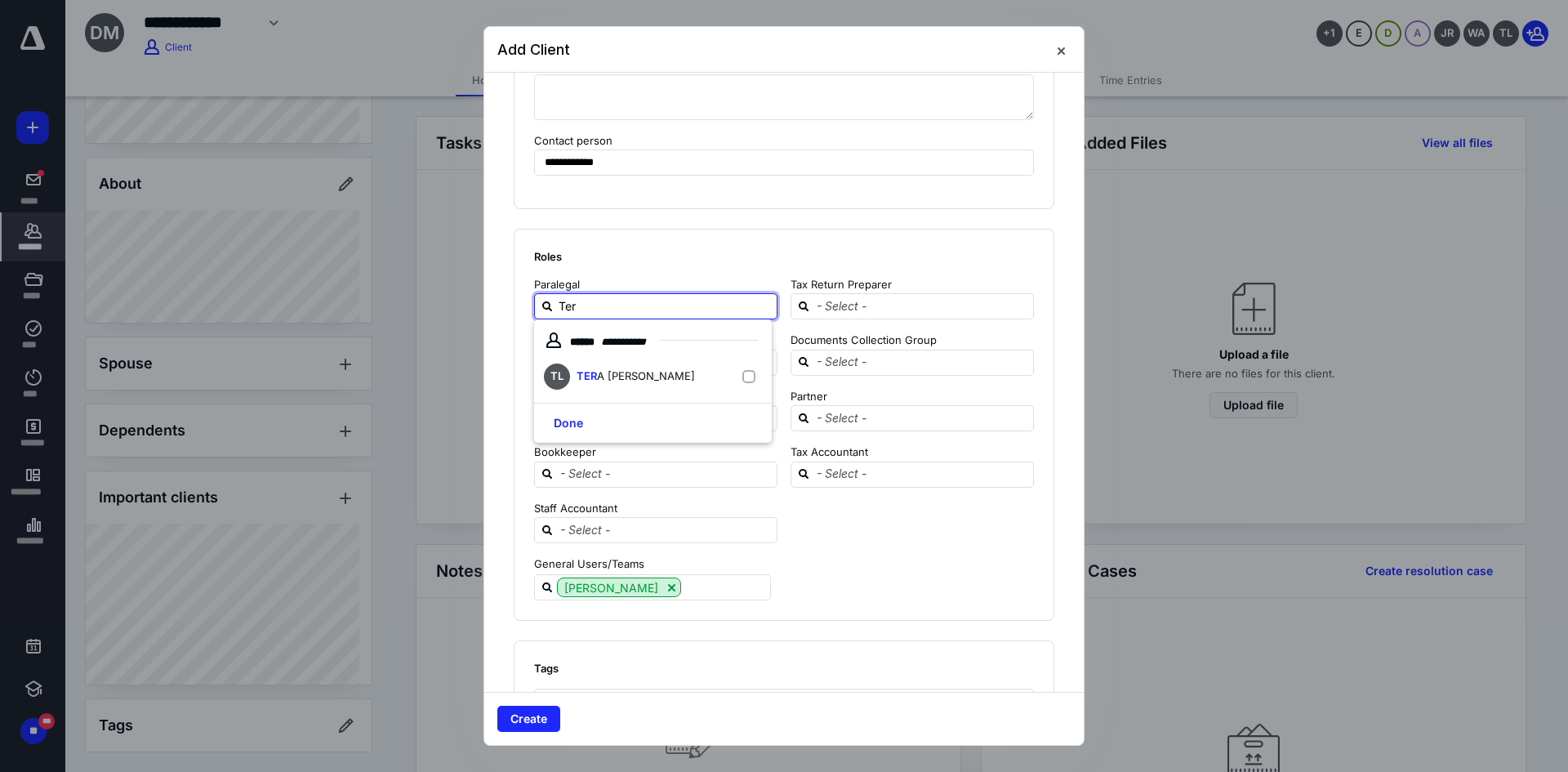 type on "Tera" 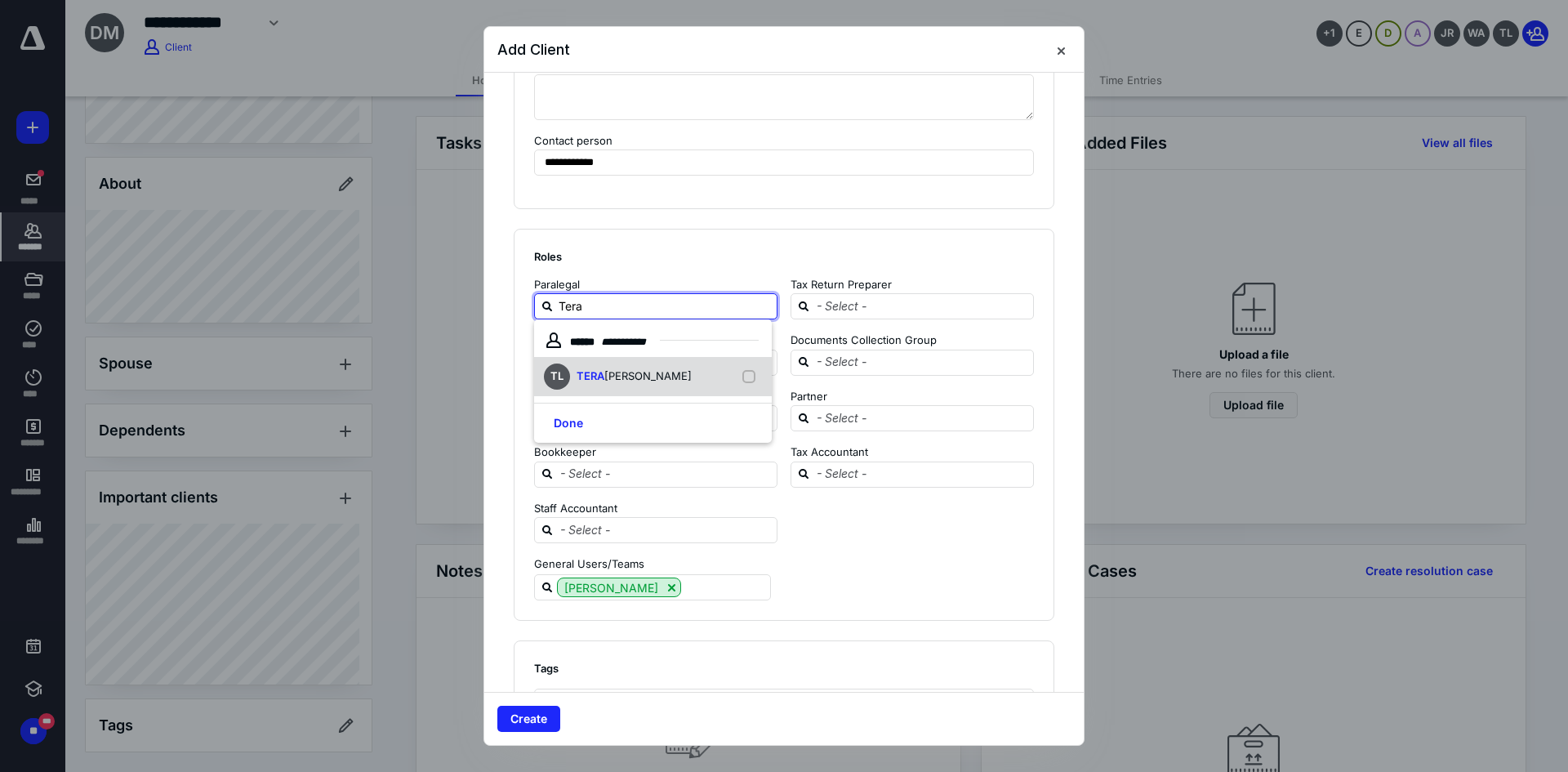 click on "TERA" at bounding box center (590, 376) 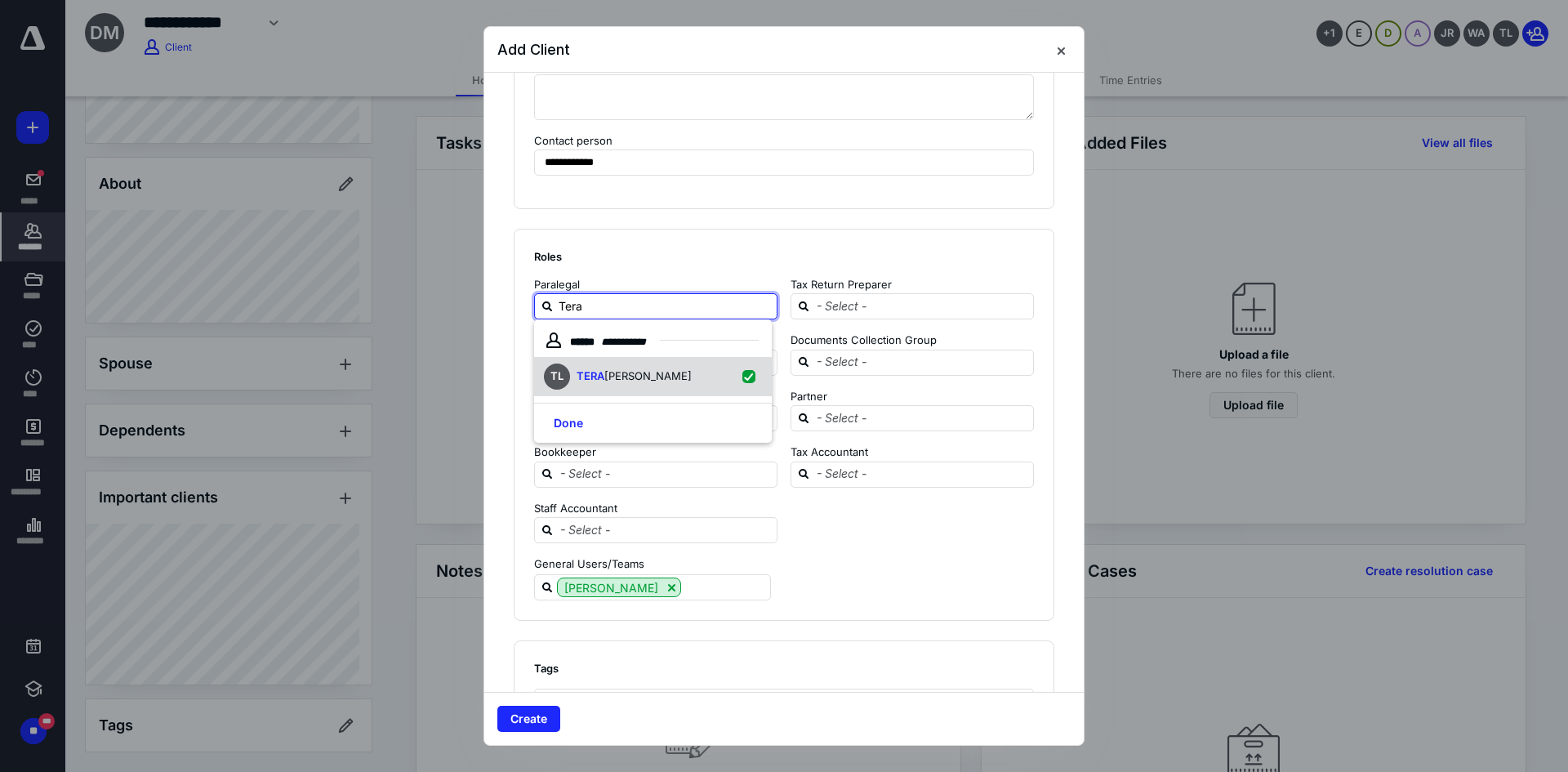 checkbox on "true" 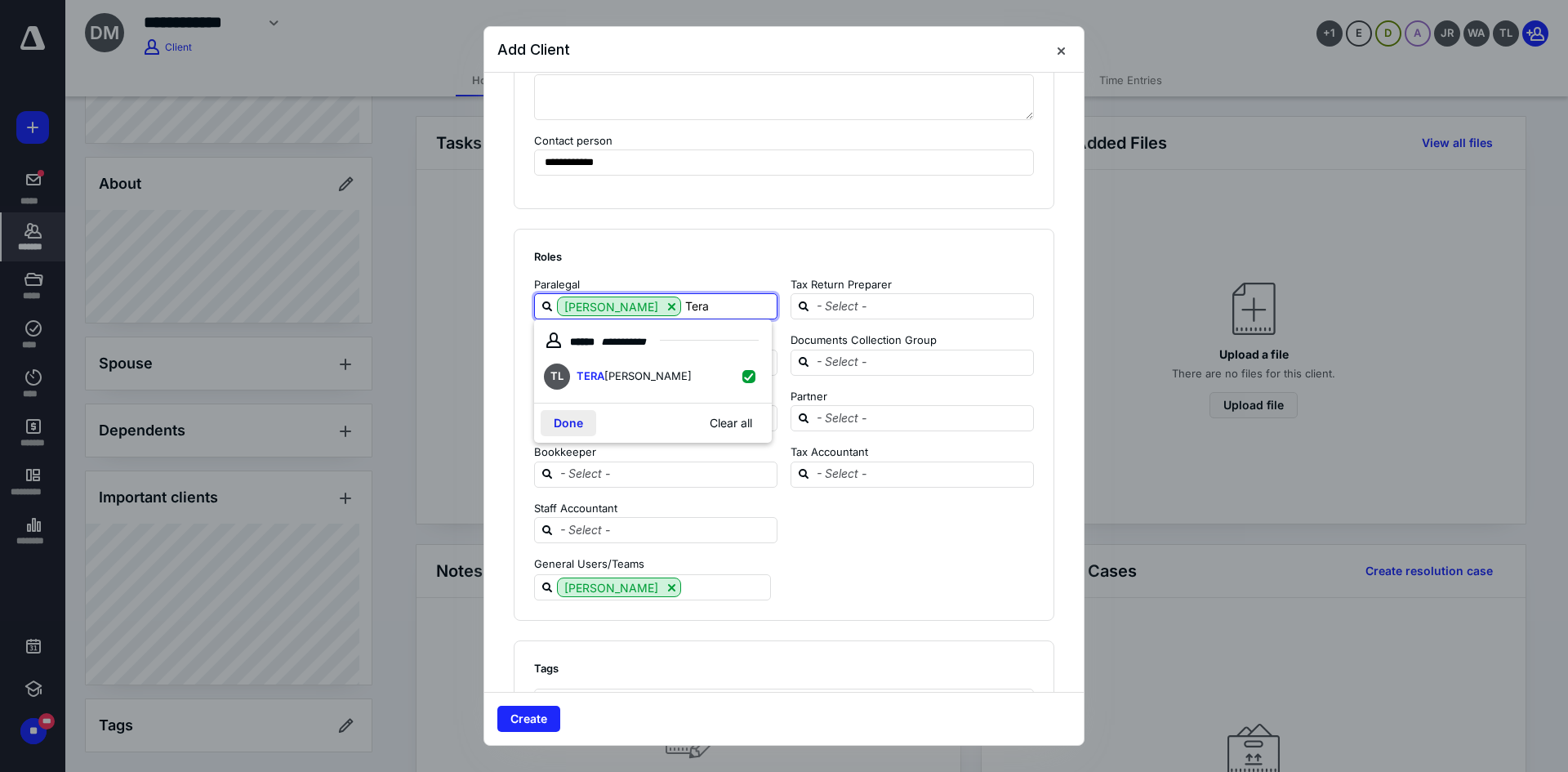 type on "Tera" 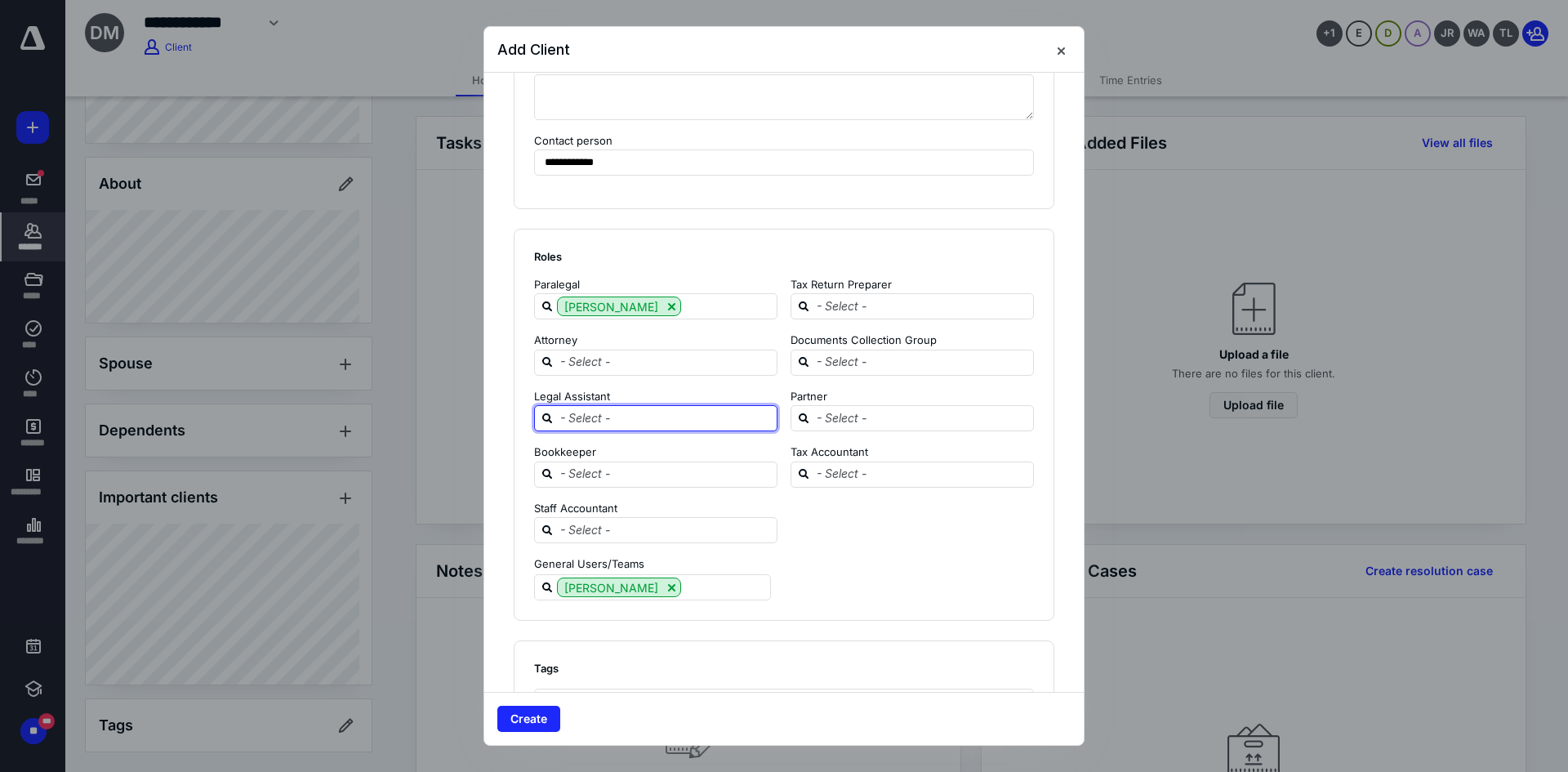 click at bounding box center [666, 417] 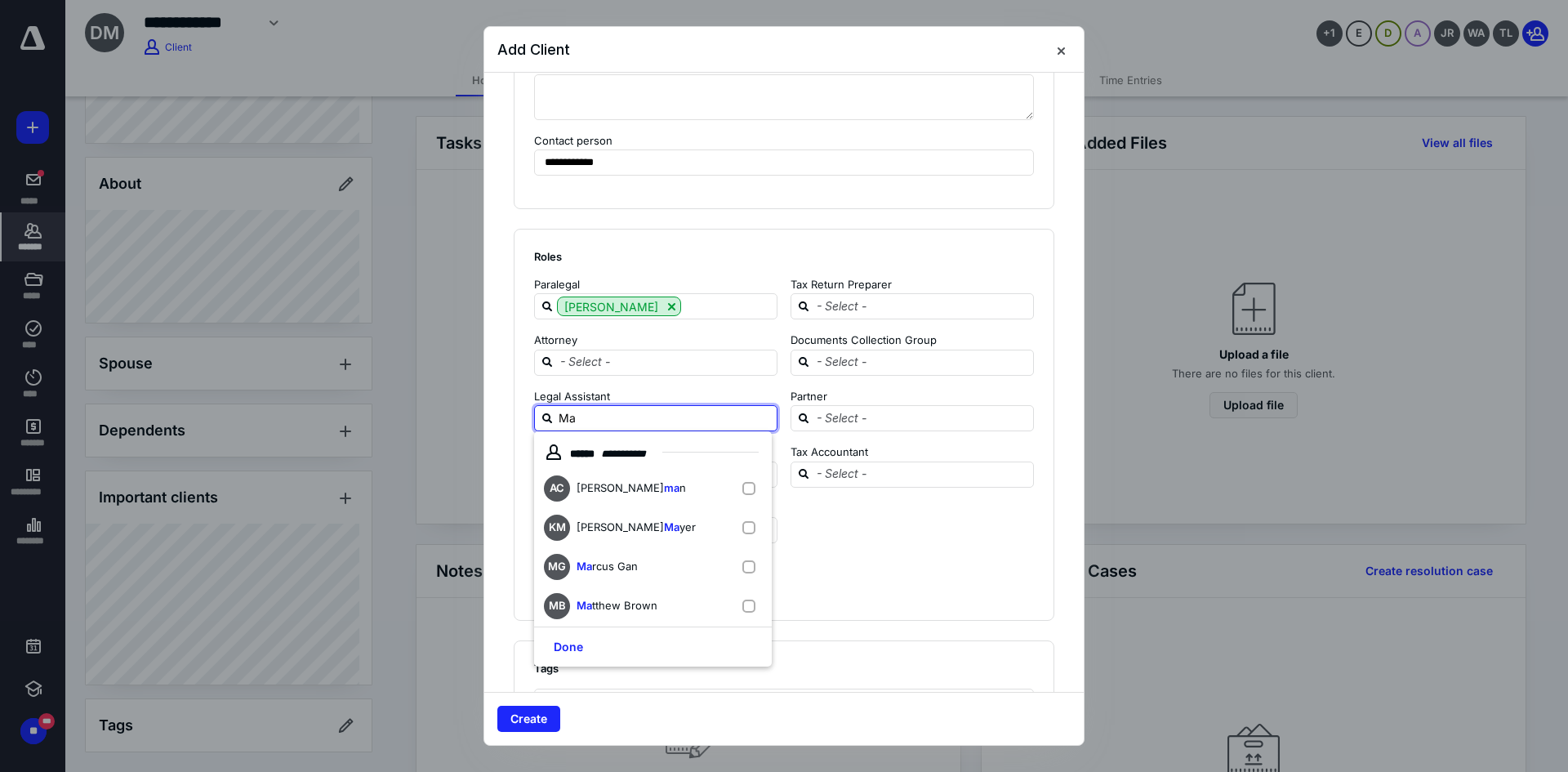 type on "Mar" 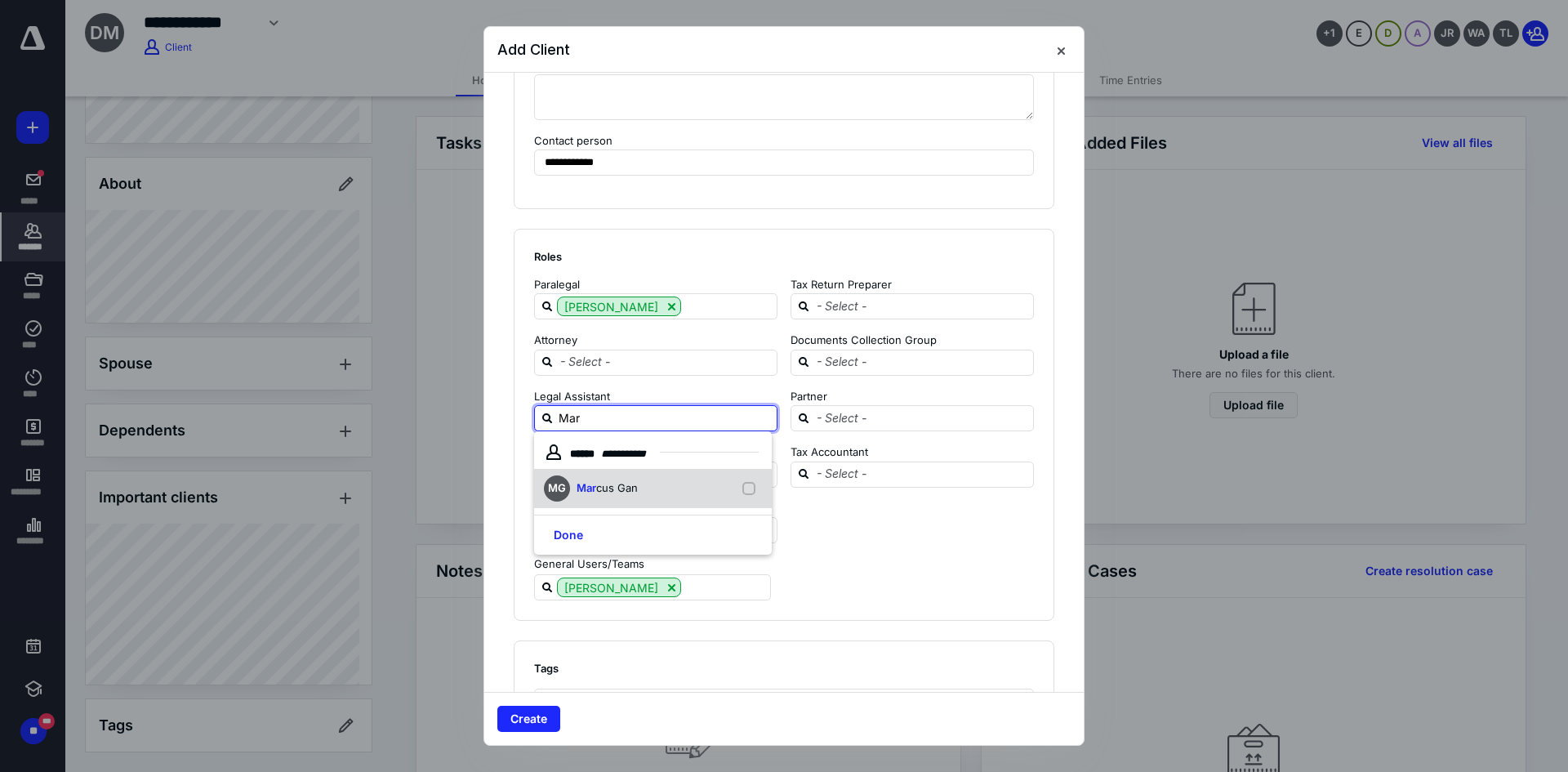 click on "MG Mar cus Gan" at bounding box center (653, 489) 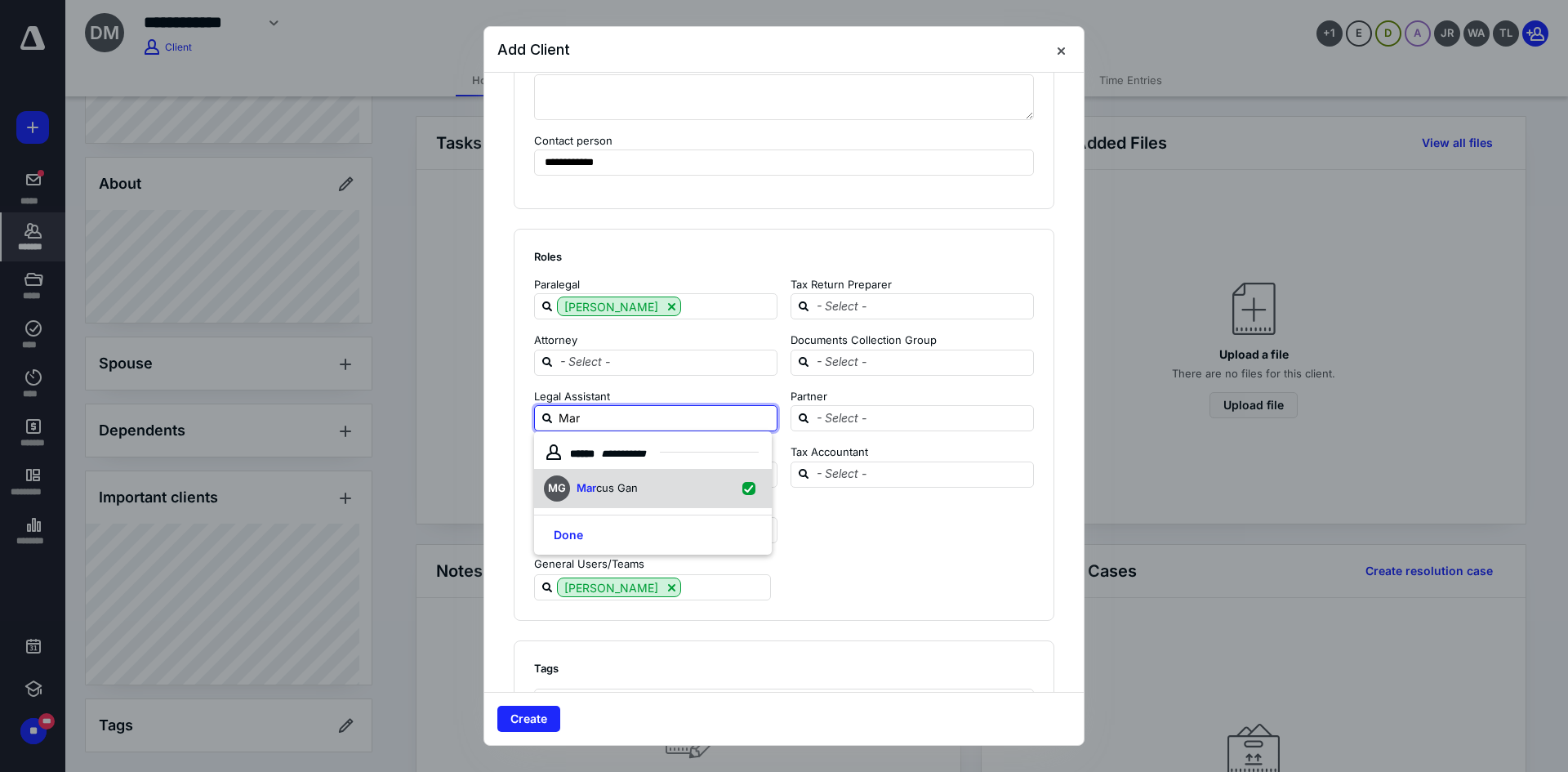 checkbox on "true" 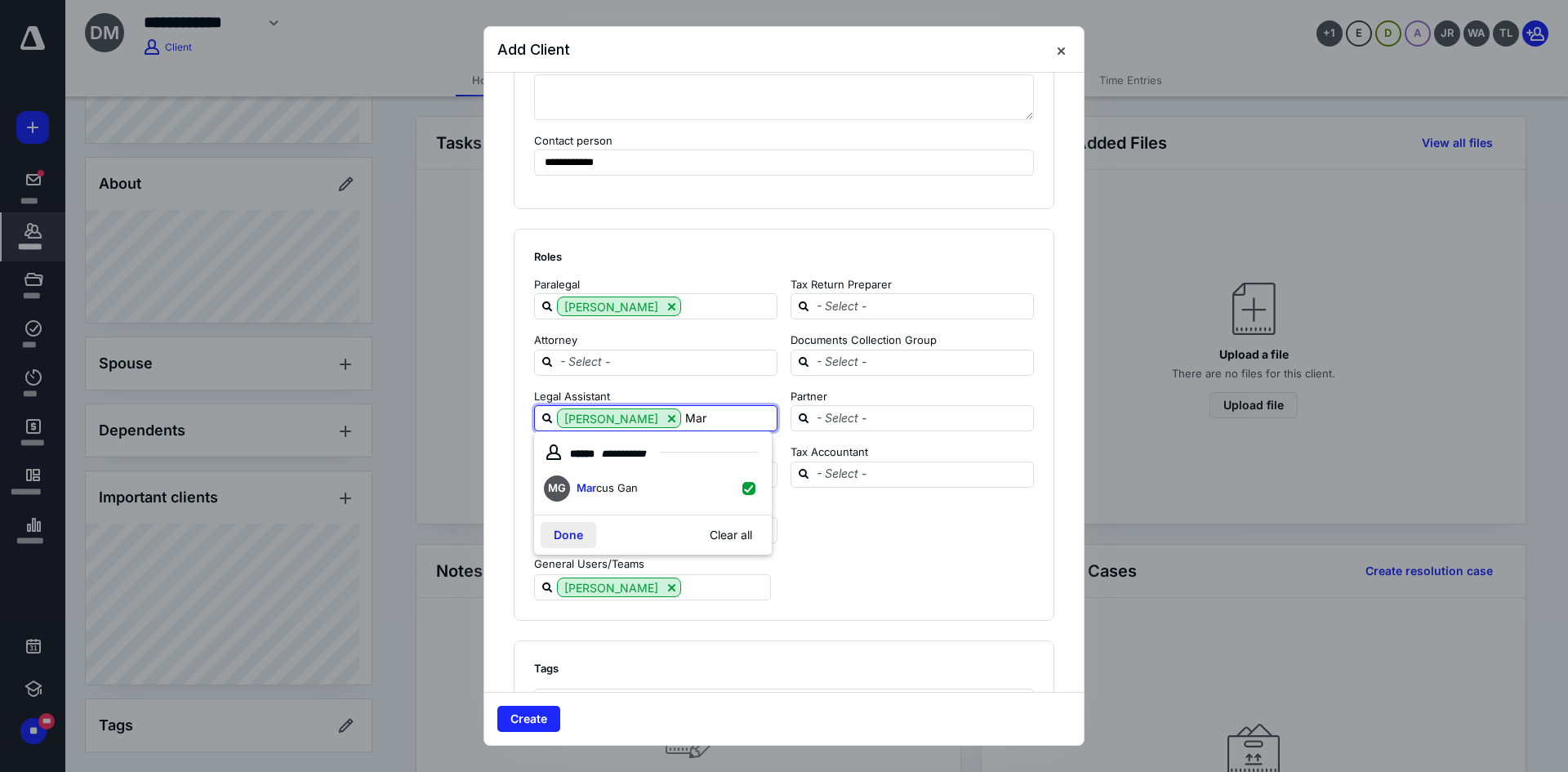 type on "Mar" 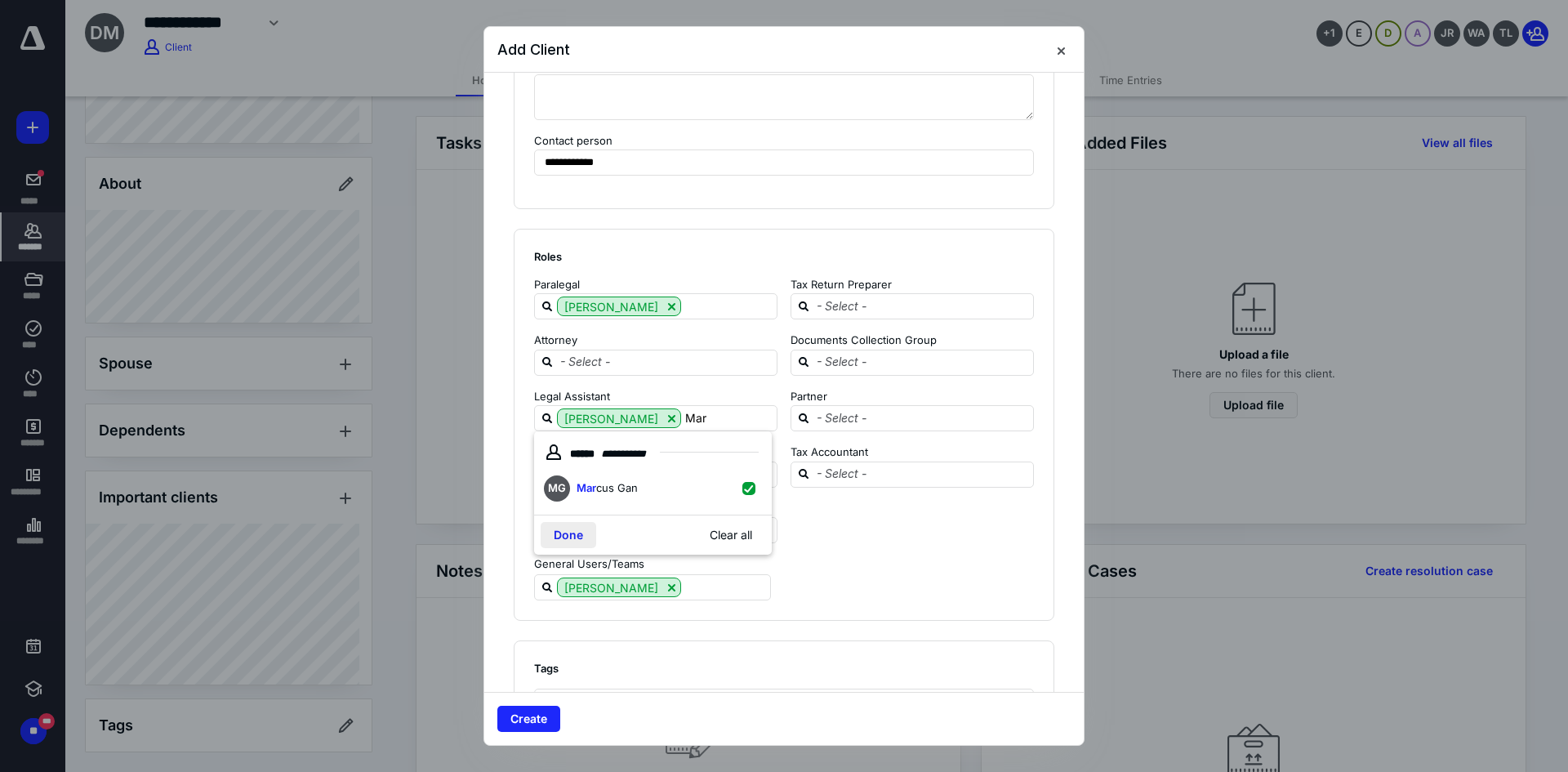 click on "Done" at bounding box center (568, 535) 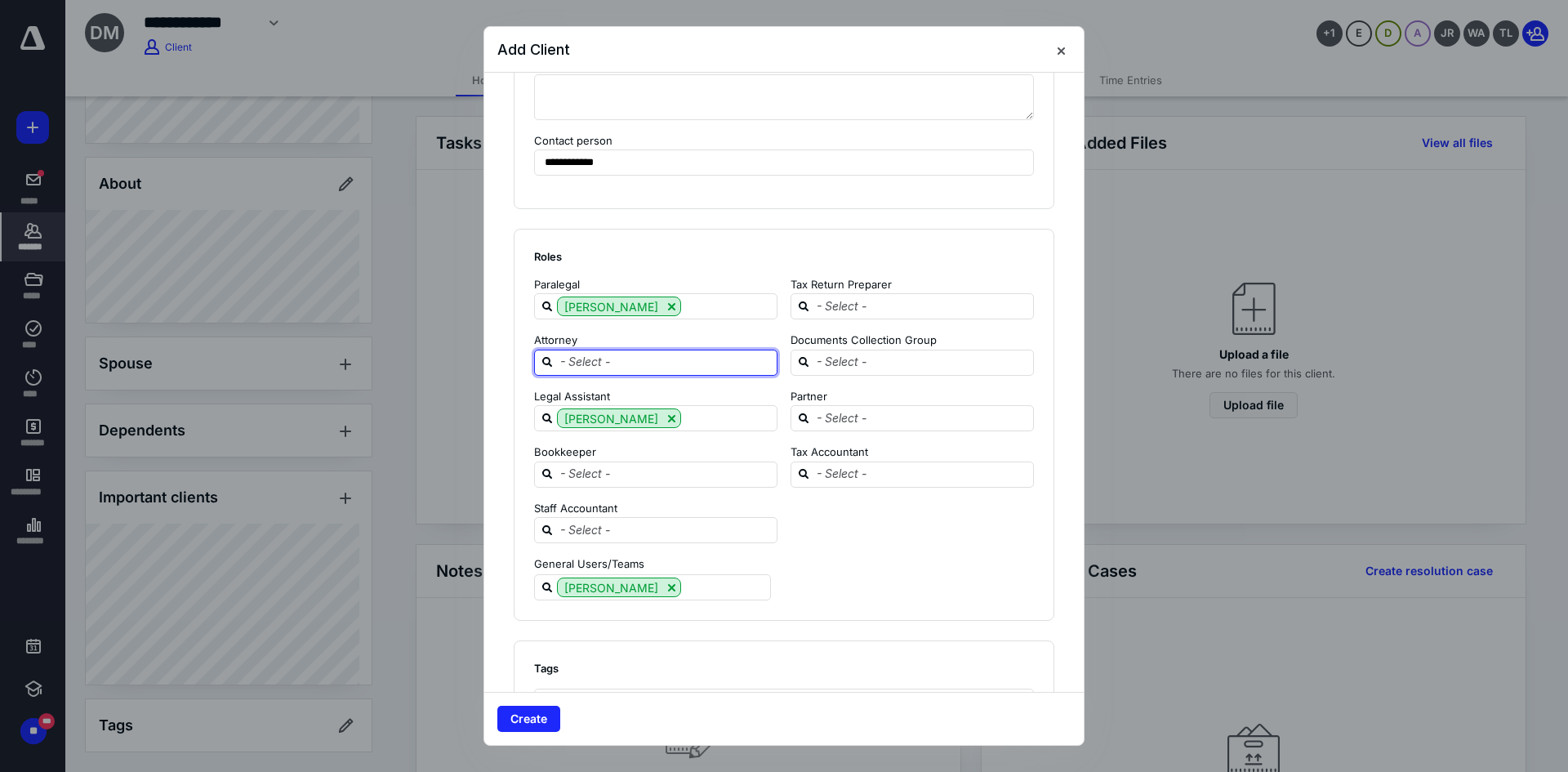 click at bounding box center [666, 362] 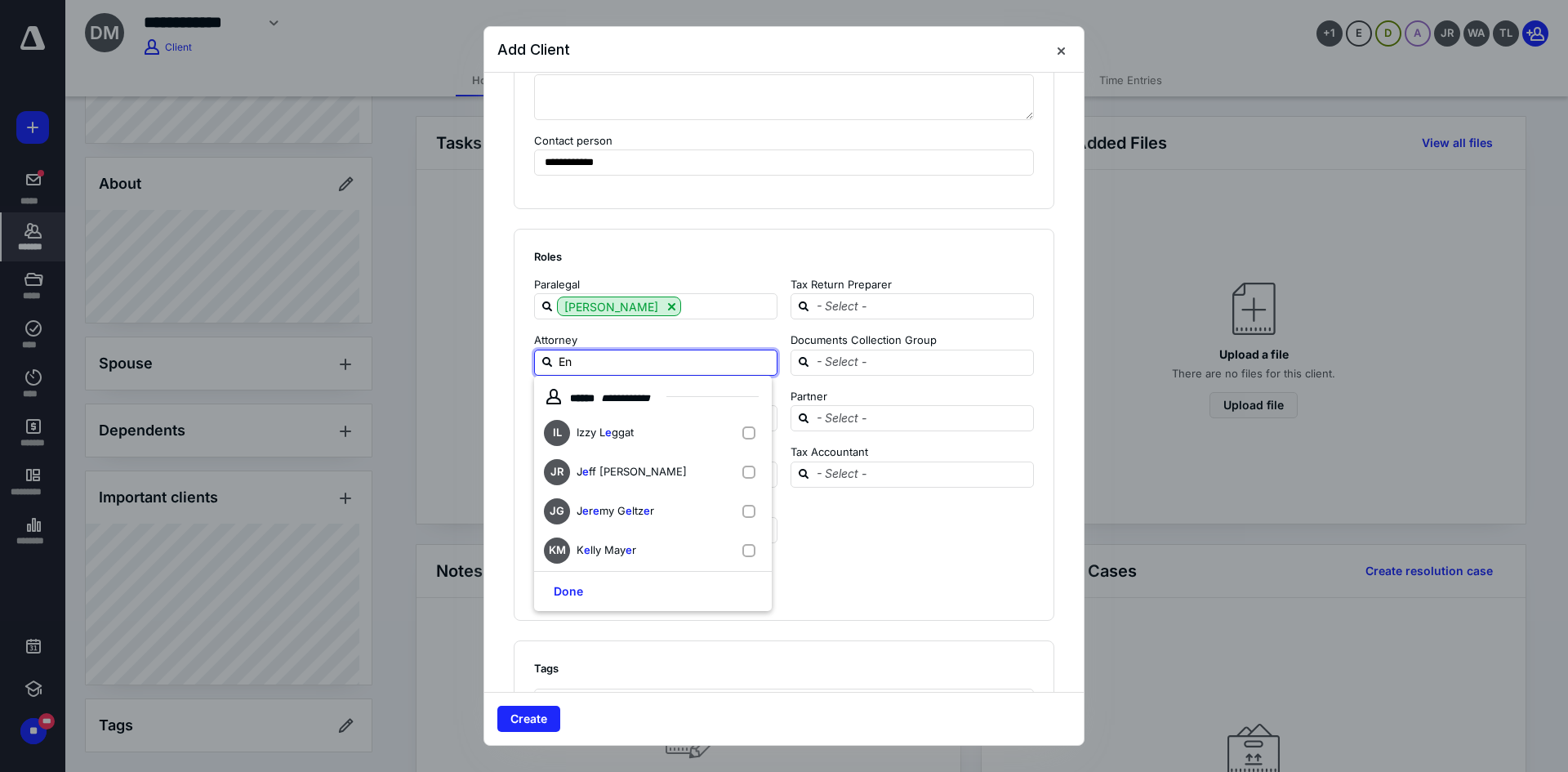 type on "Ent" 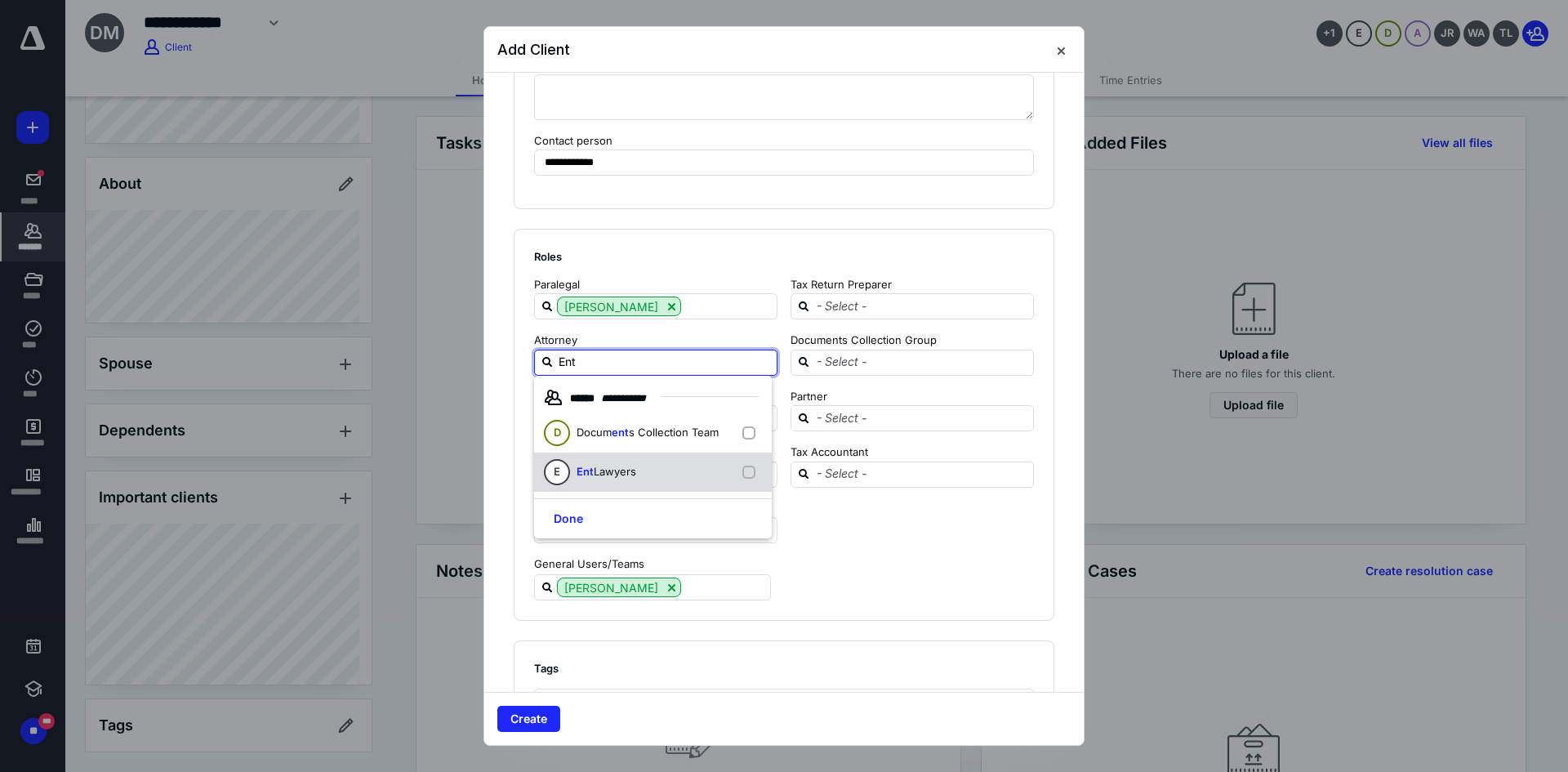 click on "E Ent  Lawyers" at bounding box center [593, 472] 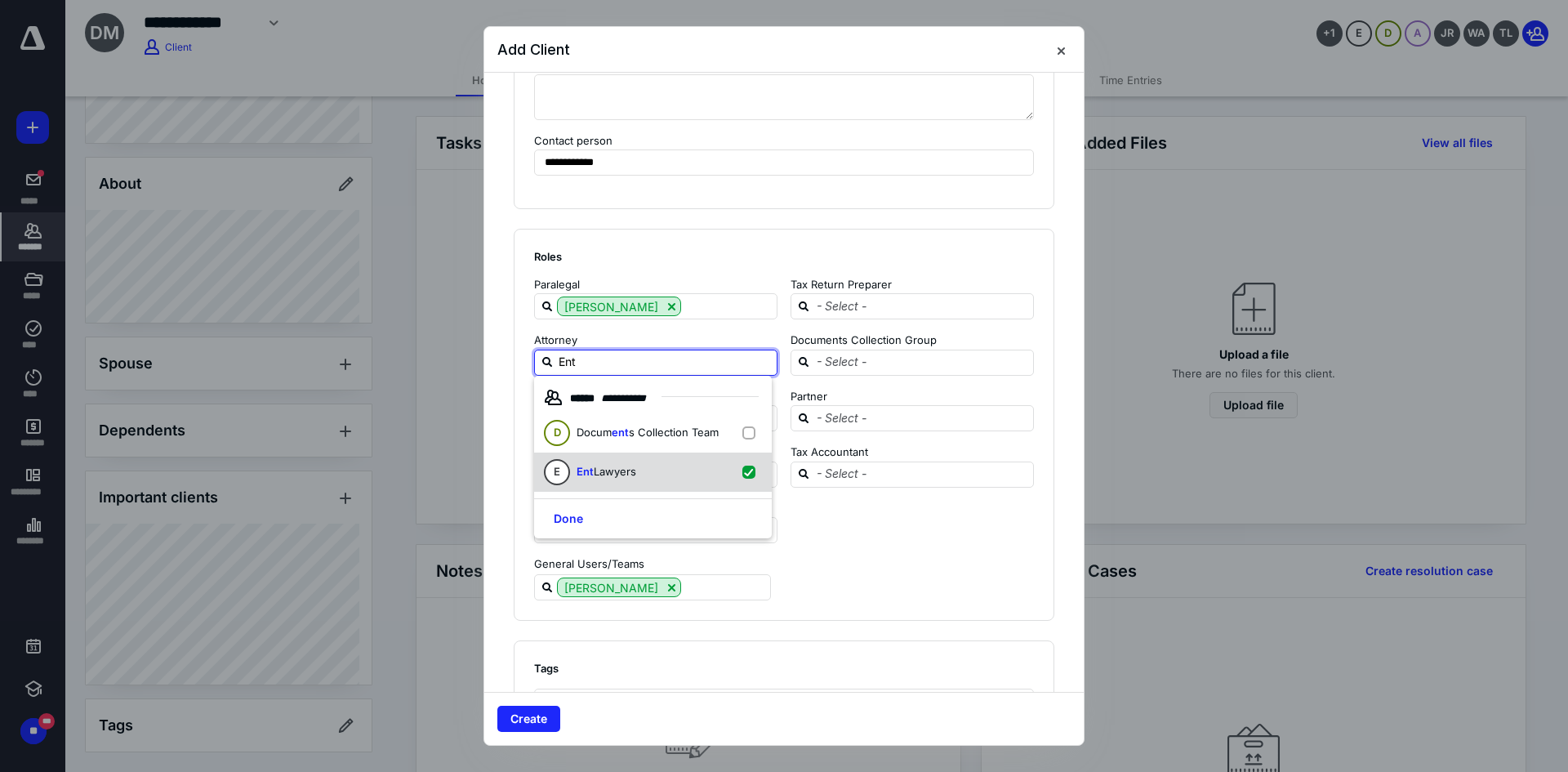checkbox on "true" 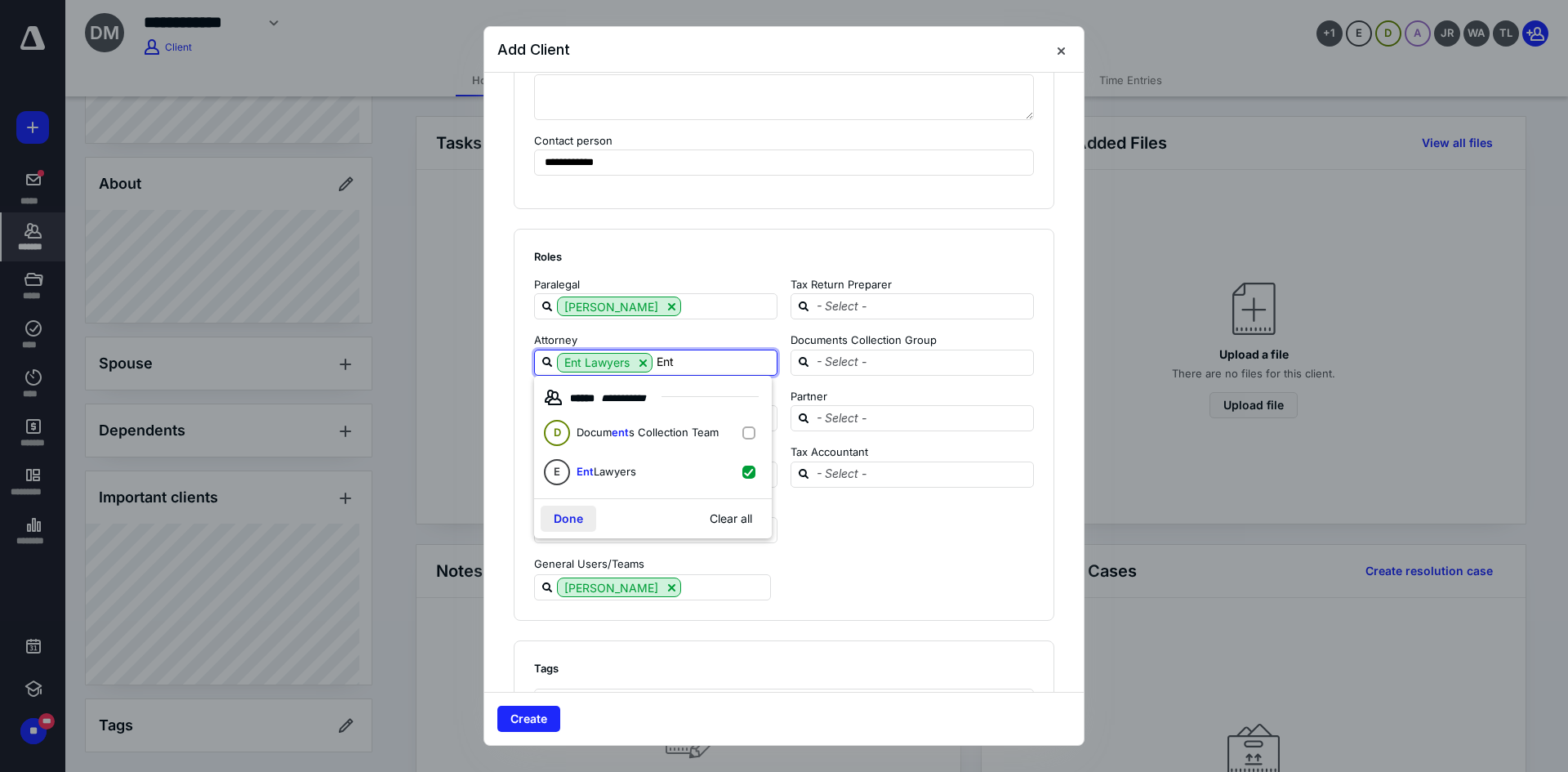 type on "Ent" 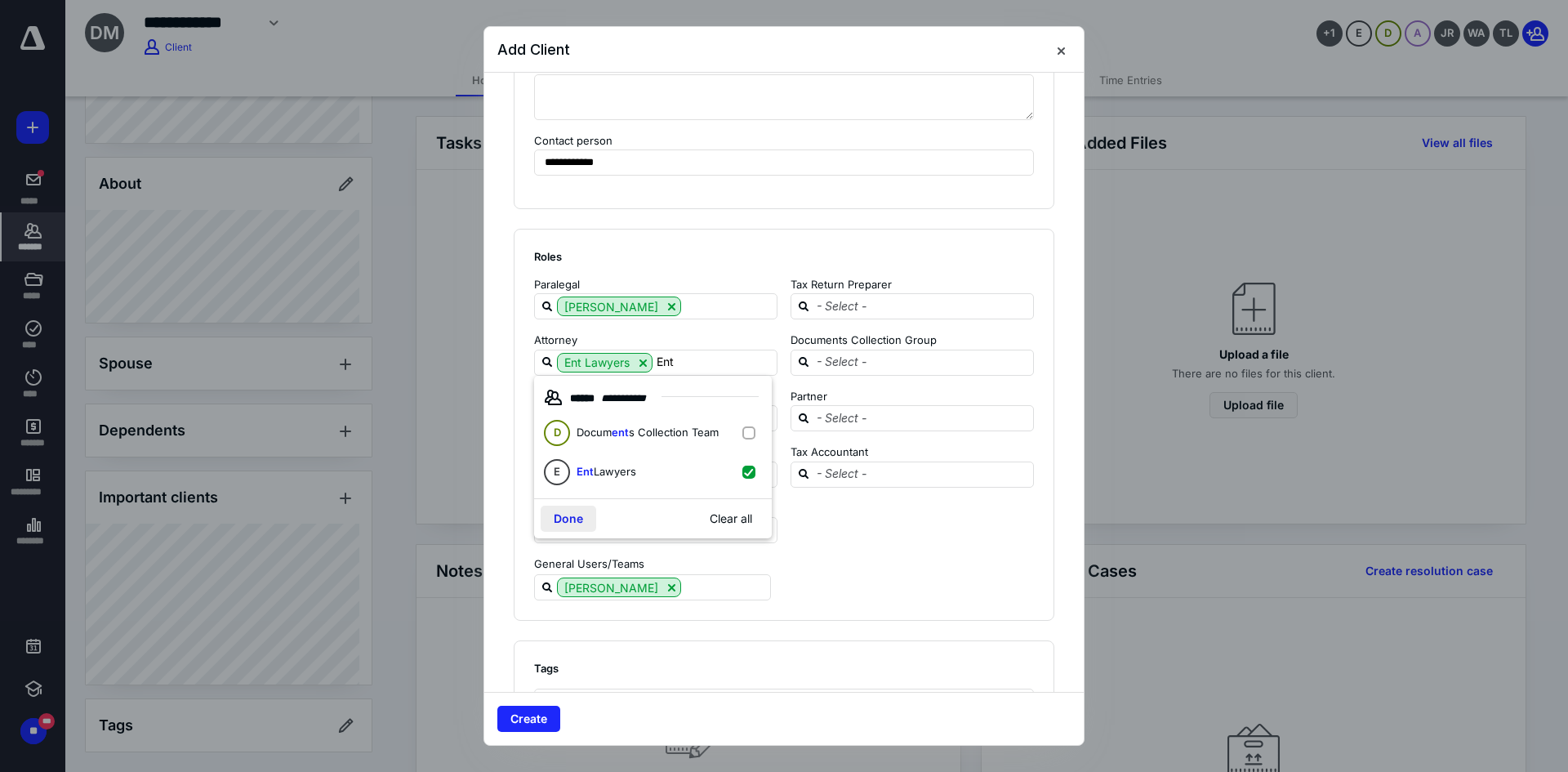 click on "Done" at bounding box center (568, 519) 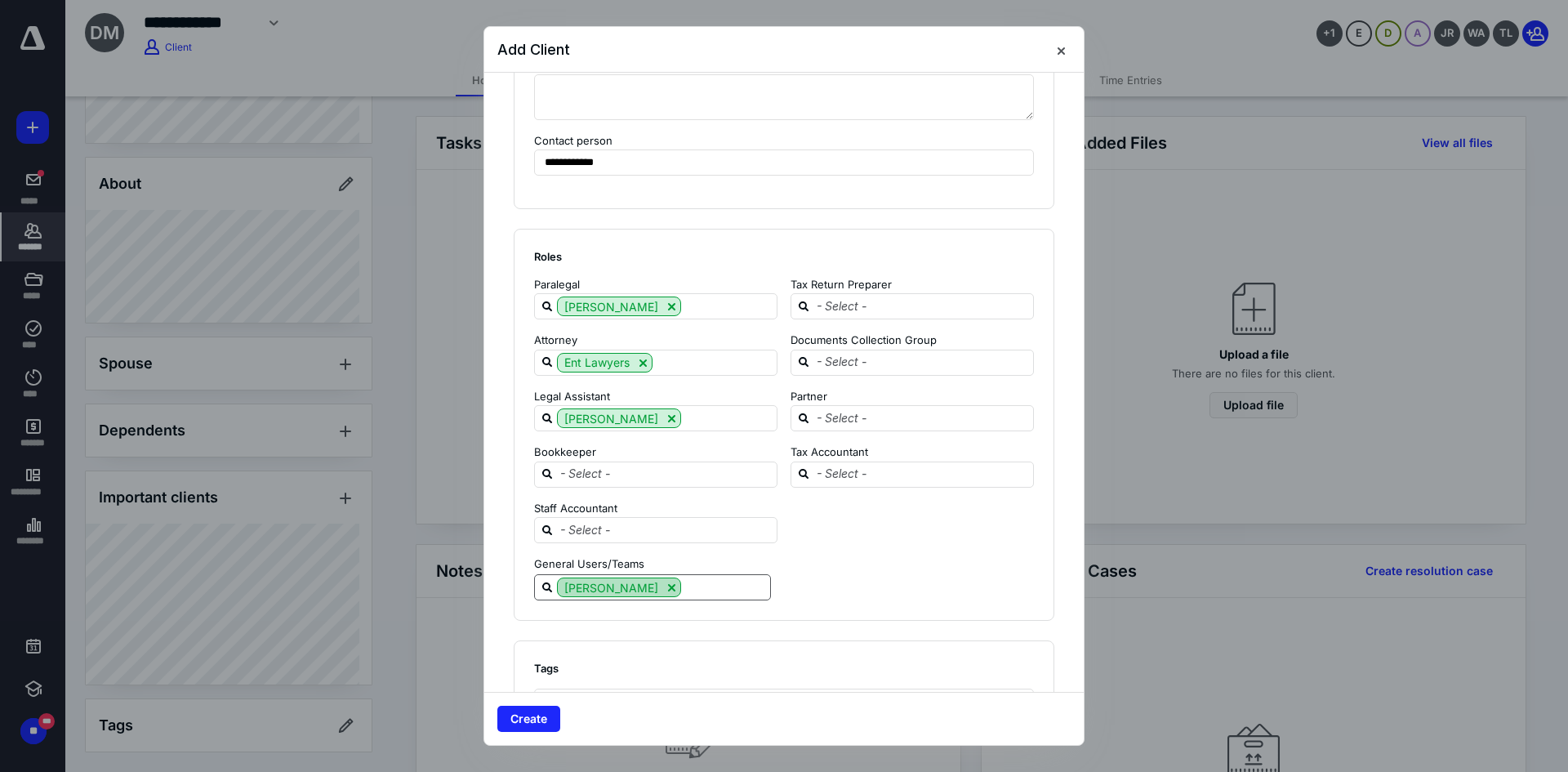 click at bounding box center (671, 587) 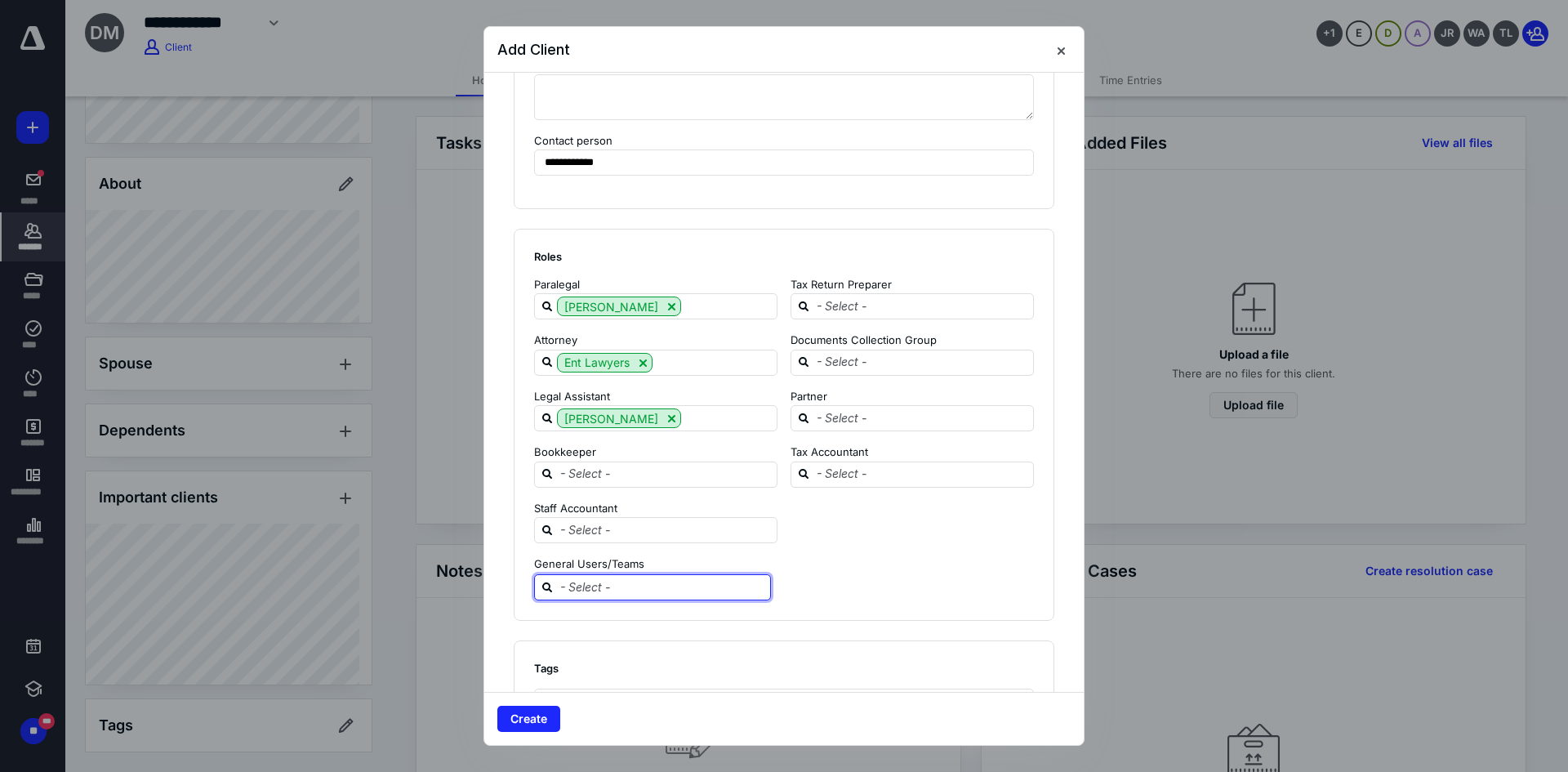 click at bounding box center [662, 587] 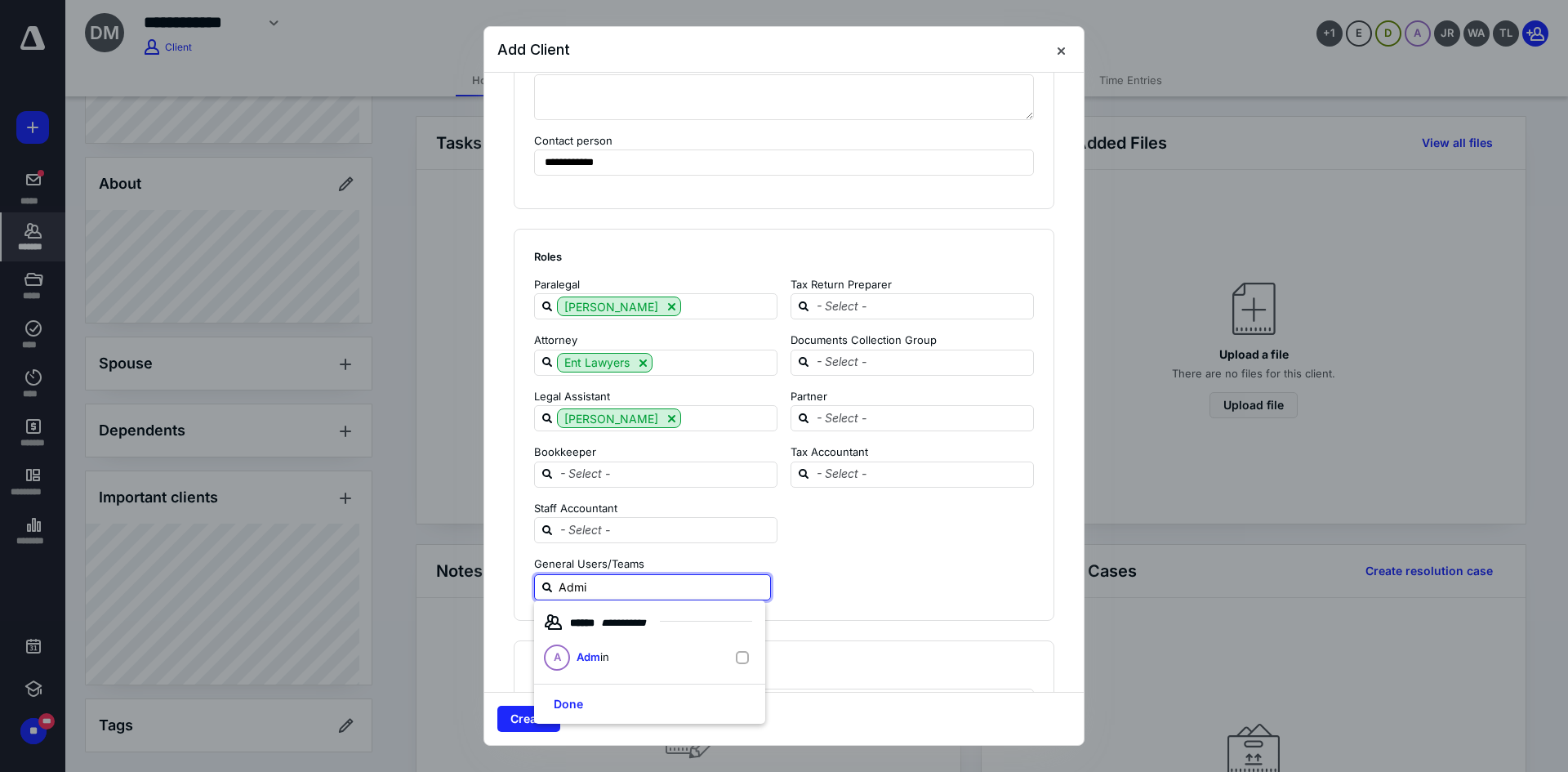 type on "Admin" 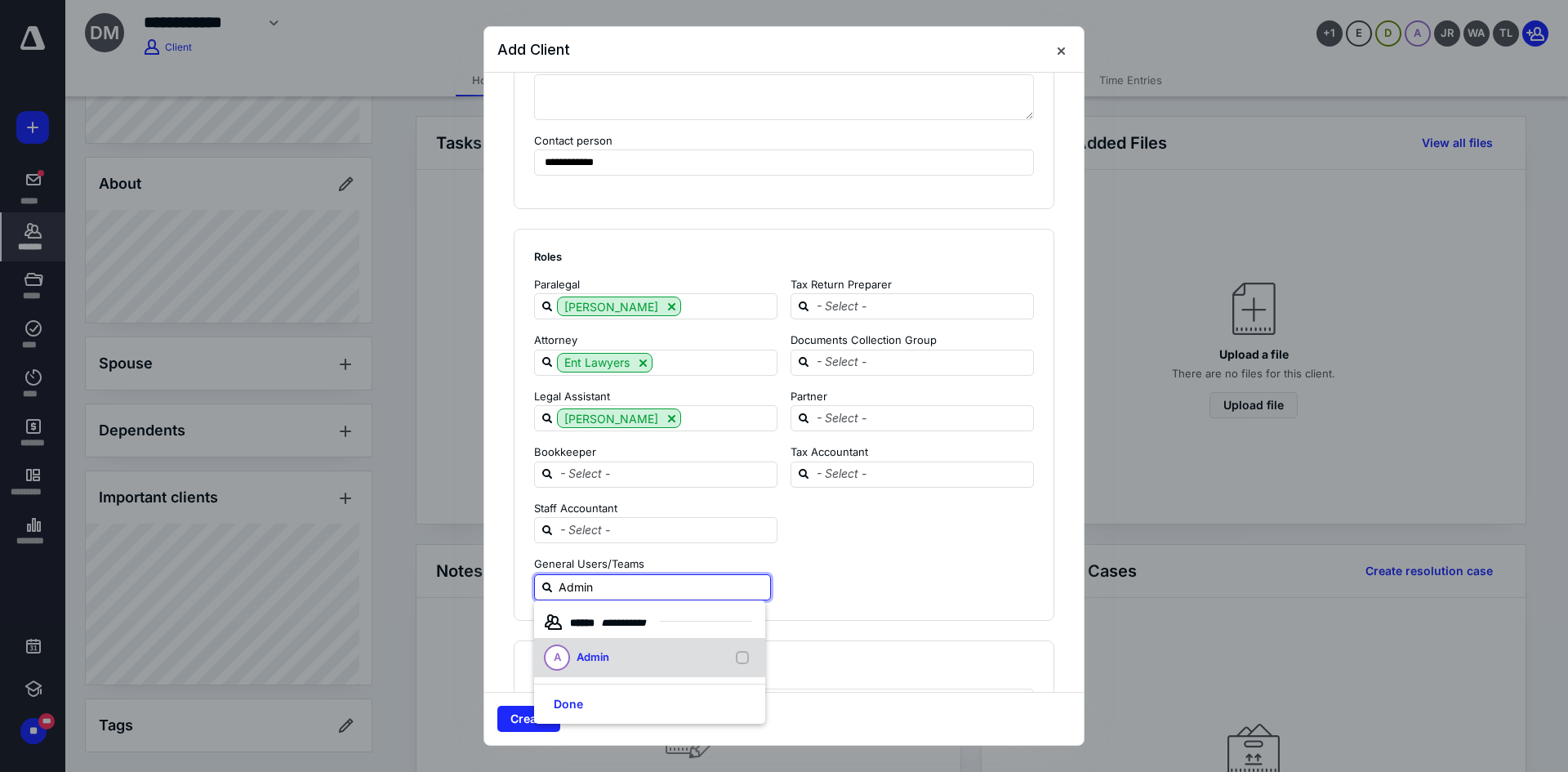 click on "A Admin" at bounding box center [649, 658] 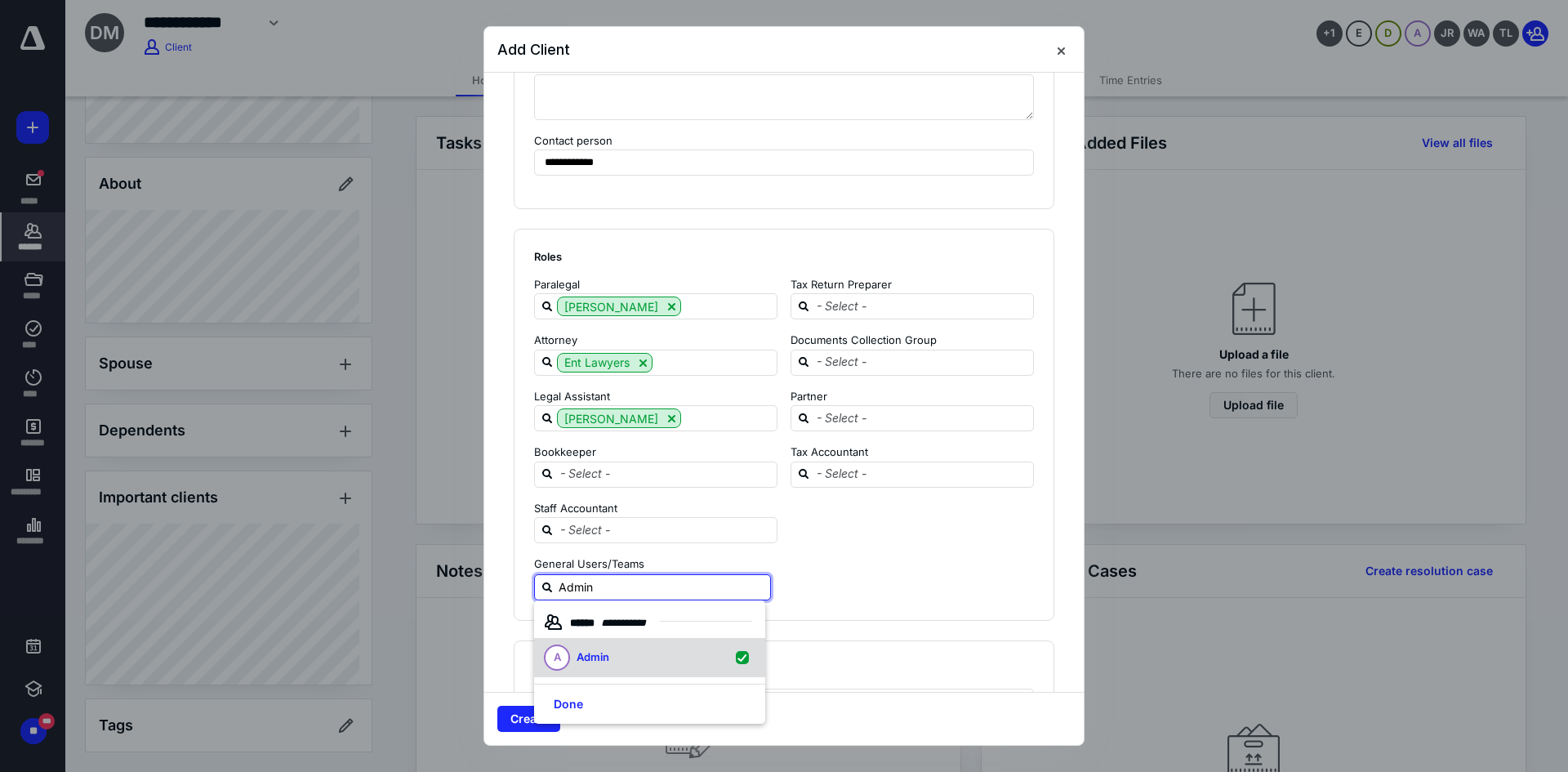 checkbox on "true" 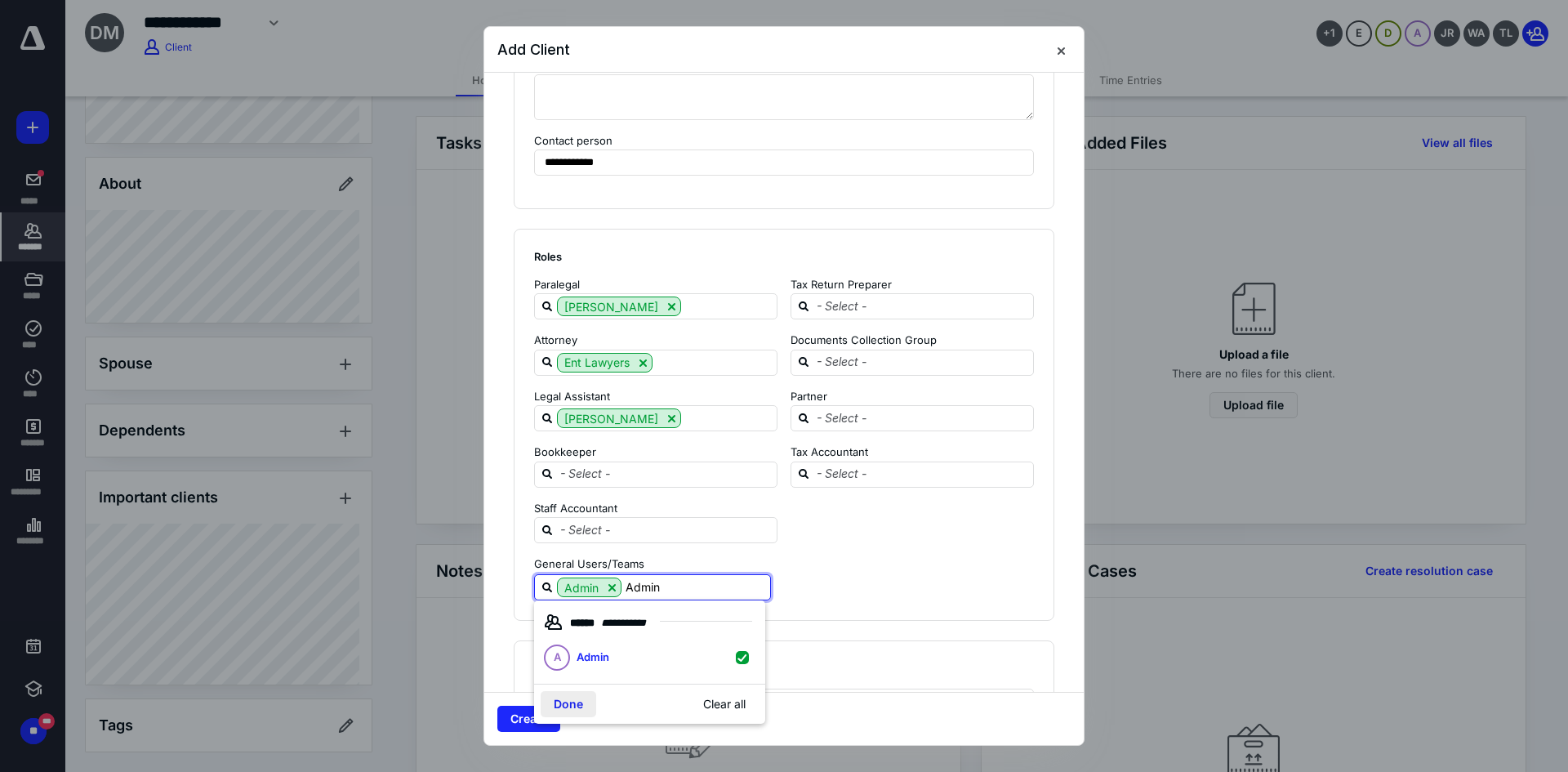 type on "Admin" 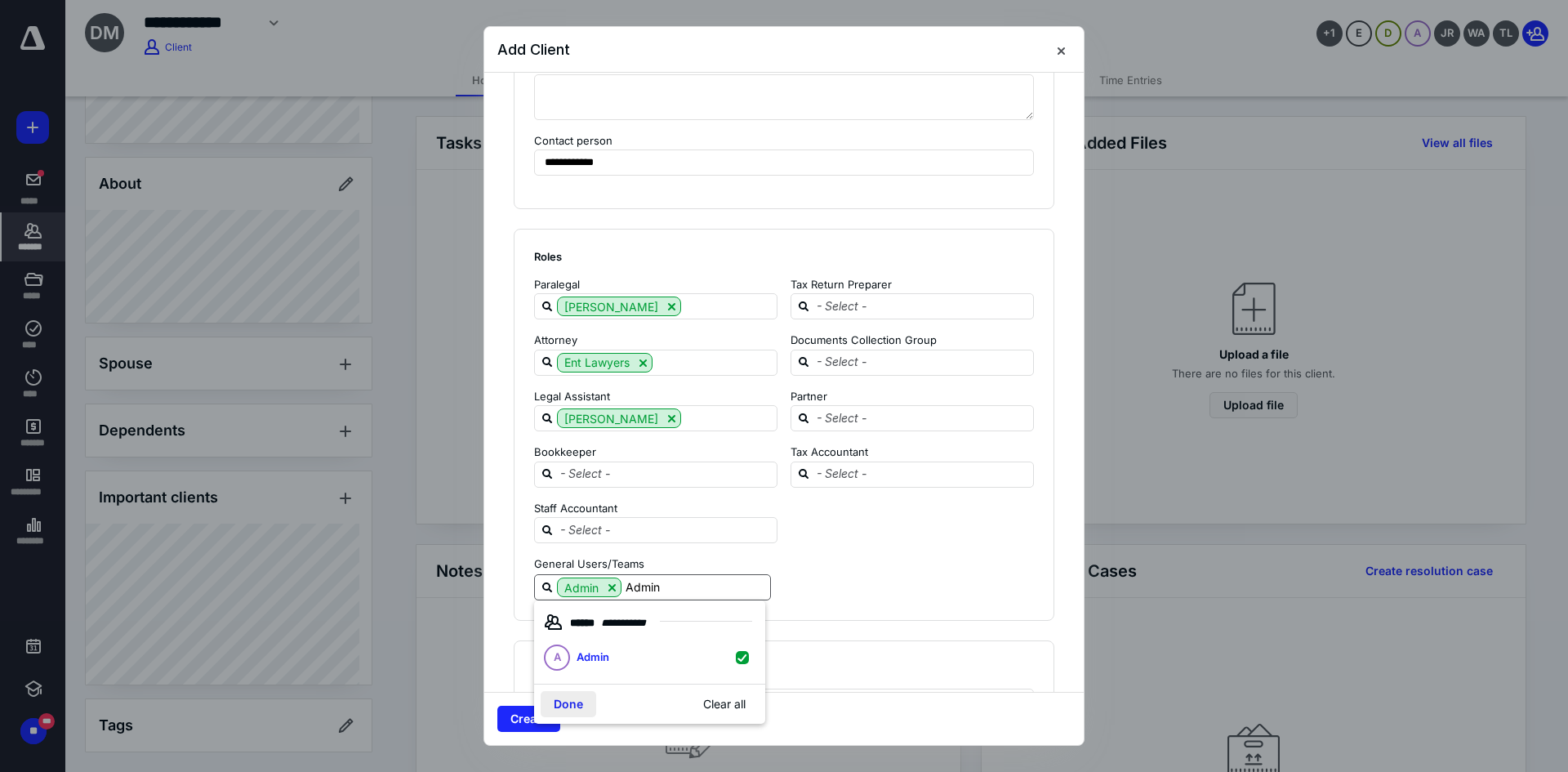 click on "Done" at bounding box center [568, 704] 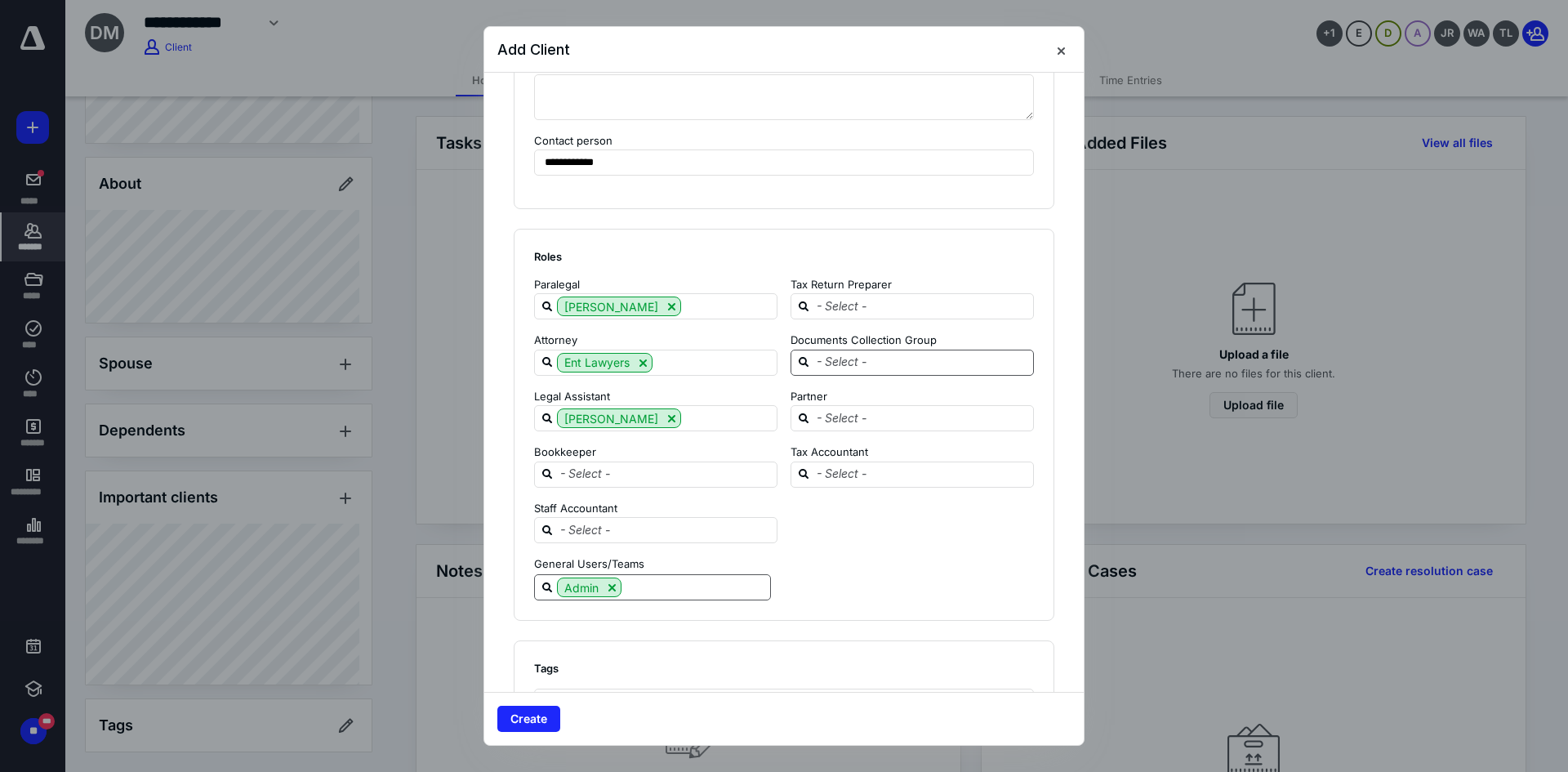 drag, startPoint x: 872, startPoint y: 377, endPoint x: 867, endPoint y: 368, distance: 10.29563 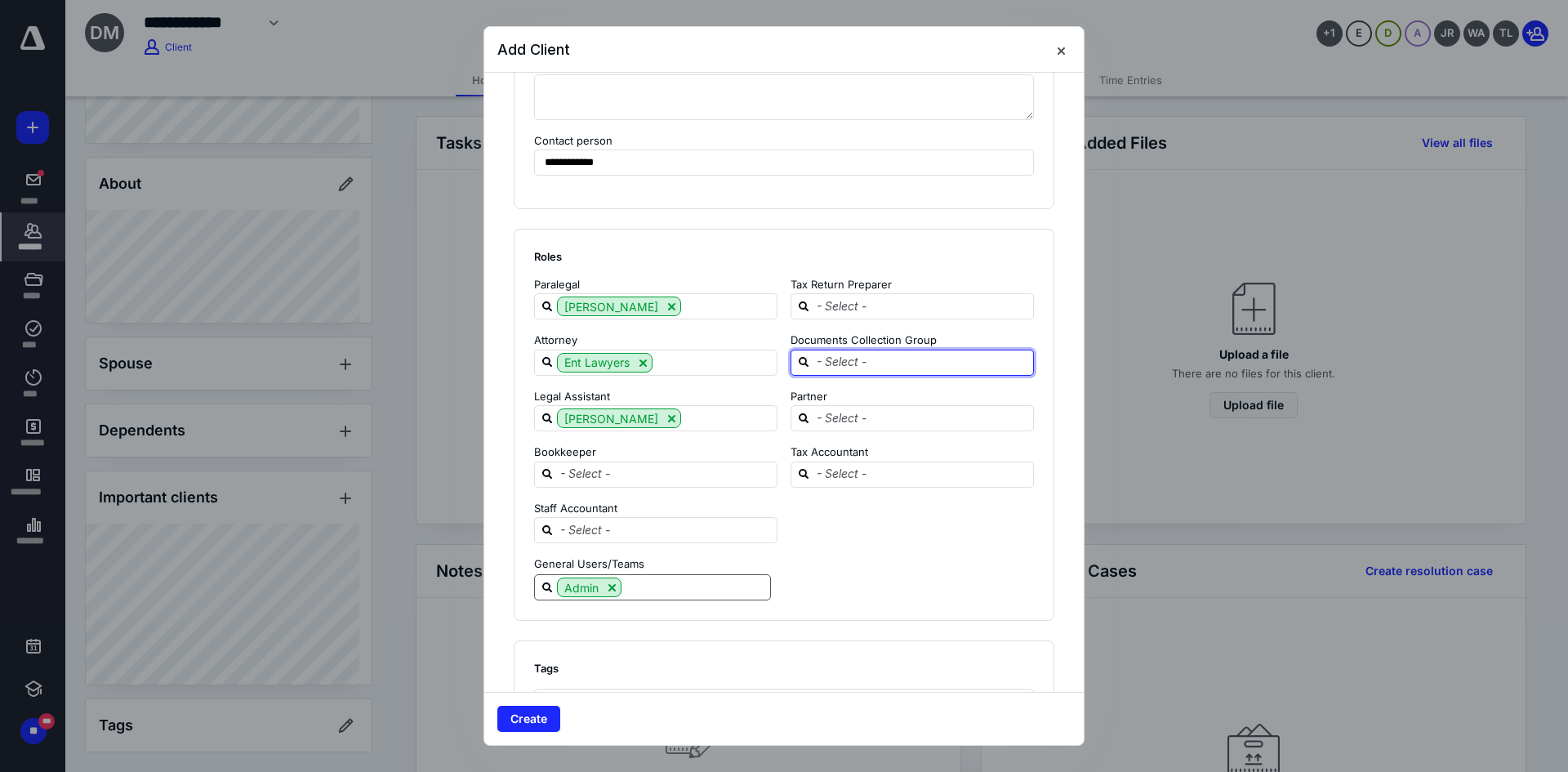 click at bounding box center (922, 362) 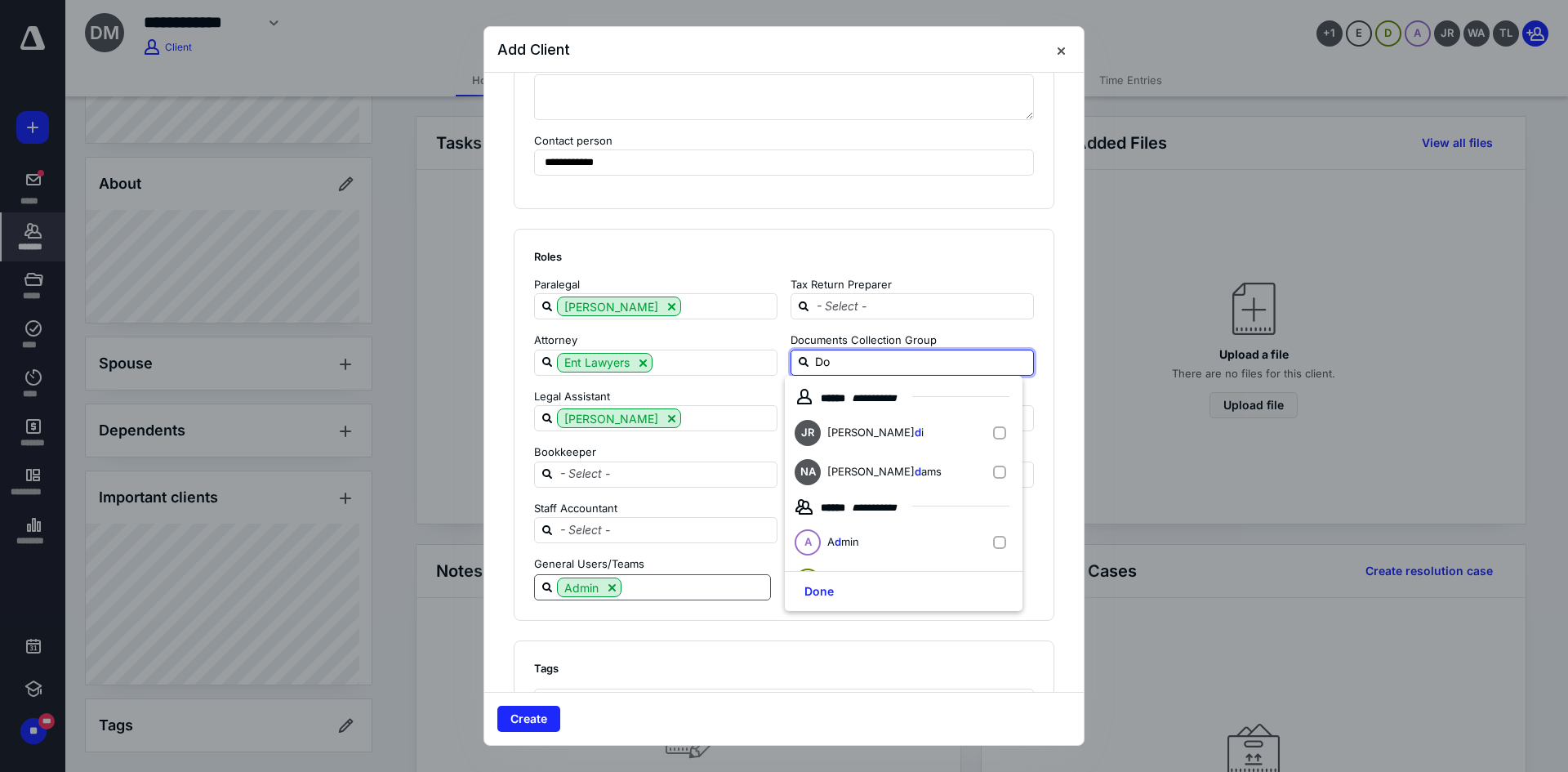 type on "Doc" 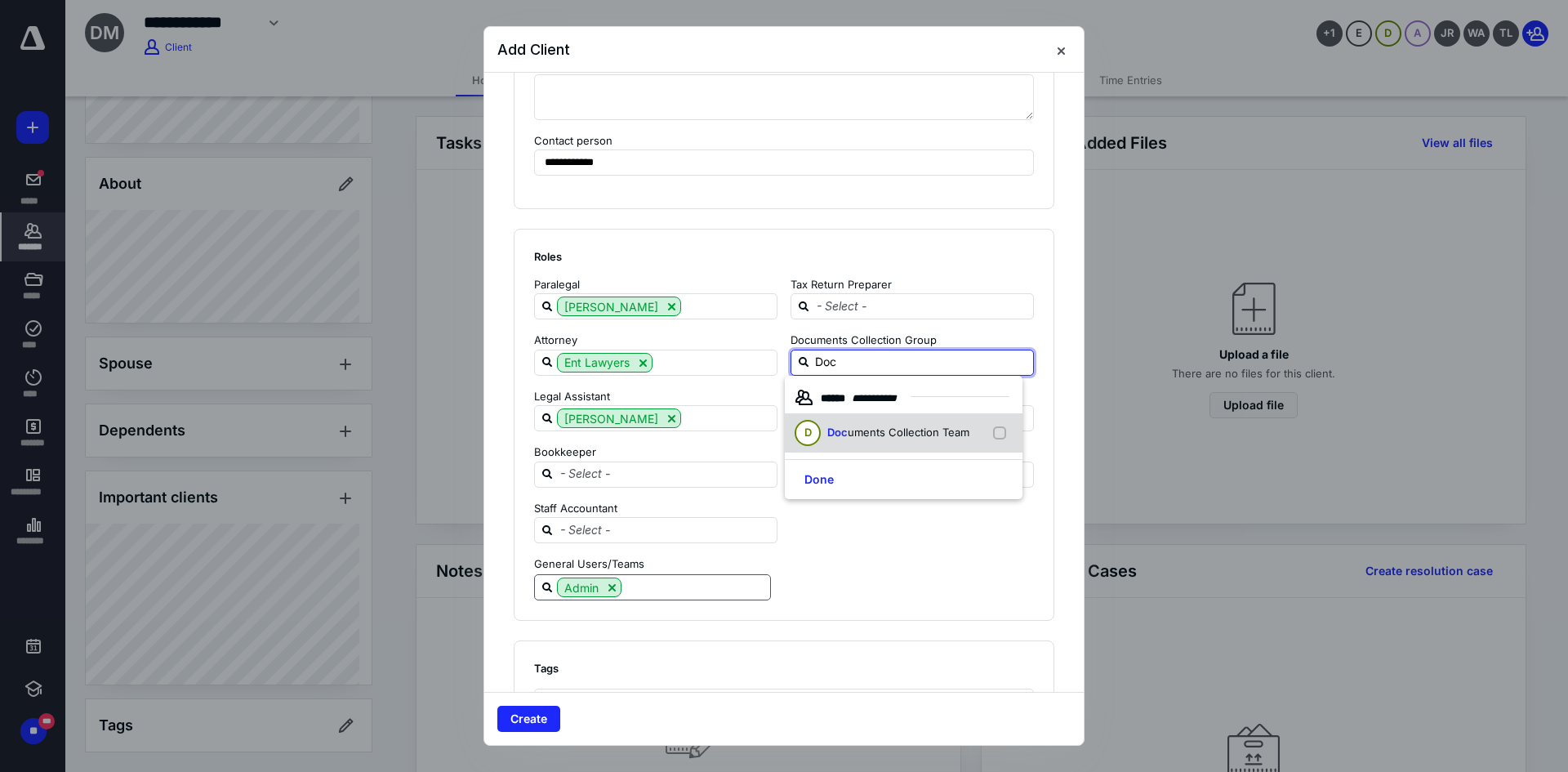 click on "uments Collection Team" at bounding box center (908, 432) 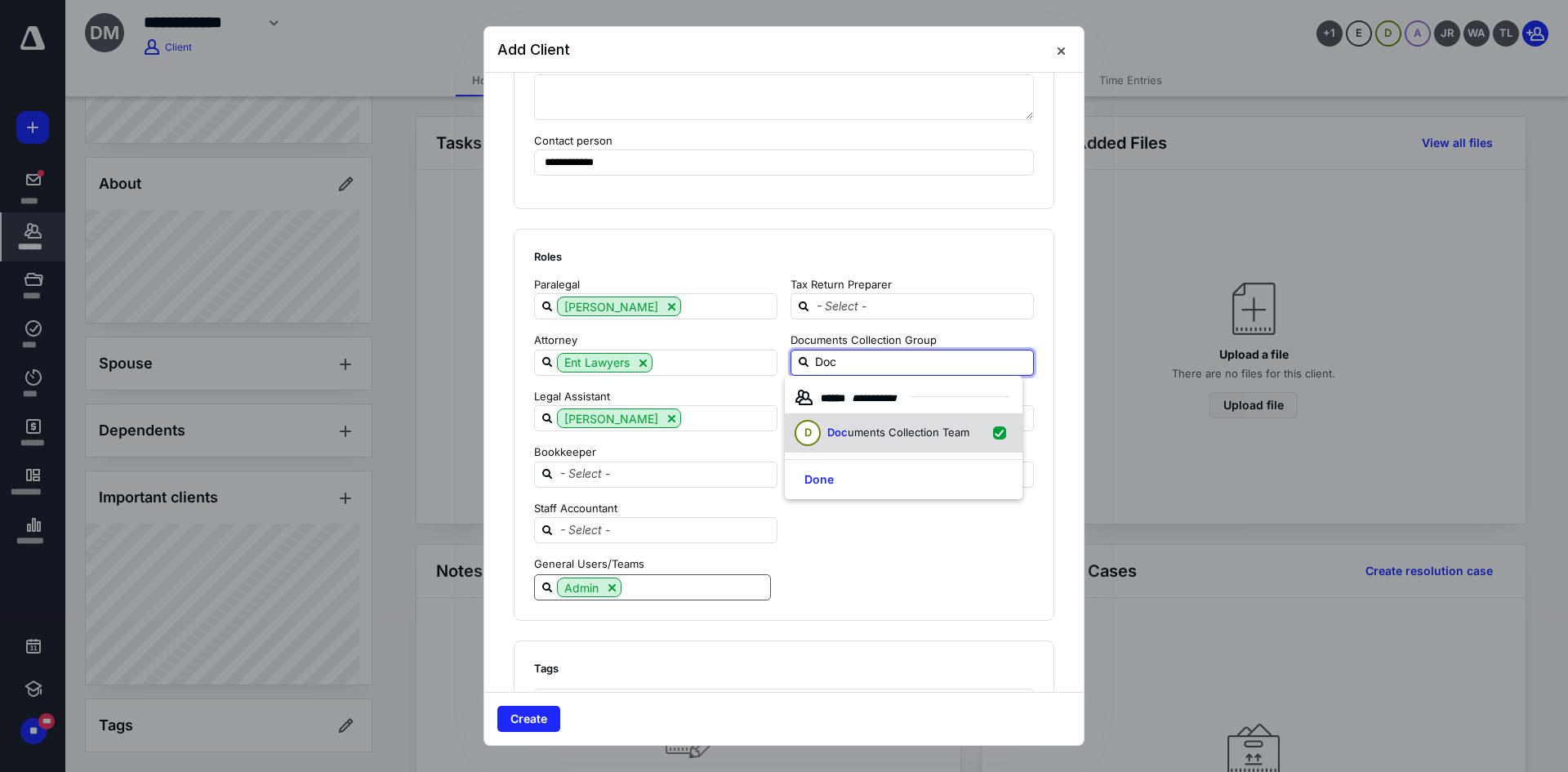 checkbox on "true" 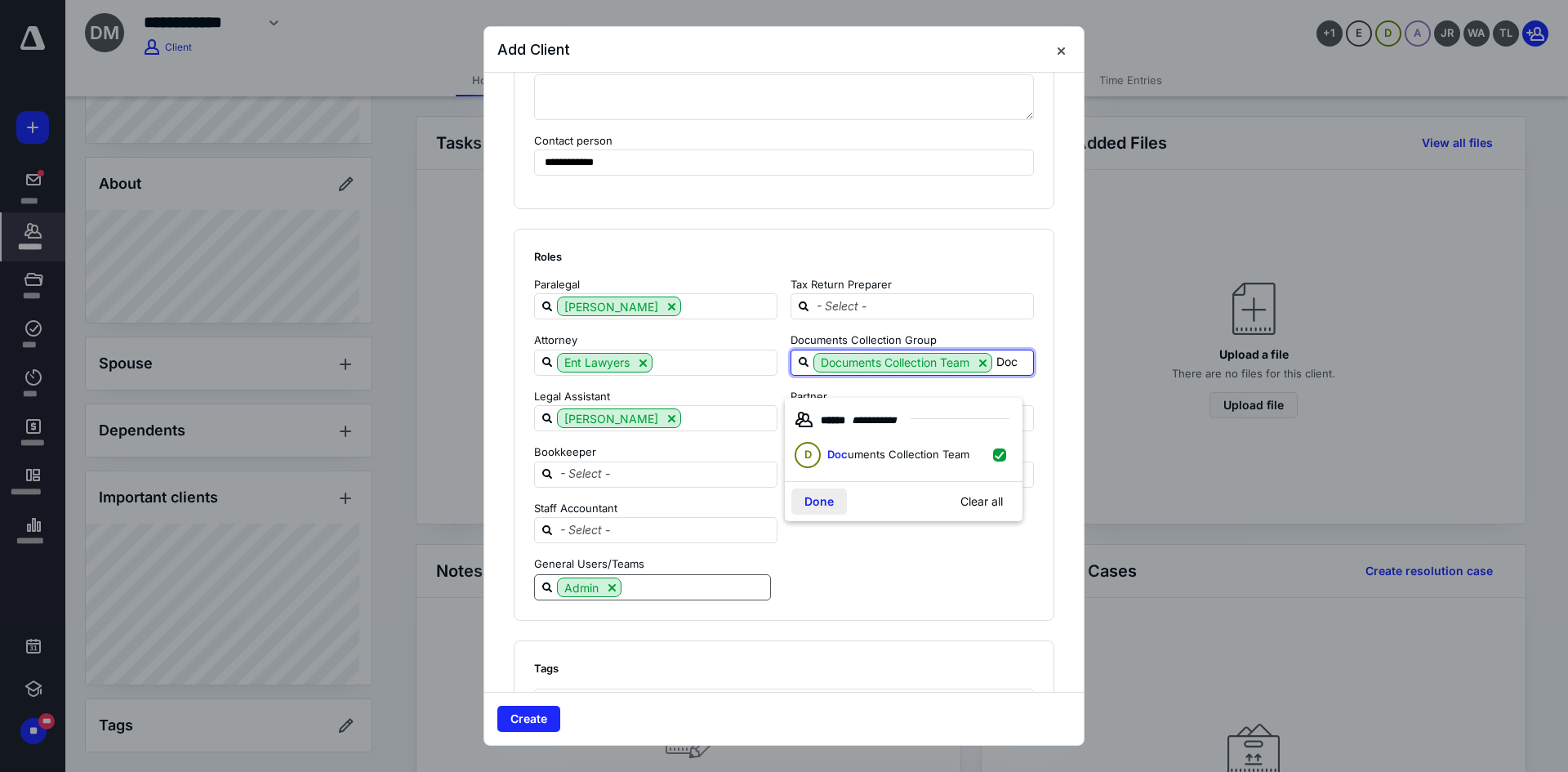 type on "Doc" 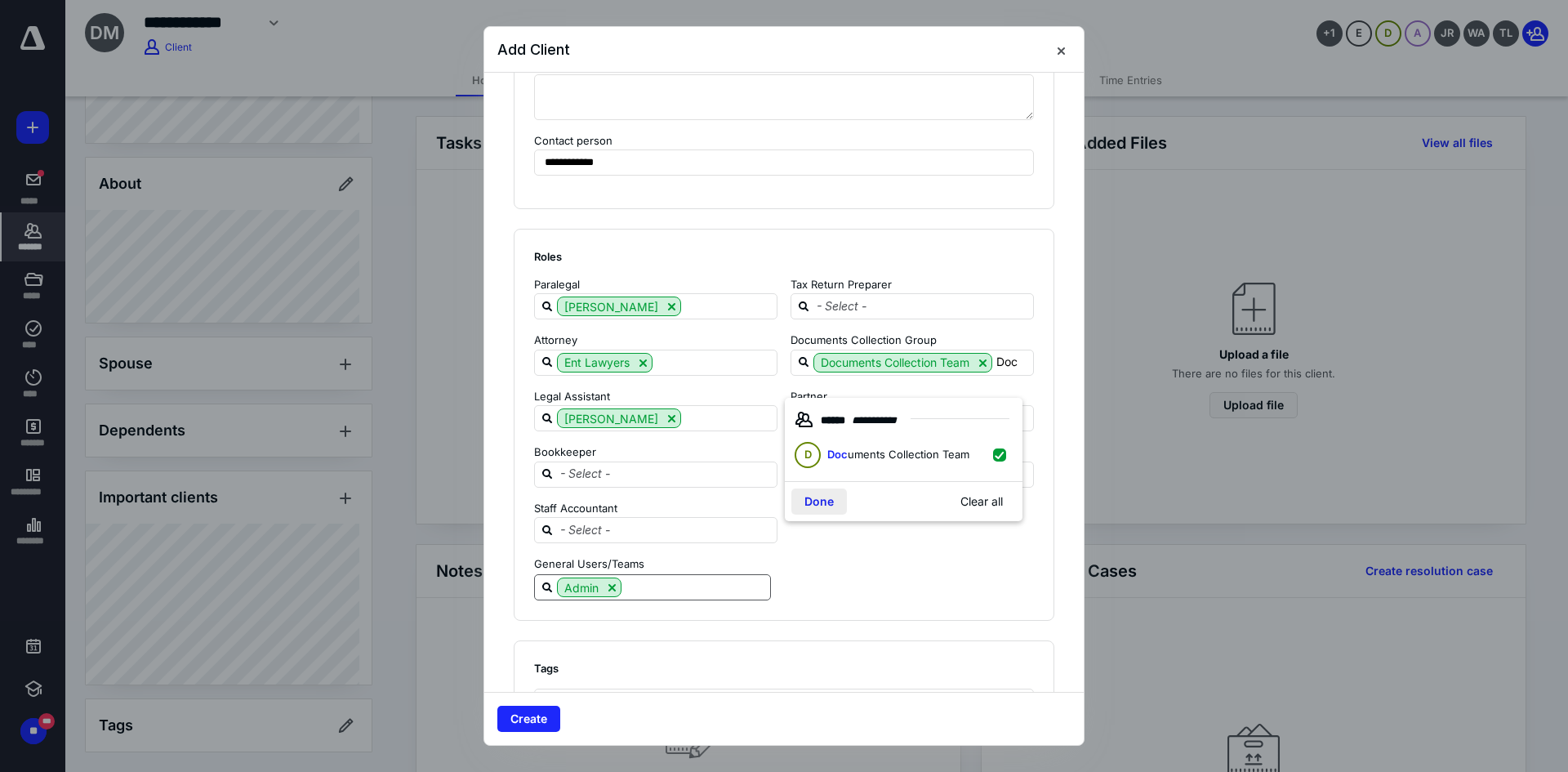 click on "Done" at bounding box center (819, 502) 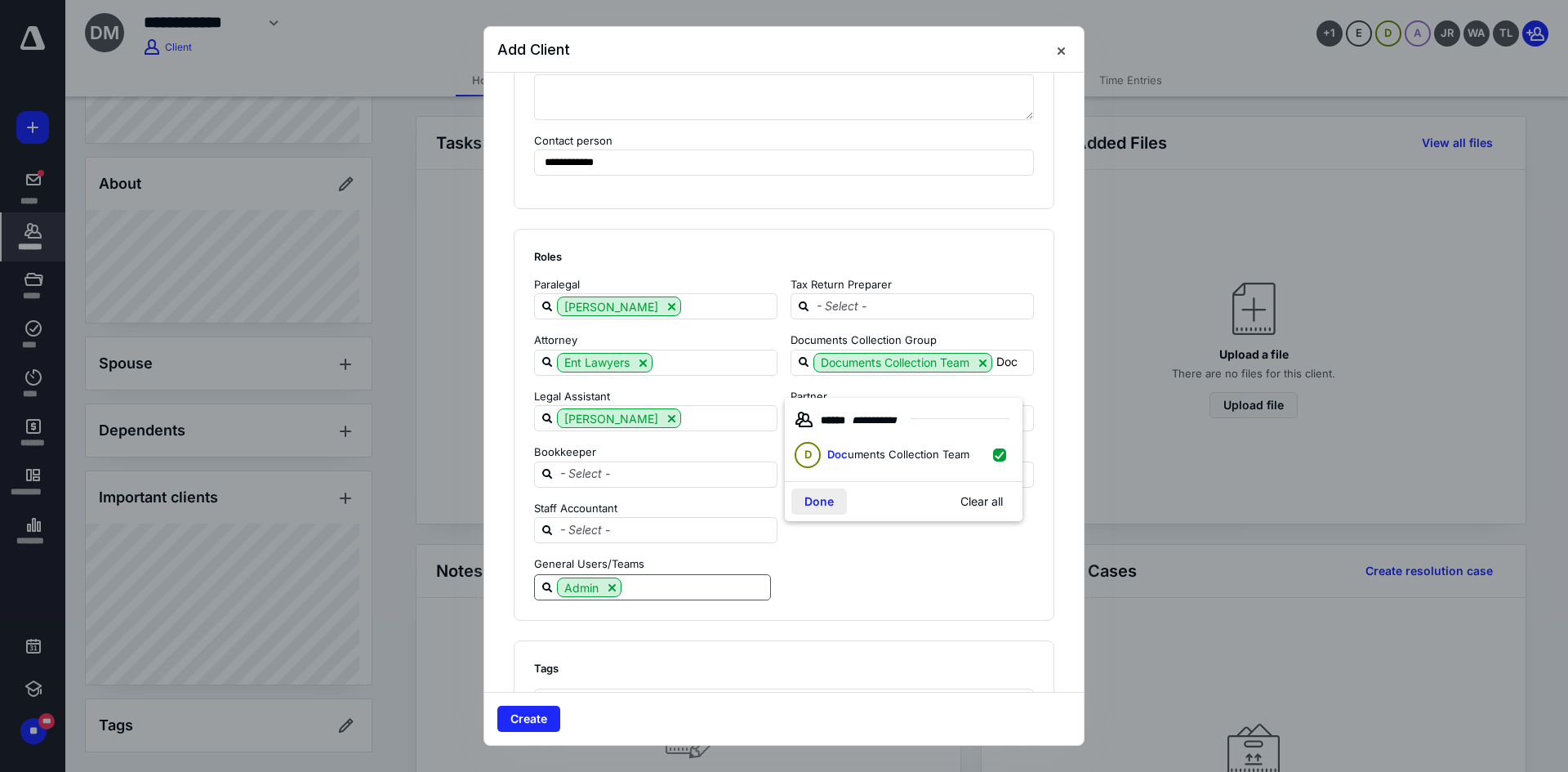 type 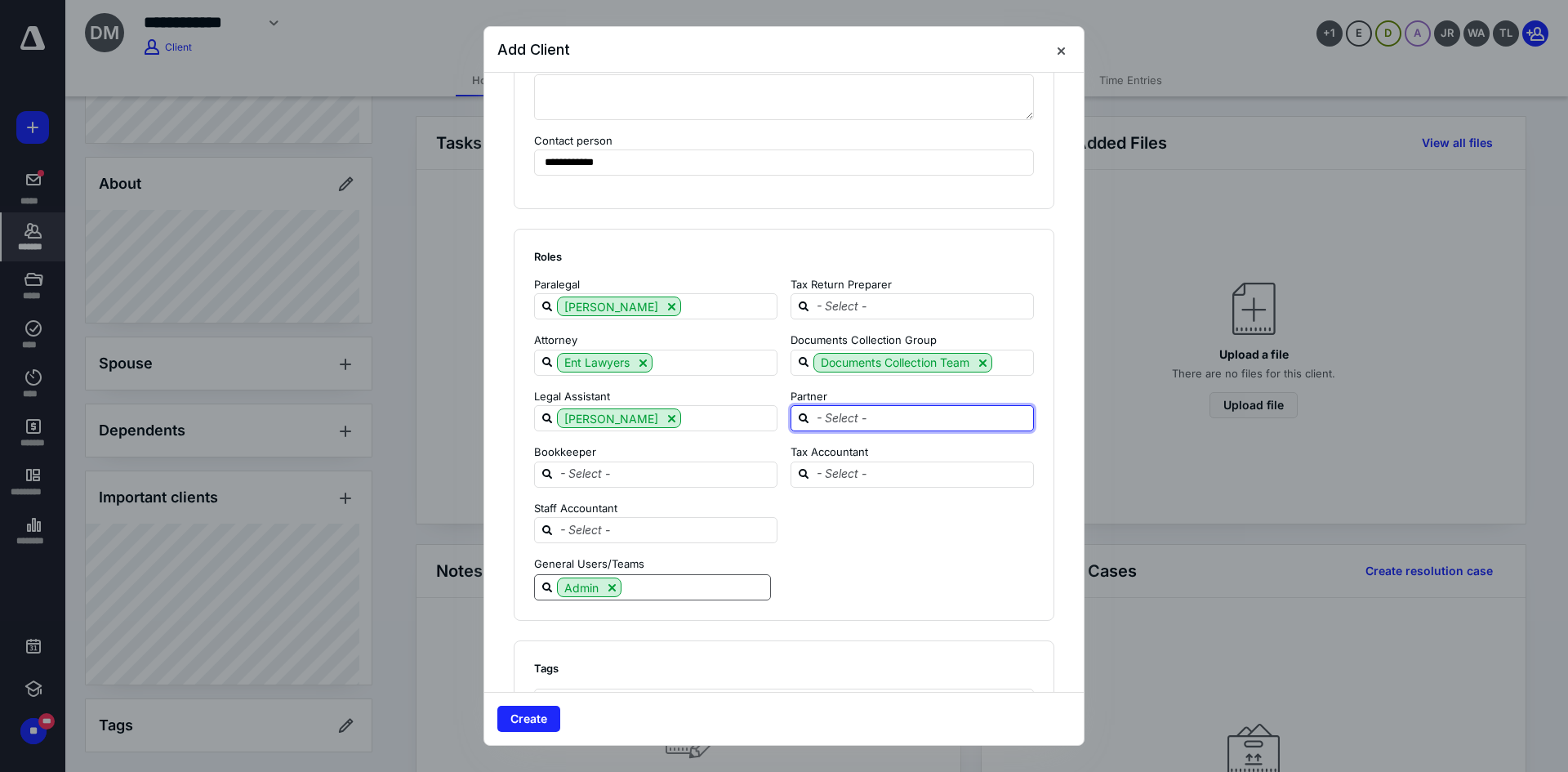 click at bounding box center [922, 417] 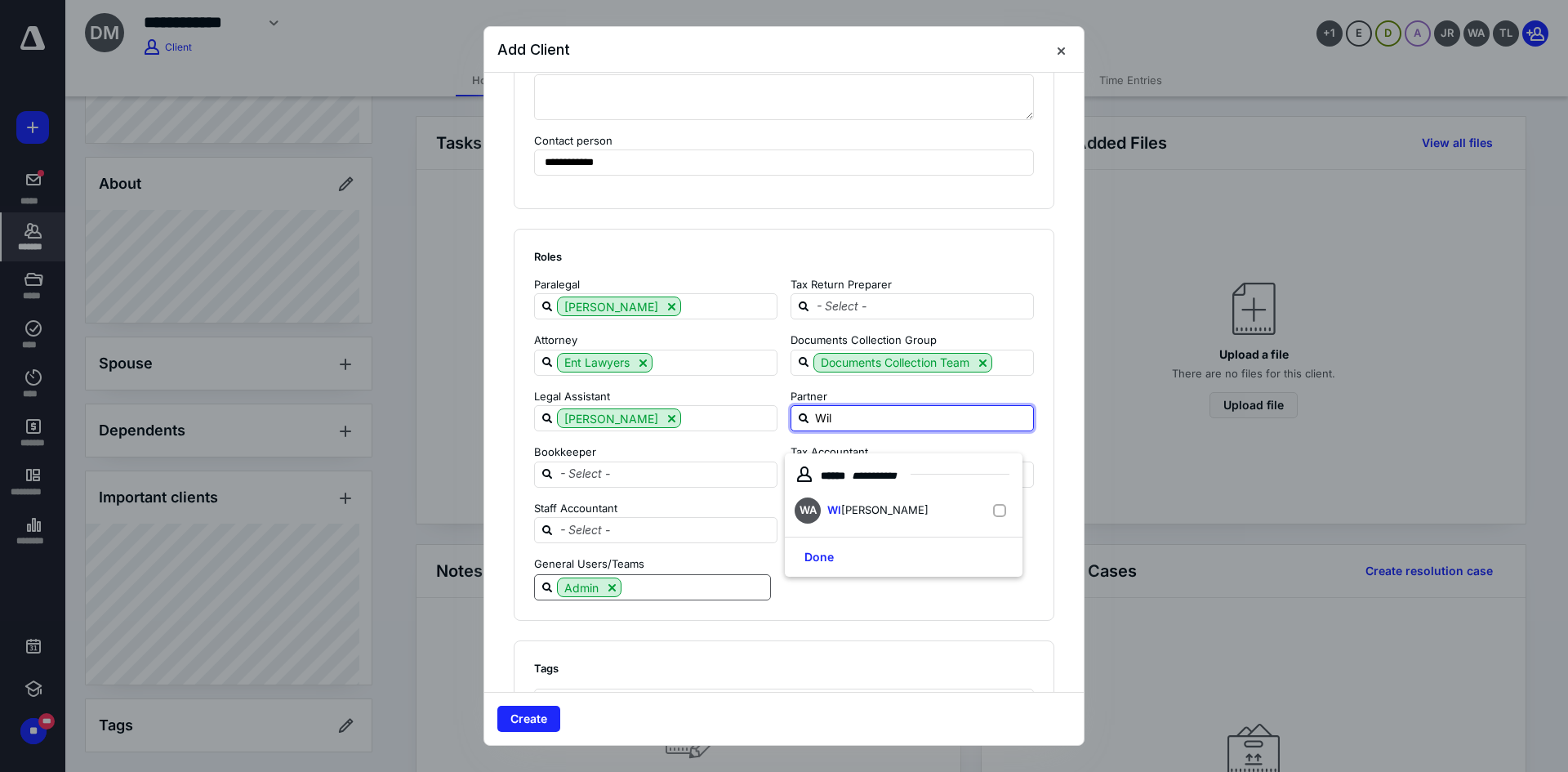 type on "Will" 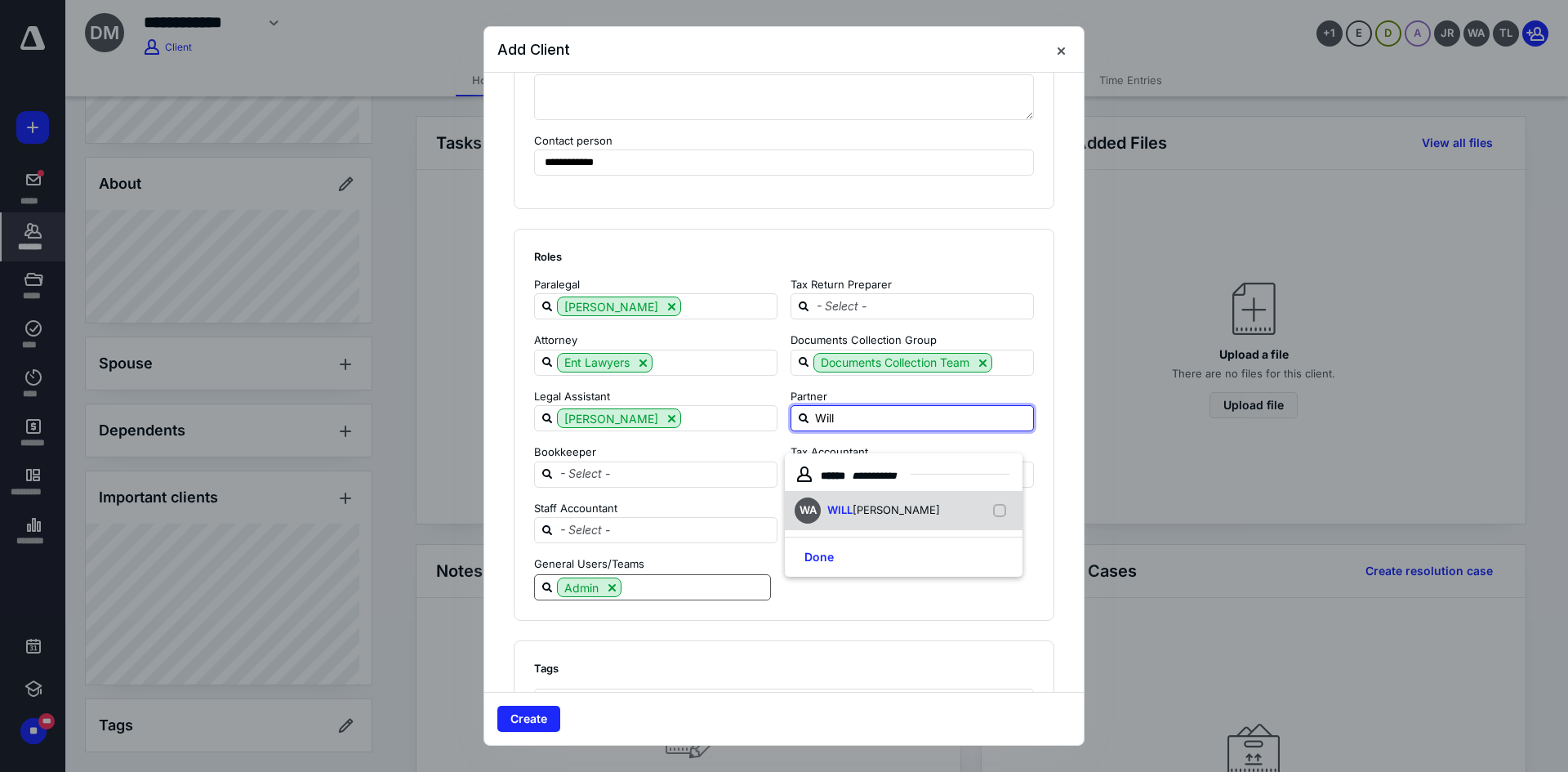 click on "[PERSON_NAME]" at bounding box center (896, 510) 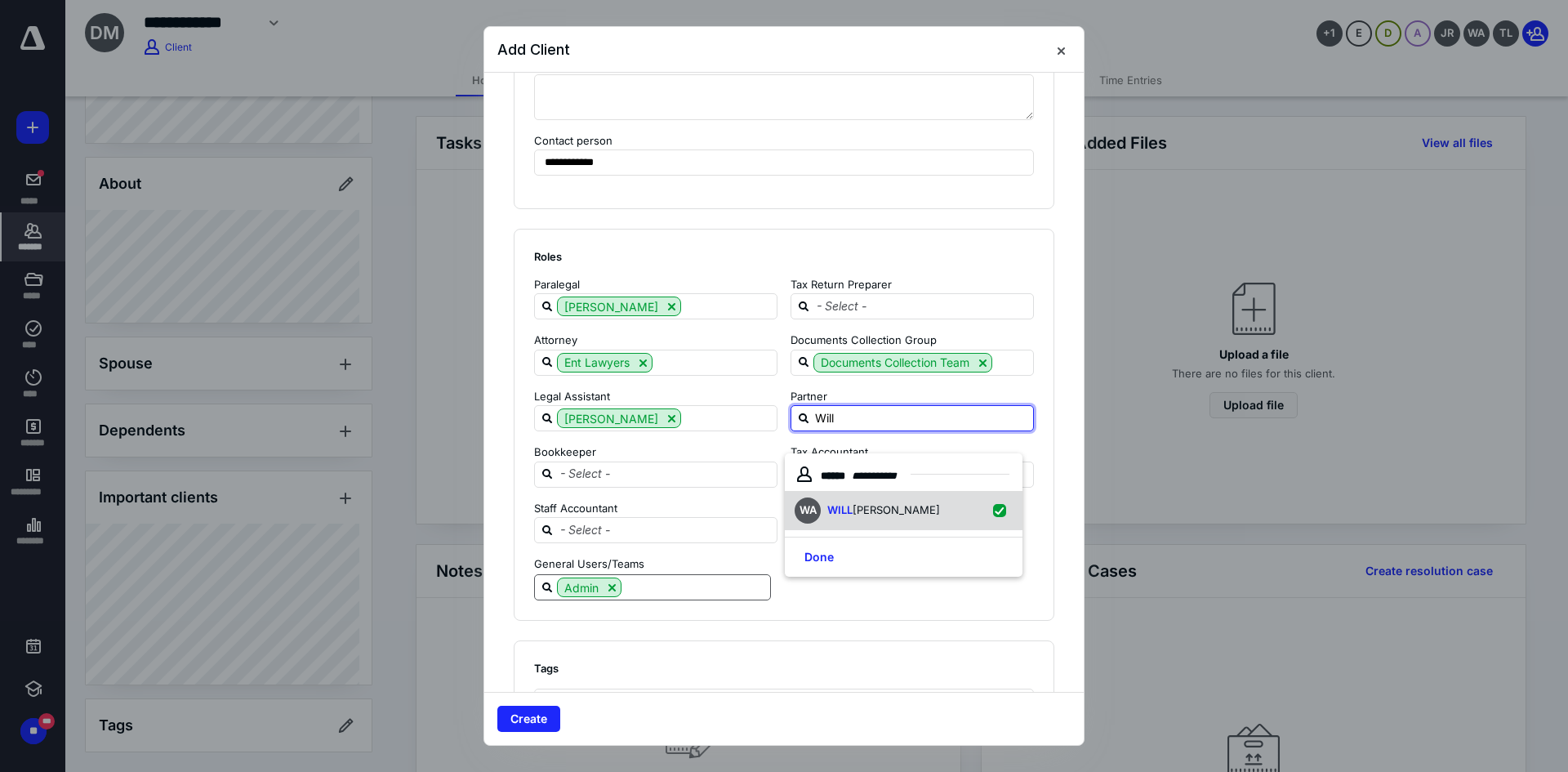 checkbox on "true" 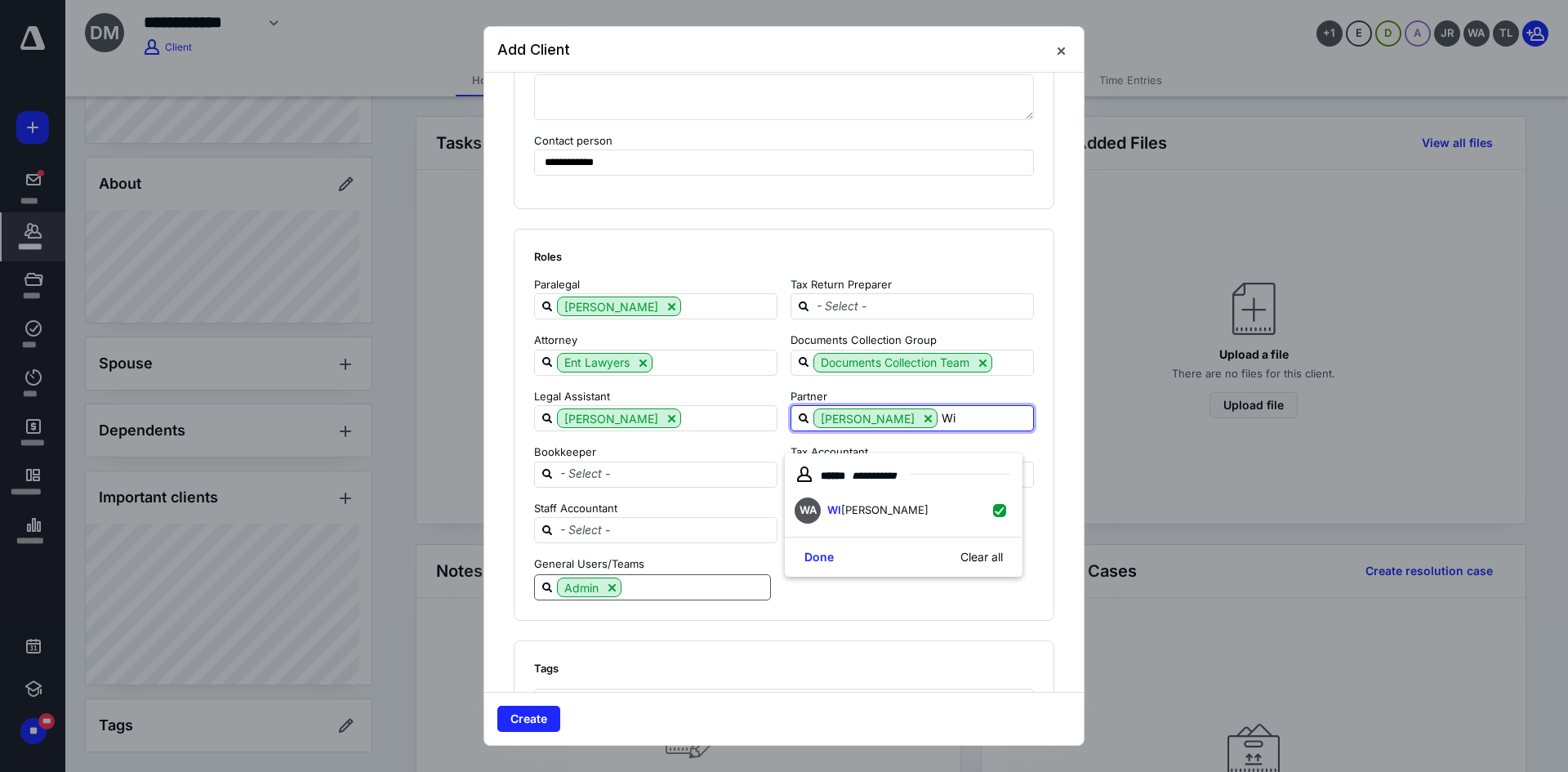type on "W" 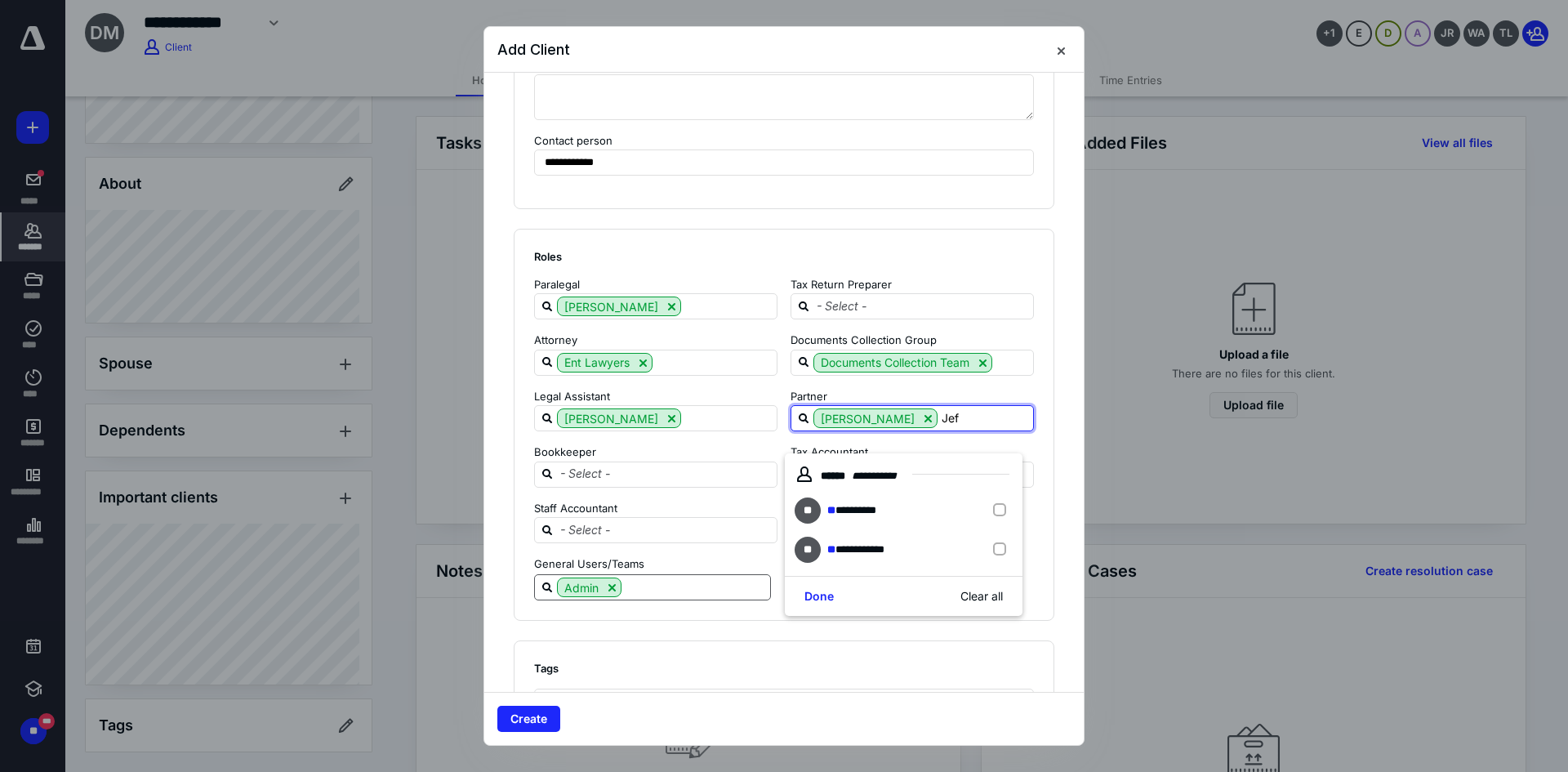 type on "[PERSON_NAME]" 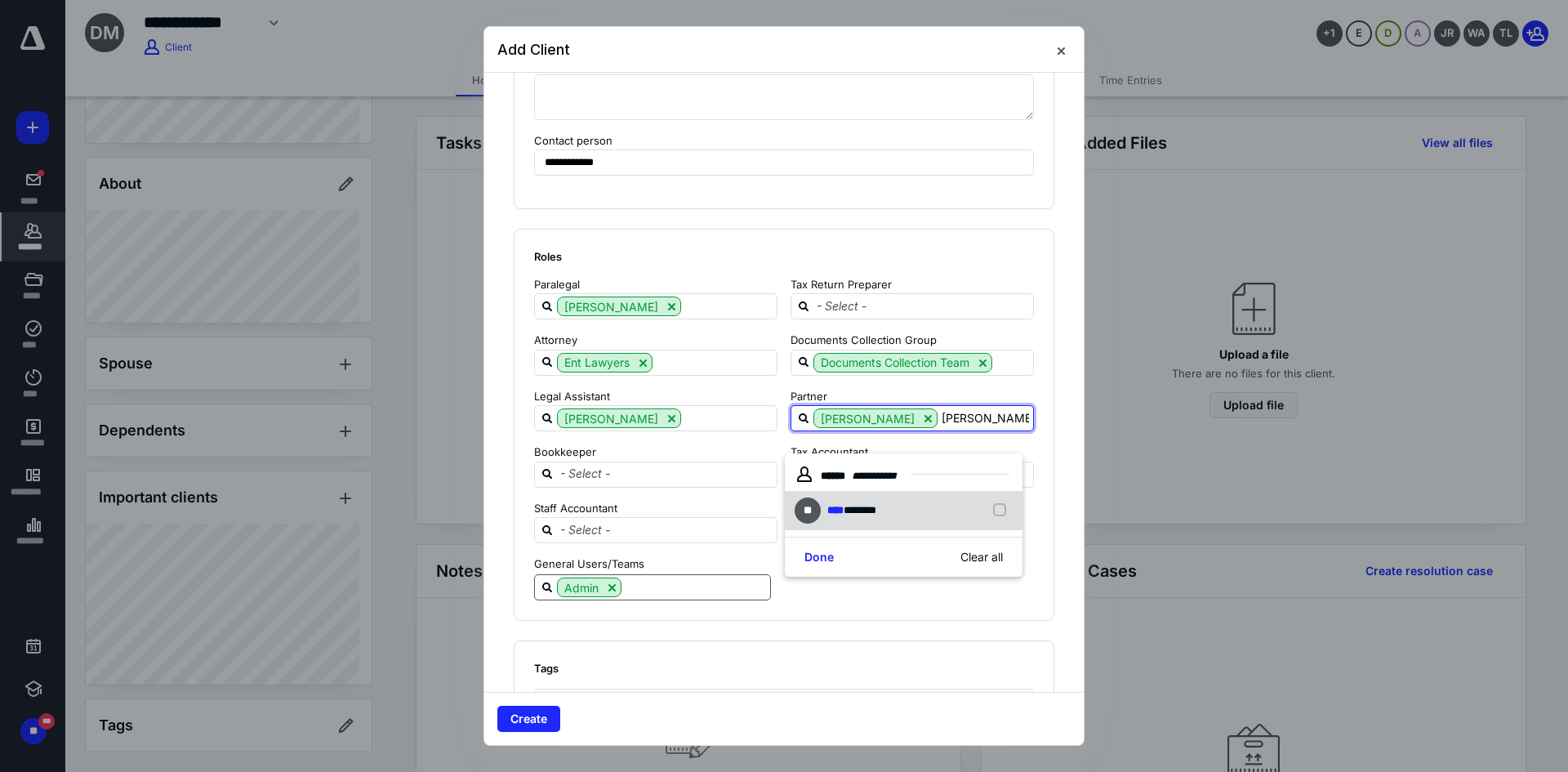 click on "** **** *******" at bounding box center [903, 511] 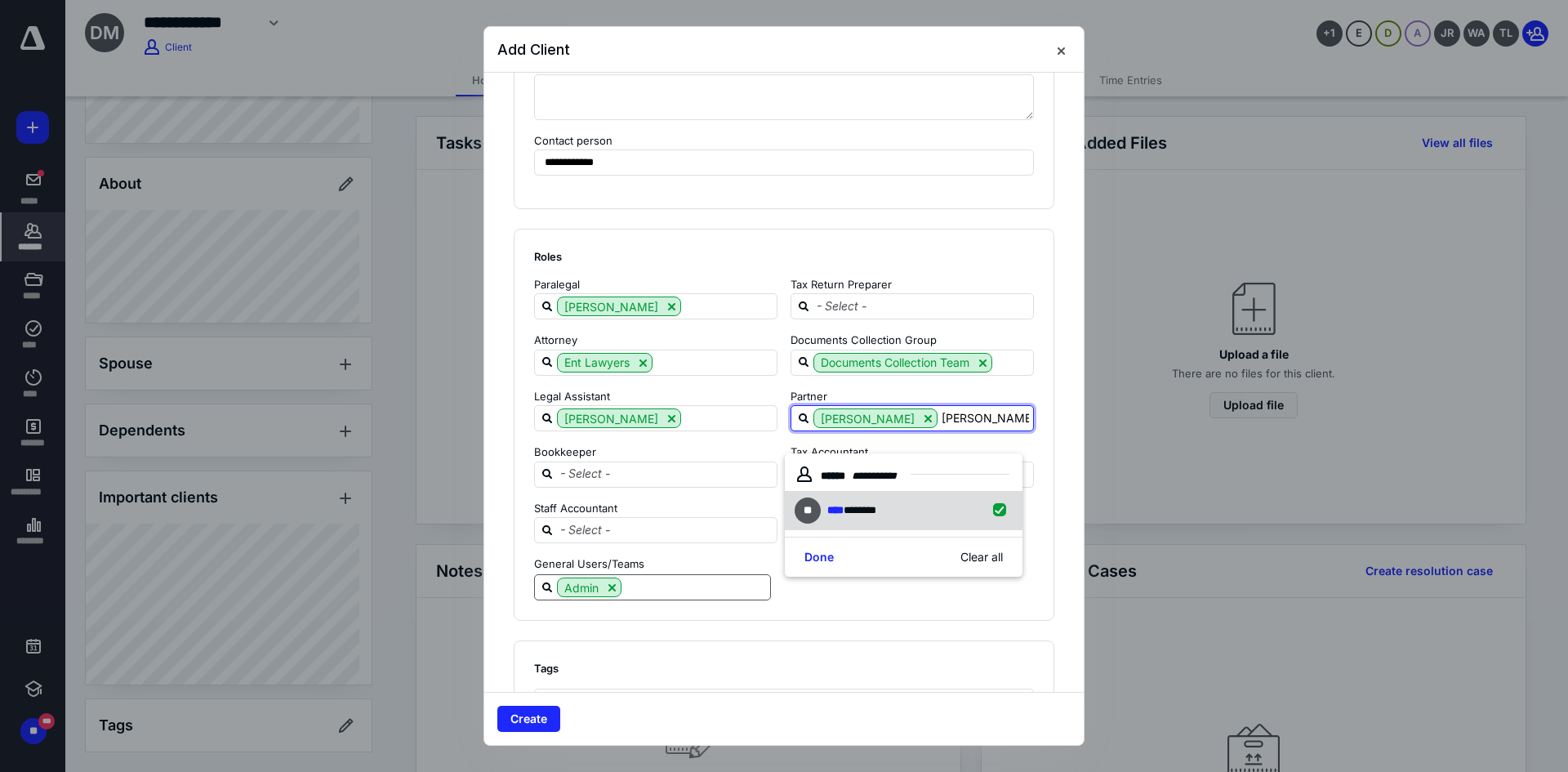 checkbox on "true" 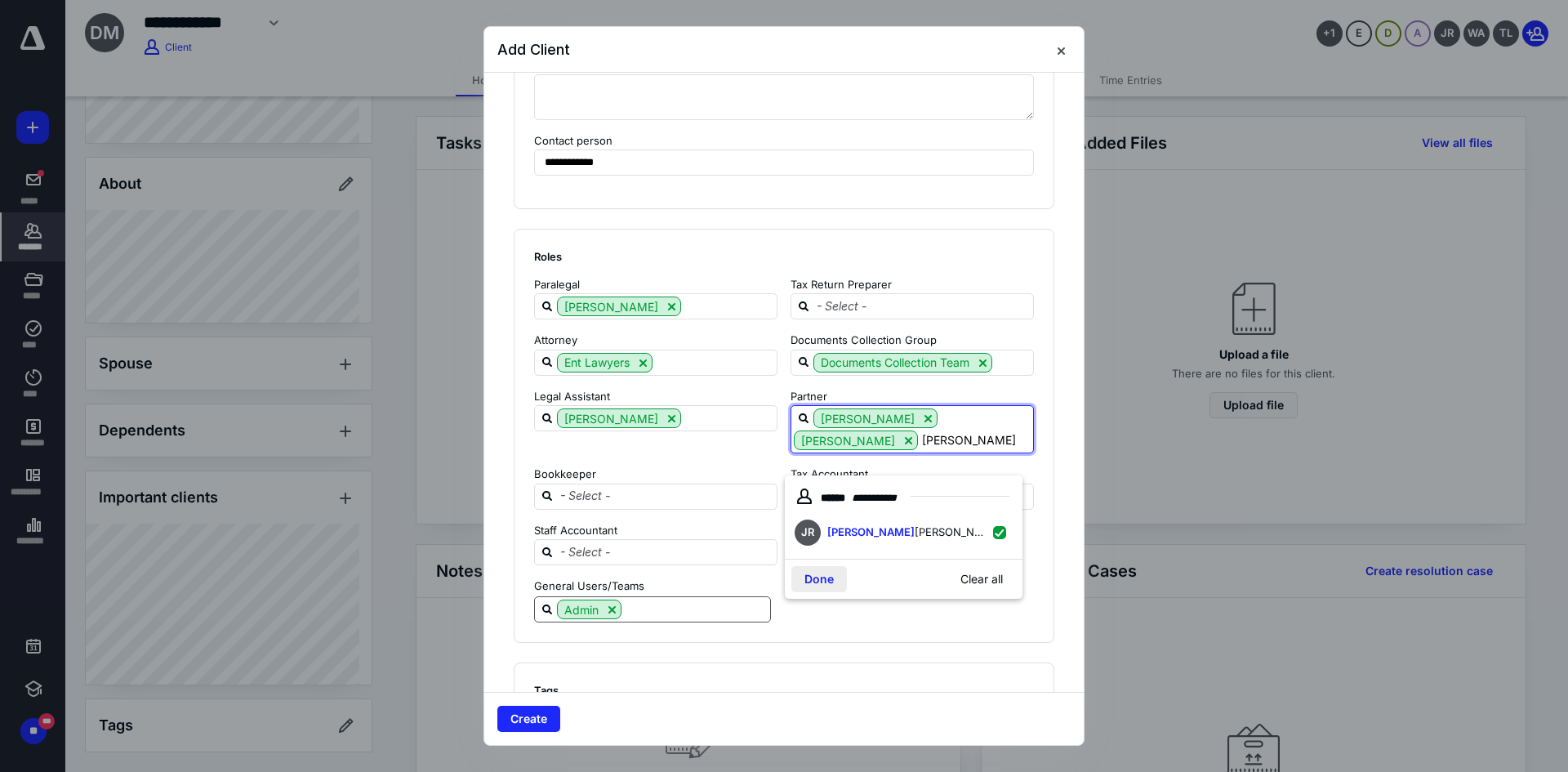 type on "[PERSON_NAME]" 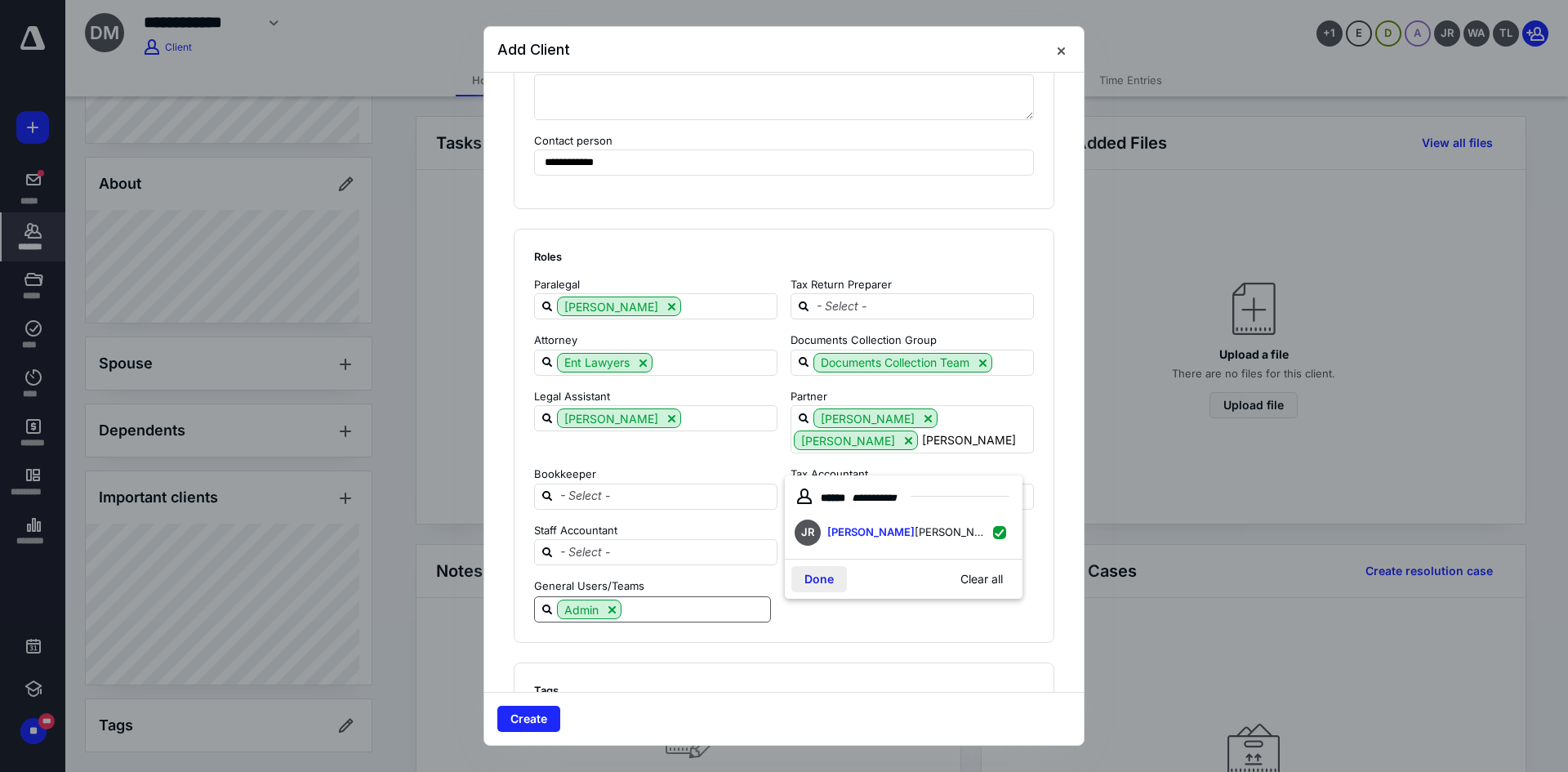 click on "Done" at bounding box center [819, 579] 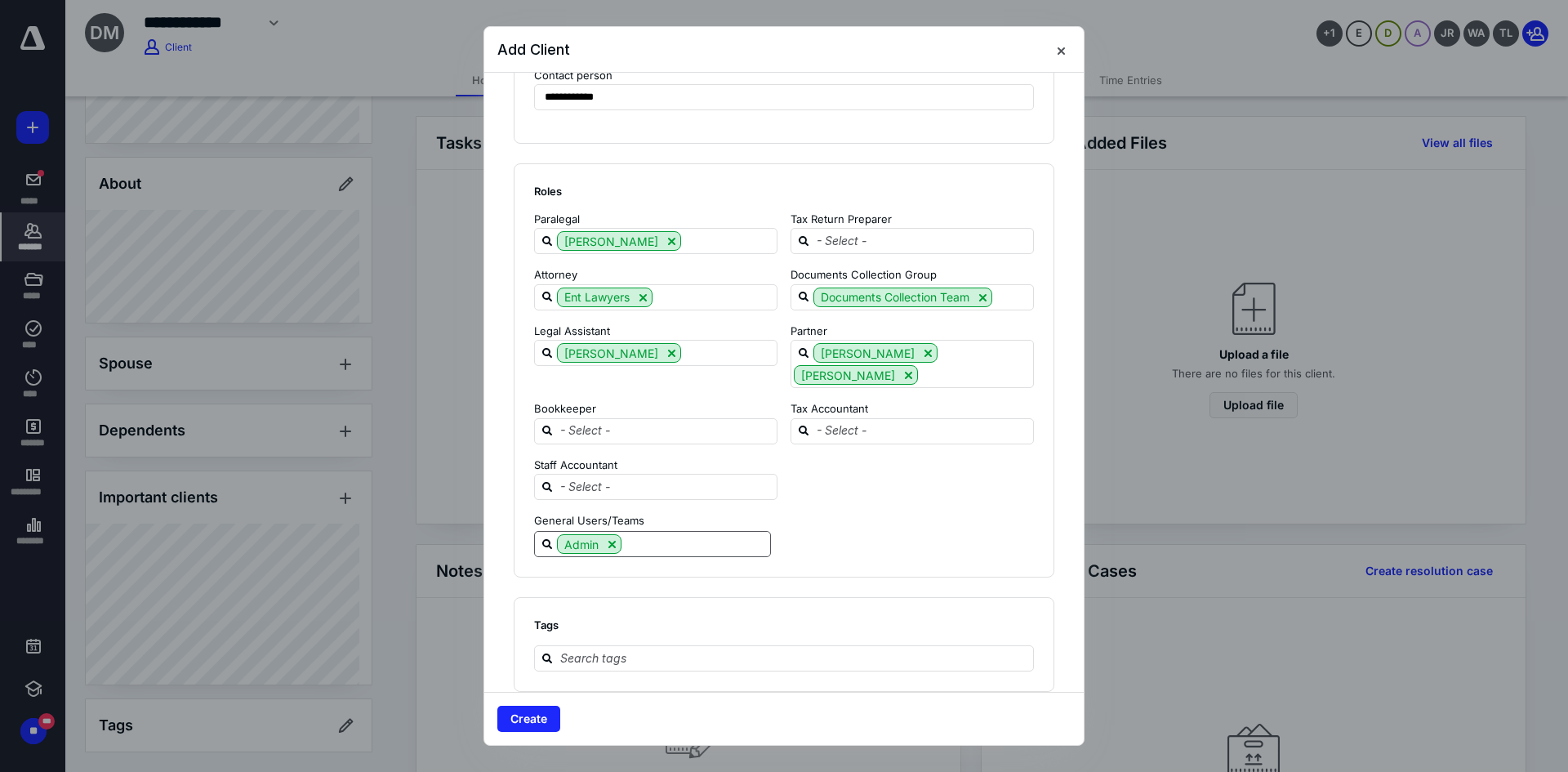 scroll, scrollTop: 1639, scrollLeft: 0, axis: vertical 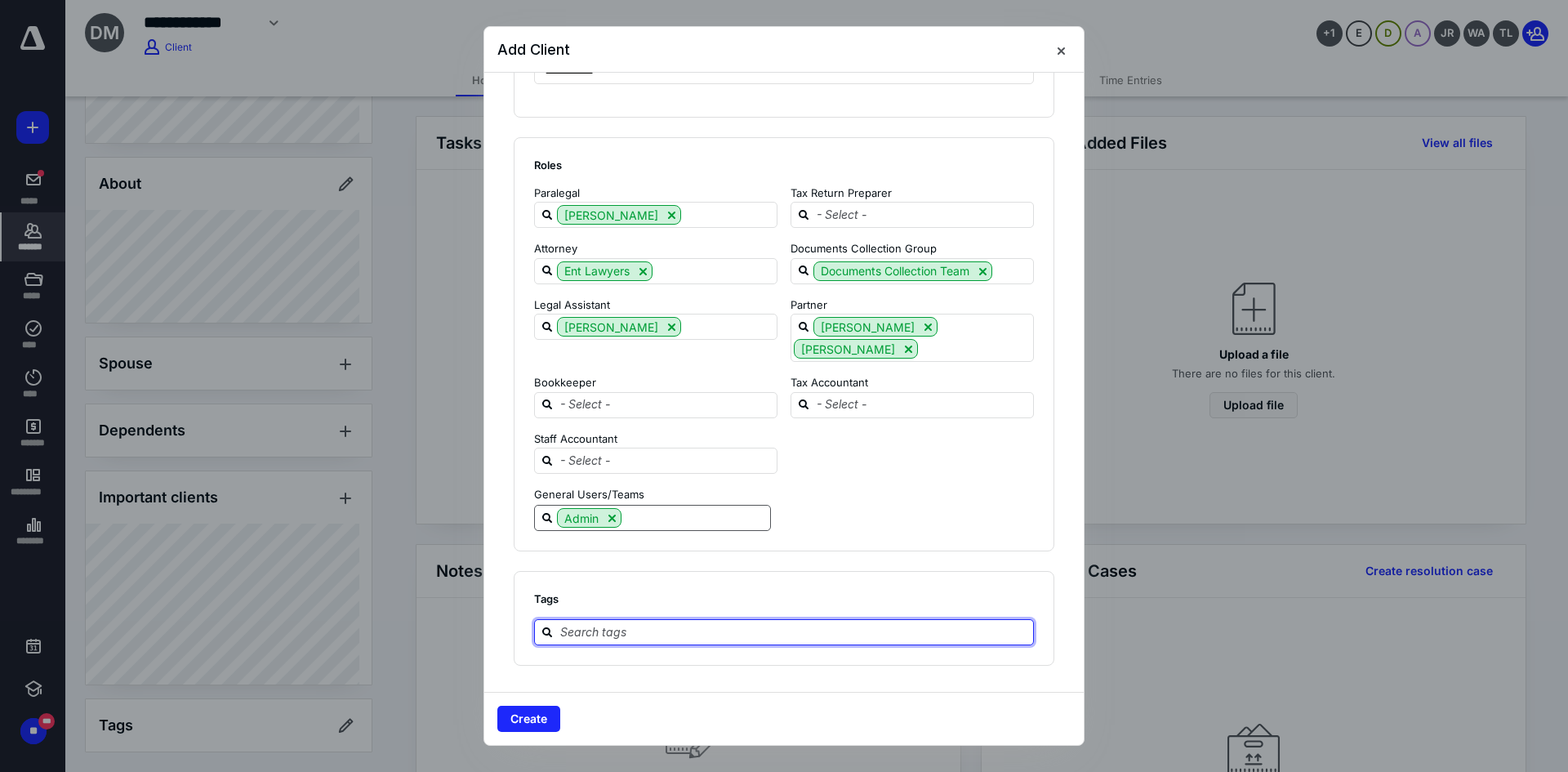 click at bounding box center (794, 631) 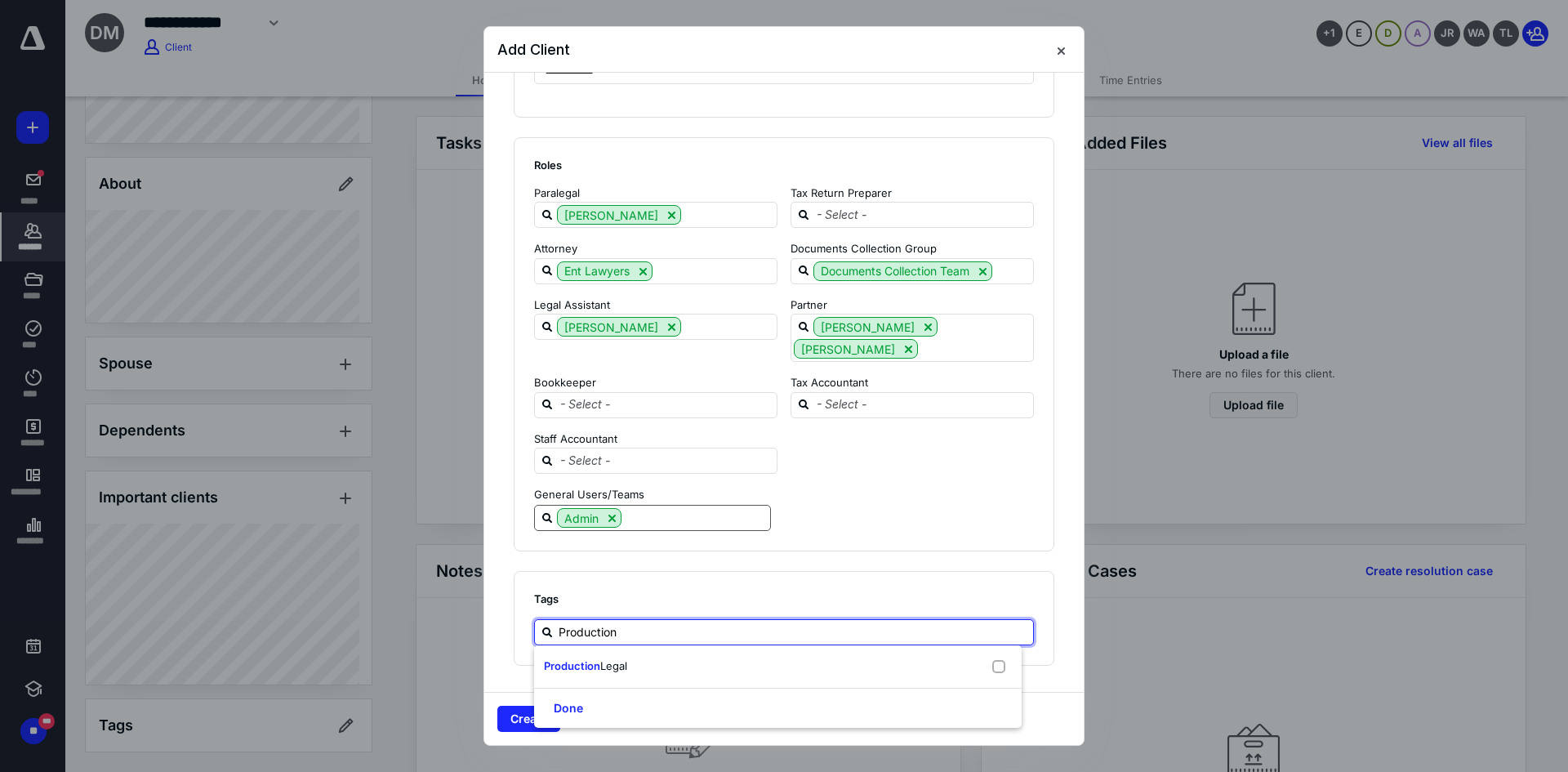 type on "Production" 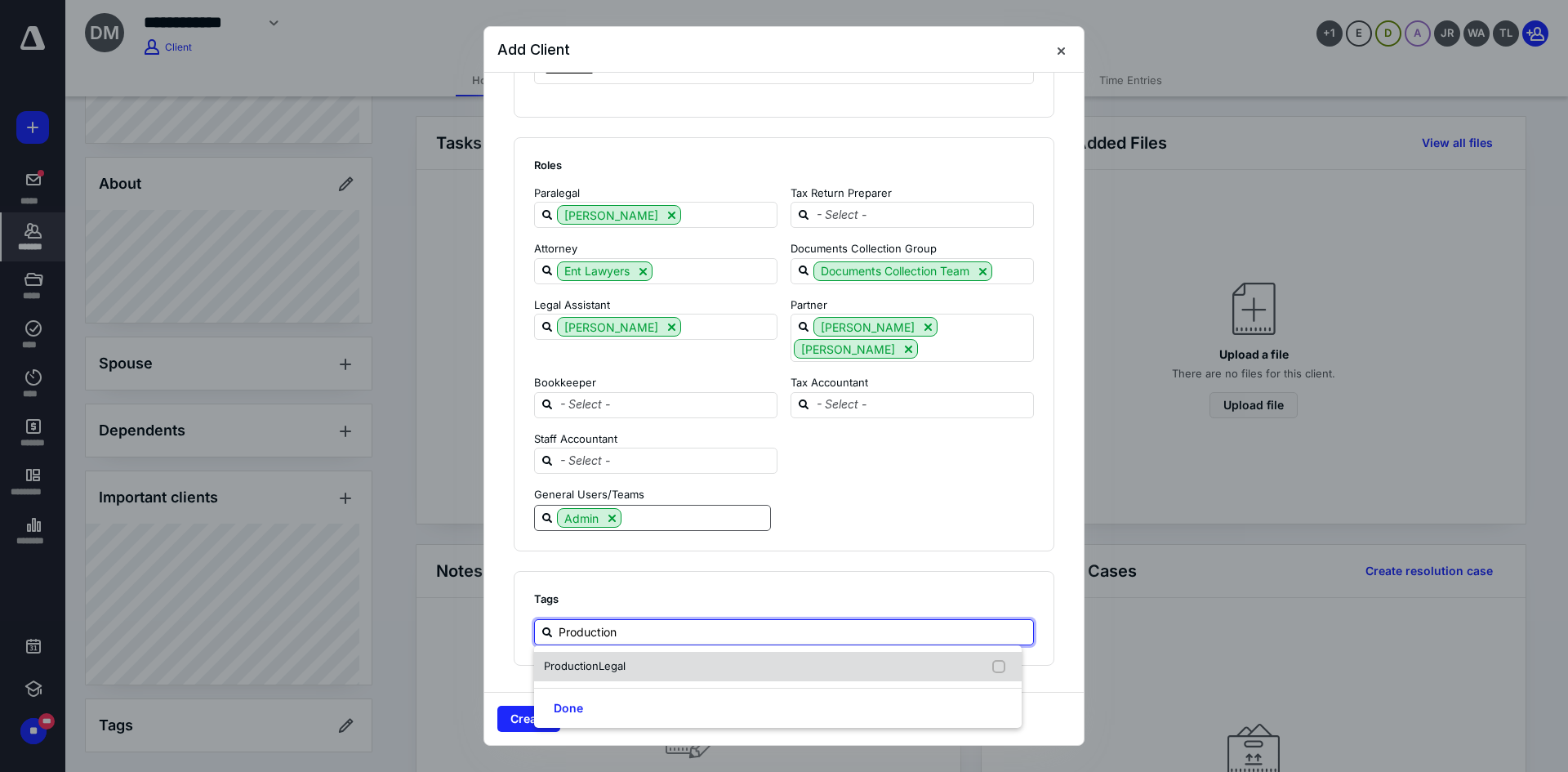 click on "Legal" at bounding box center (612, 666) 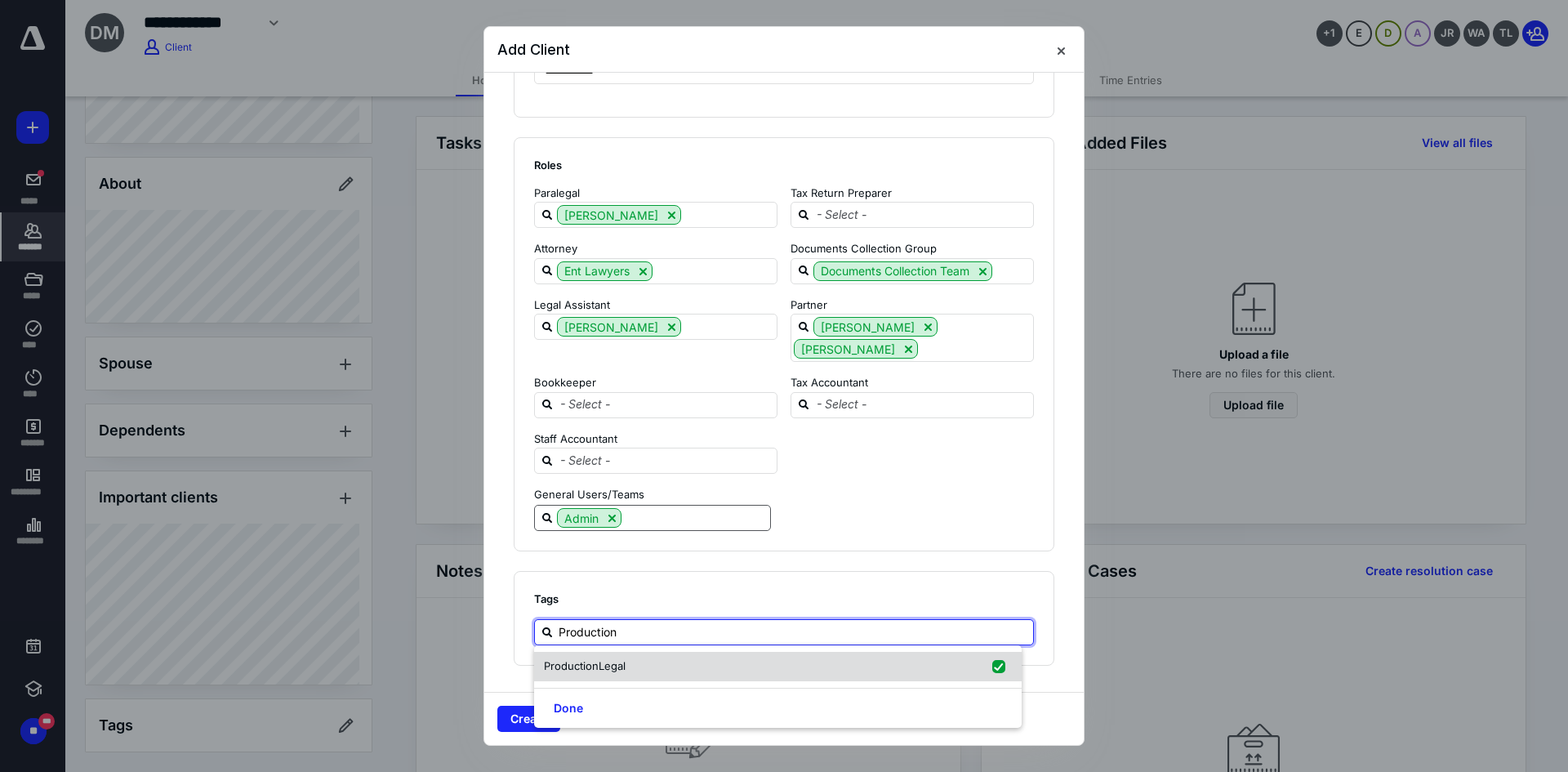 checkbox on "true" 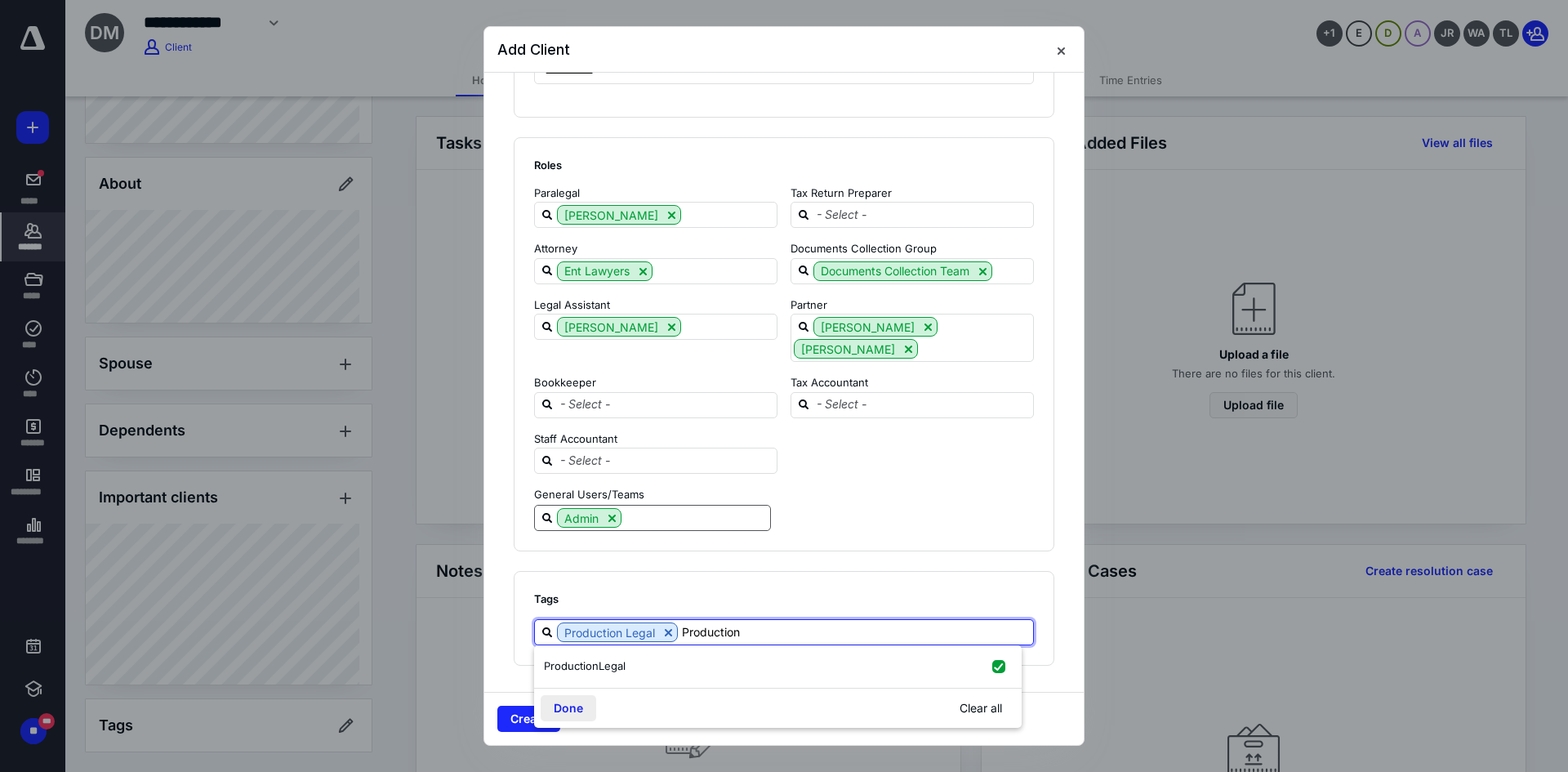 type on "Production" 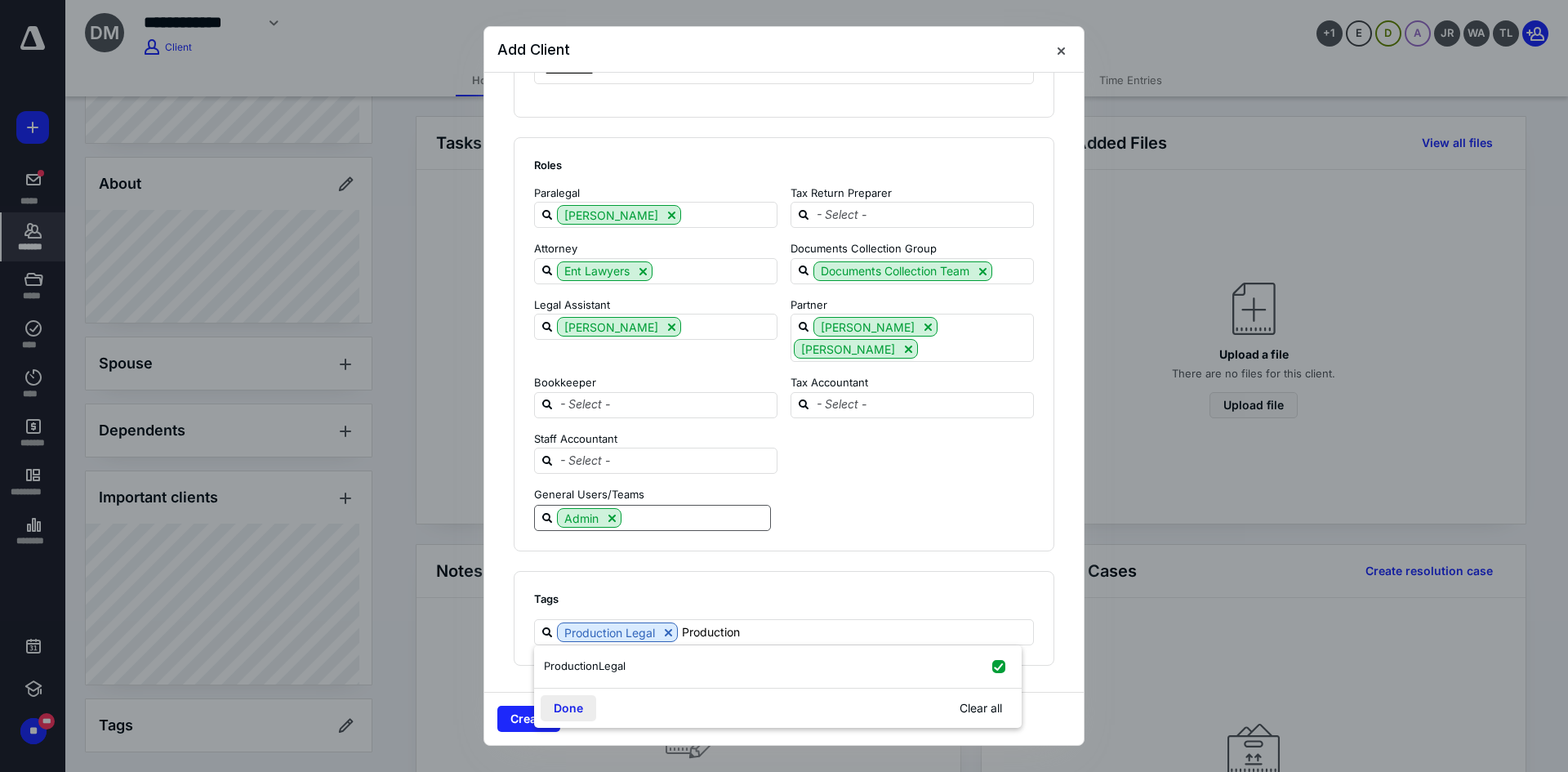 click on "Done" at bounding box center (568, 708) 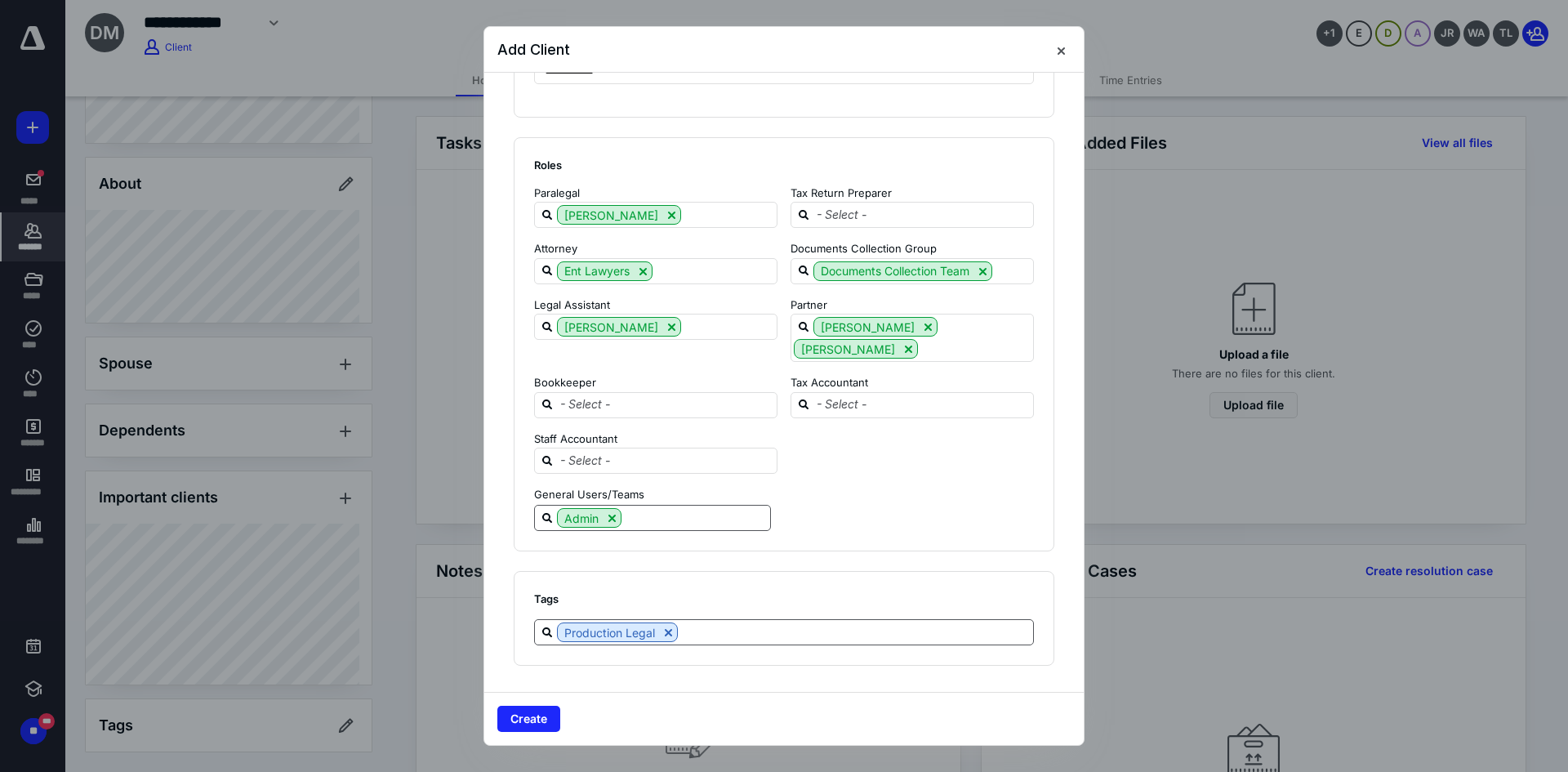 click at bounding box center (855, 631) 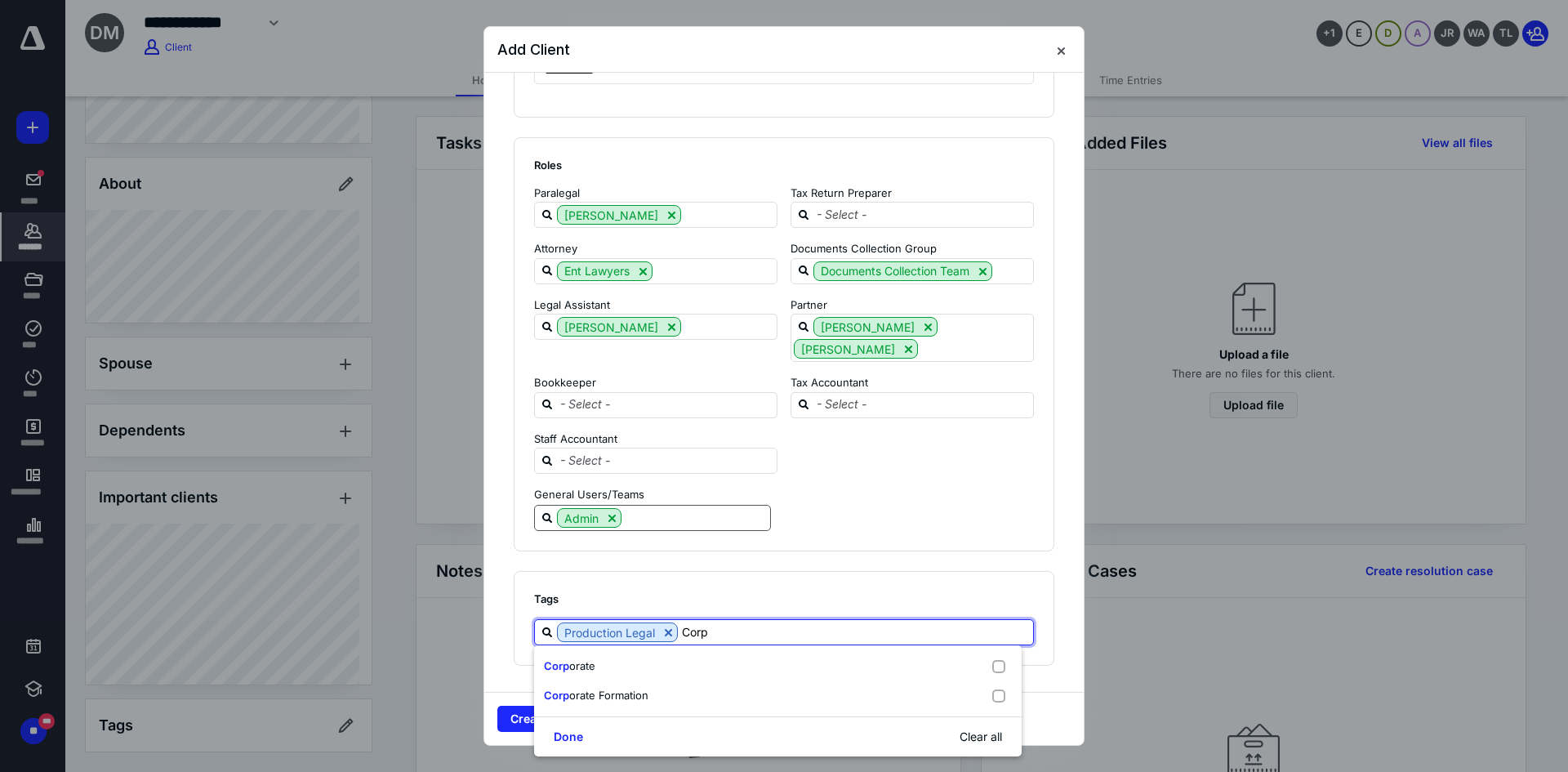 type on "Corpo" 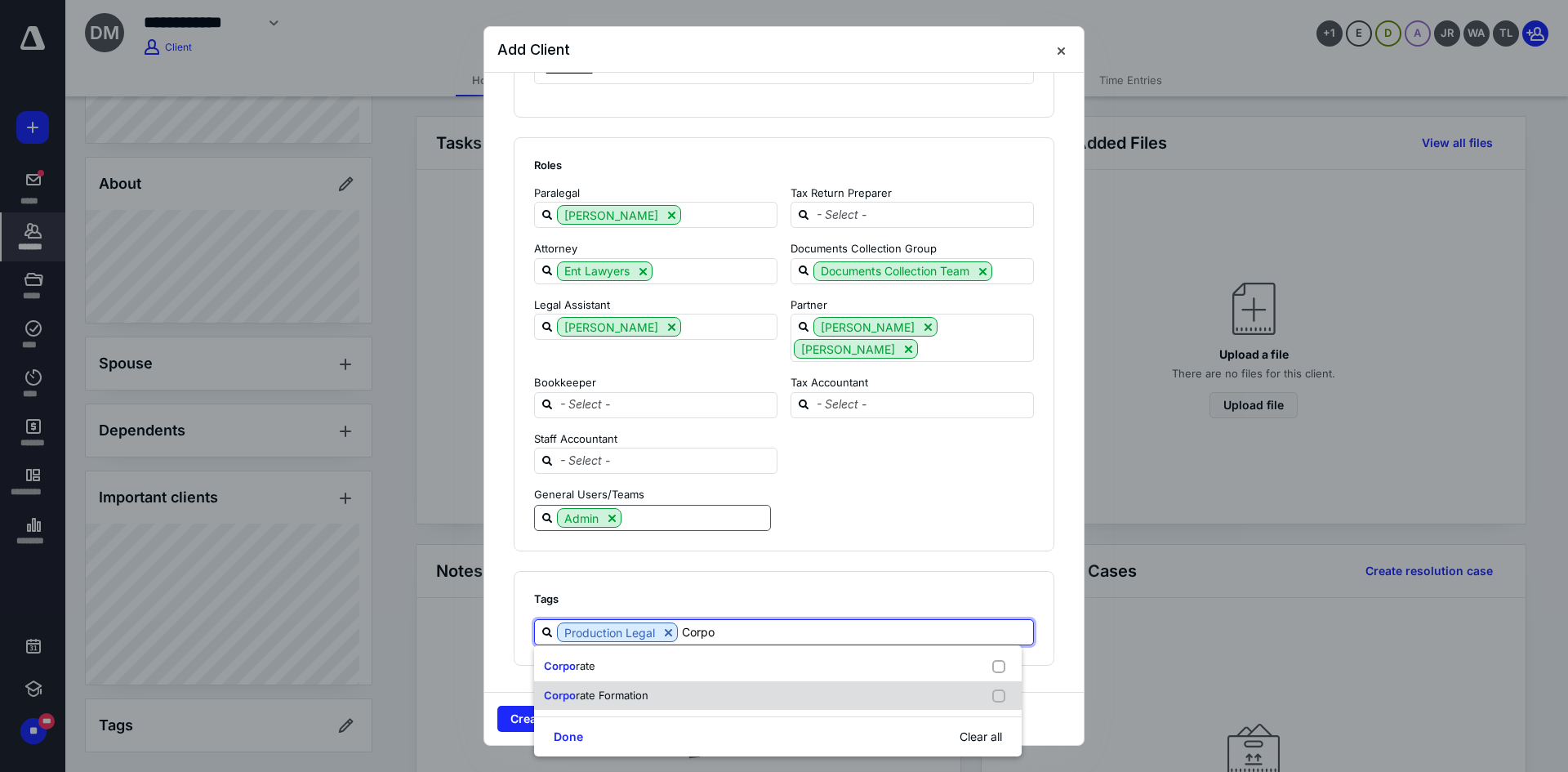 click on "Corpo rate Formation" at bounding box center [599, 696] 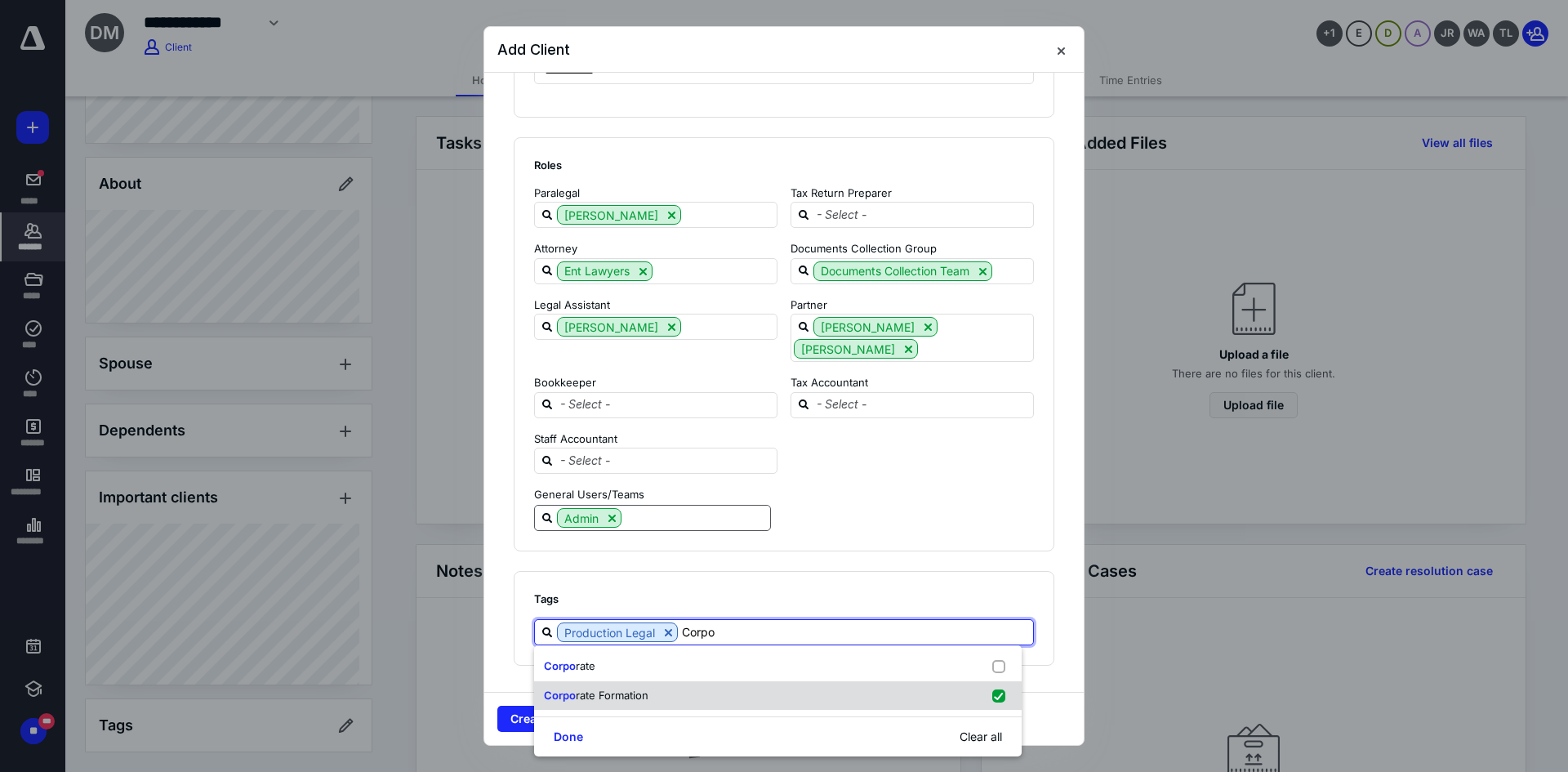 checkbox on "true" 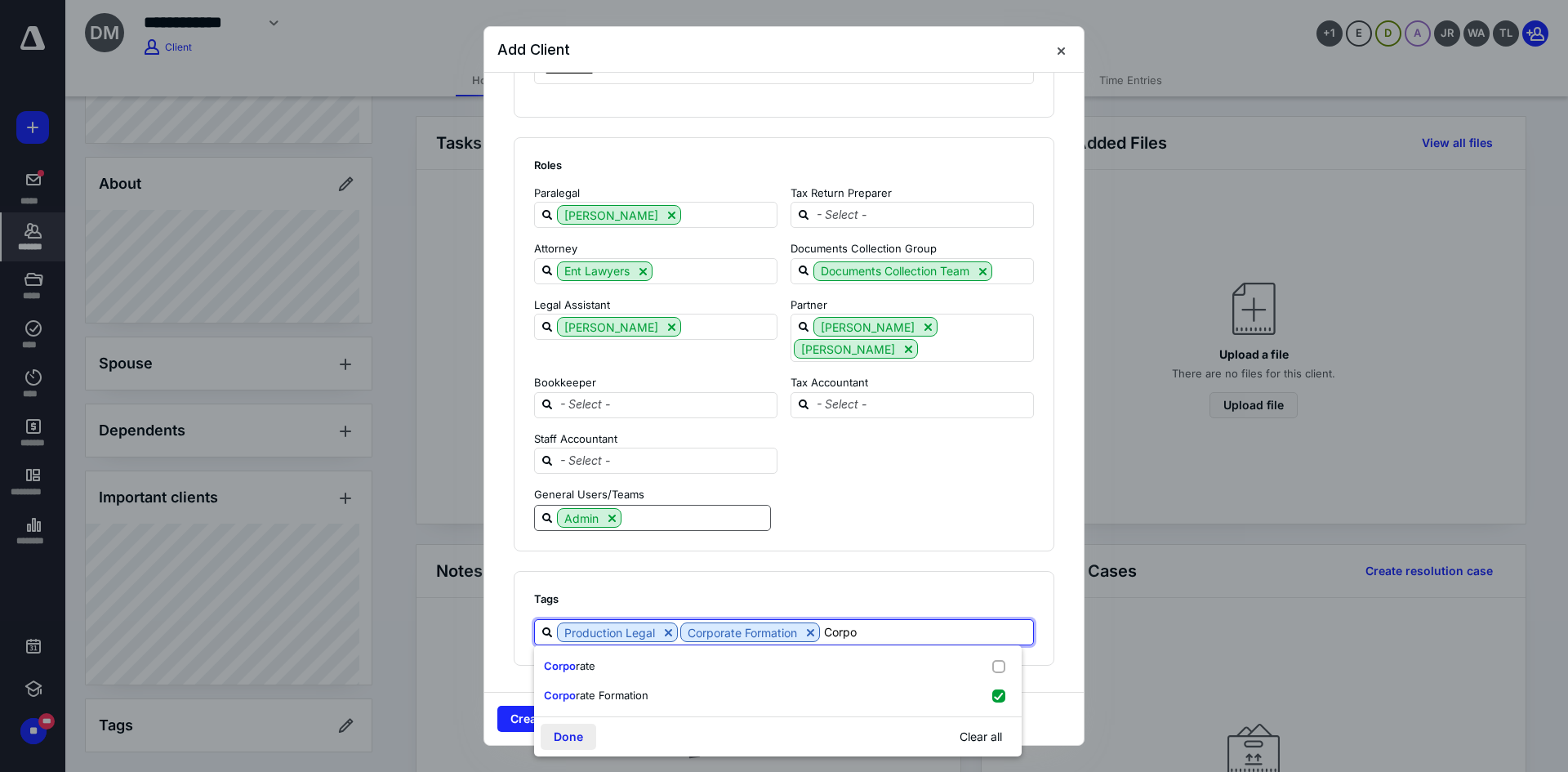 type on "Corpo" 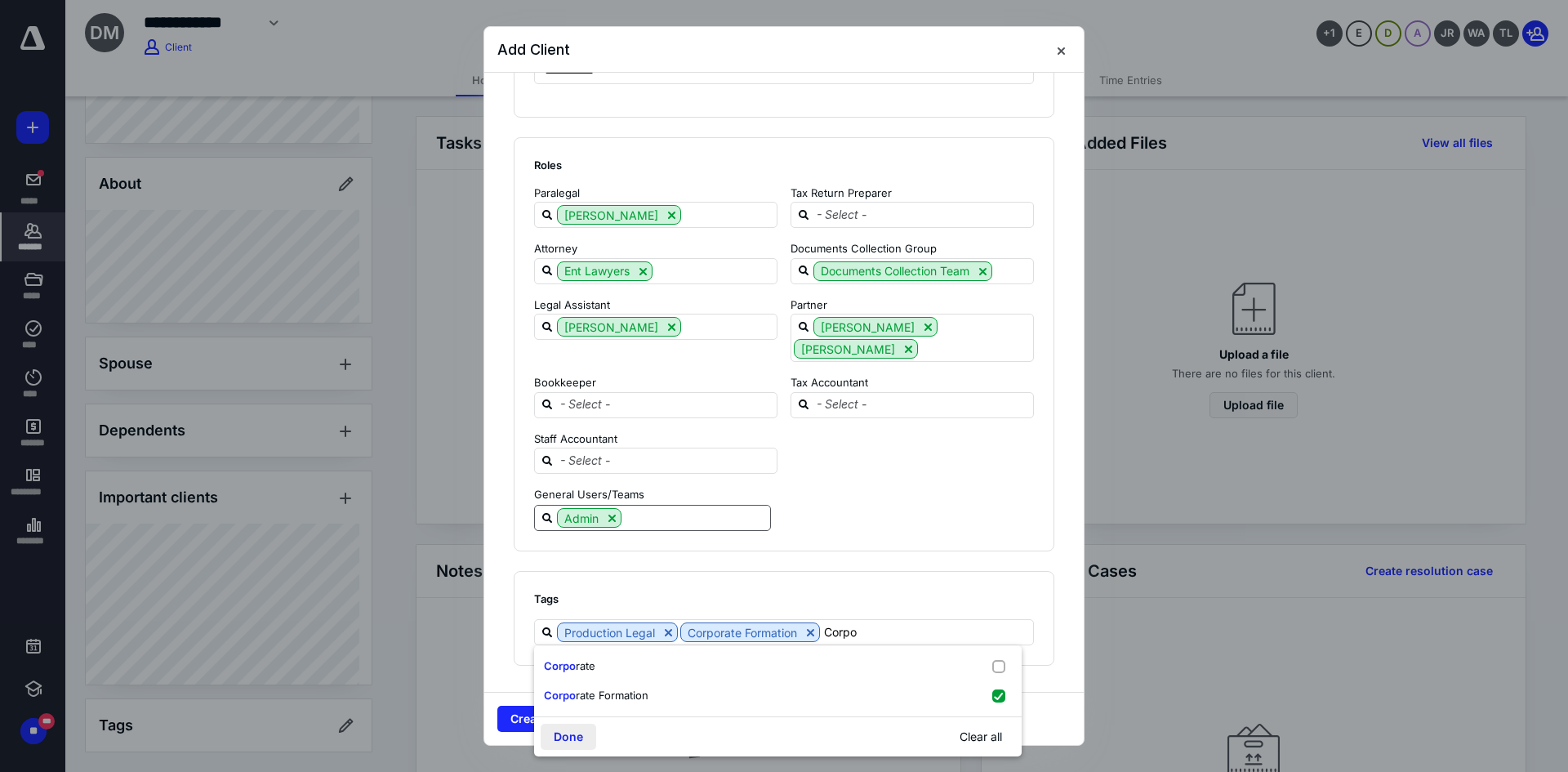 click on "Done" at bounding box center (568, 737) 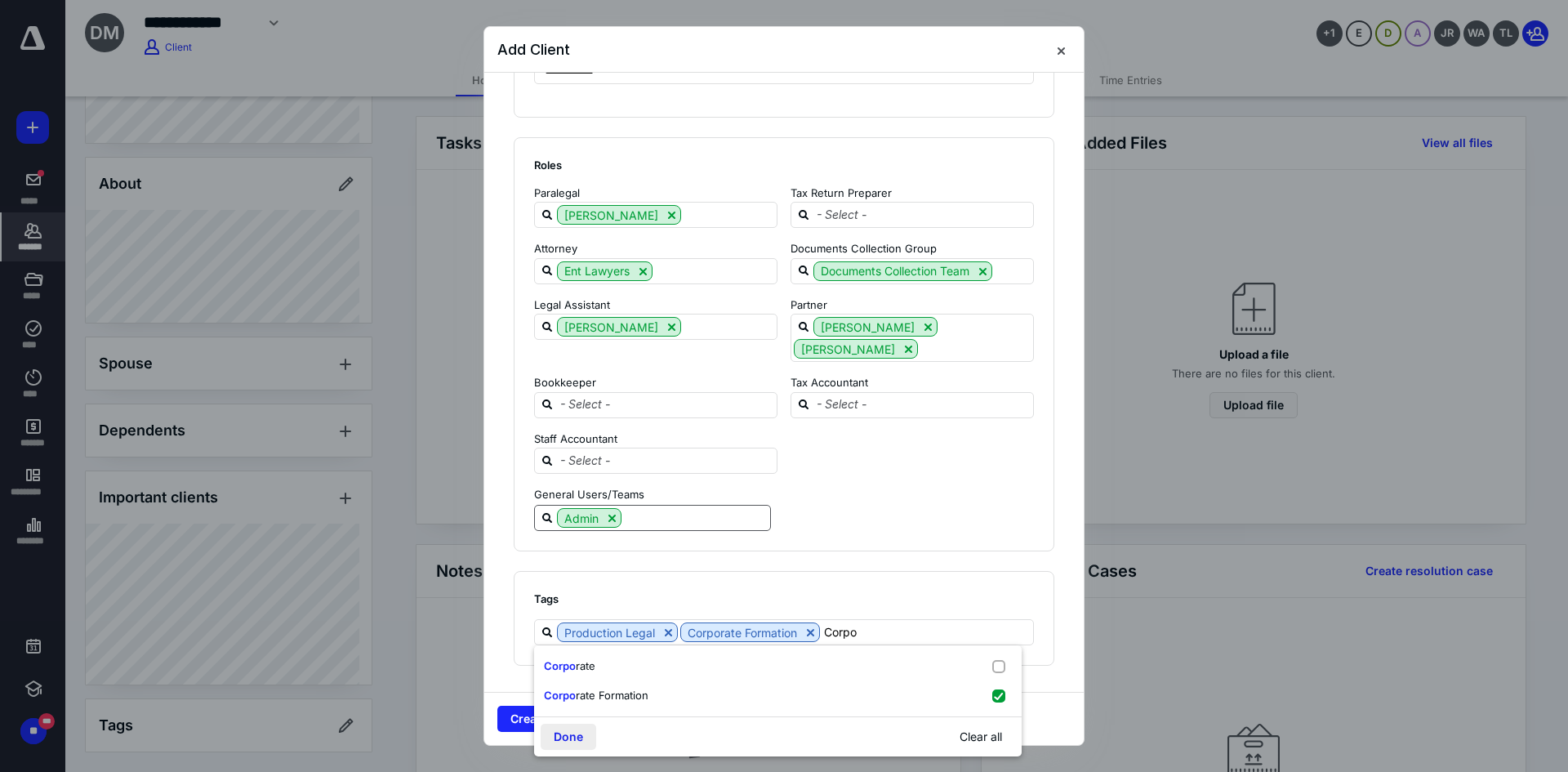 type 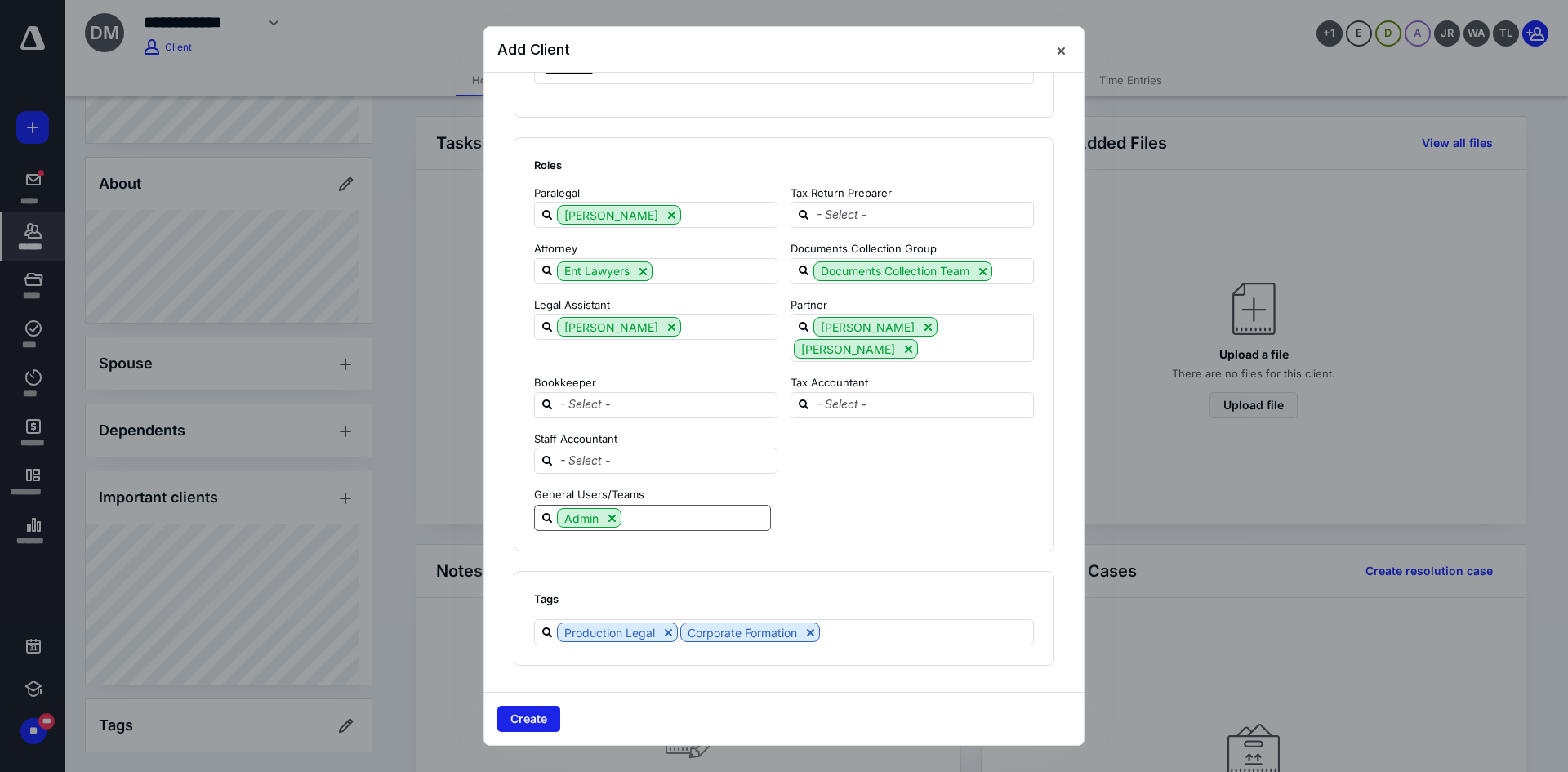 click on "Create" at bounding box center (528, 719) 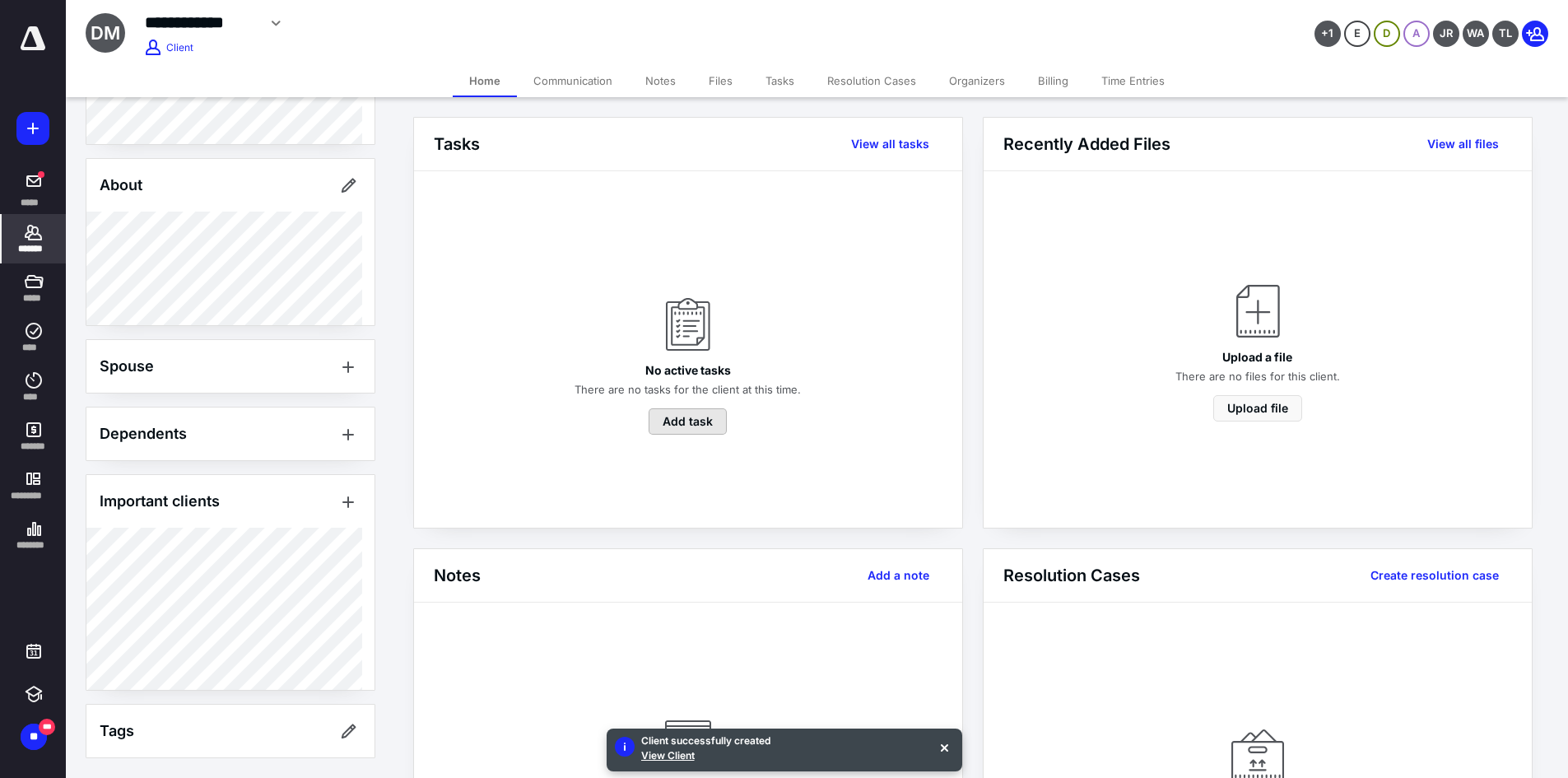 click on "Add task" at bounding box center (687, 422) 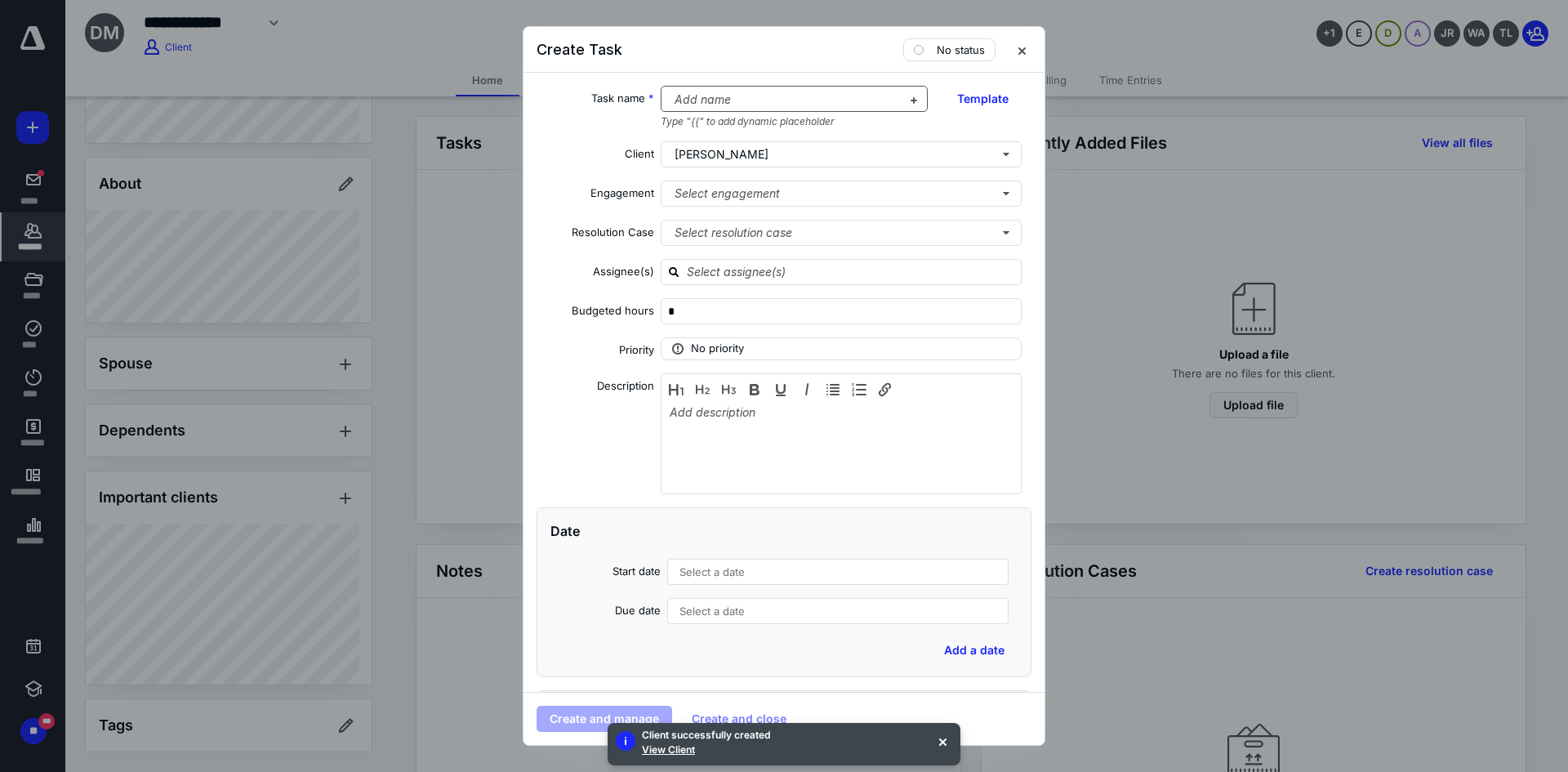 click at bounding box center [785, 100] 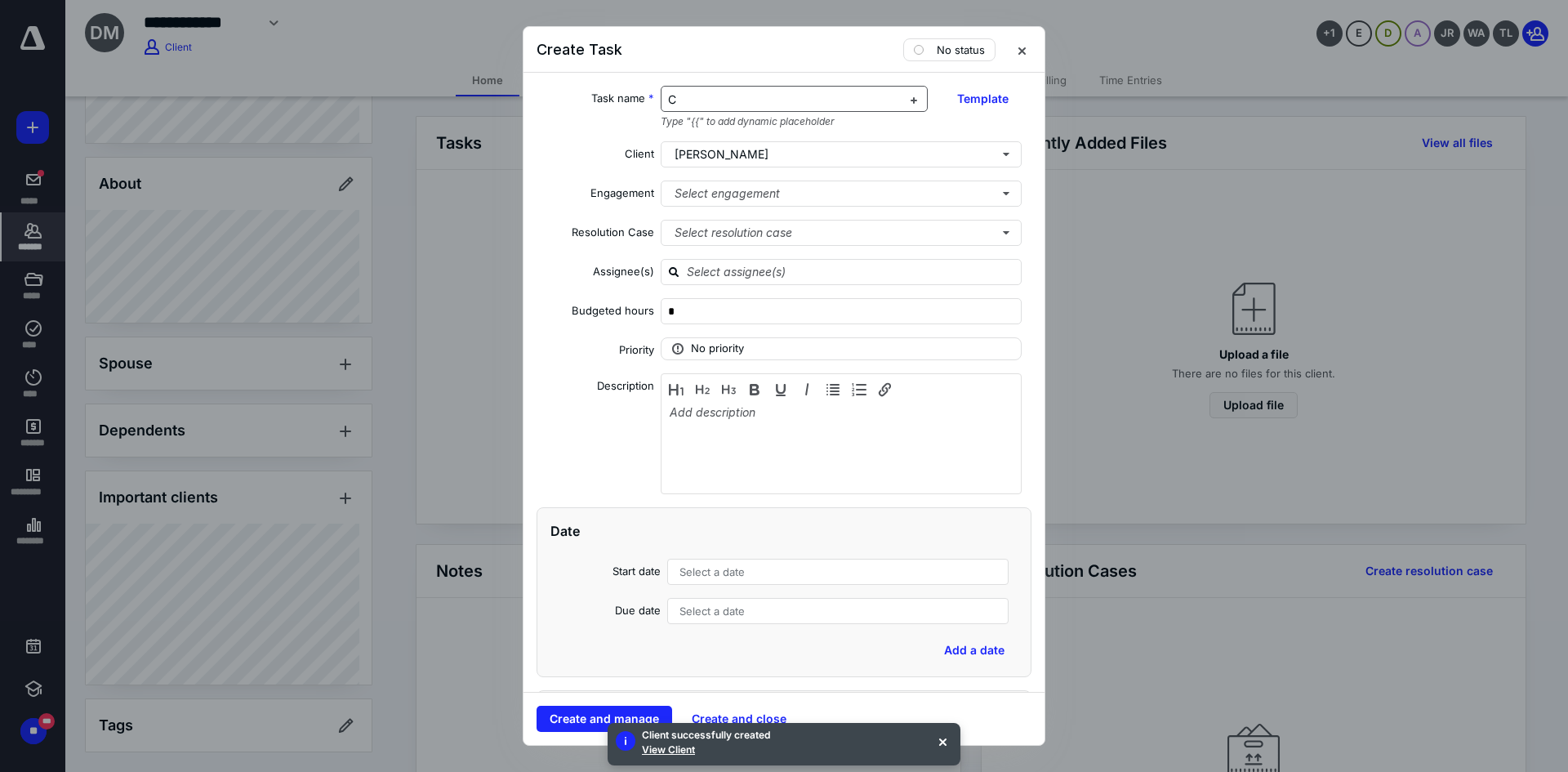 type 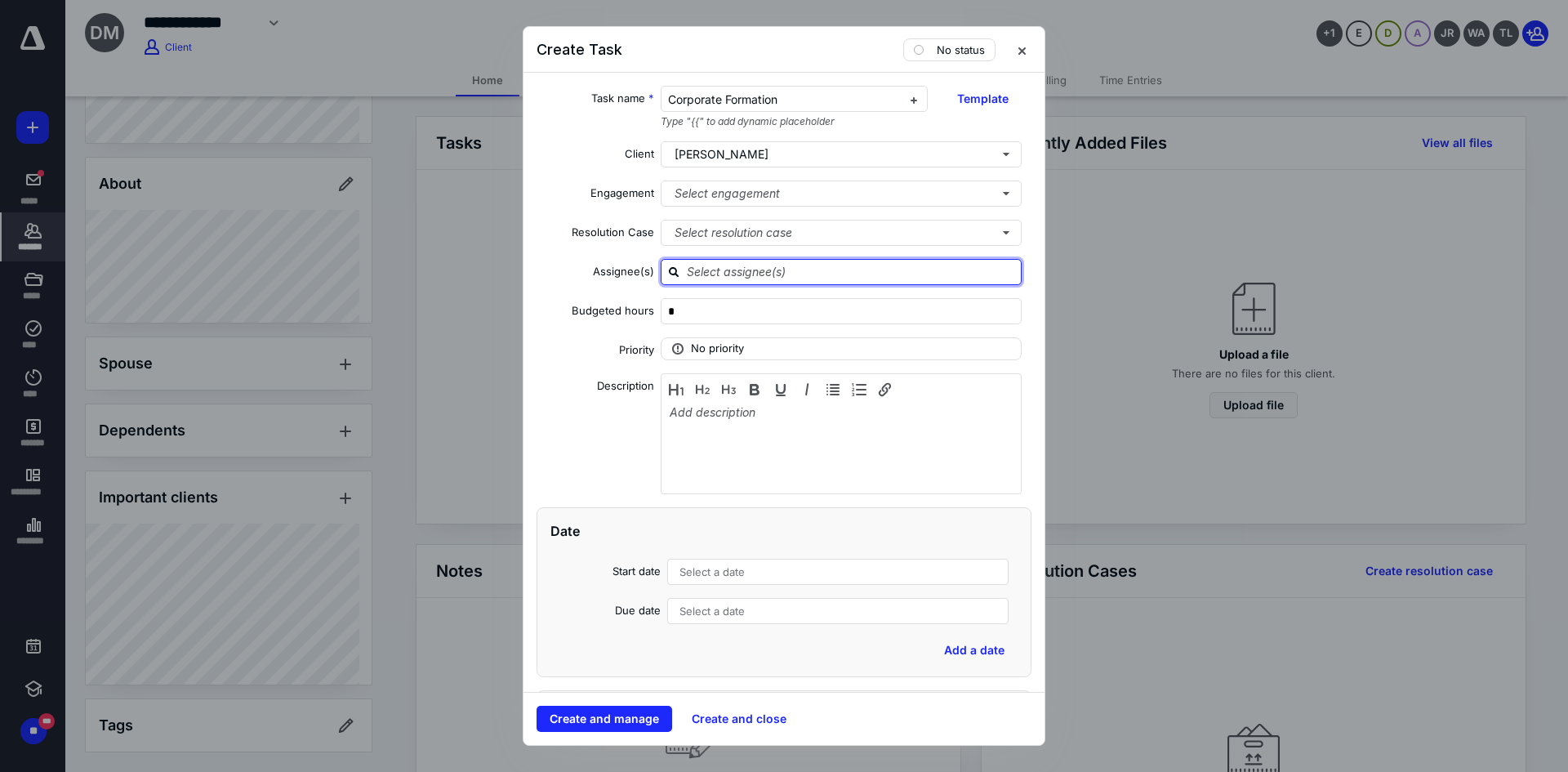 click at bounding box center [851, 271] 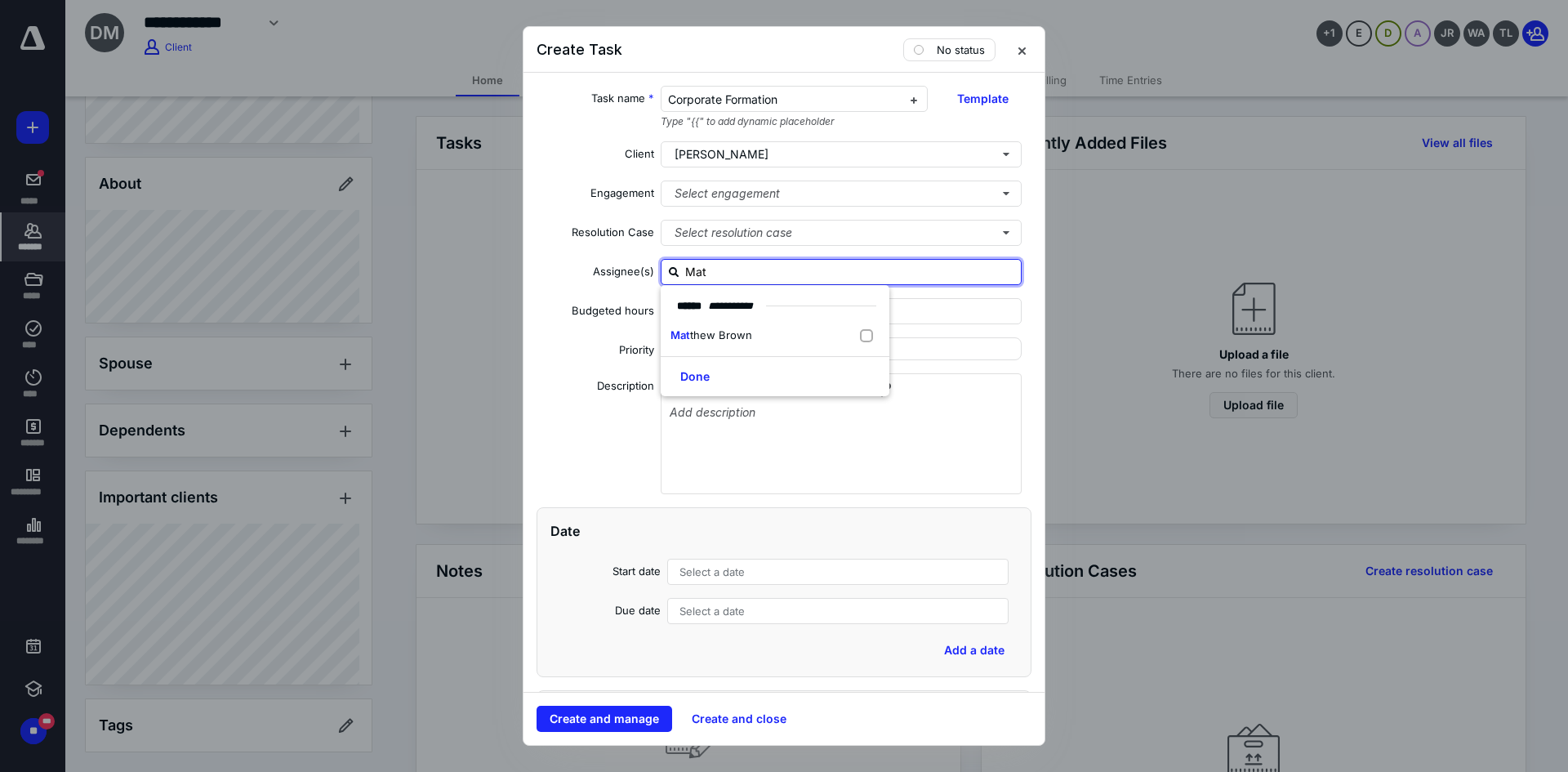 type on "[PERSON_NAME]" 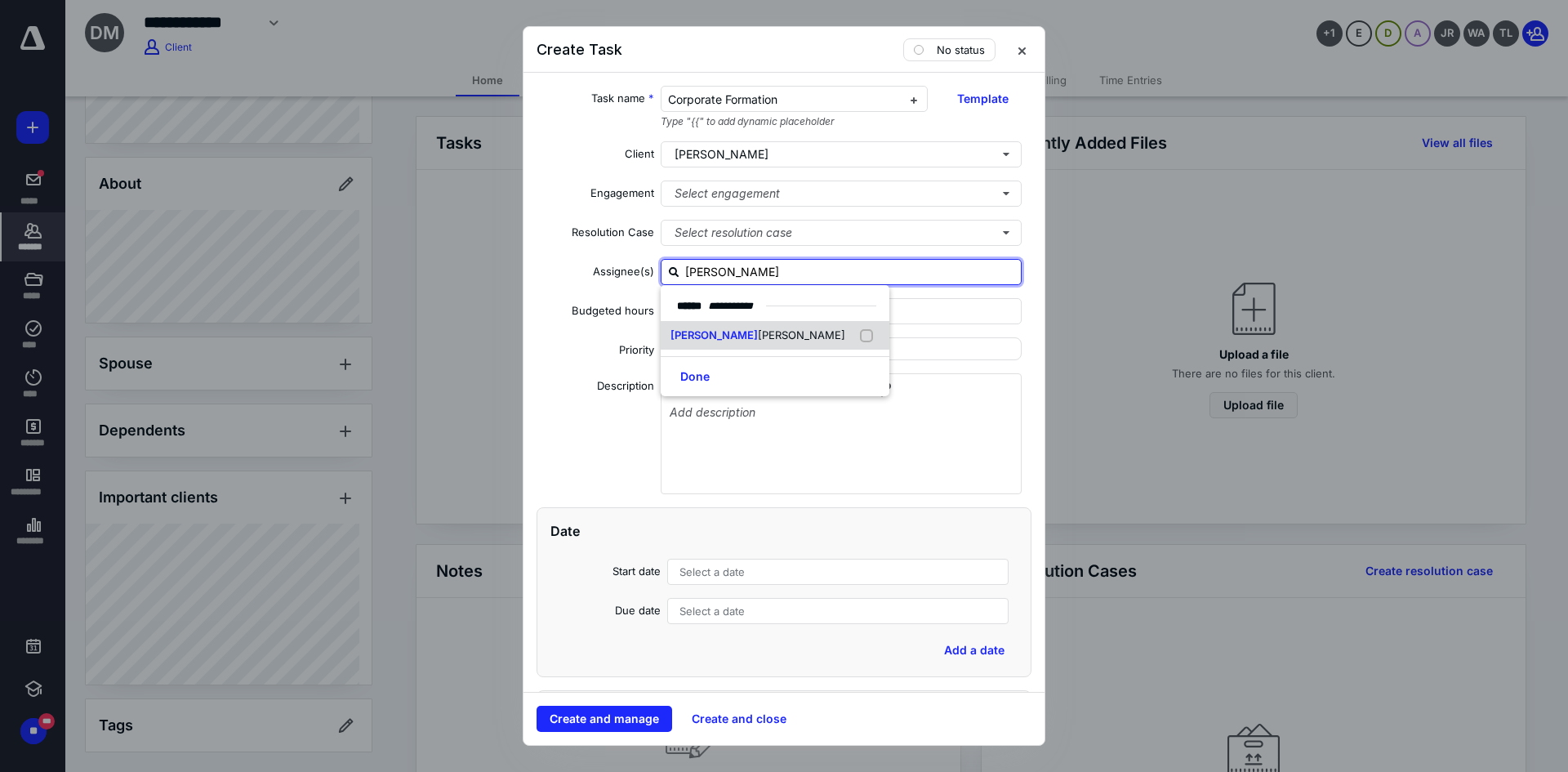click on "[PERSON_NAME] [PERSON_NAME]" at bounding box center (775, 336) 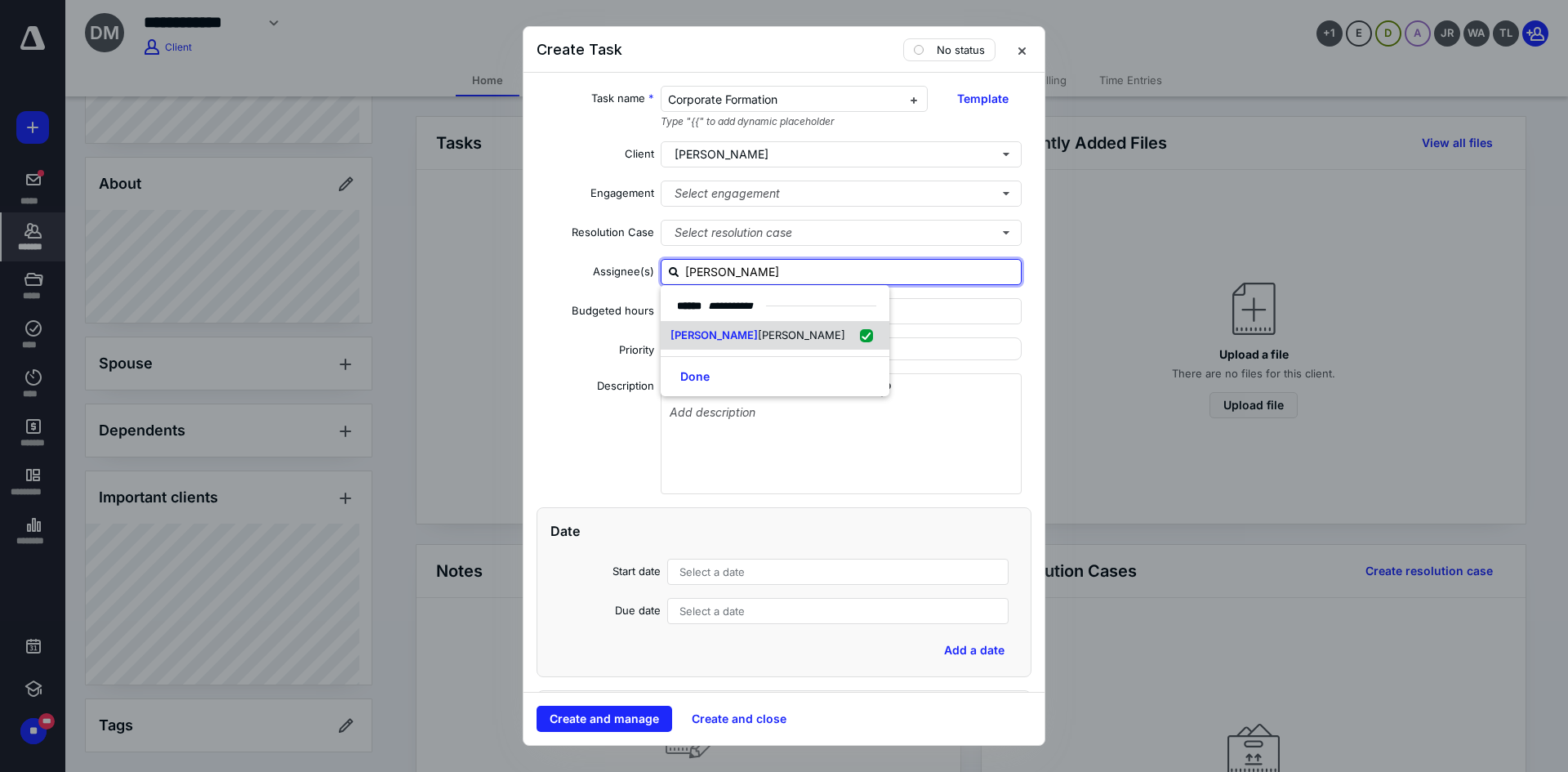 checkbox on "true" 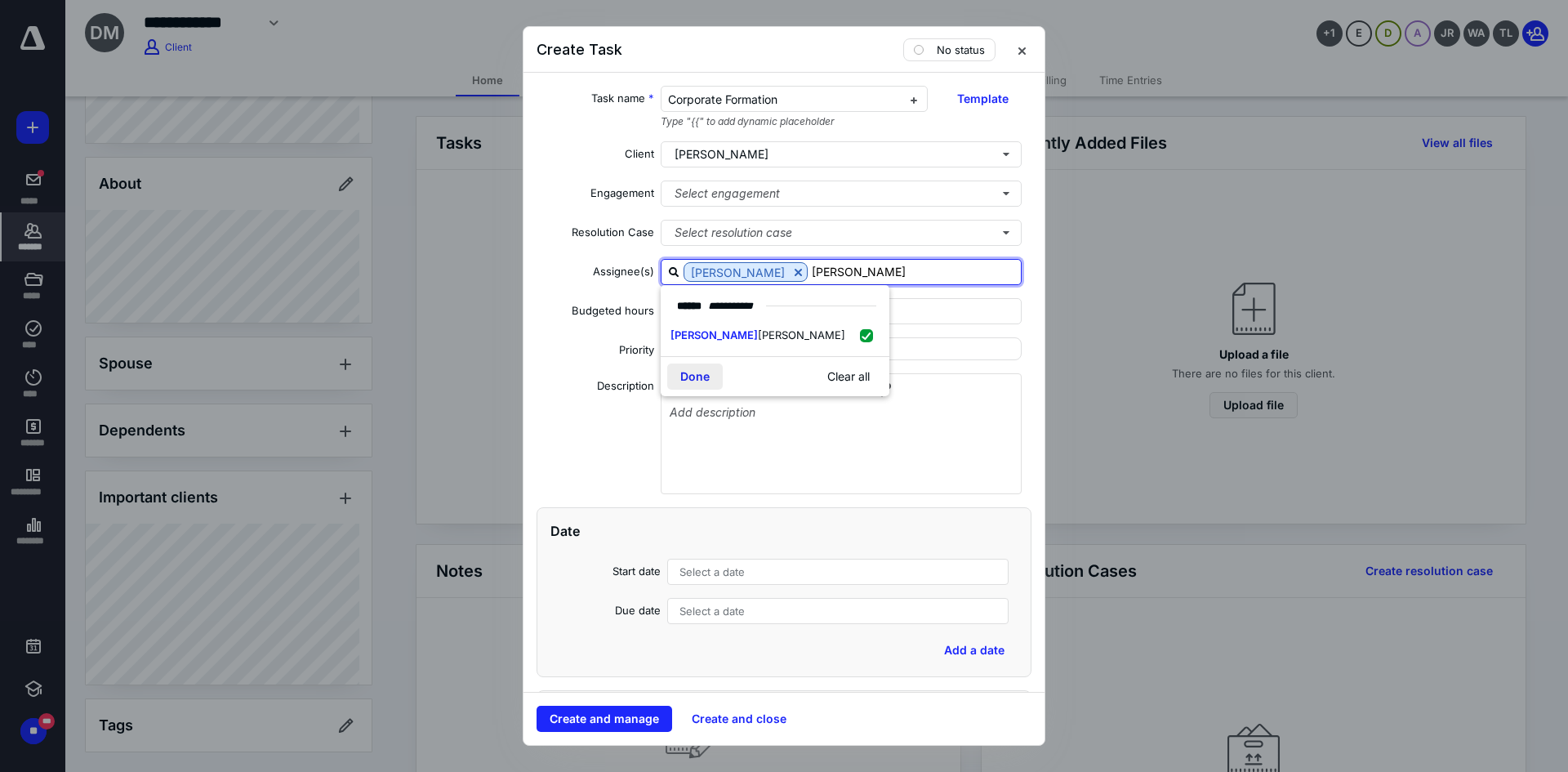 type on "[PERSON_NAME]" 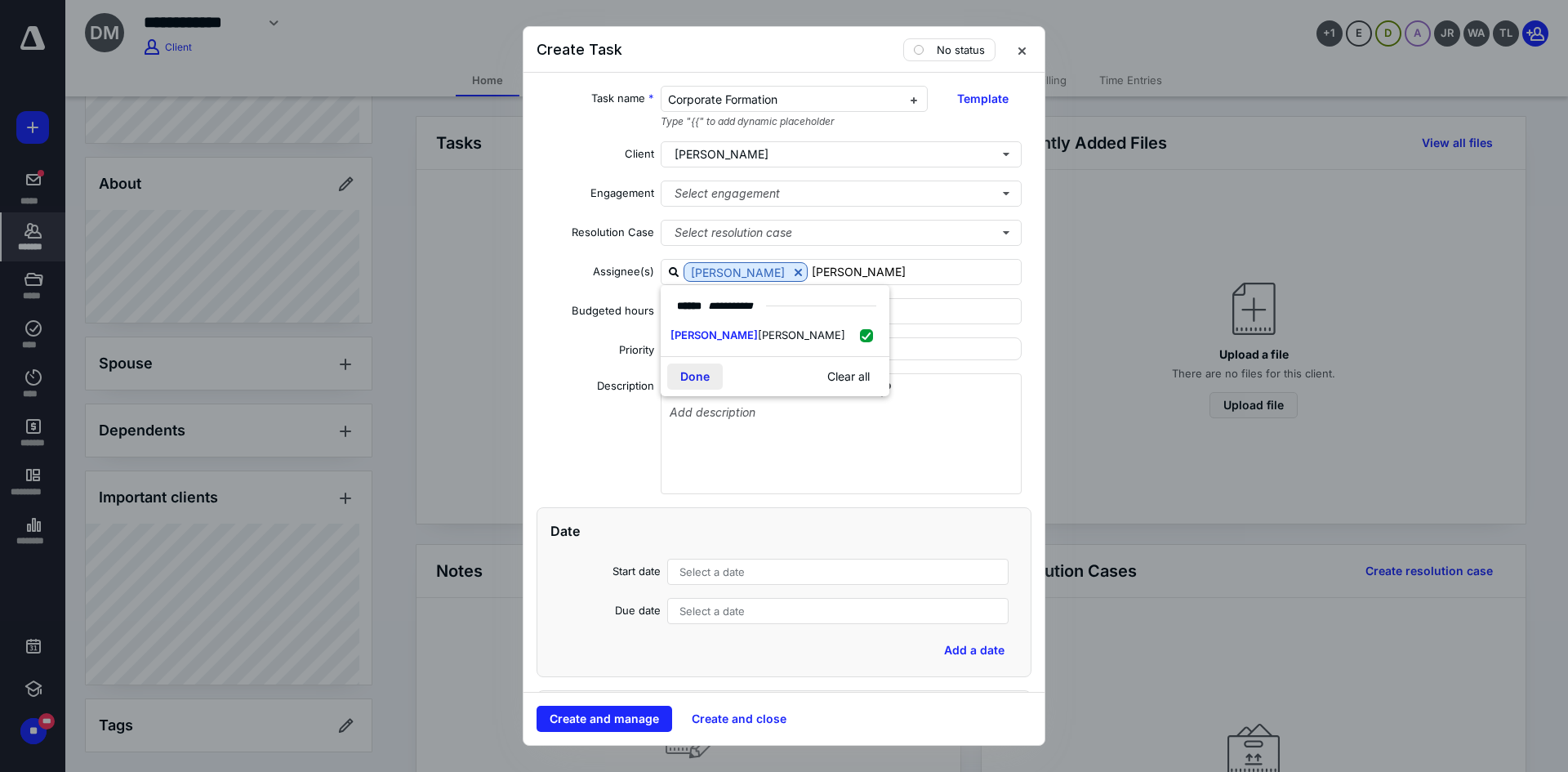 click on "Done" at bounding box center (695, 377) 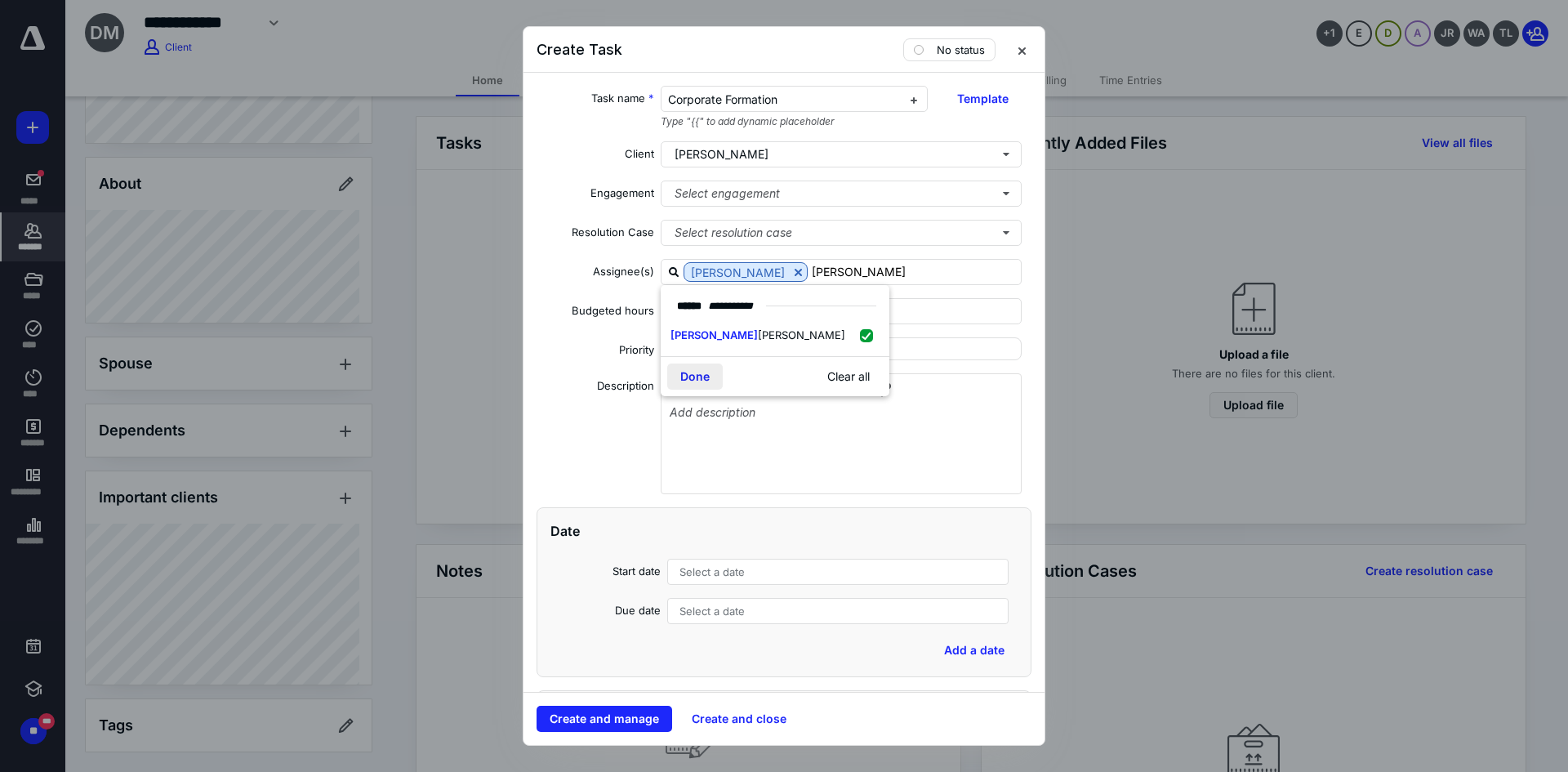 type 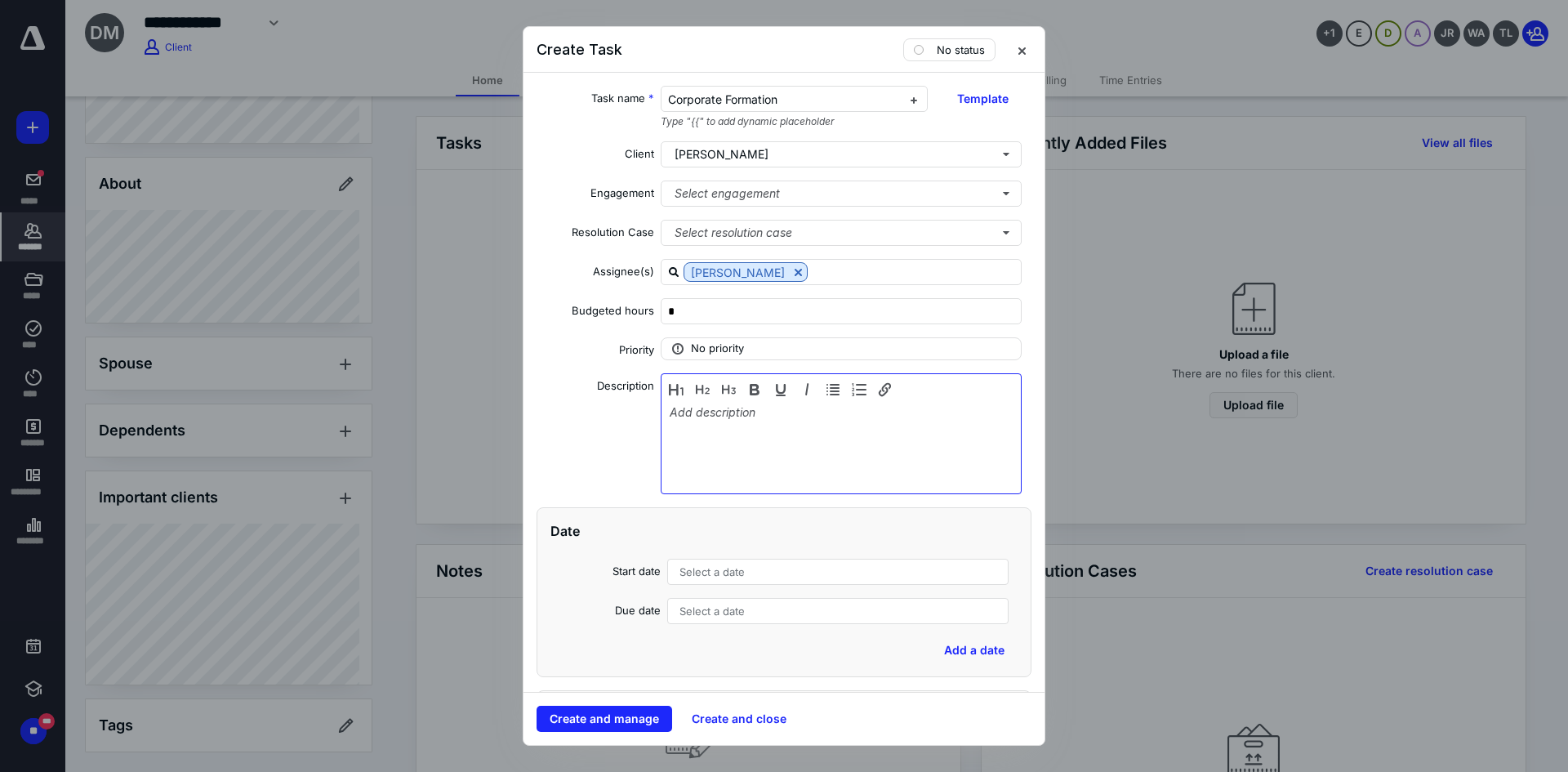 click at bounding box center (841, 446) 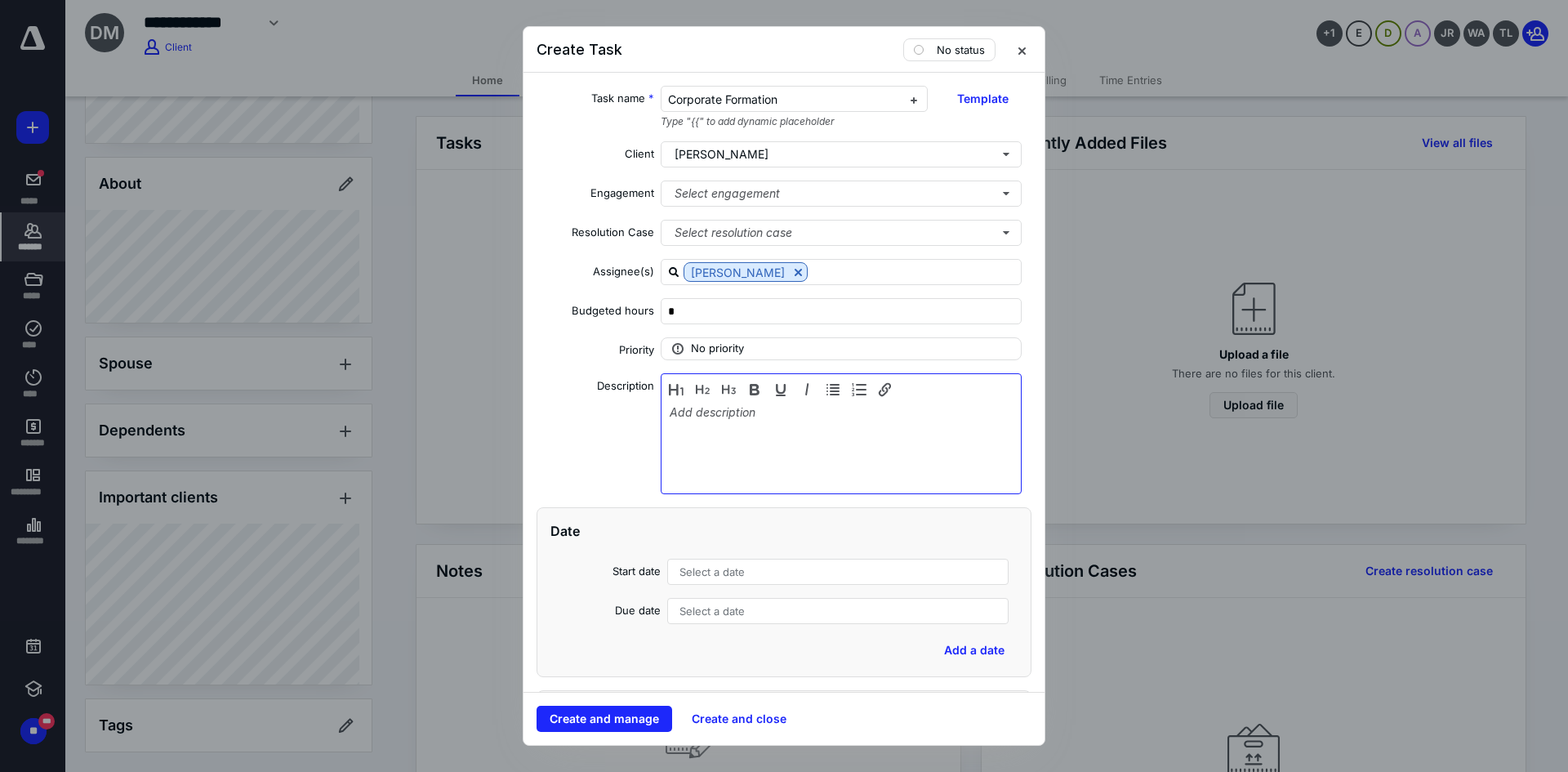 type 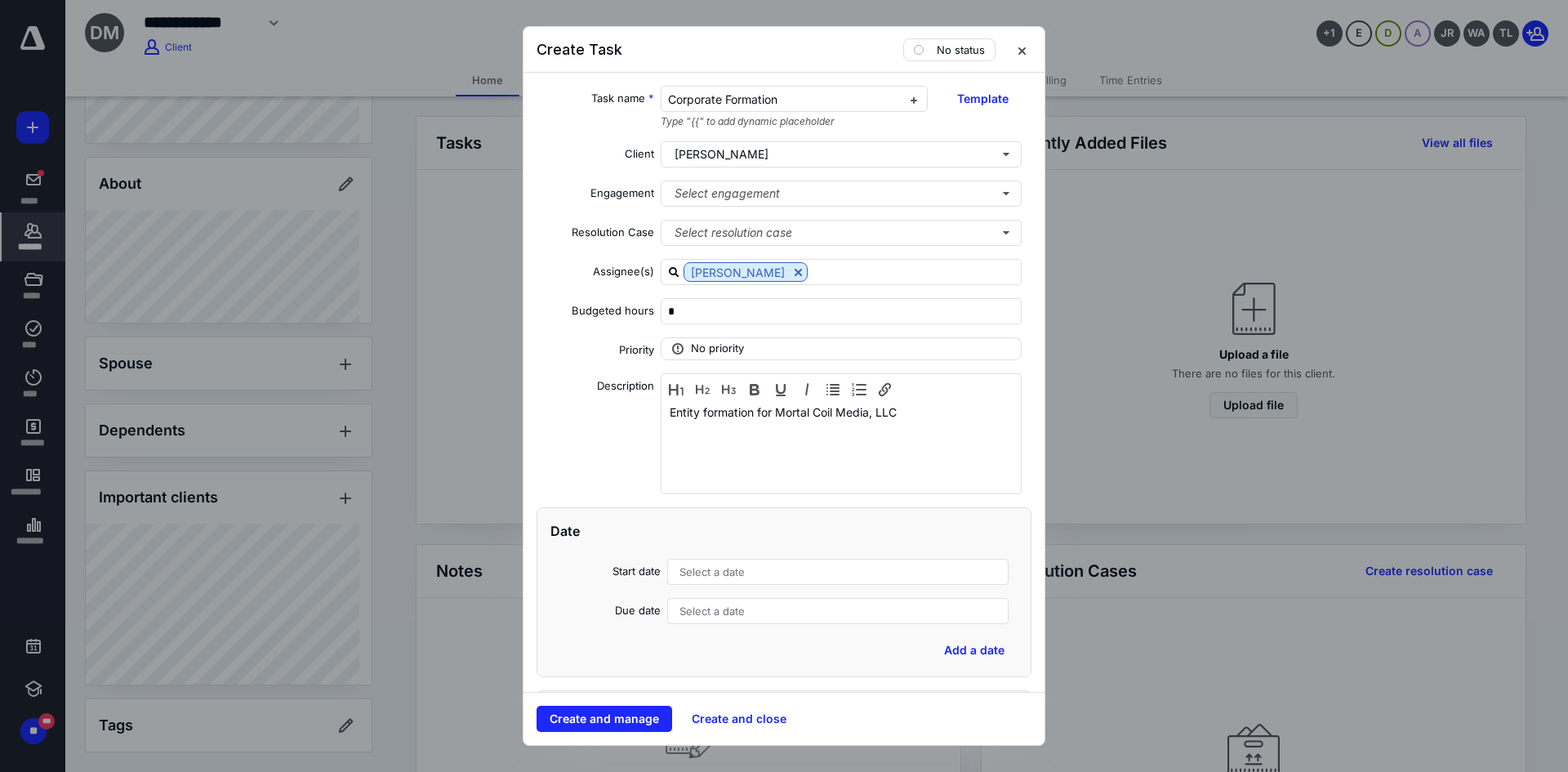 click on "Select a date" at bounding box center (712, 572) 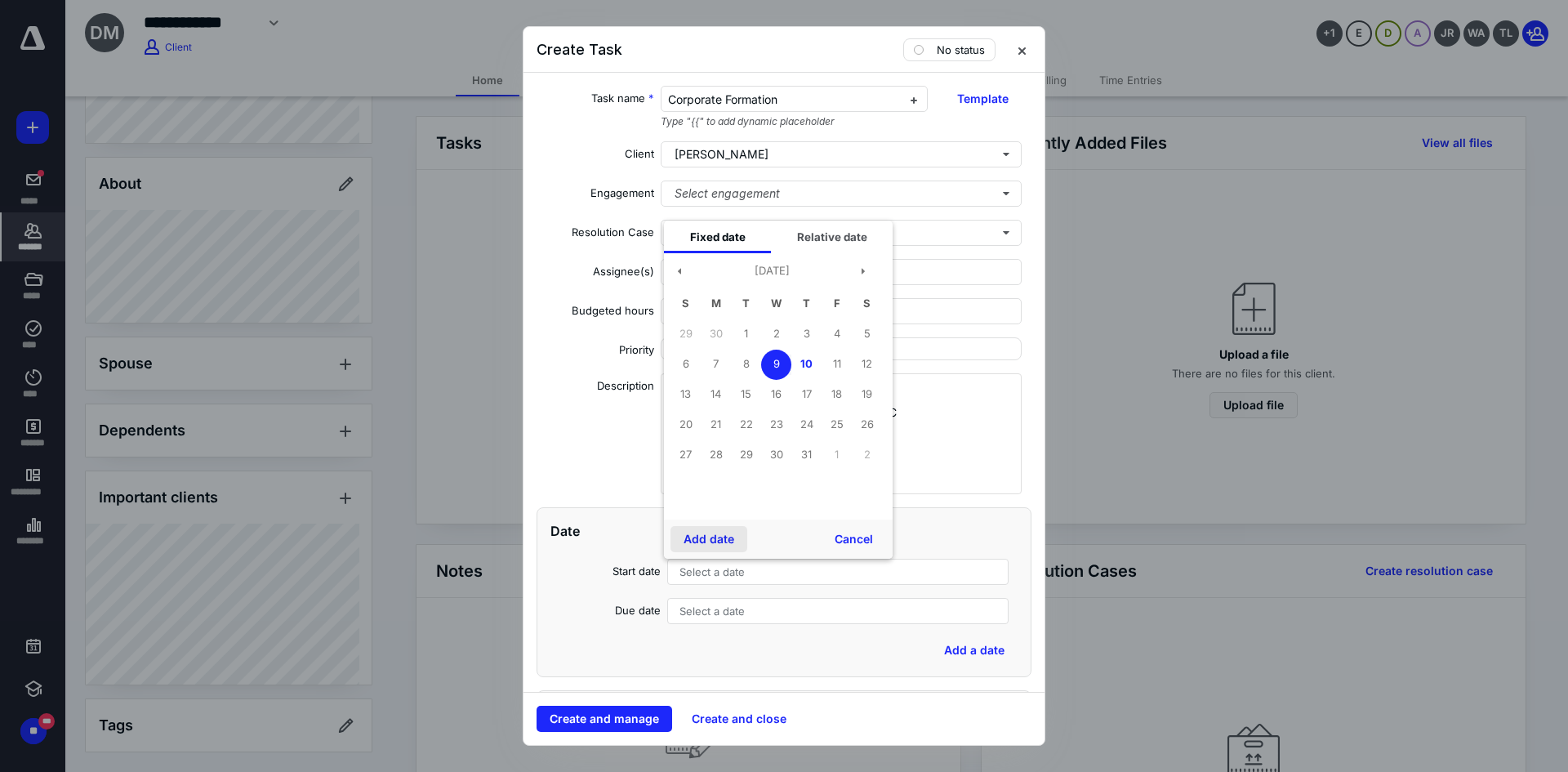 click on "Add date" at bounding box center [709, 539] 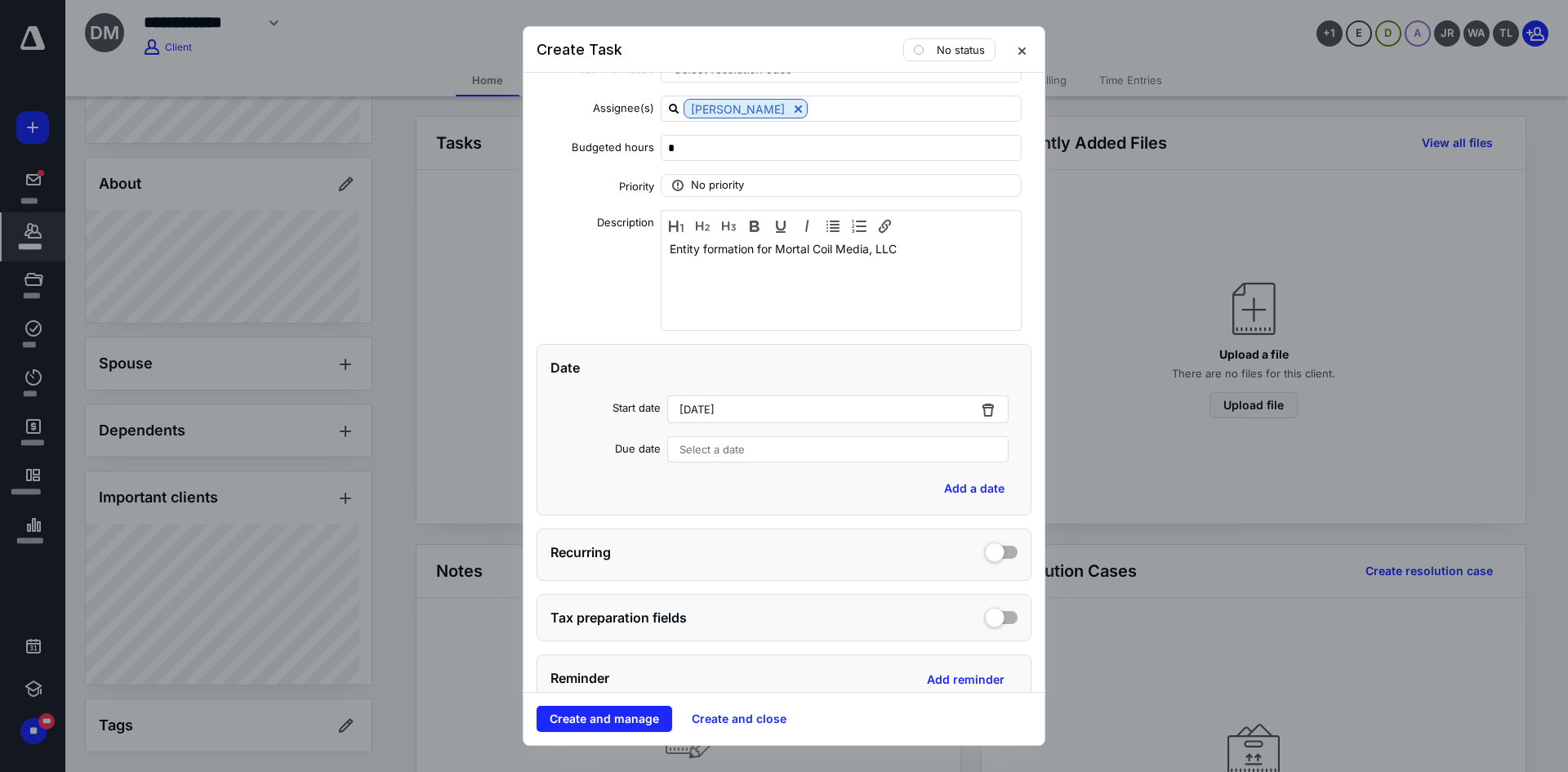 scroll, scrollTop: 196, scrollLeft: 0, axis: vertical 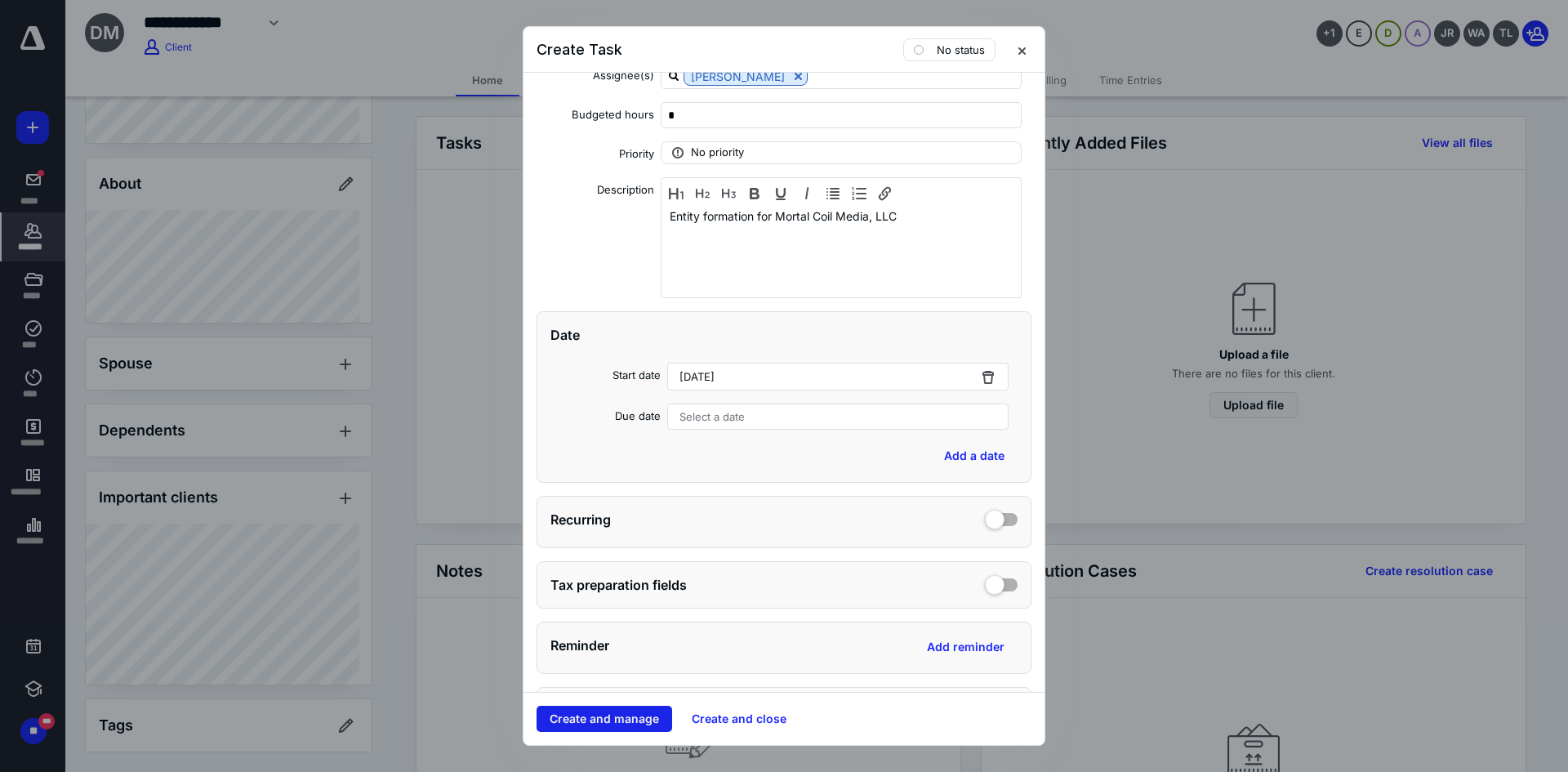 click on "Create and manage" at bounding box center (604, 719) 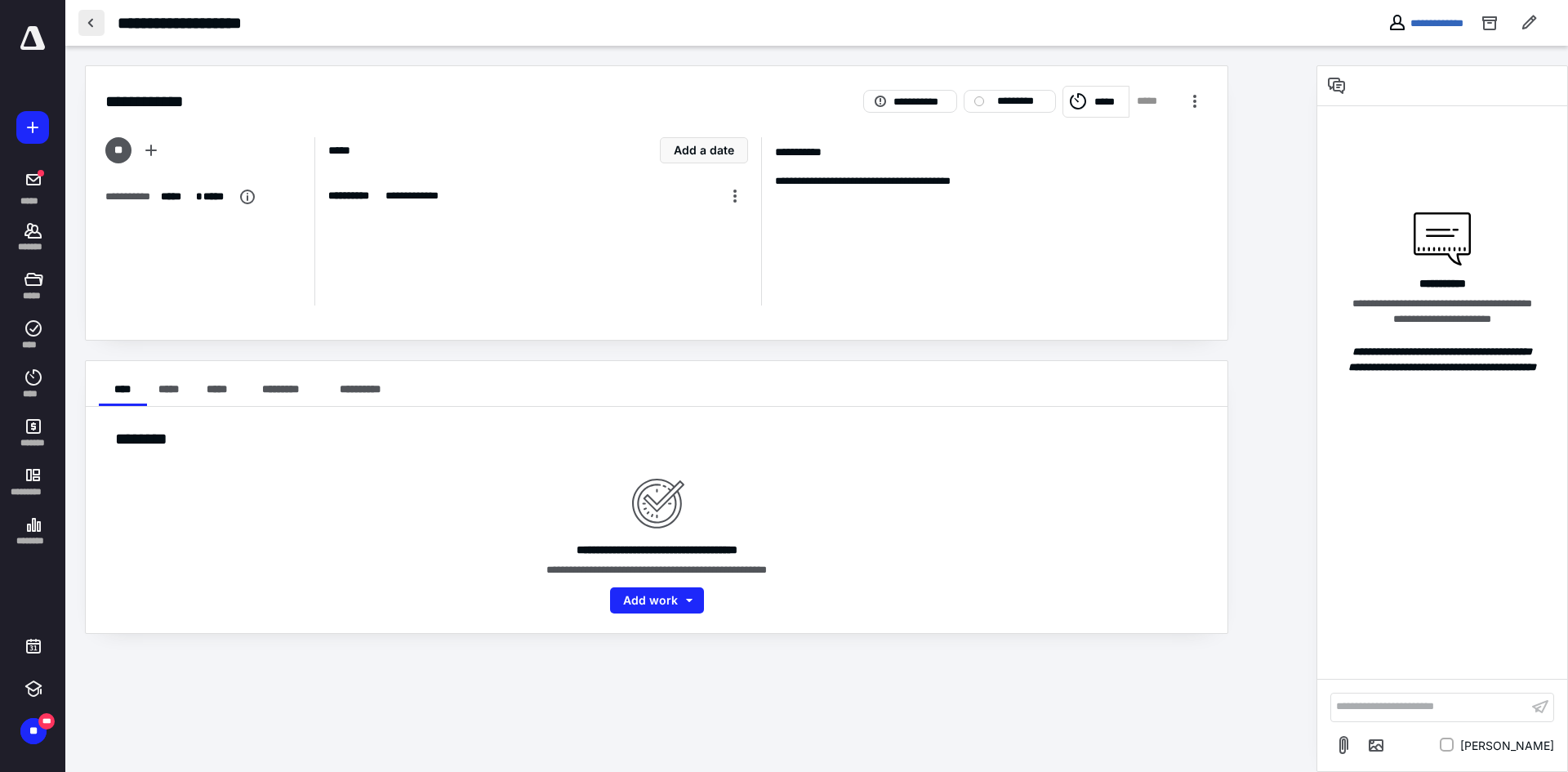 click at bounding box center (91, 23) 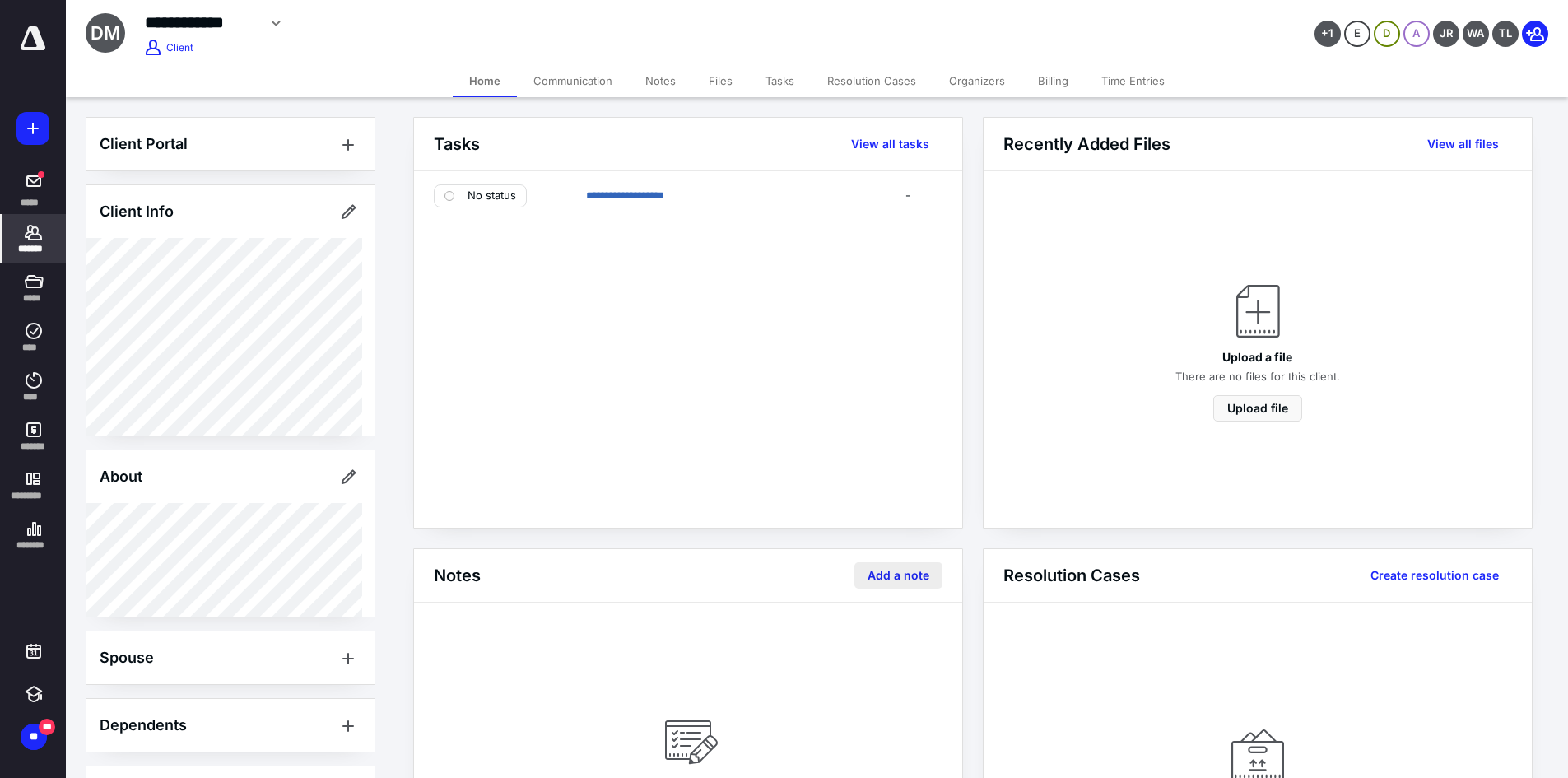 click on "Add a note" at bounding box center (898, 575) 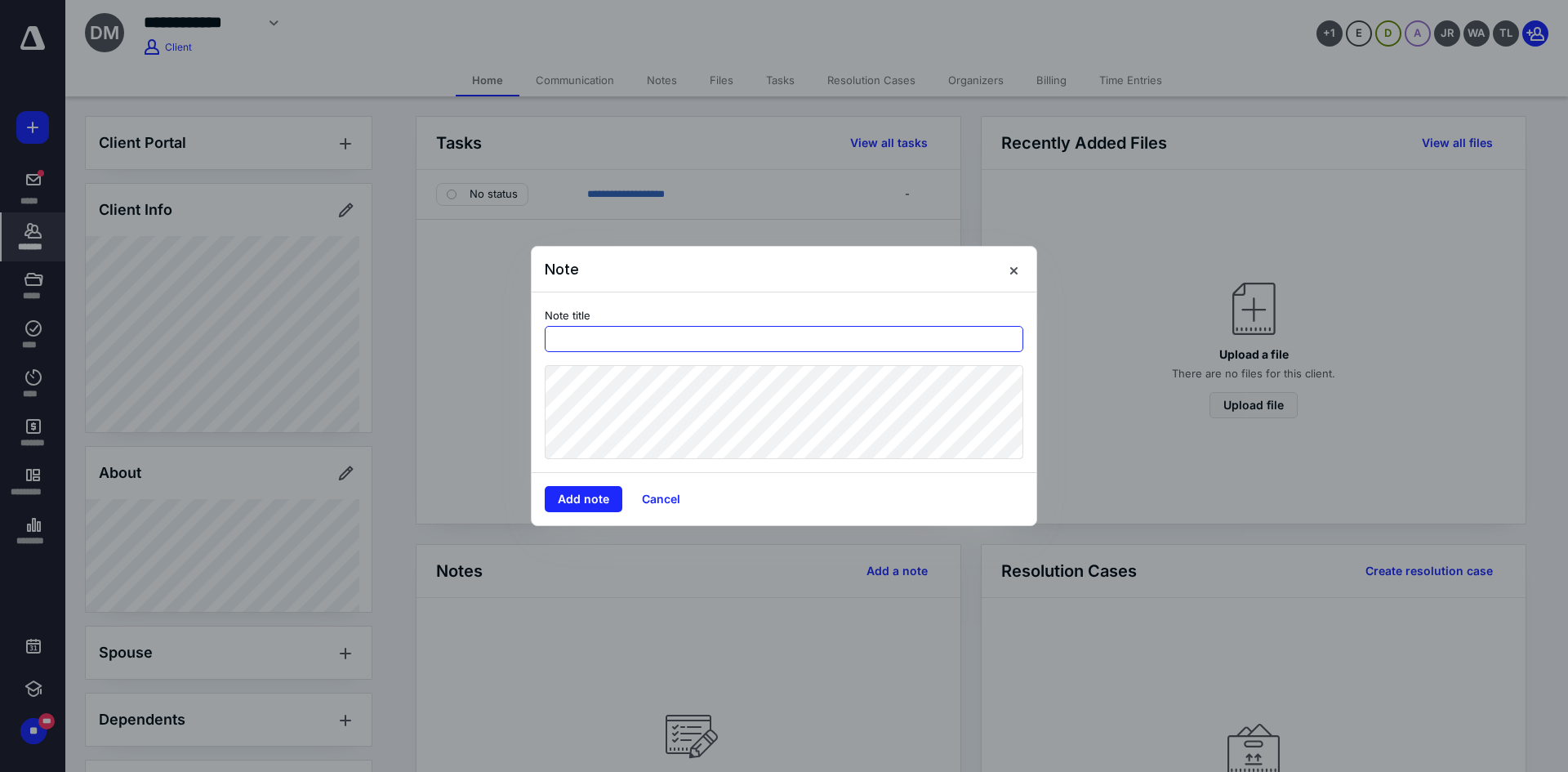 click at bounding box center [784, 339] 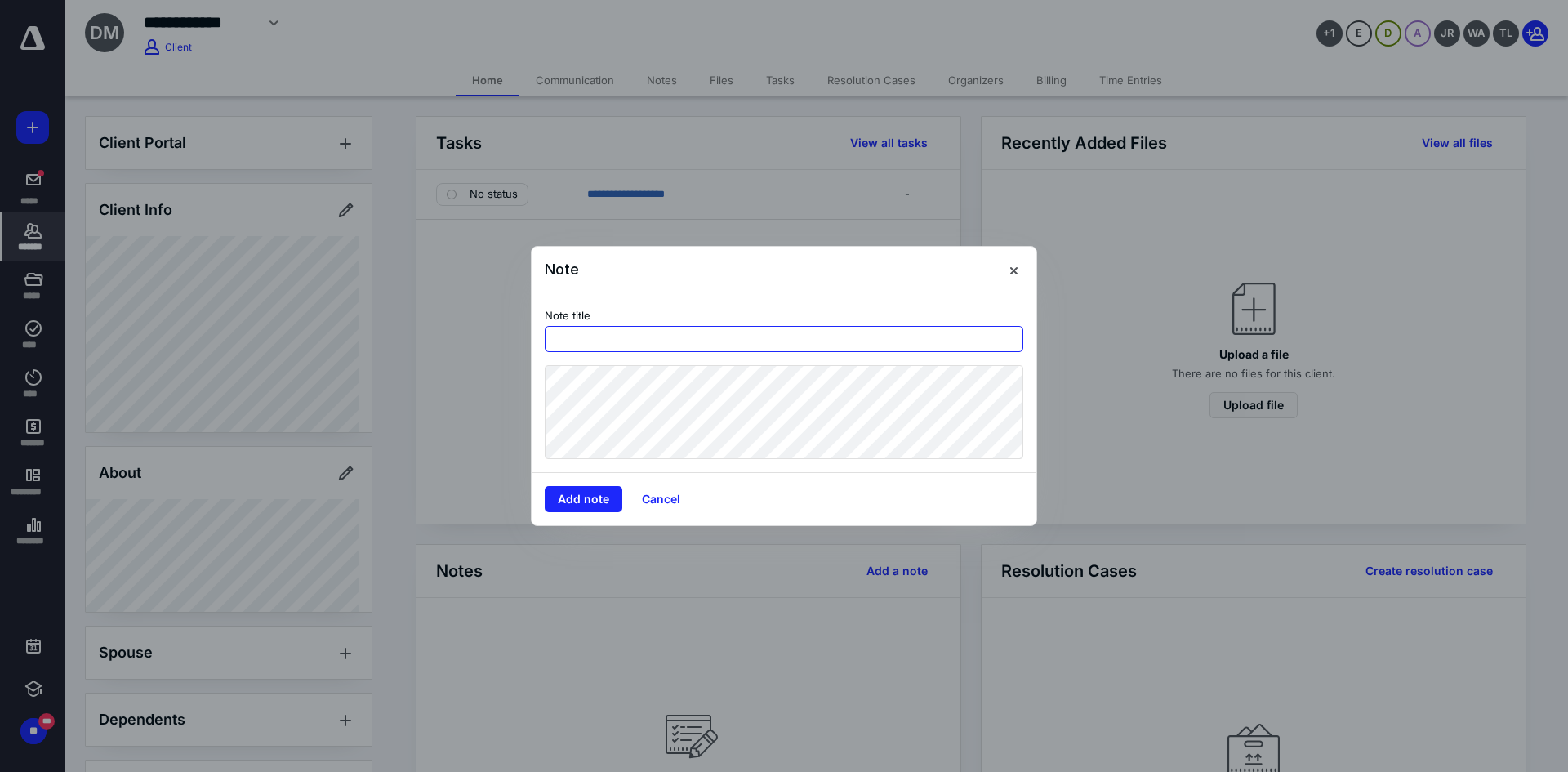 paste on "**********" 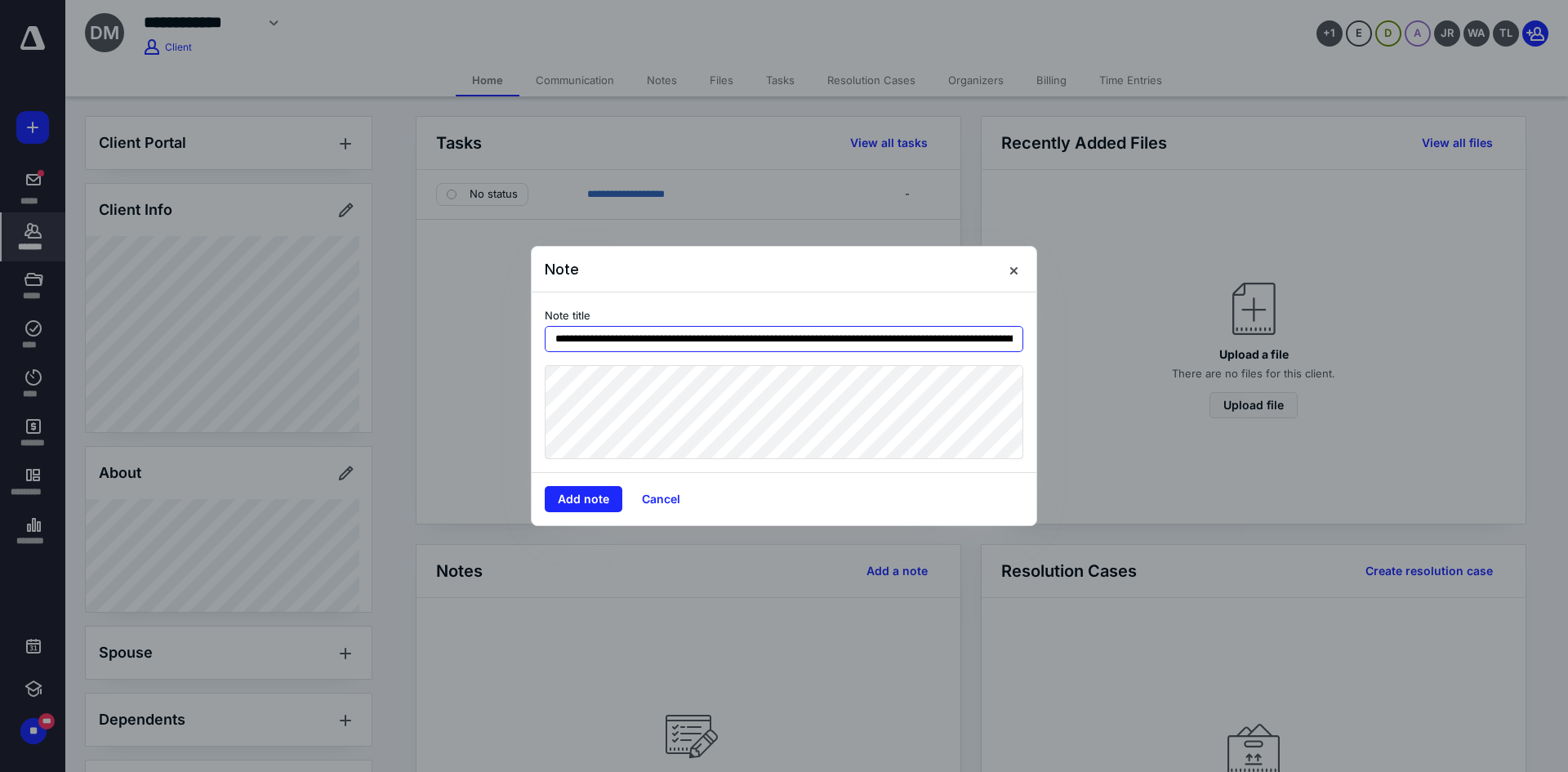 scroll, scrollTop: 0, scrollLeft: 222, axis: horizontal 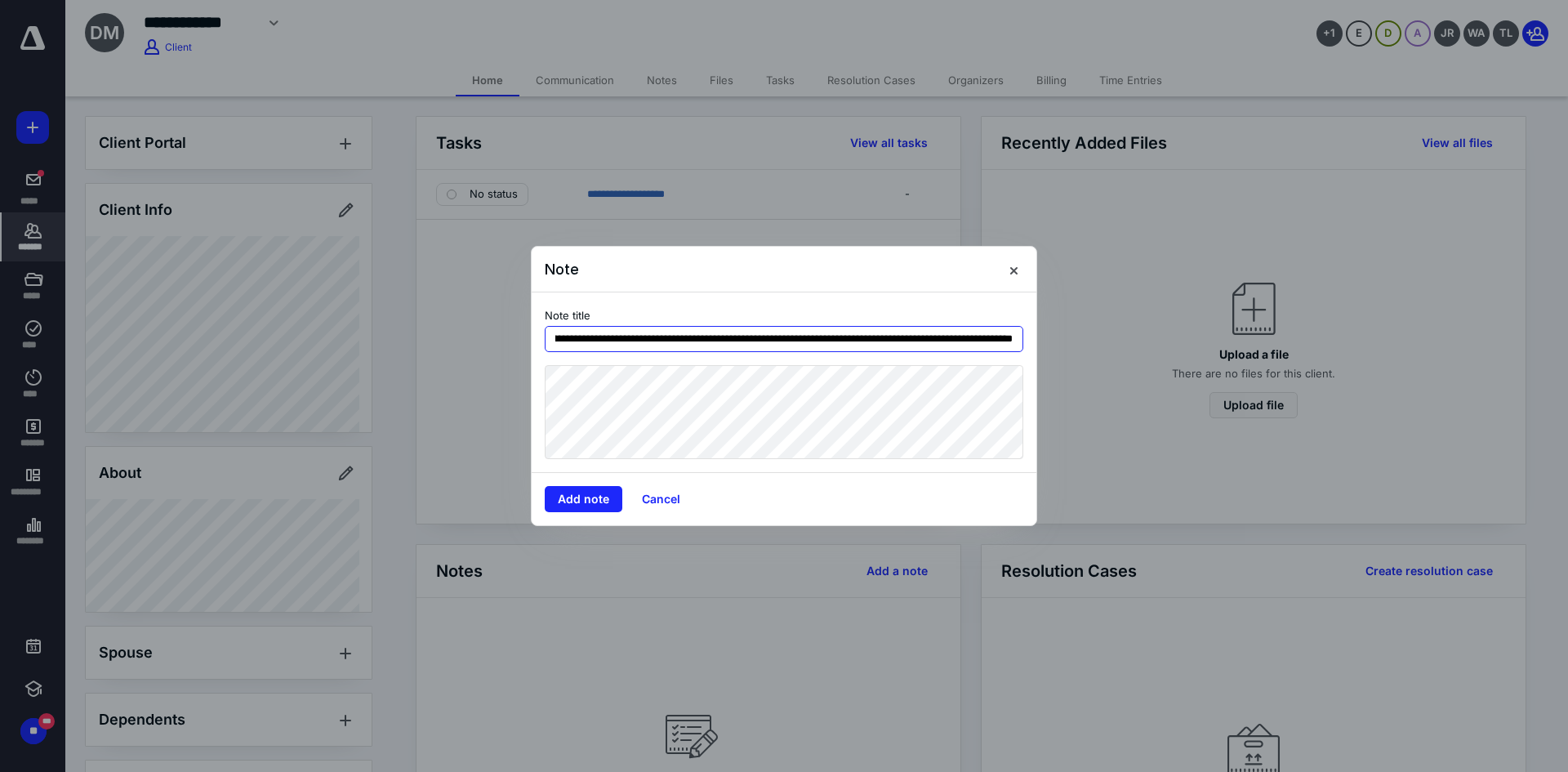 type on "**********" 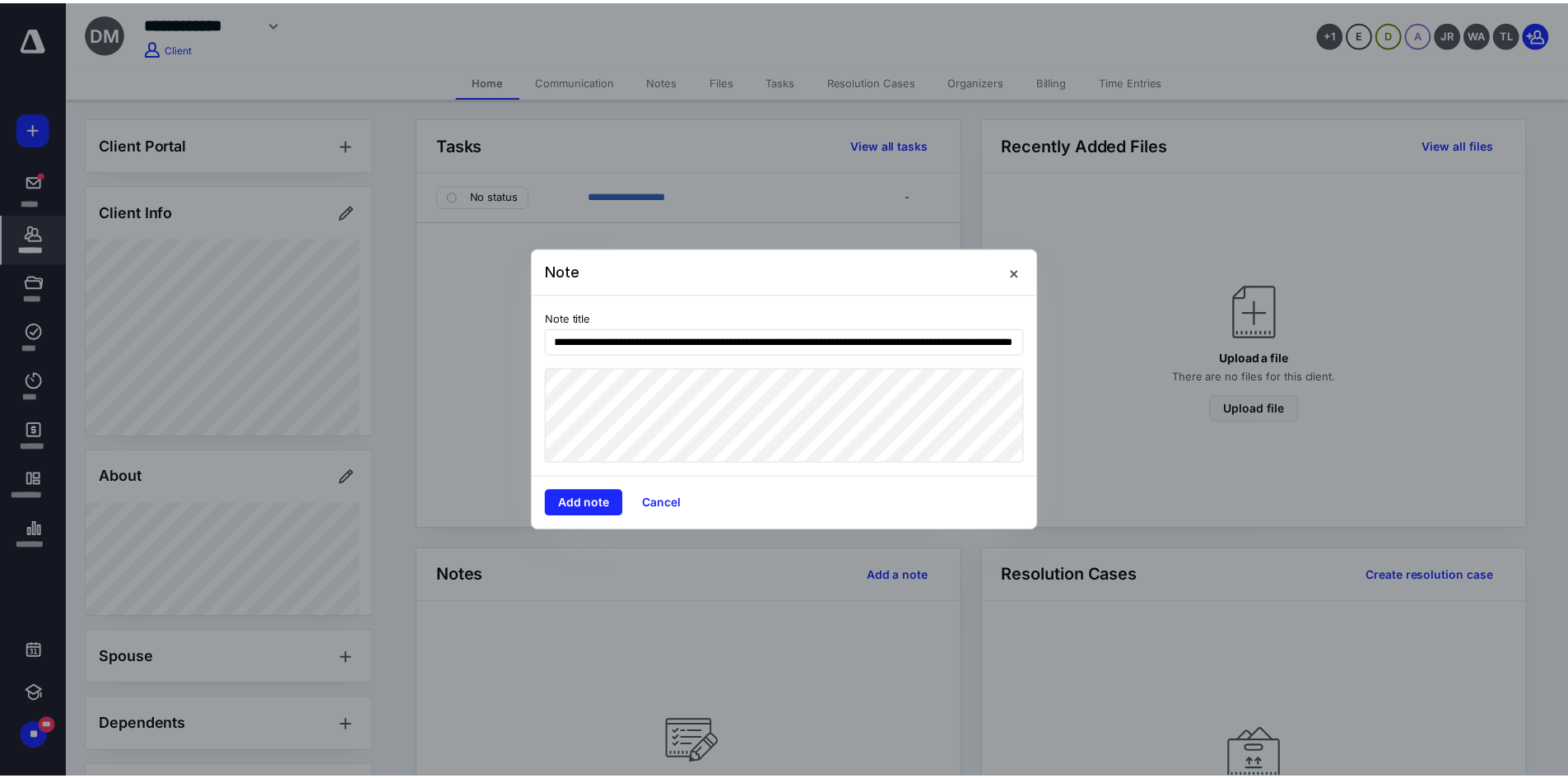 scroll, scrollTop: 0, scrollLeft: 0, axis: both 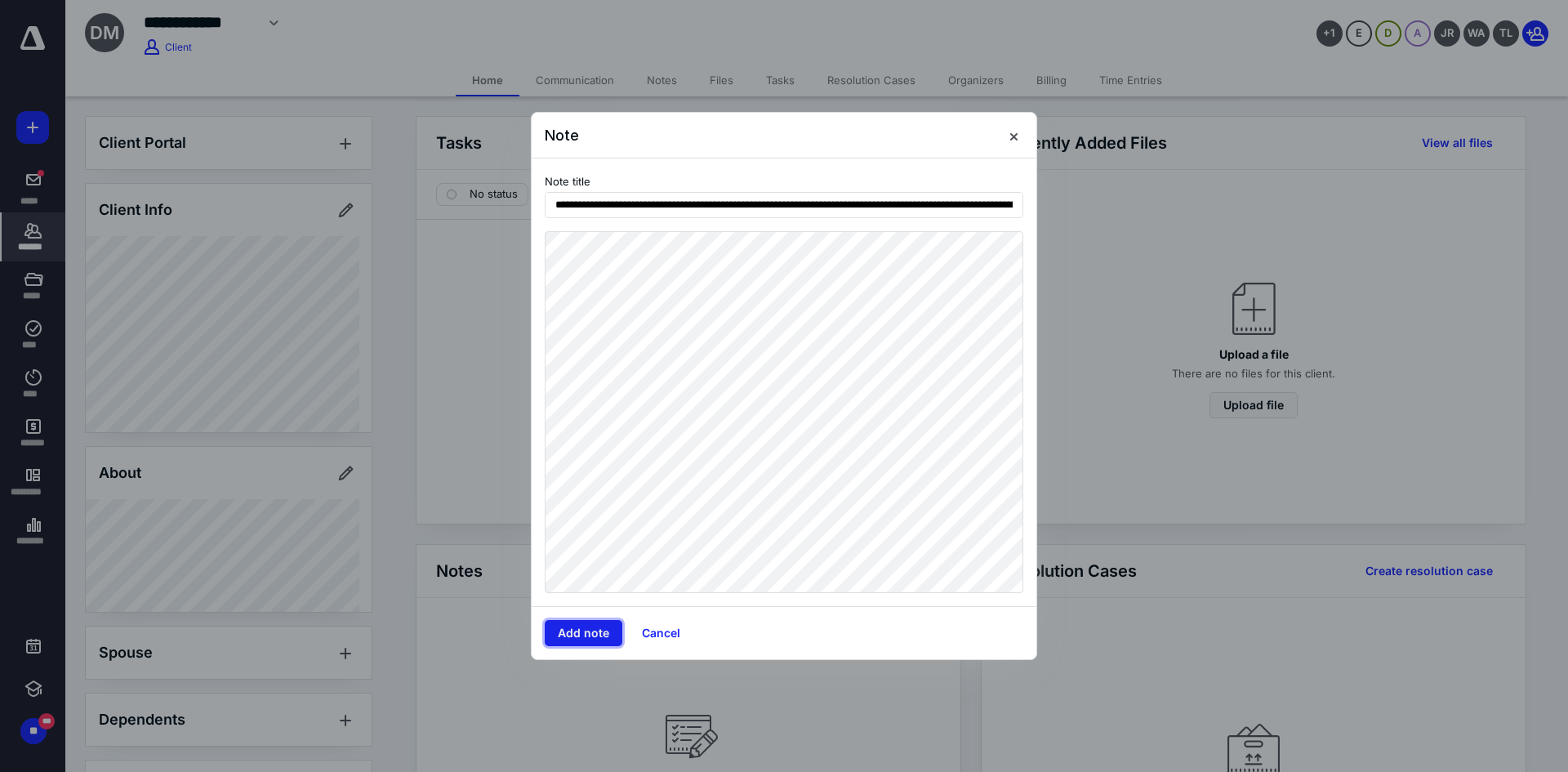 click on "Add note" at bounding box center (583, 633) 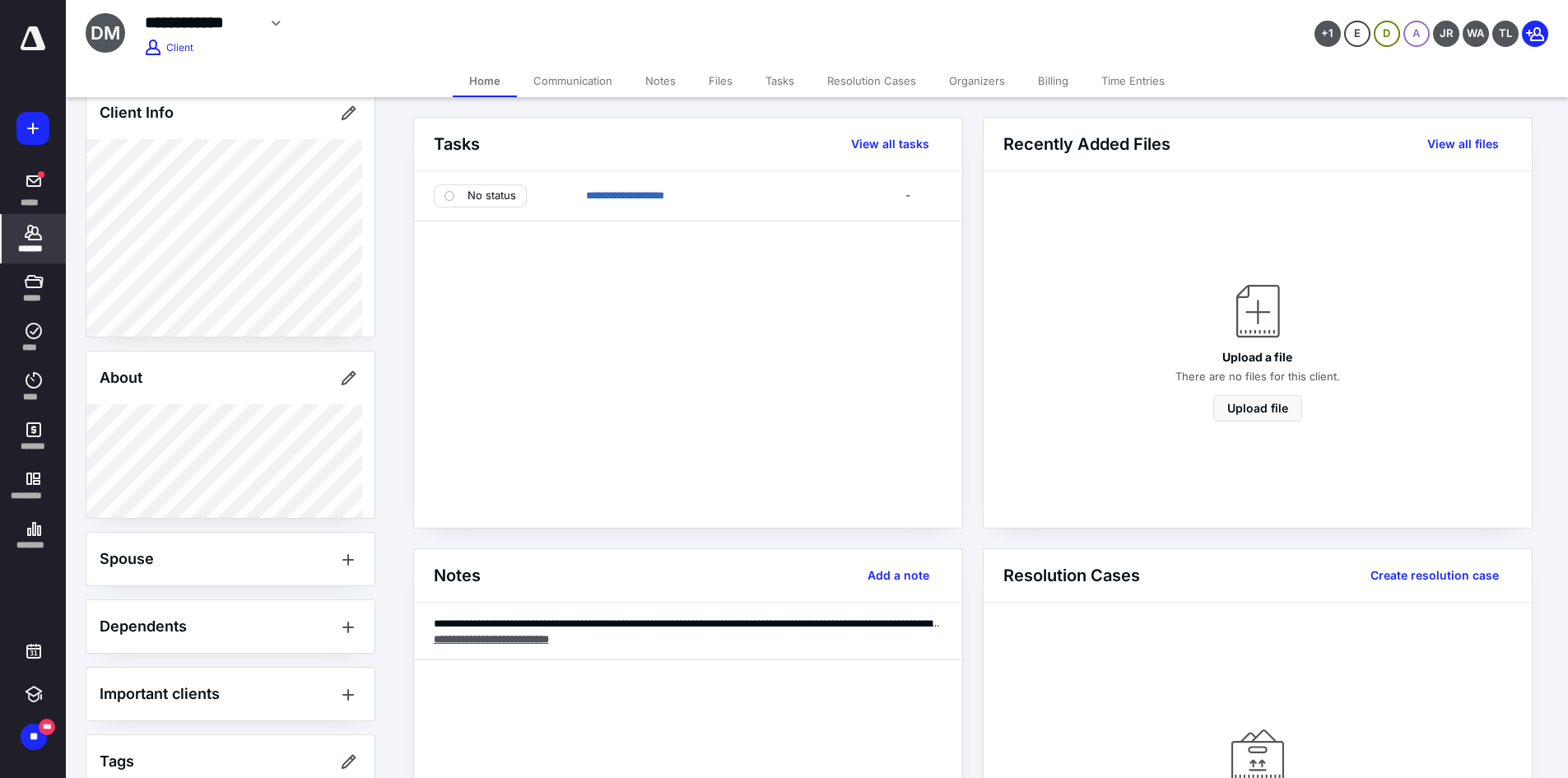 scroll, scrollTop: 129, scrollLeft: 0, axis: vertical 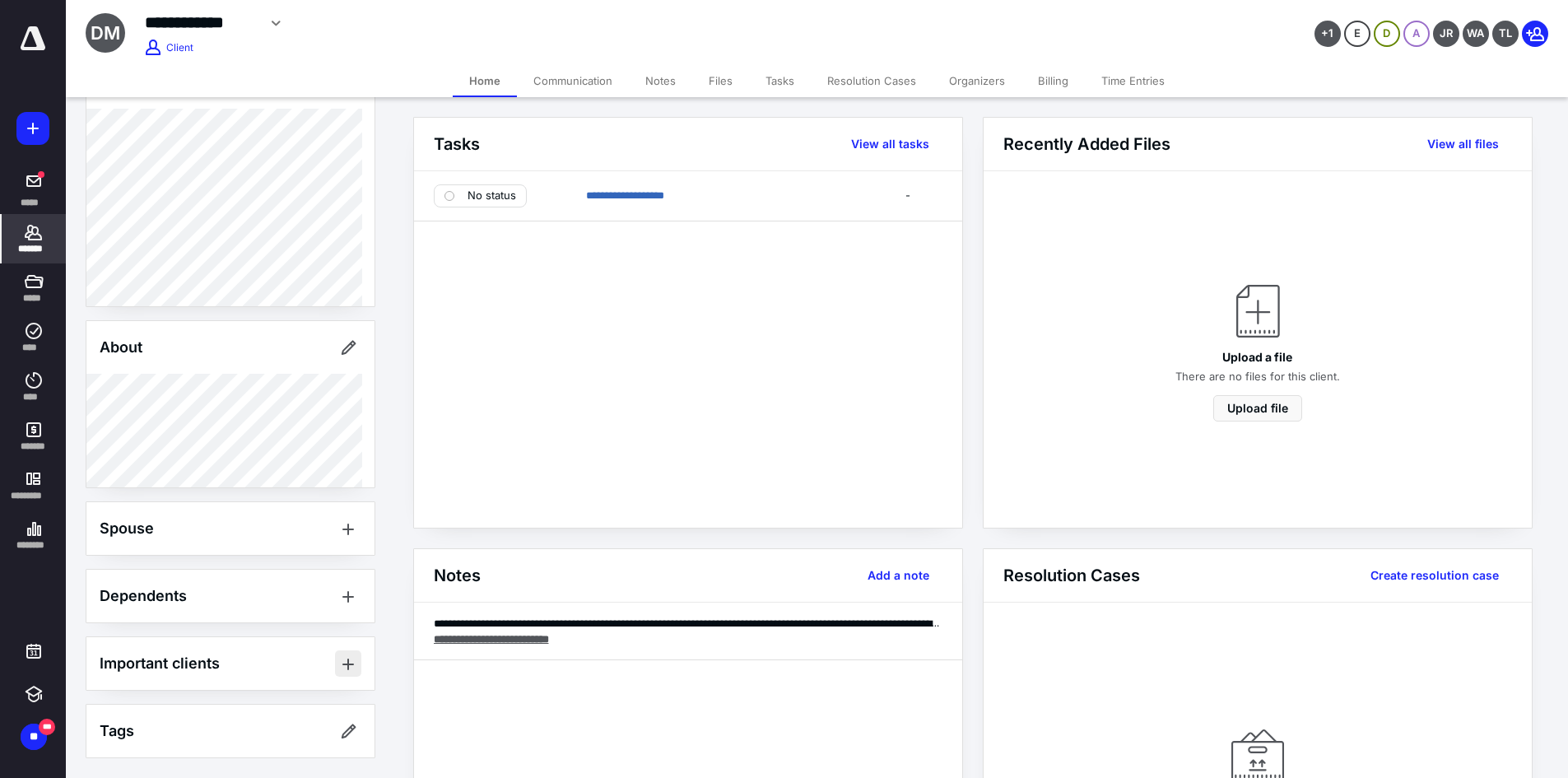 click at bounding box center [348, 664] 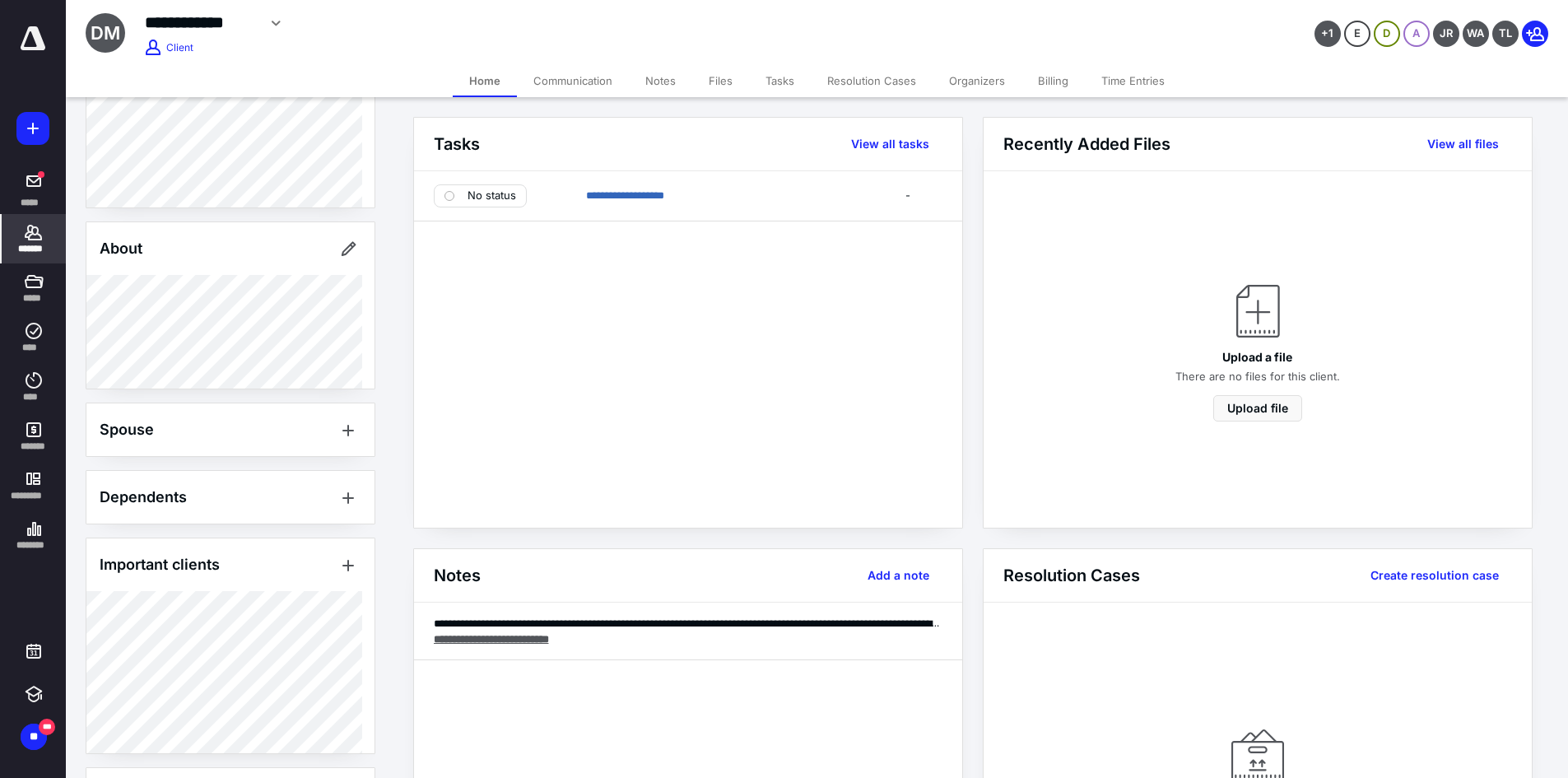 scroll, scrollTop: 261, scrollLeft: 0, axis: vertical 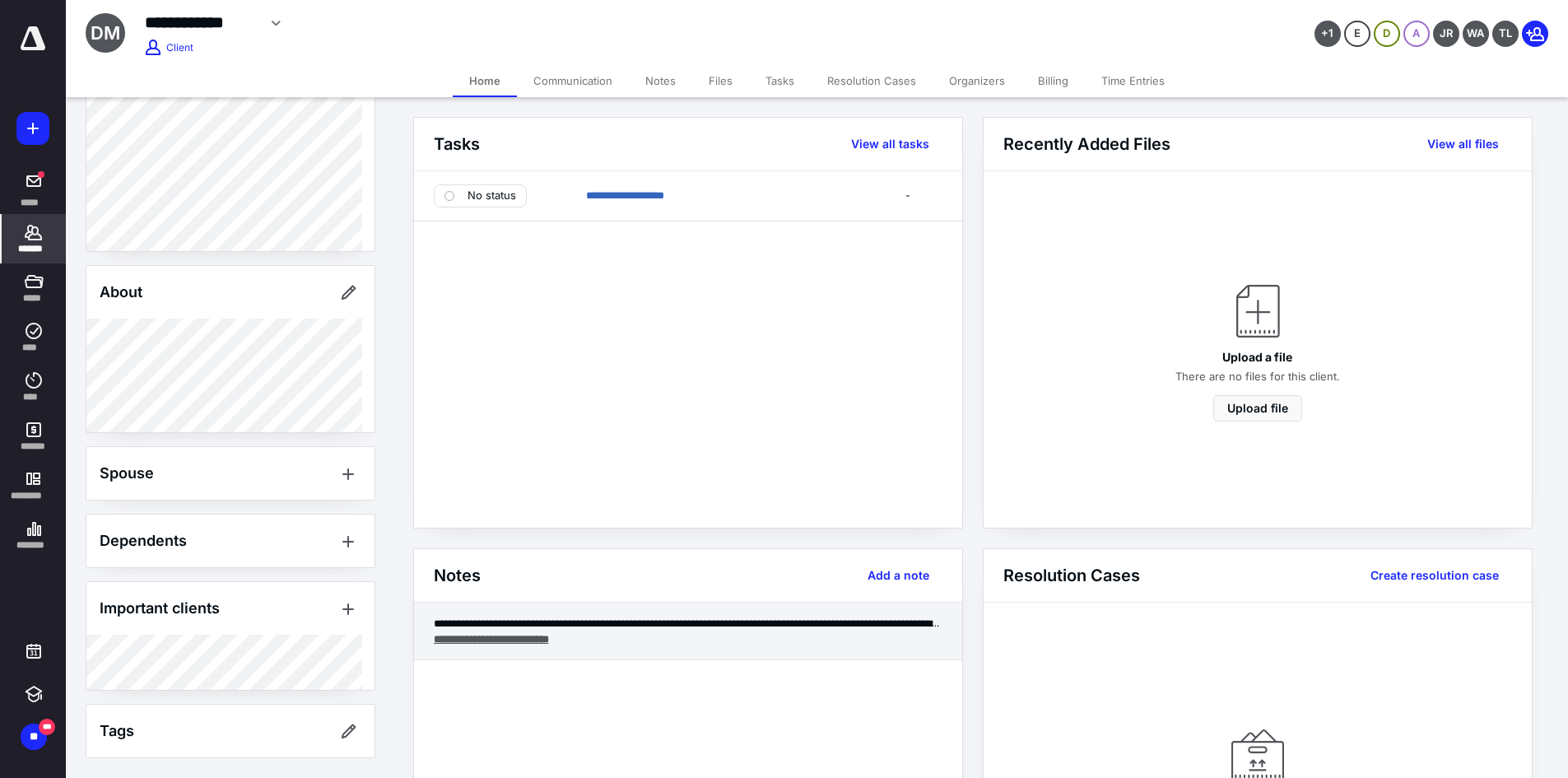 click on "**********" at bounding box center (688, 639) 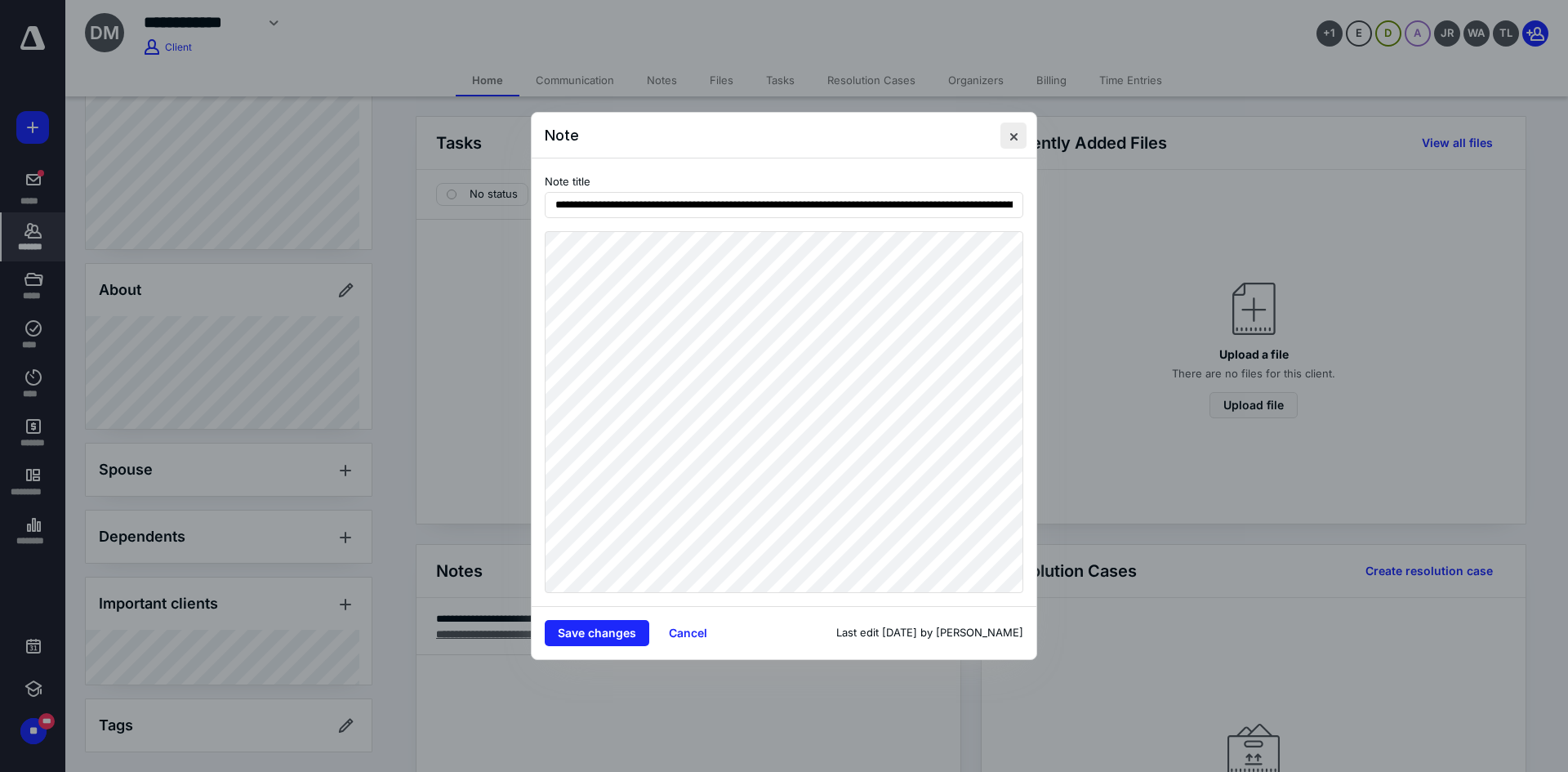 click at bounding box center [1013, 136] 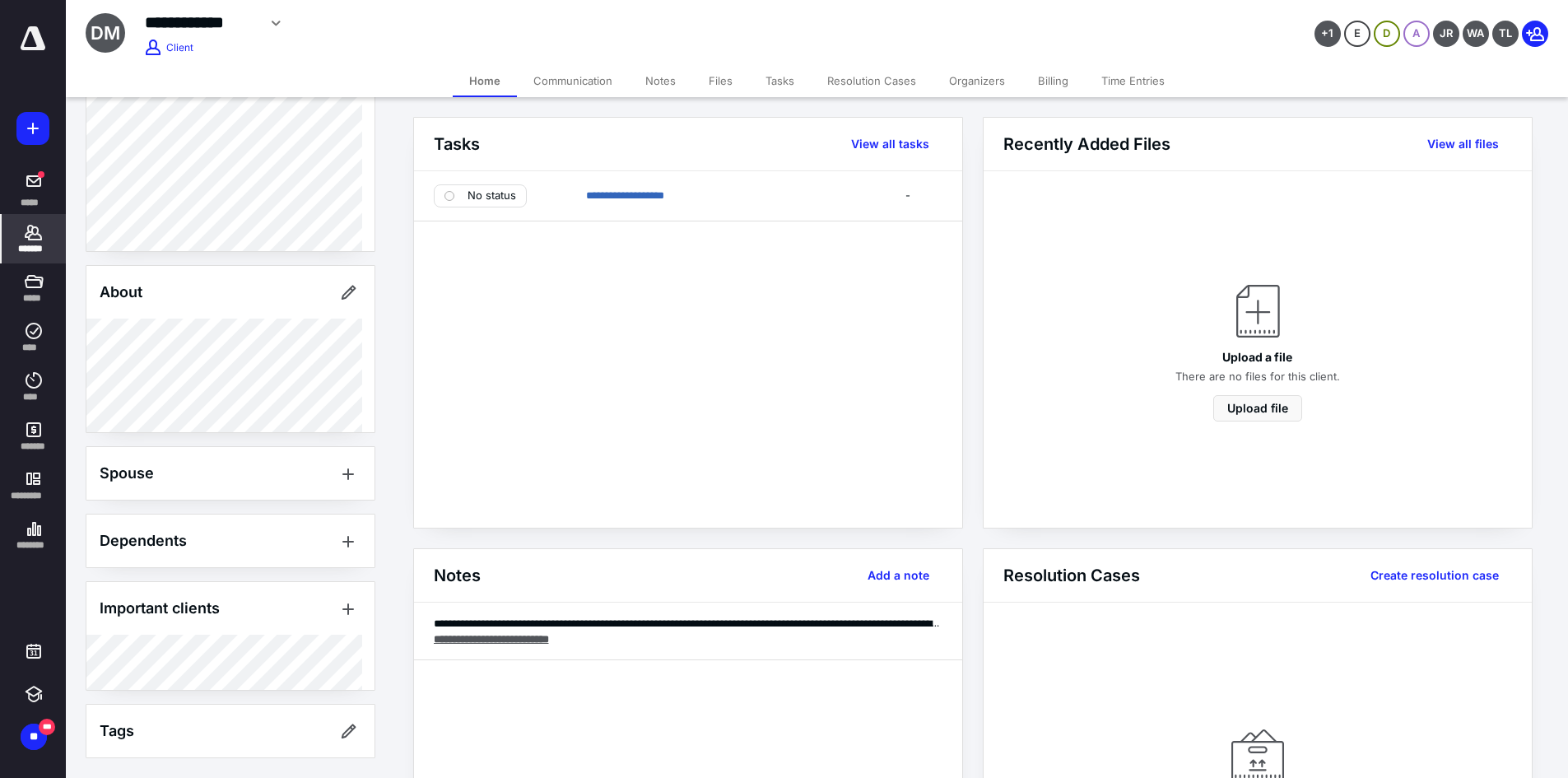 click on "Notes" at bounding box center [660, 81] 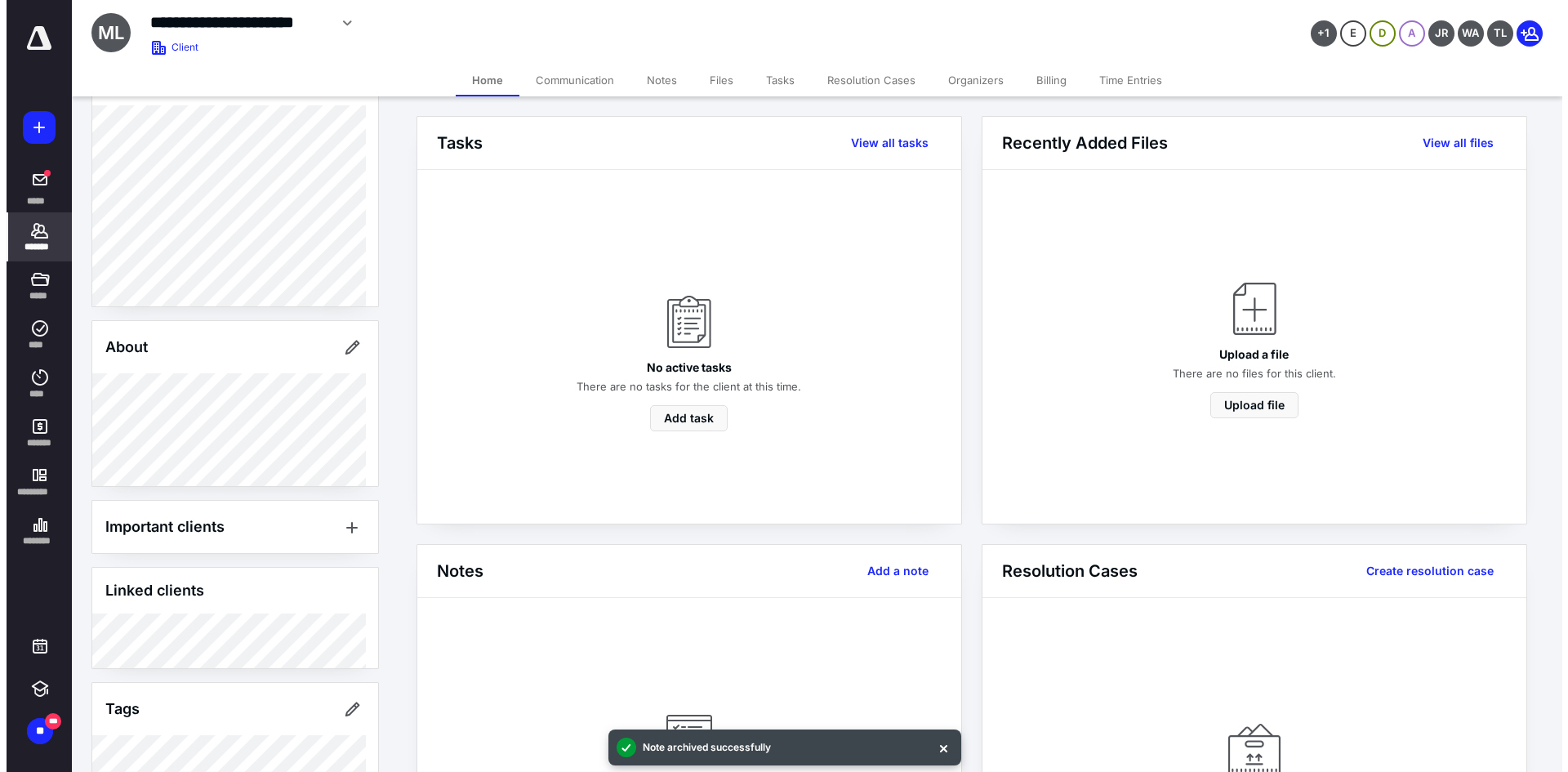 scroll, scrollTop: 163, scrollLeft: 0, axis: vertical 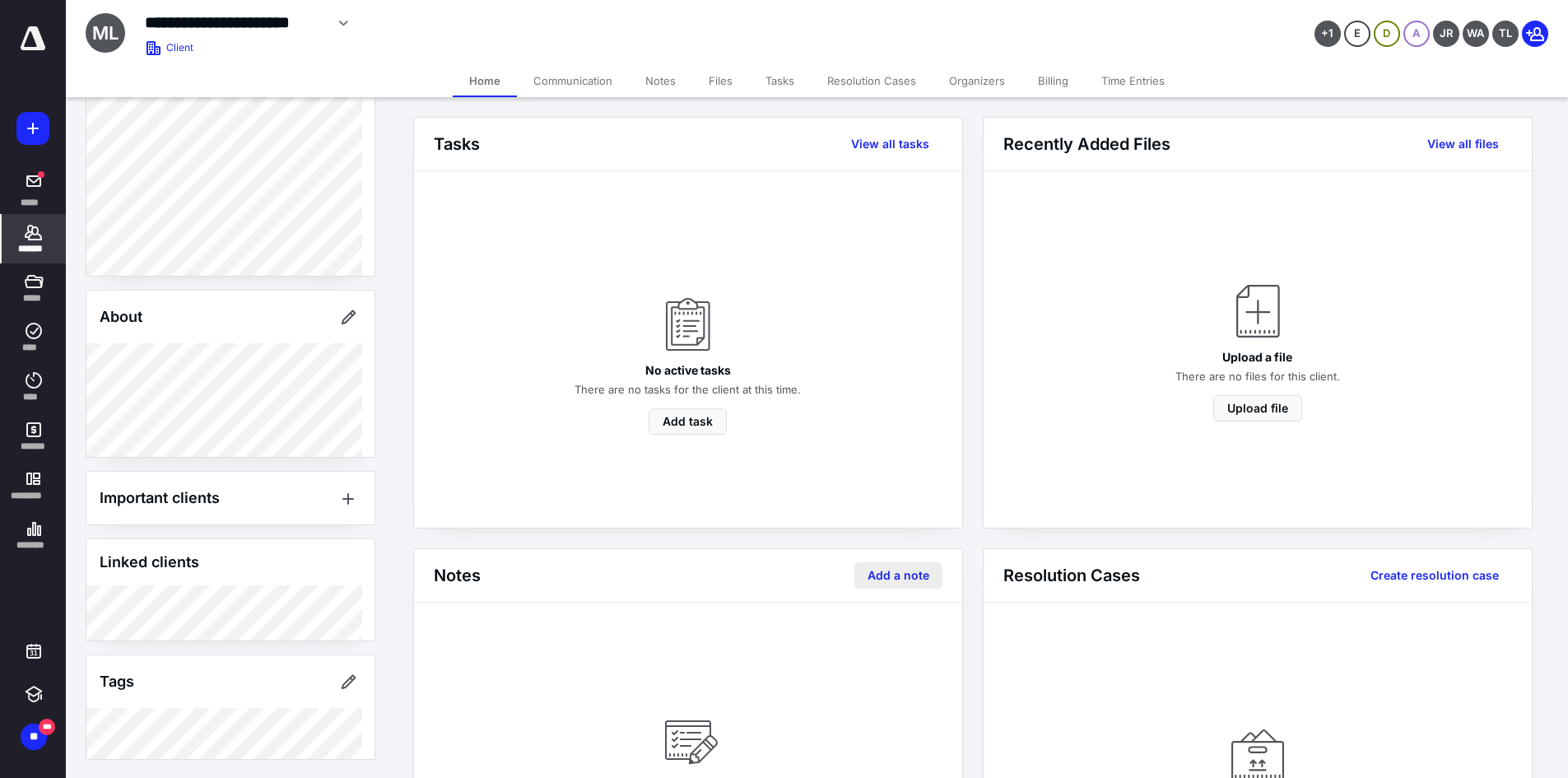 click on "Add a note" at bounding box center (898, 575) 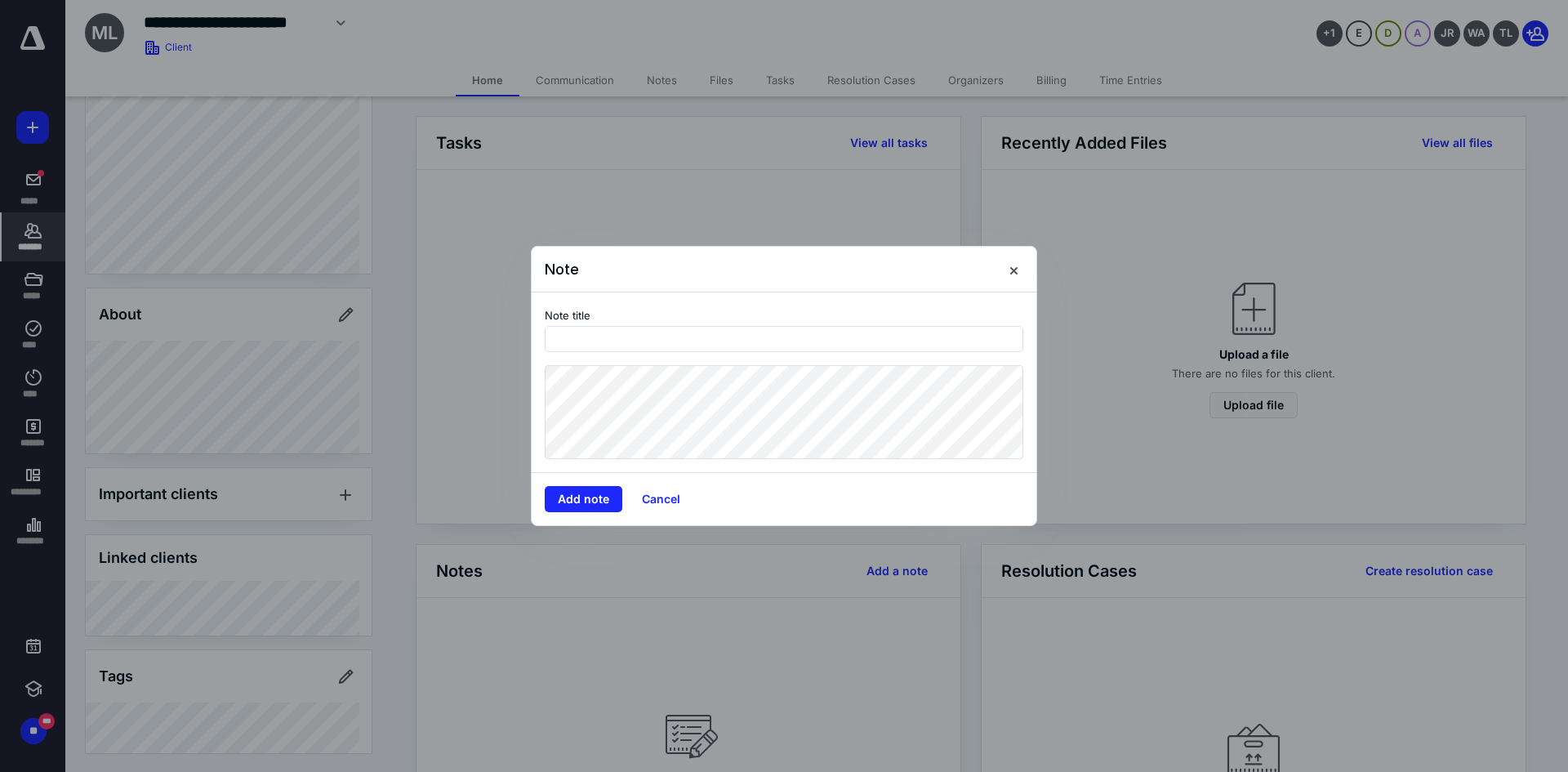 click at bounding box center (784, 386) 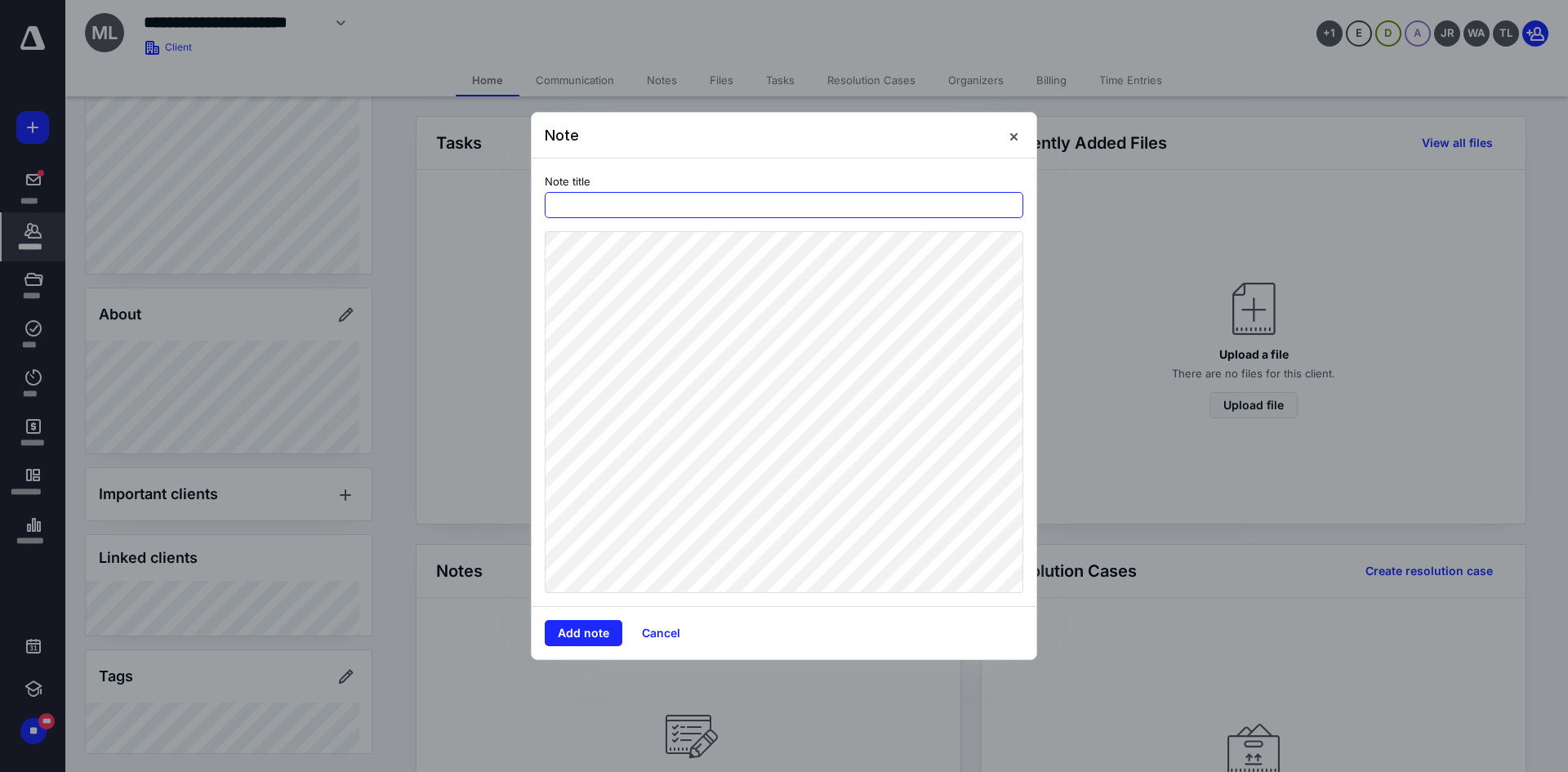 click at bounding box center [784, 205] 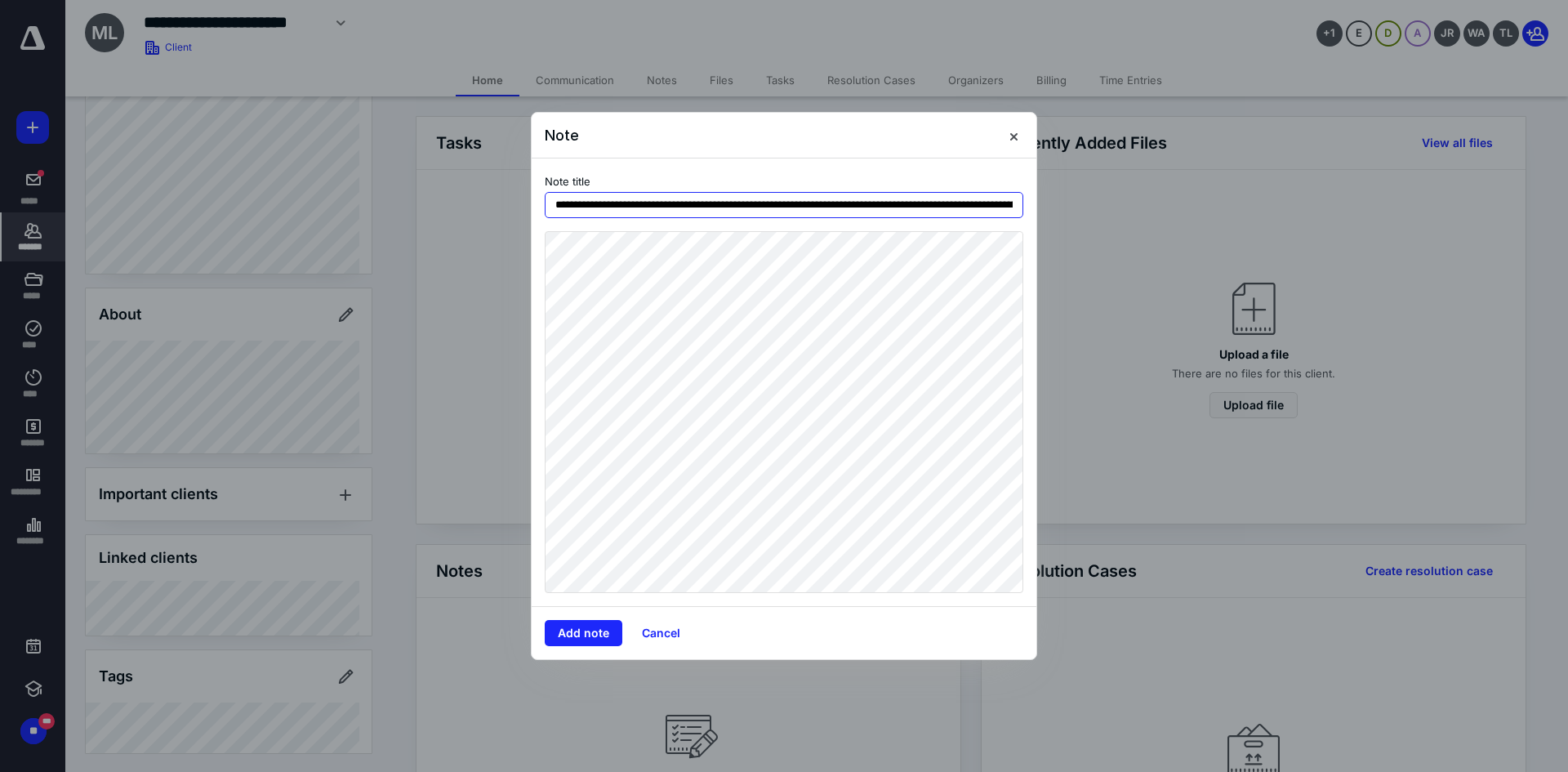 scroll, scrollTop: 0, scrollLeft: 222, axis: horizontal 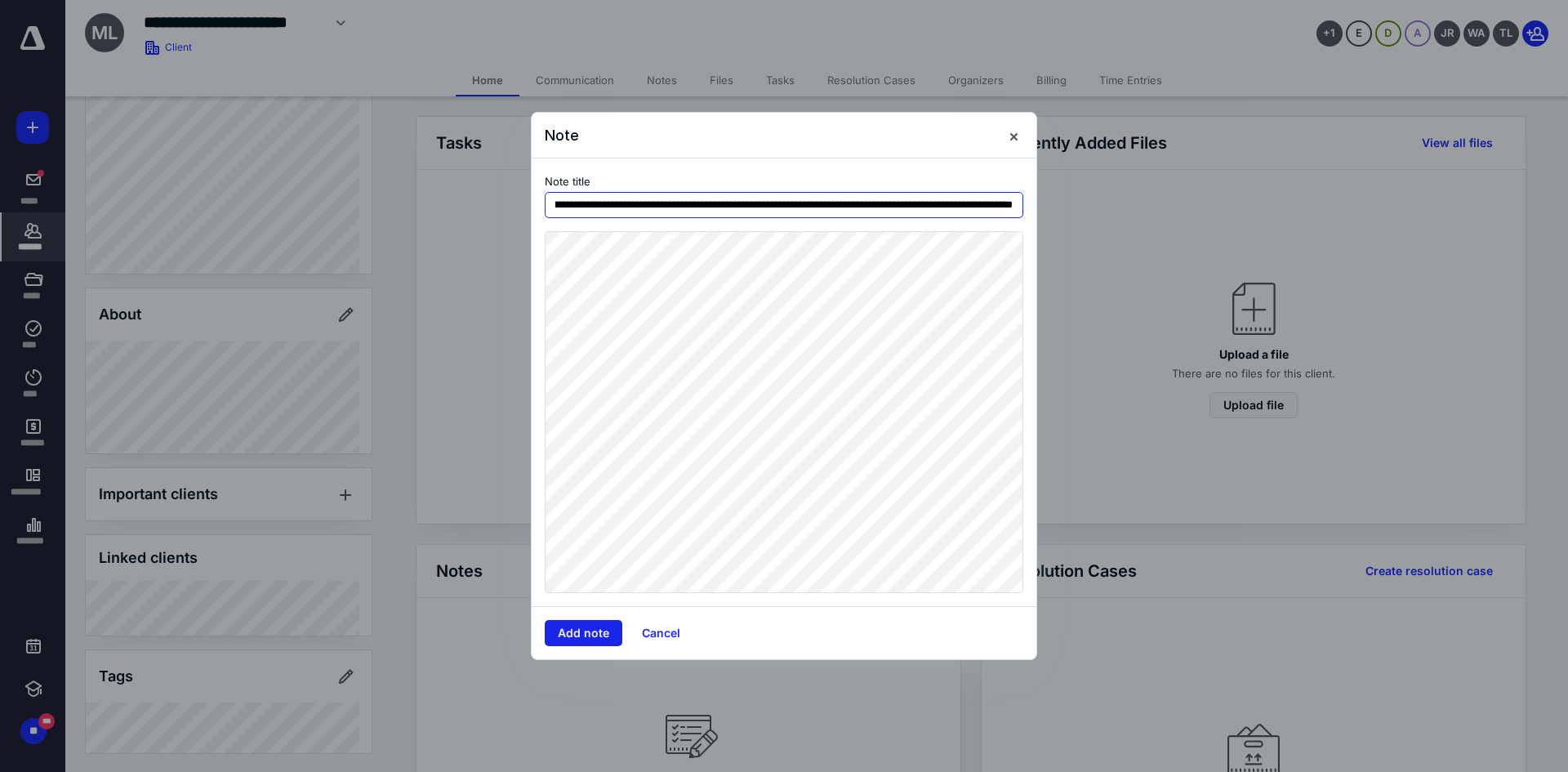 type on "**********" 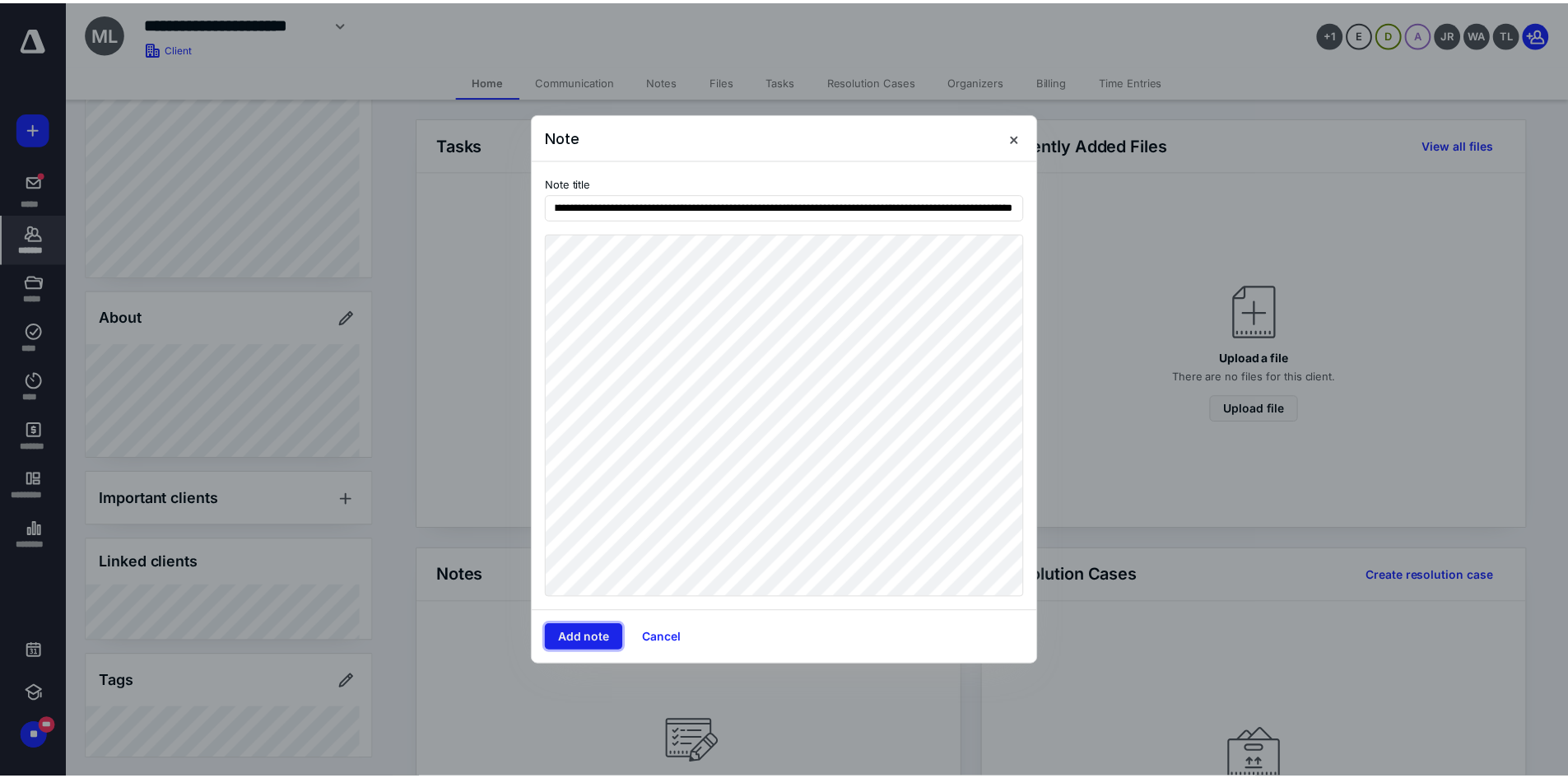 scroll, scrollTop: 0, scrollLeft: 0, axis: both 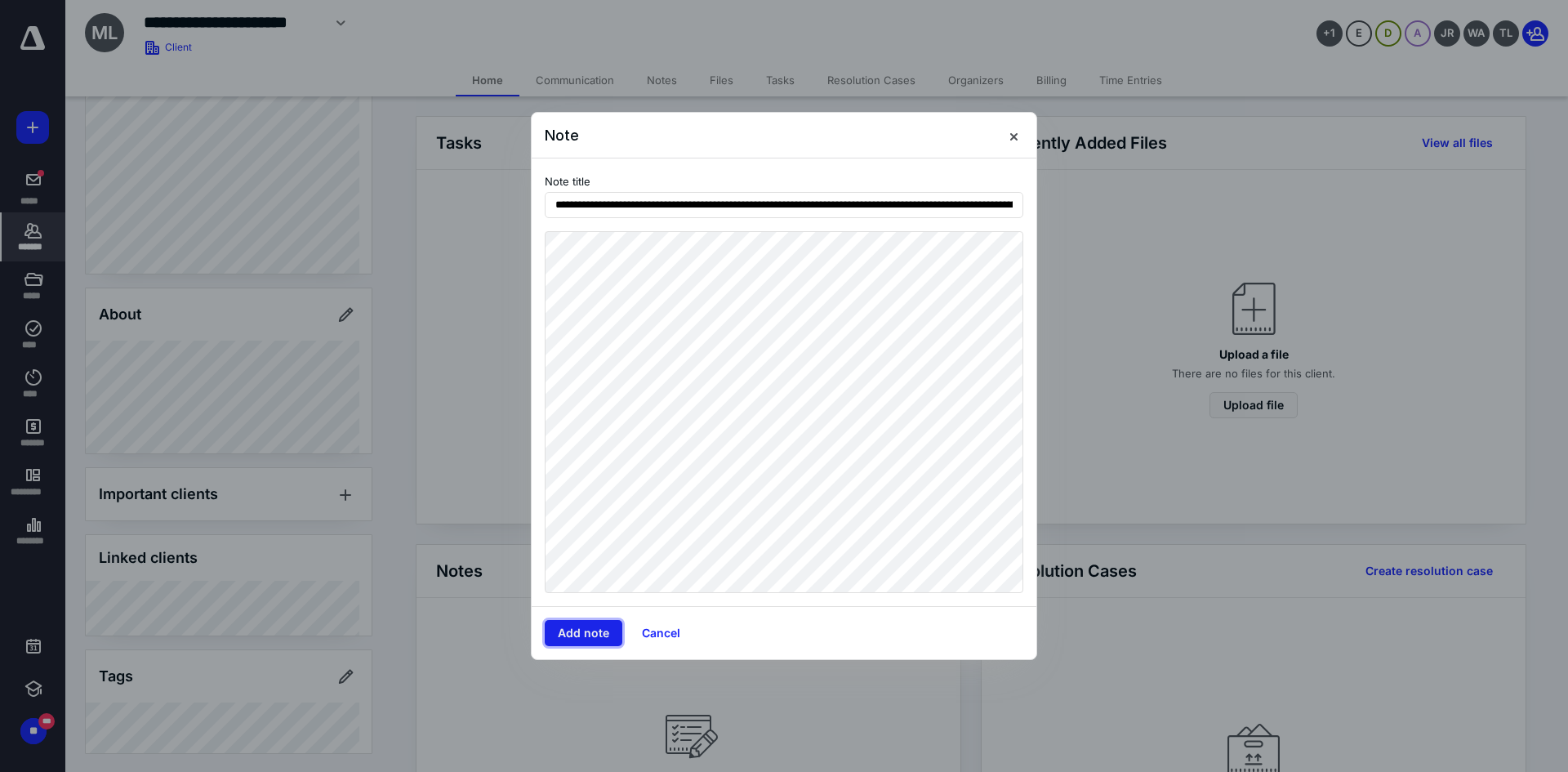 click on "Add note" at bounding box center [583, 633] 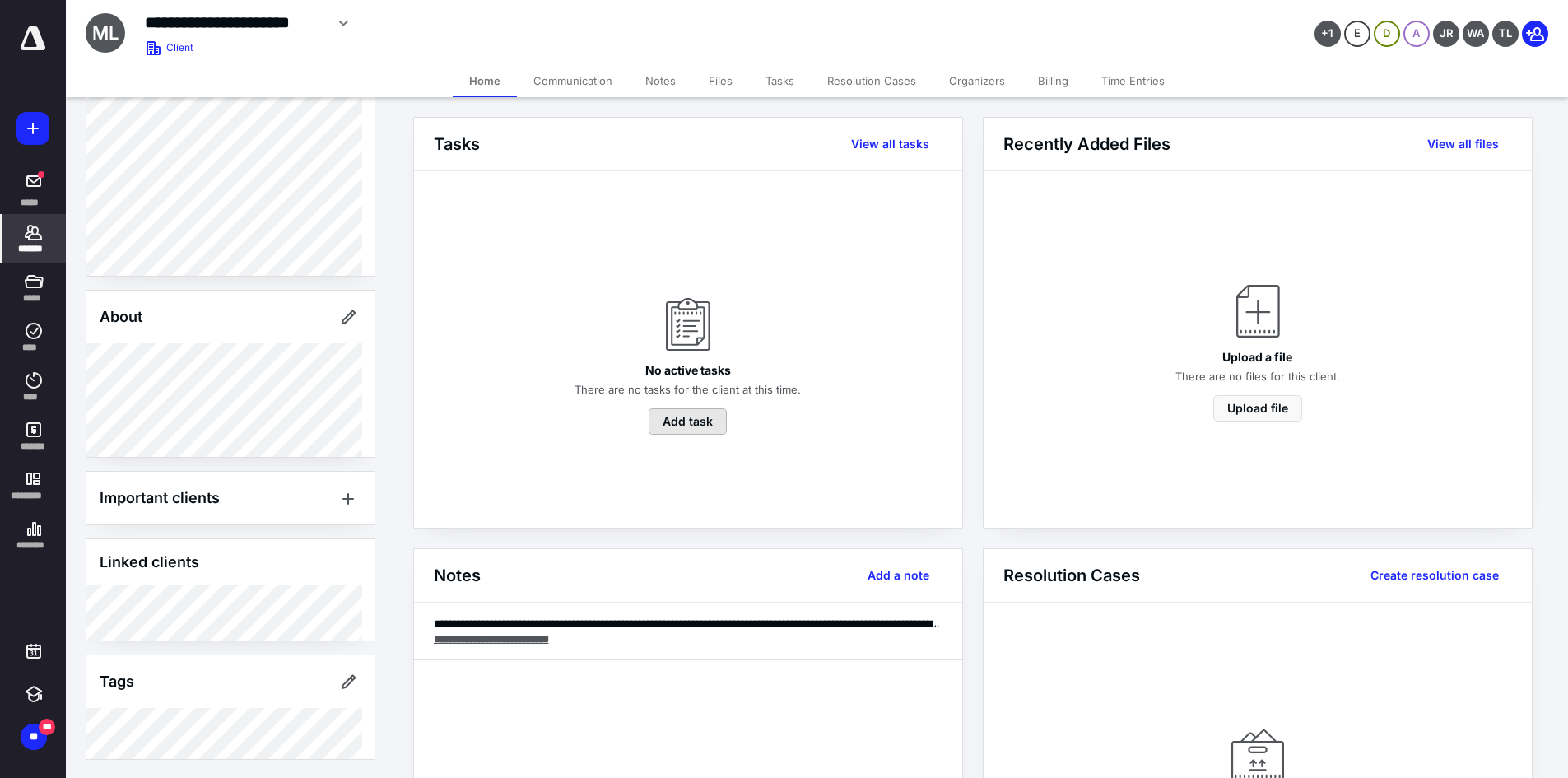 click on "Add task" at bounding box center [687, 422] 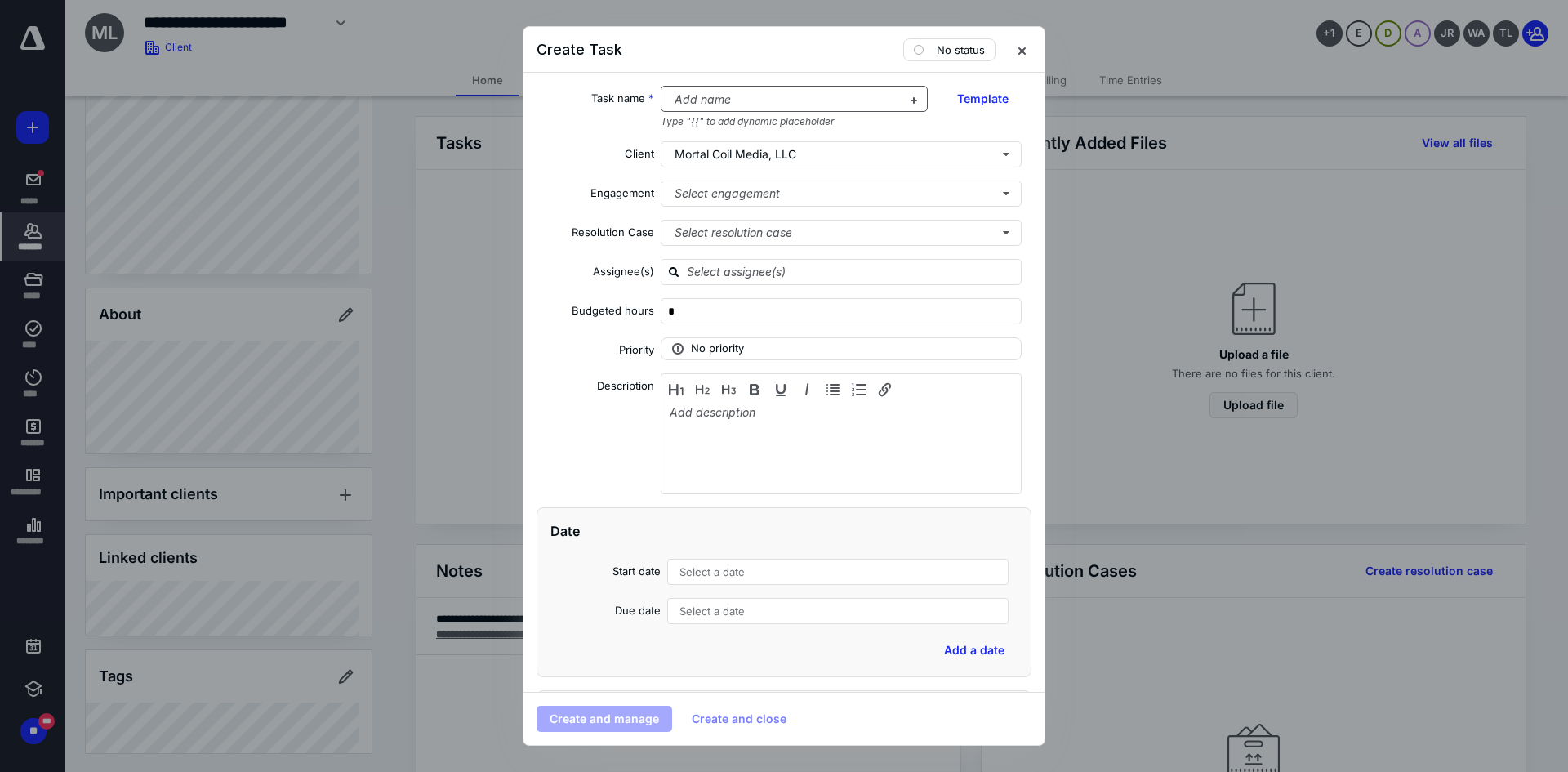 click at bounding box center (785, 100) 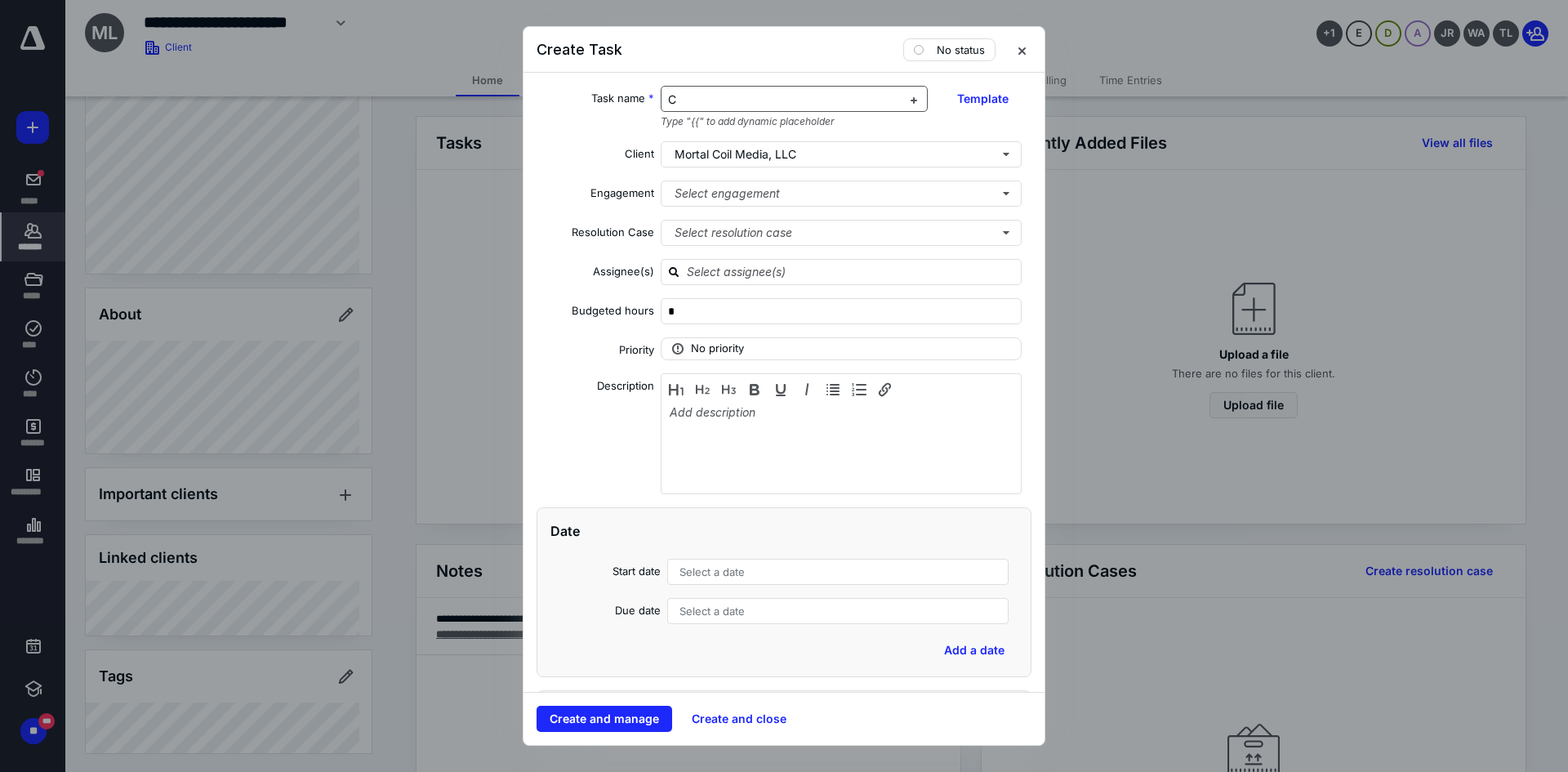 type 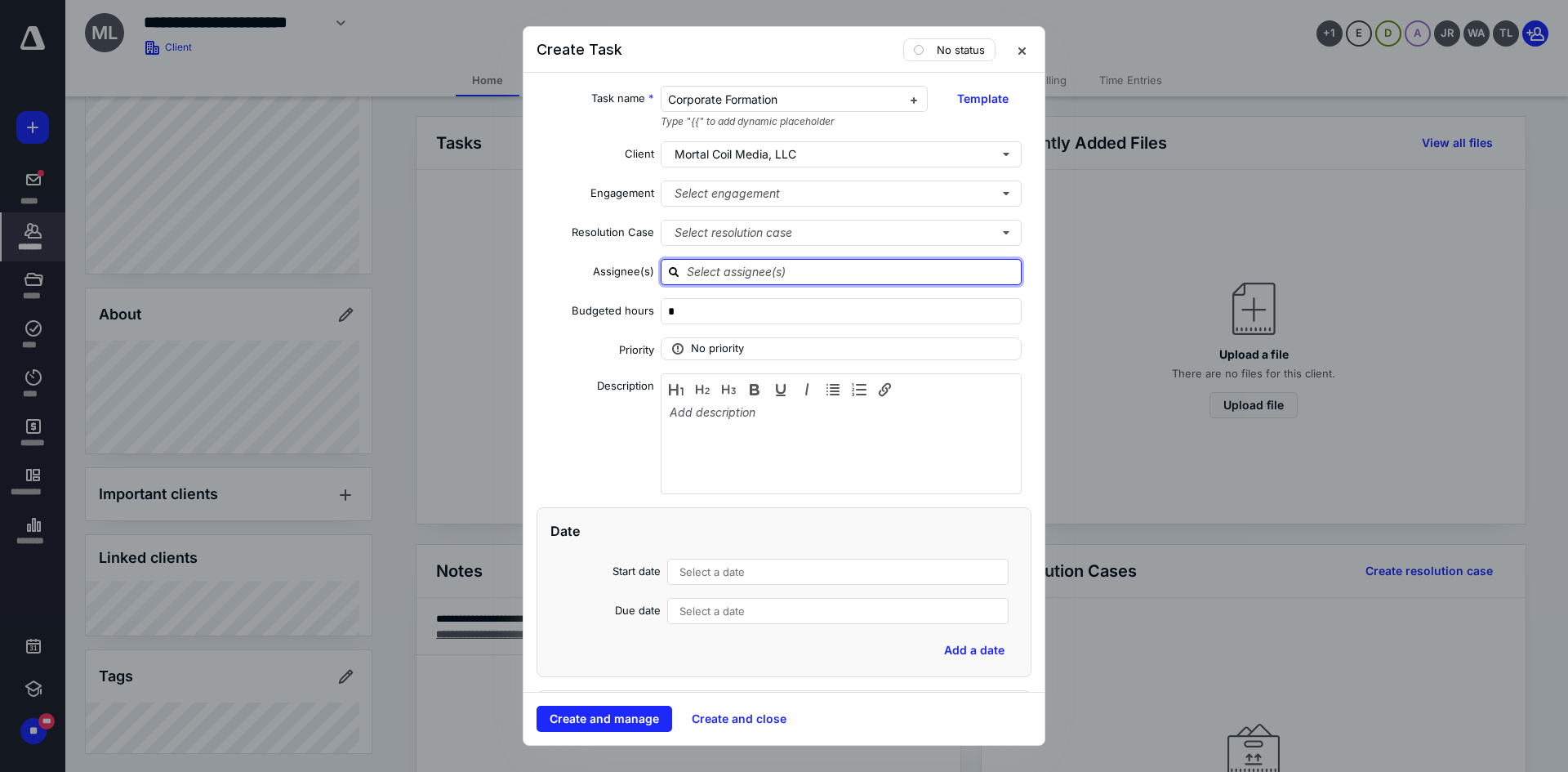 click at bounding box center (851, 271) 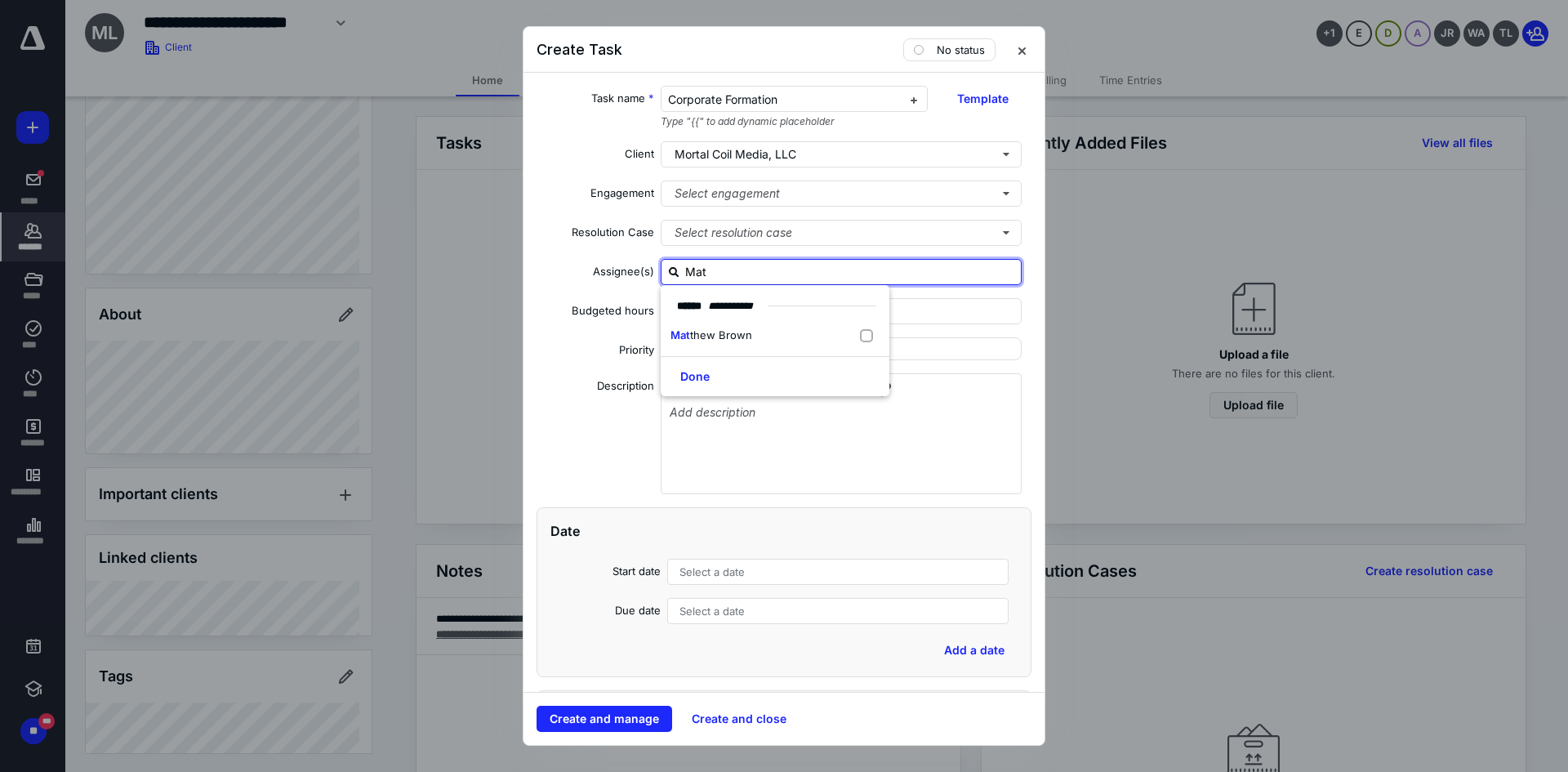 type on "[PERSON_NAME]" 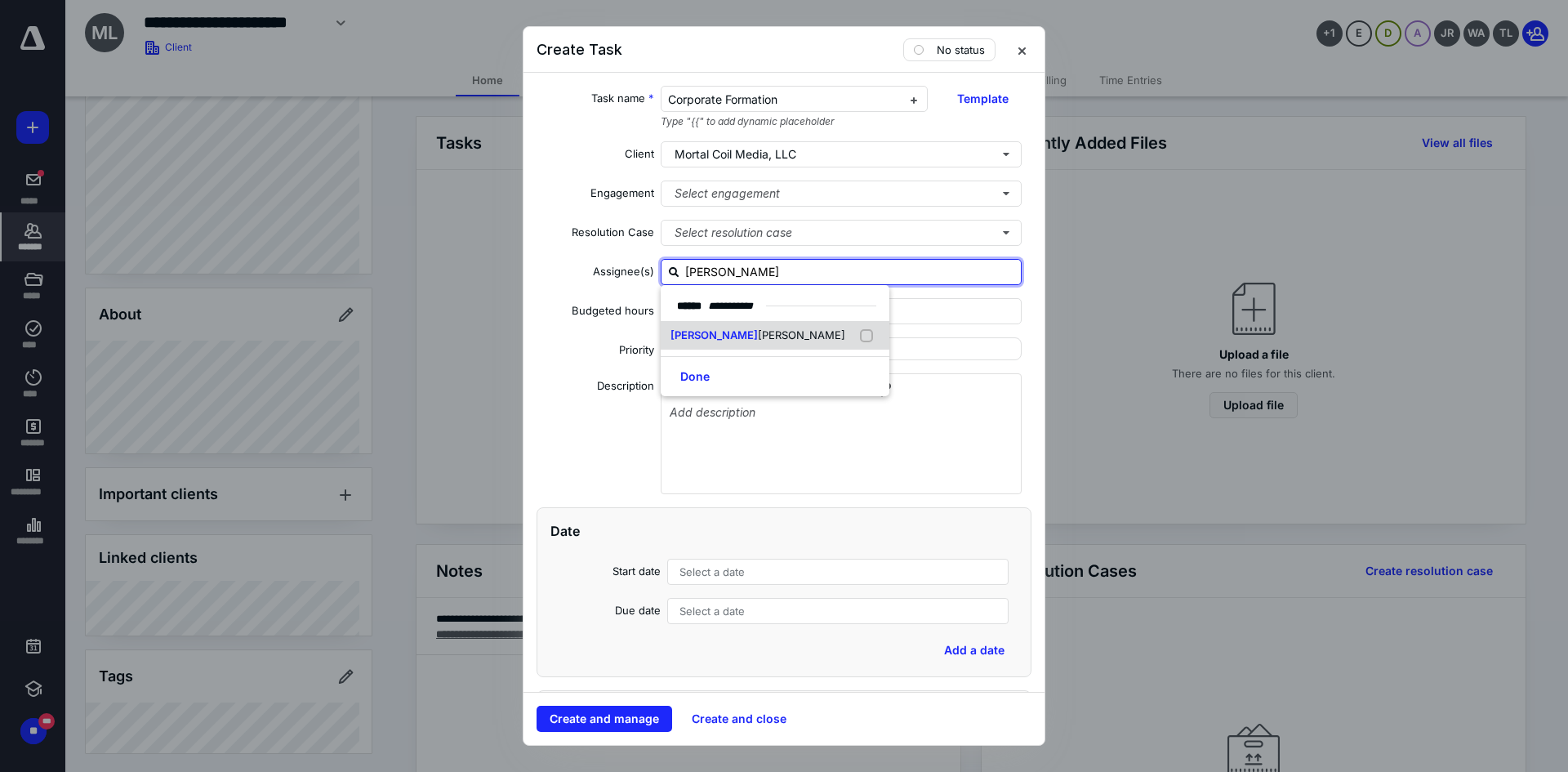 click on "[PERSON_NAME]" at bounding box center (801, 335) 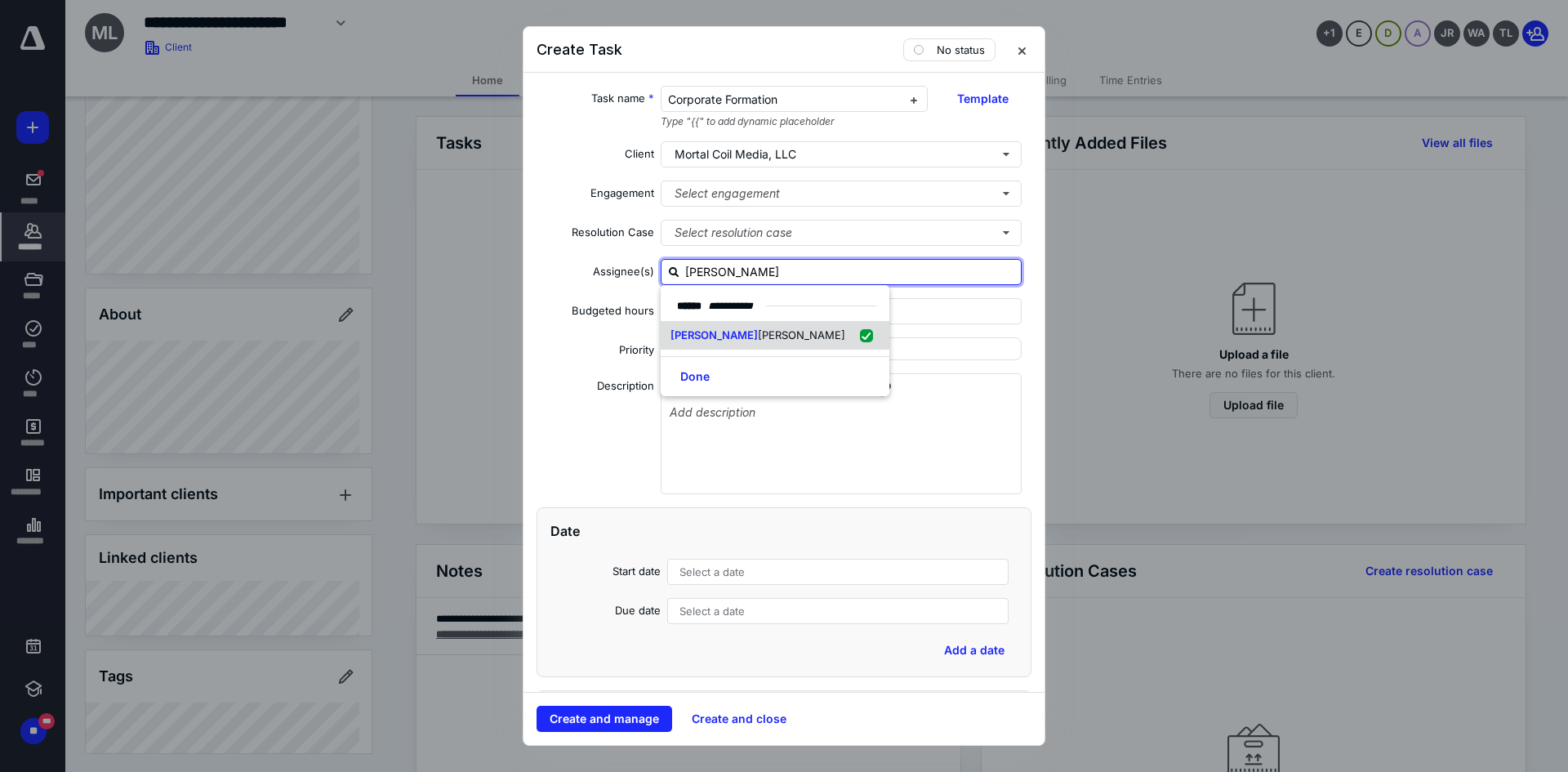 checkbox on "true" 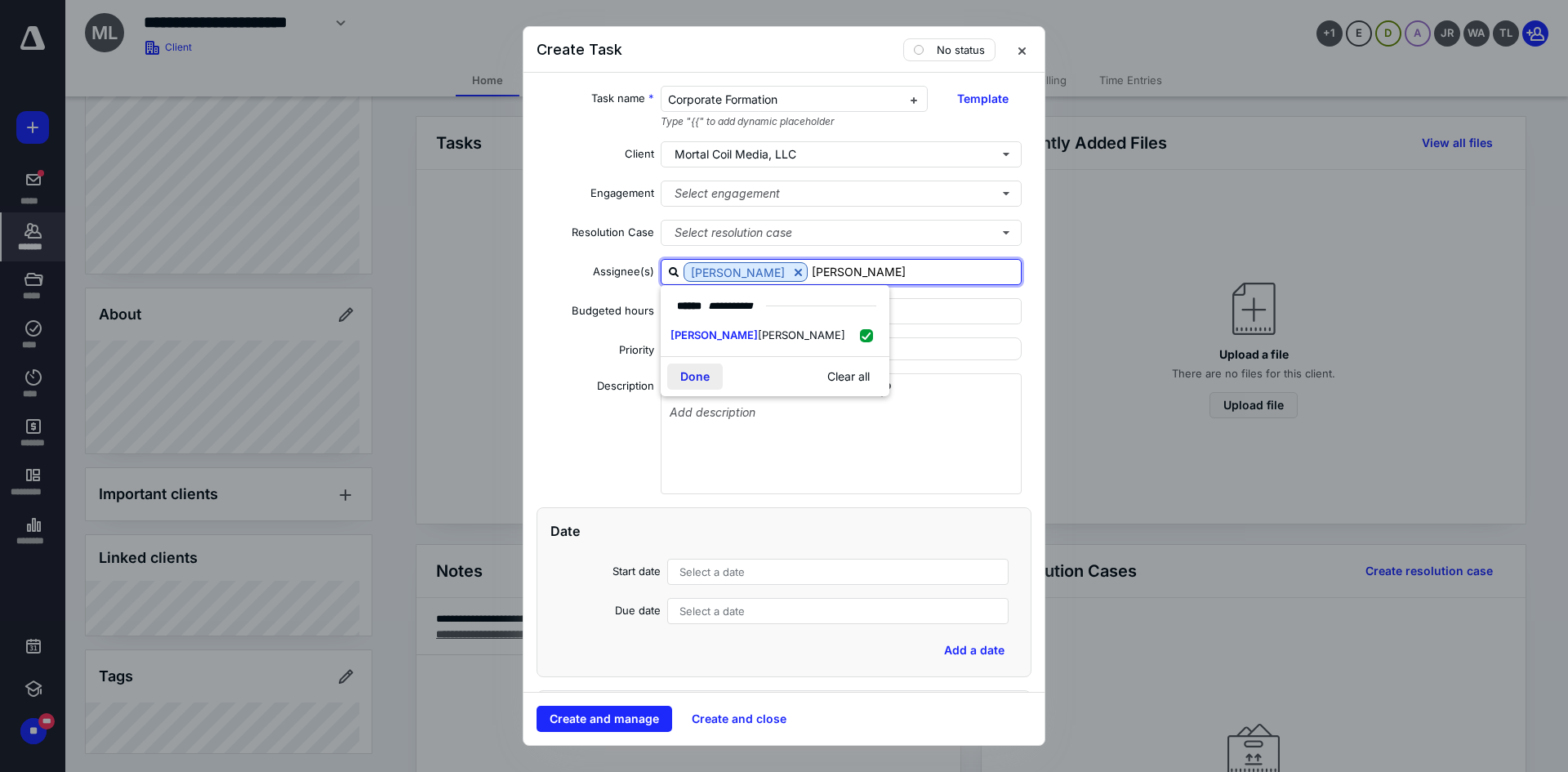 type on "[PERSON_NAME]" 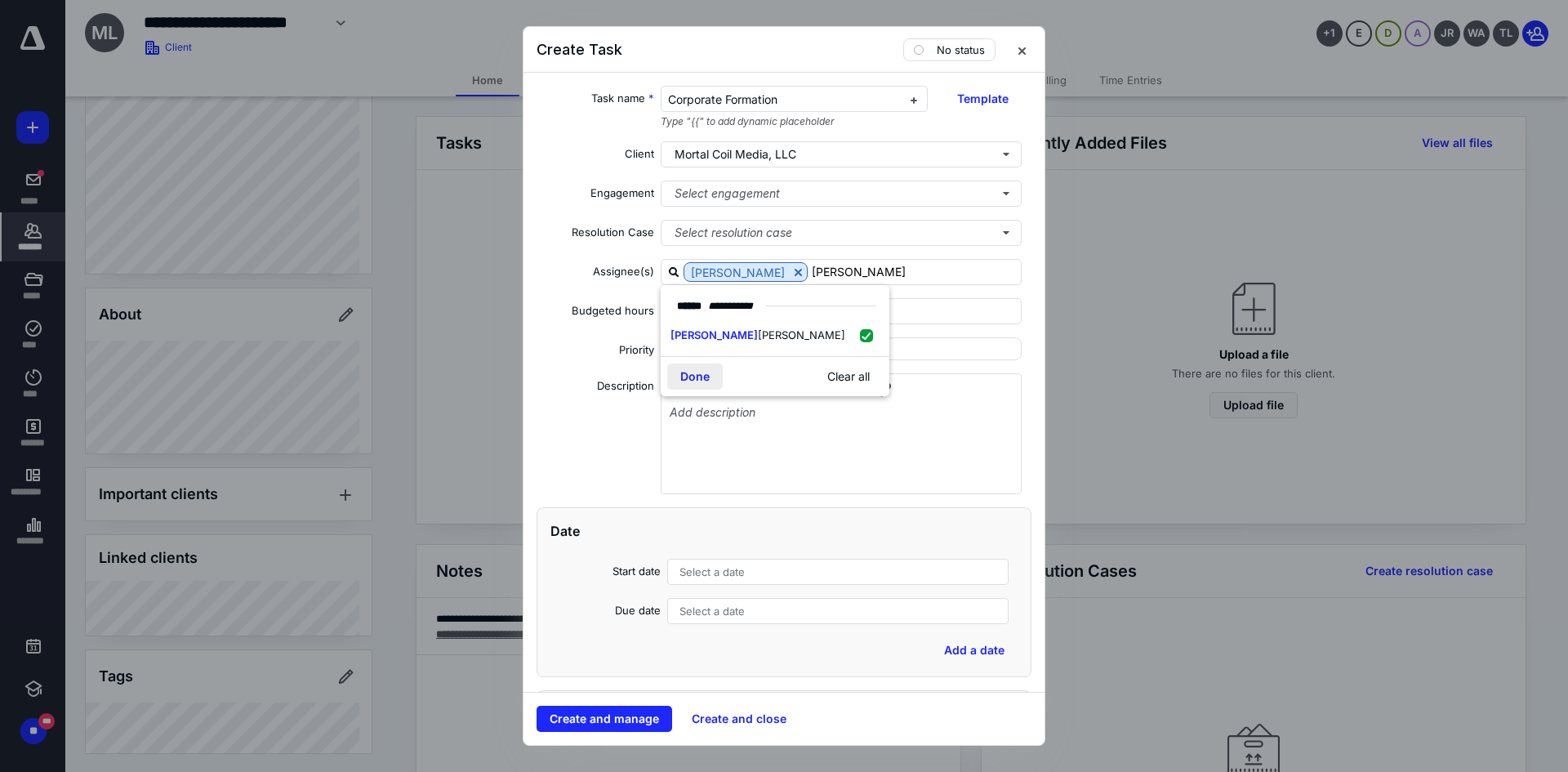 click on "Done" at bounding box center [695, 377] 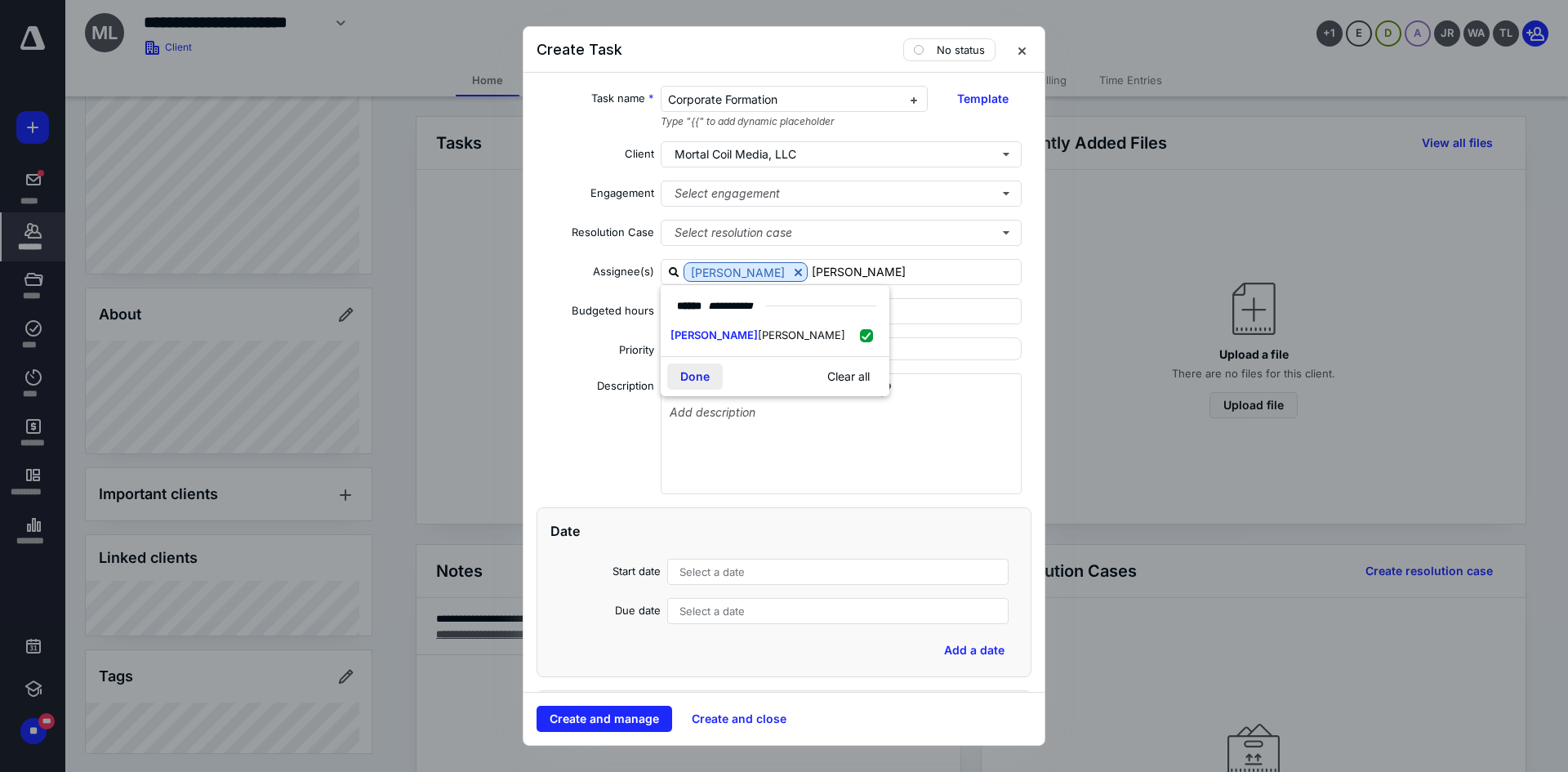 type 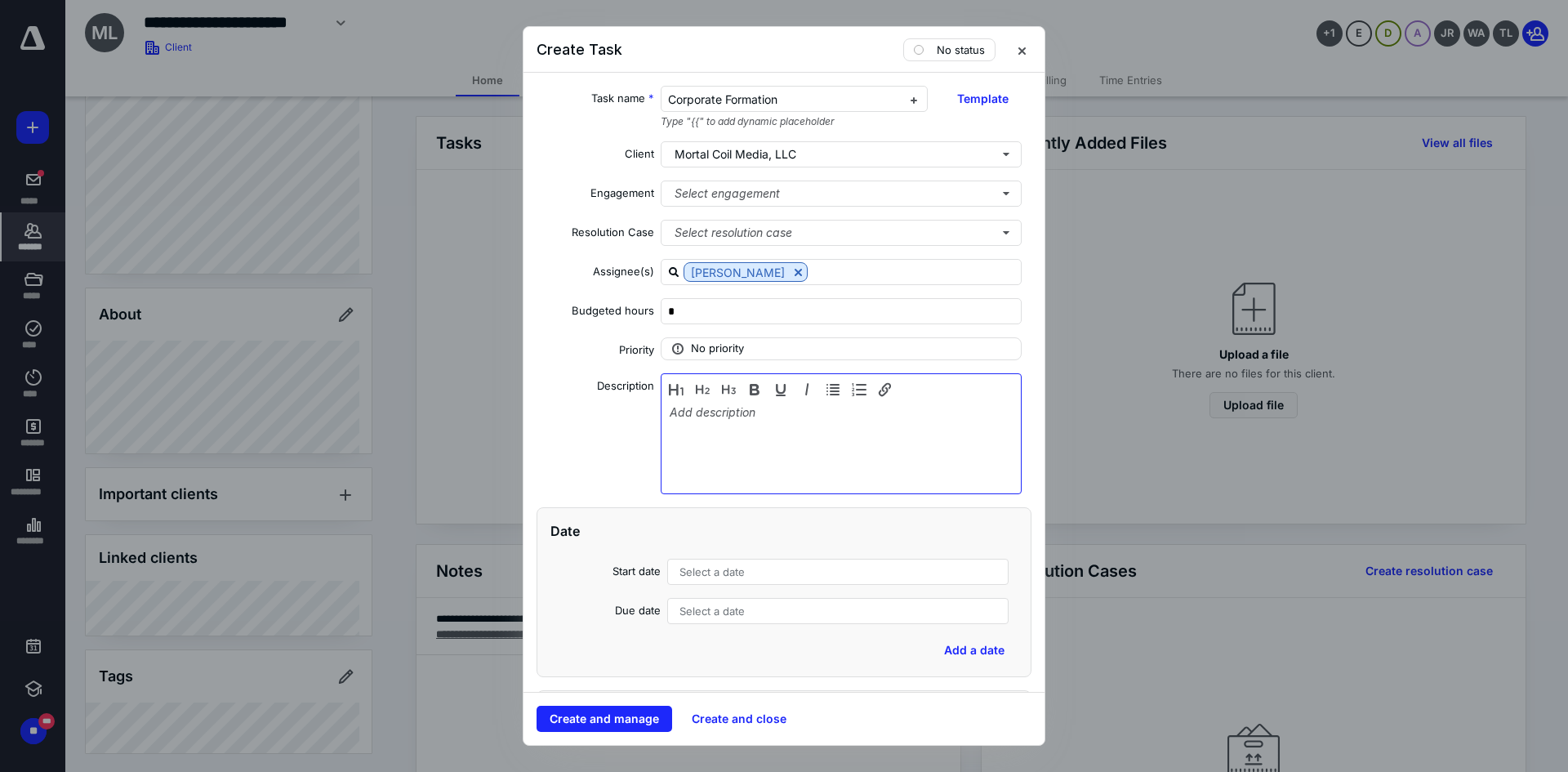 click at bounding box center (841, 446) 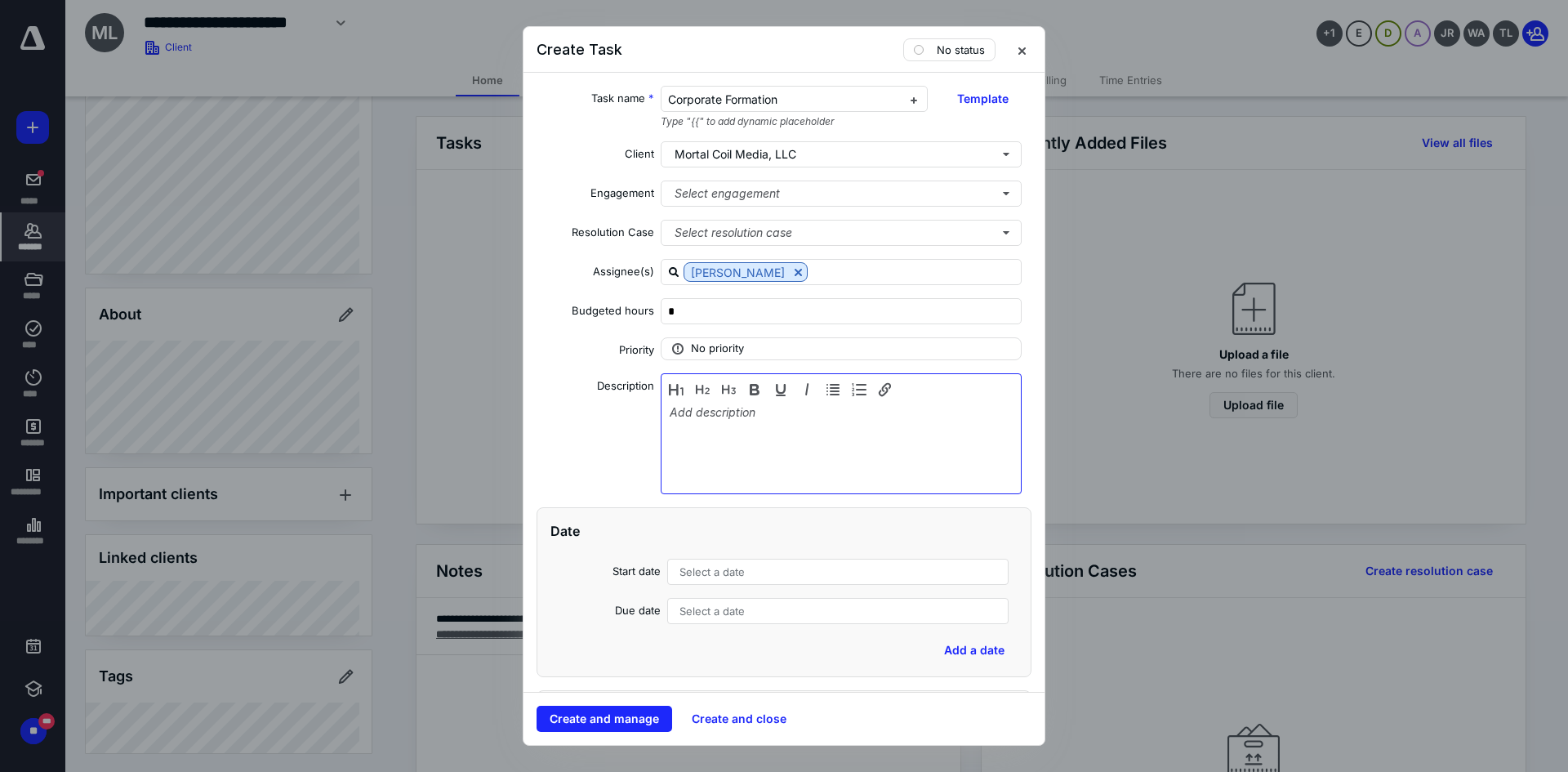 type 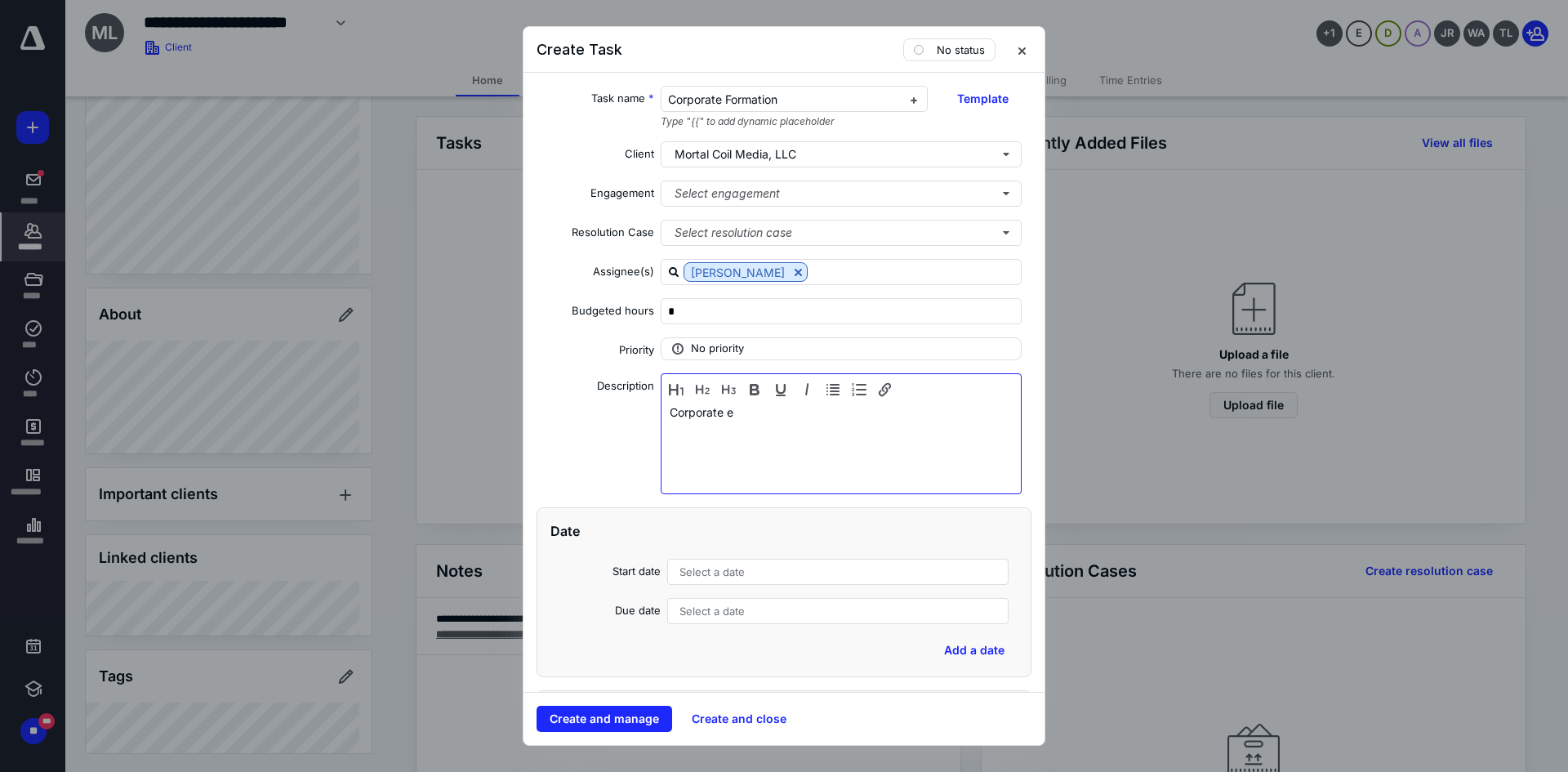 click on "Corporate e" at bounding box center (841, 446) 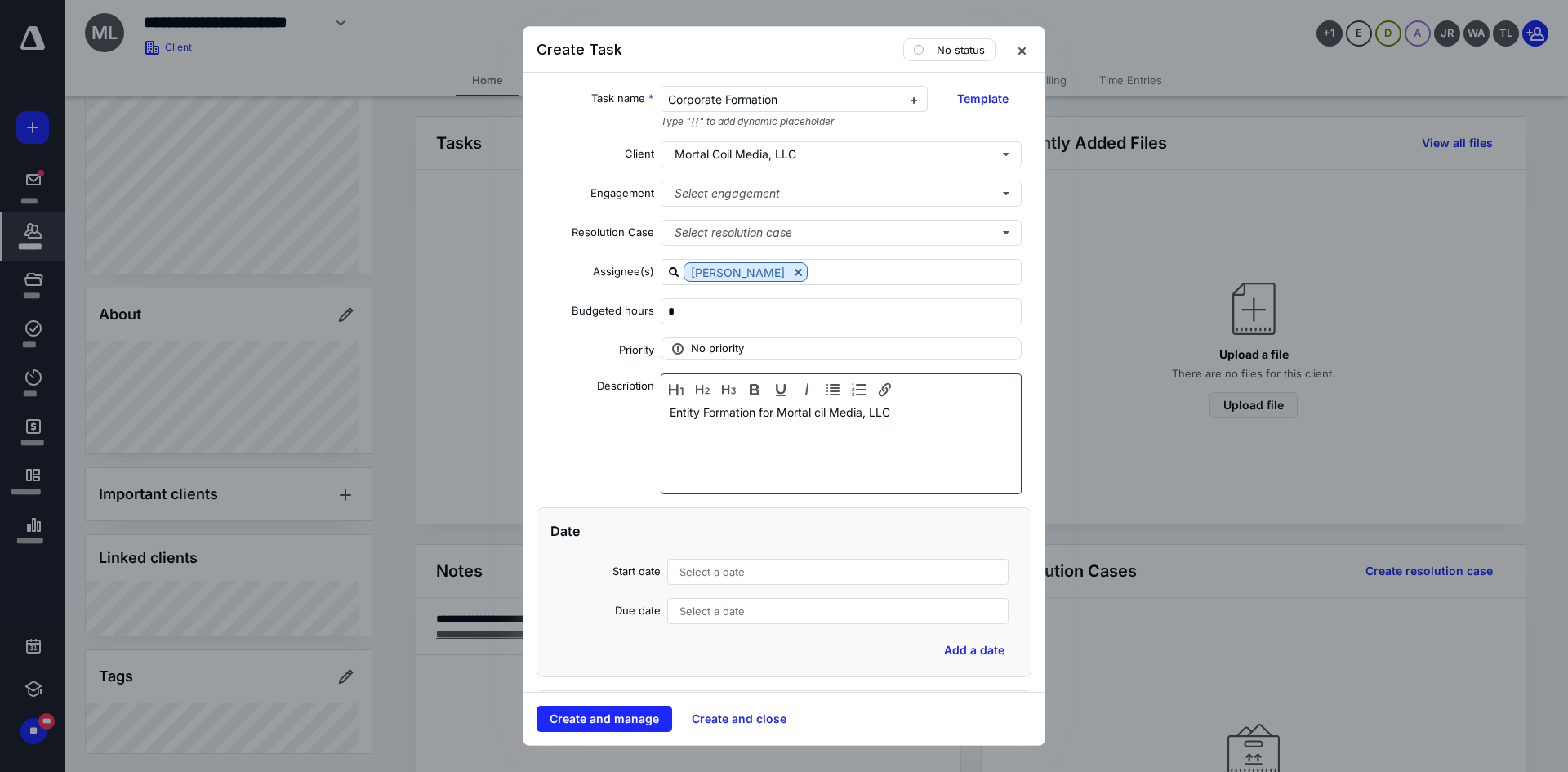 click on "Entity Formation for Mortal cil Media, LLC" at bounding box center (841, 446) 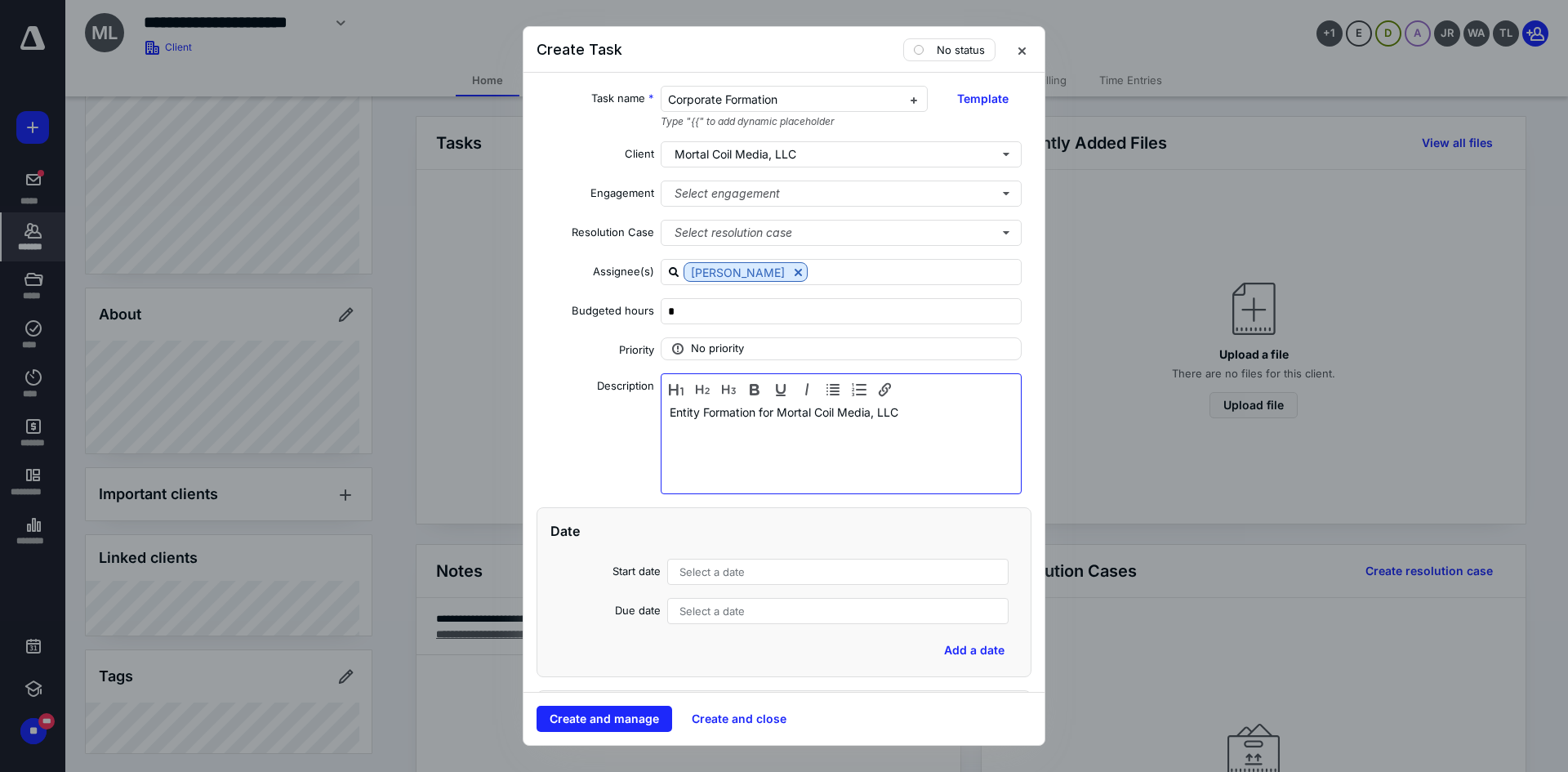 click on "Entity Formation for Mortal Coil Media, LLC" at bounding box center [841, 446] 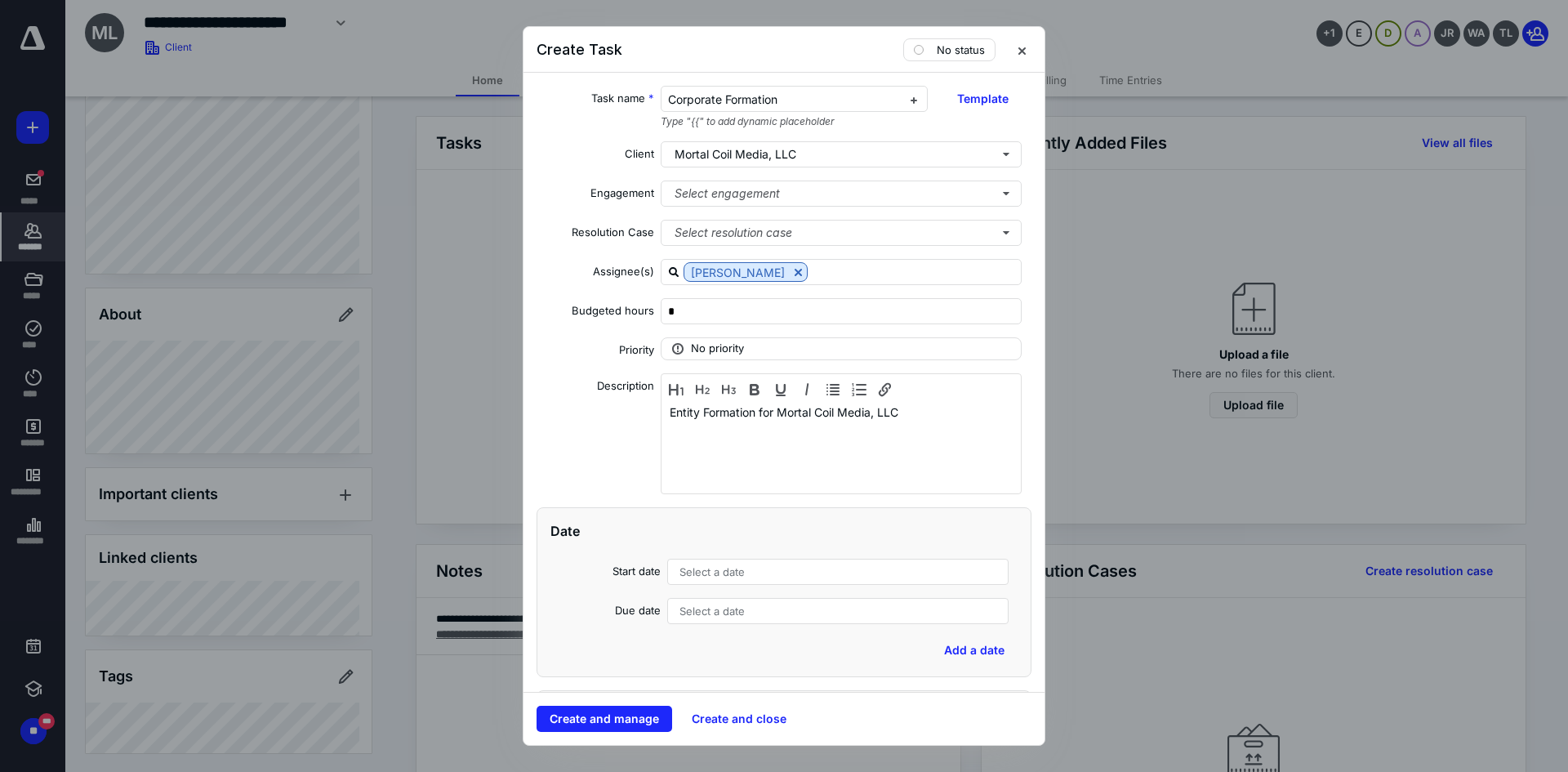 click on "Select a date" at bounding box center [838, 572] 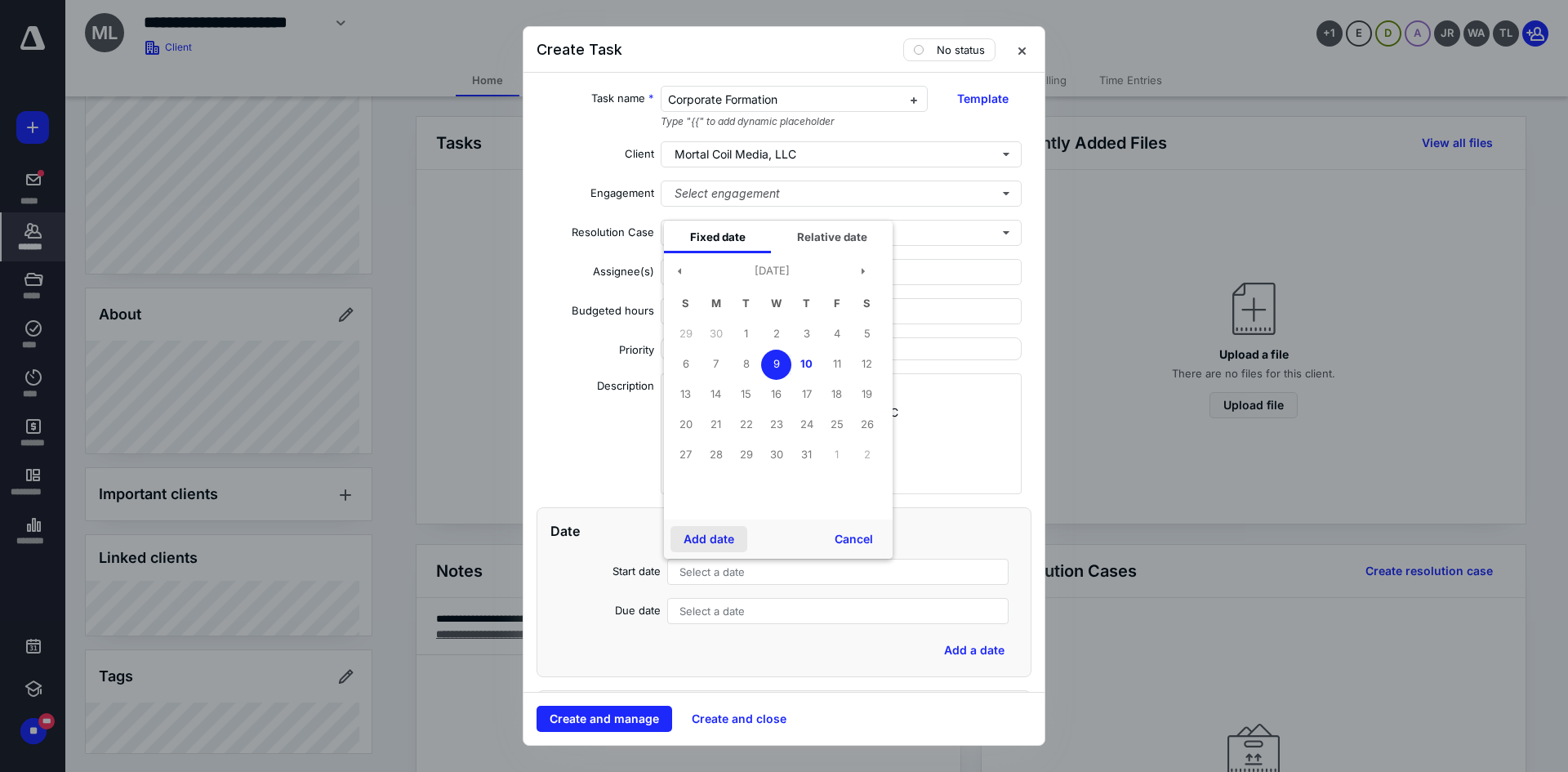 click on "Add date" at bounding box center (709, 539) 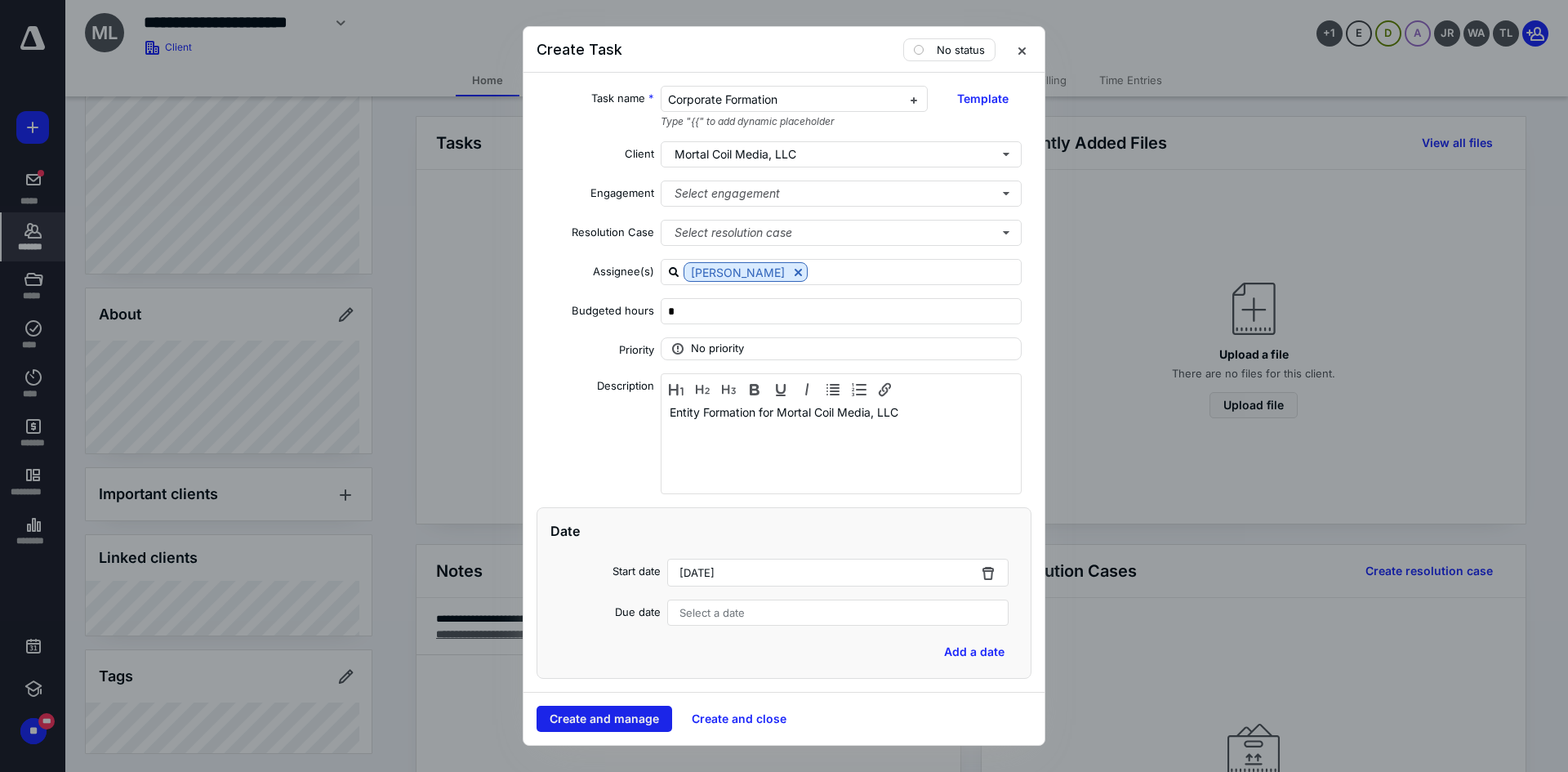 click on "Create and manage" at bounding box center [604, 719] 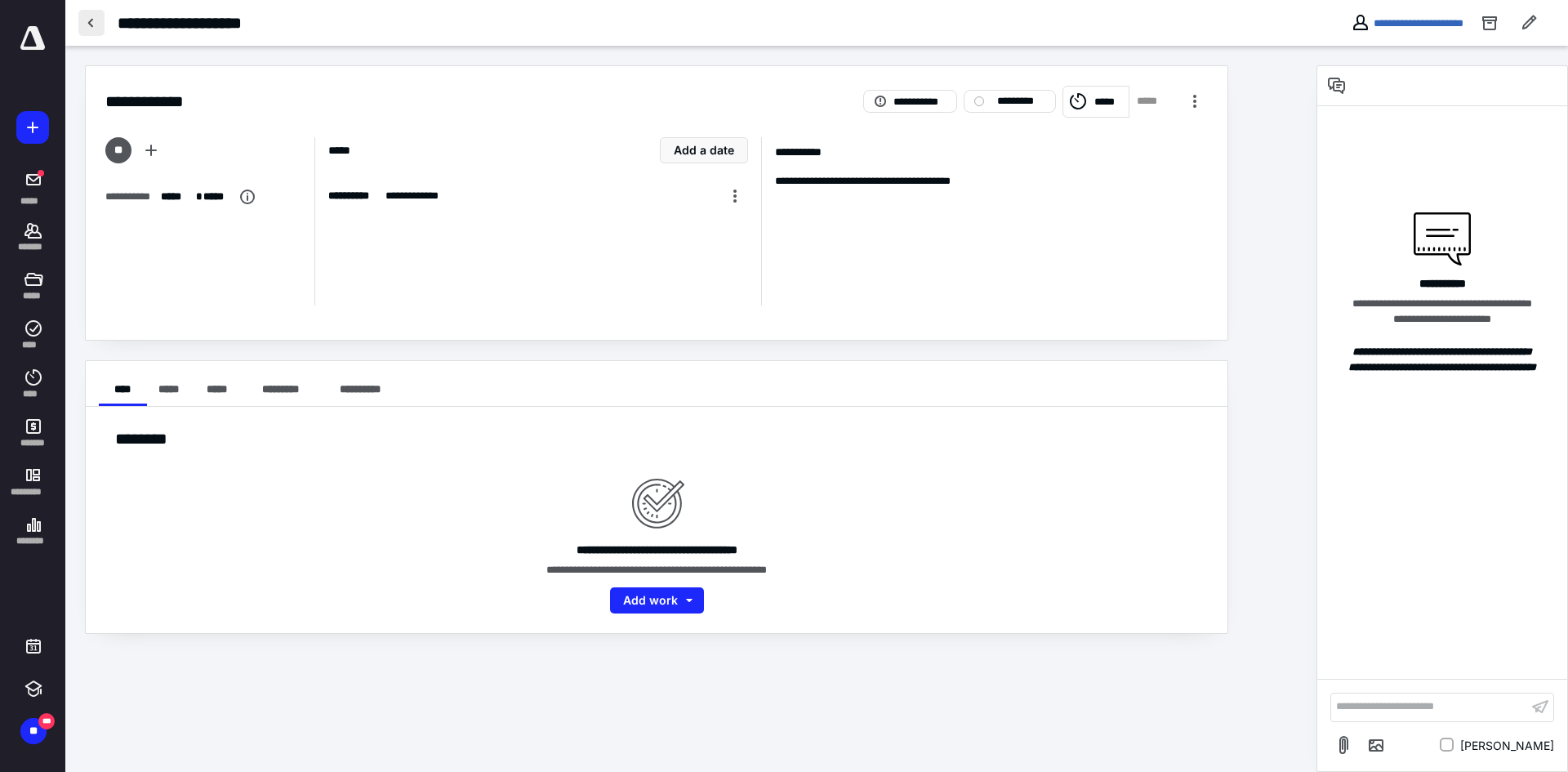 click at bounding box center [91, 23] 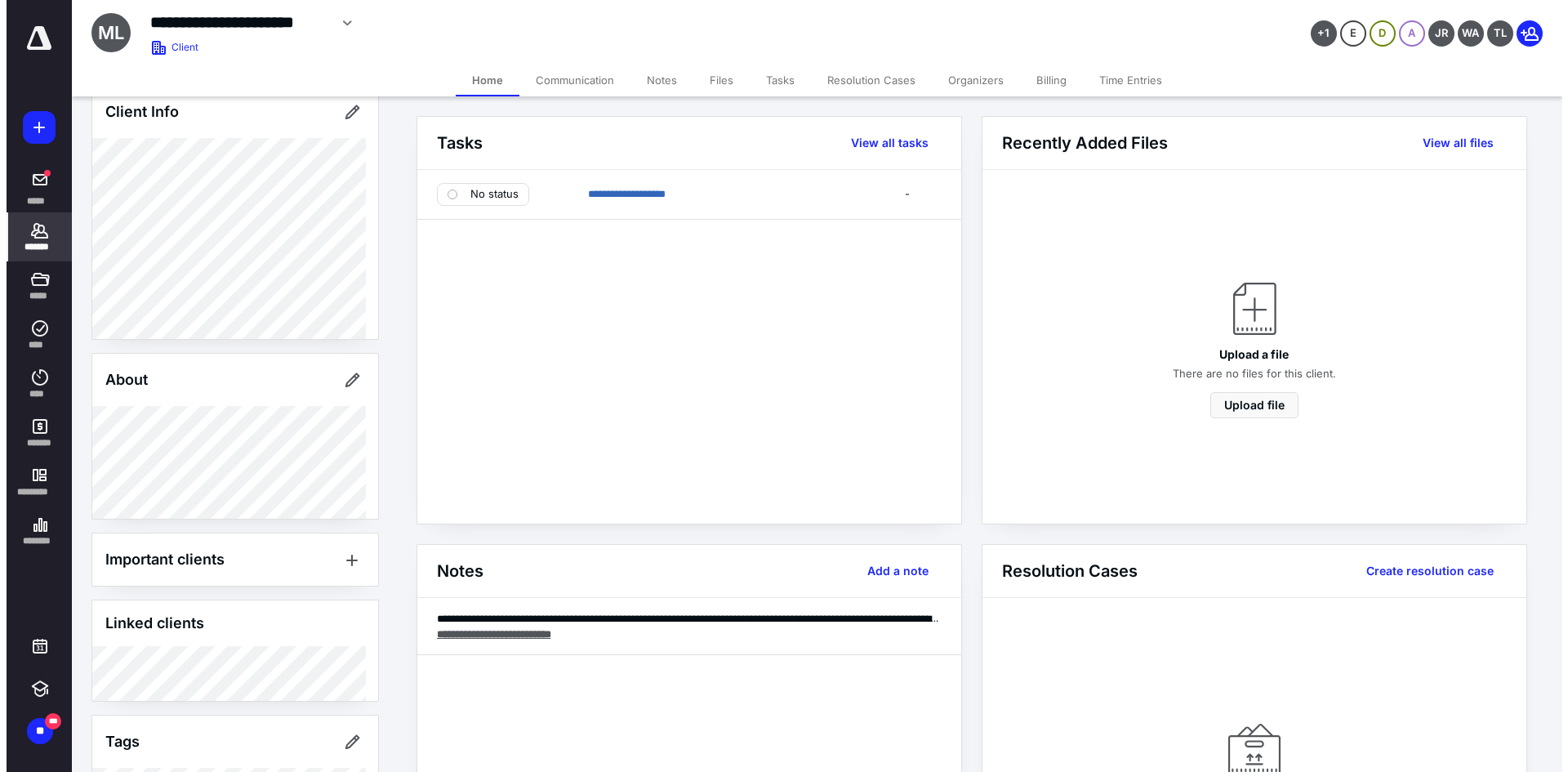 scroll, scrollTop: 131, scrollLeft: 0, axis: vertical 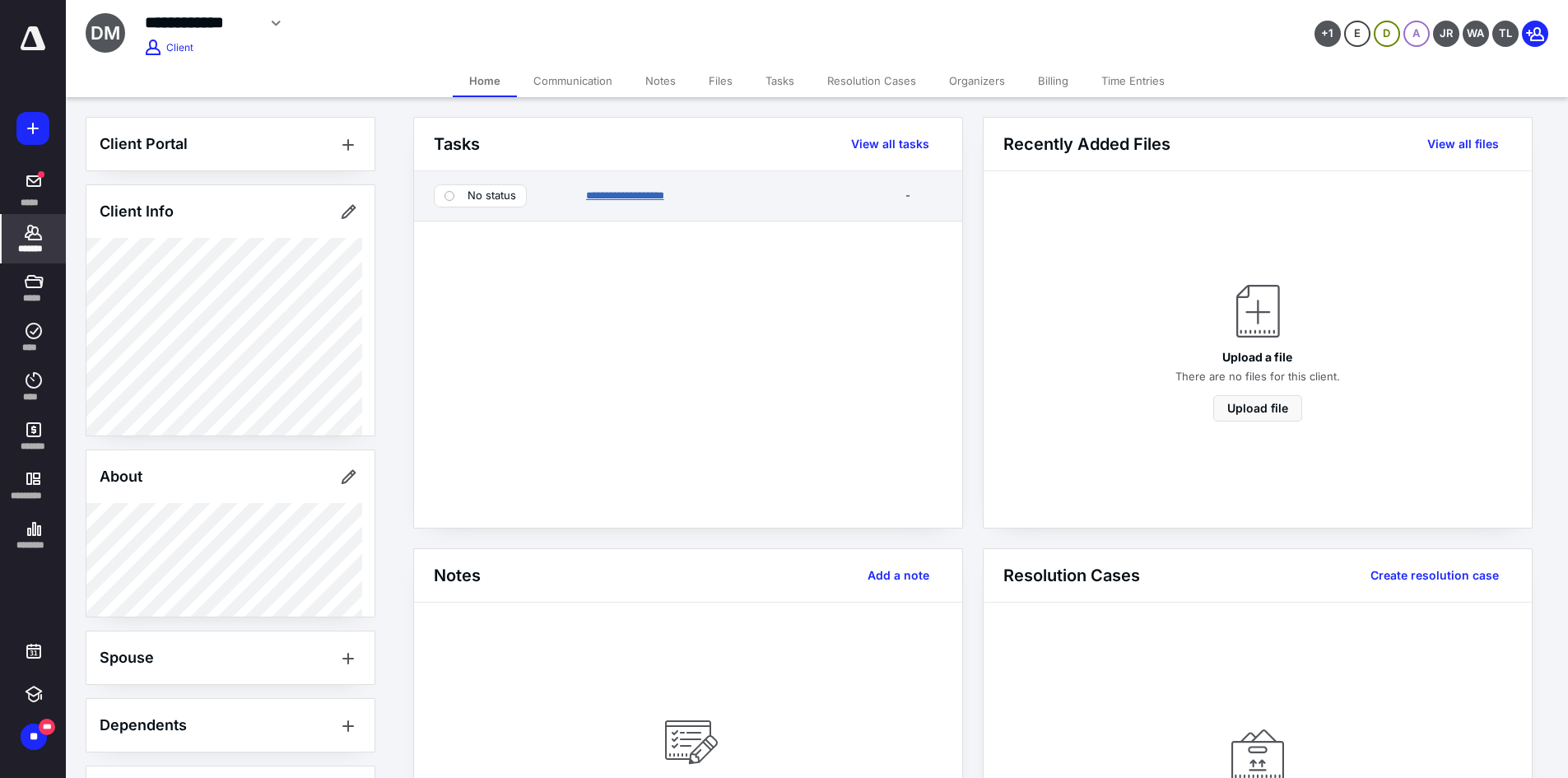 click on "**********" at bounding box center [625, 195] 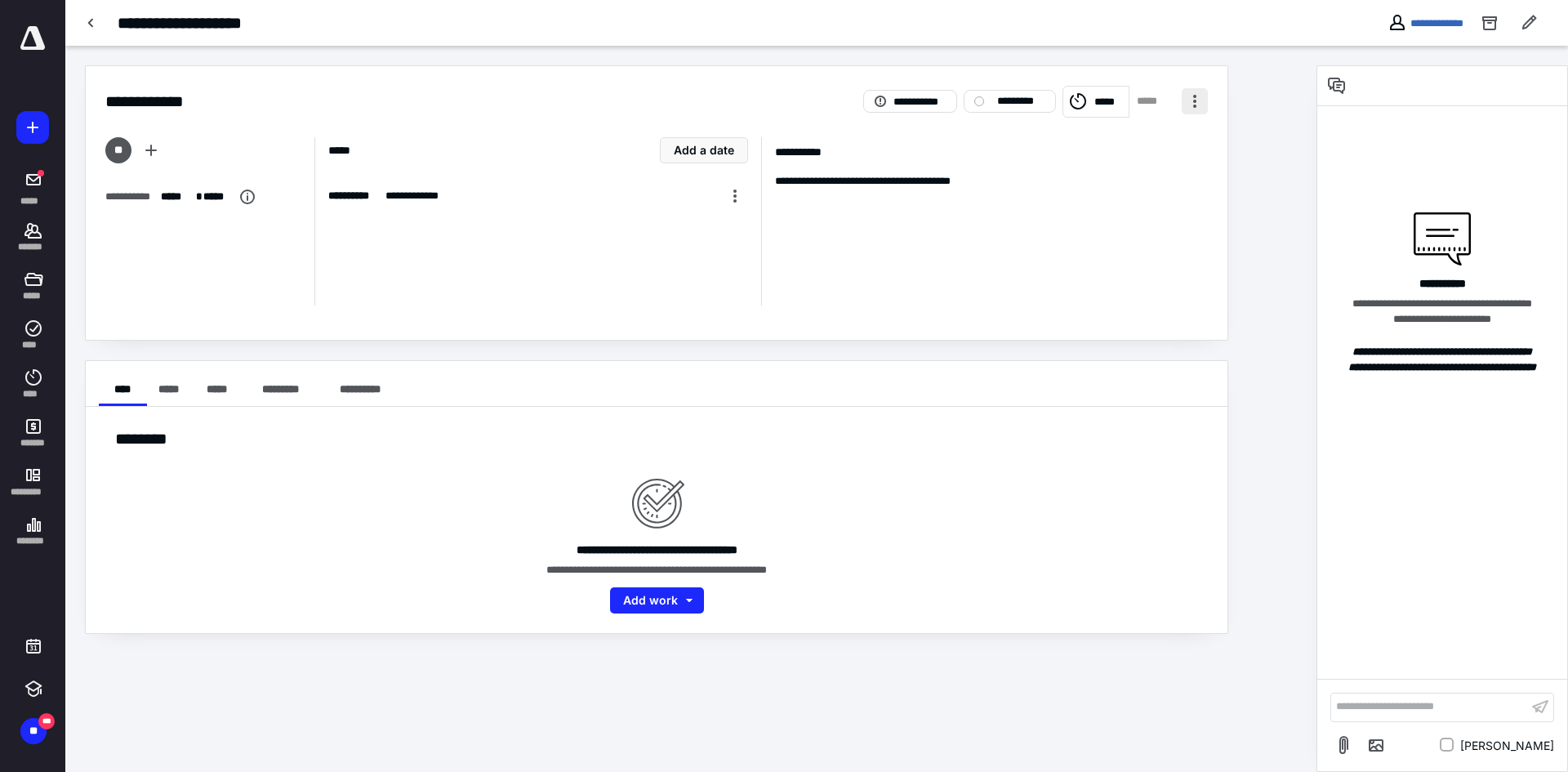 click at bounding box center [1195, 101] 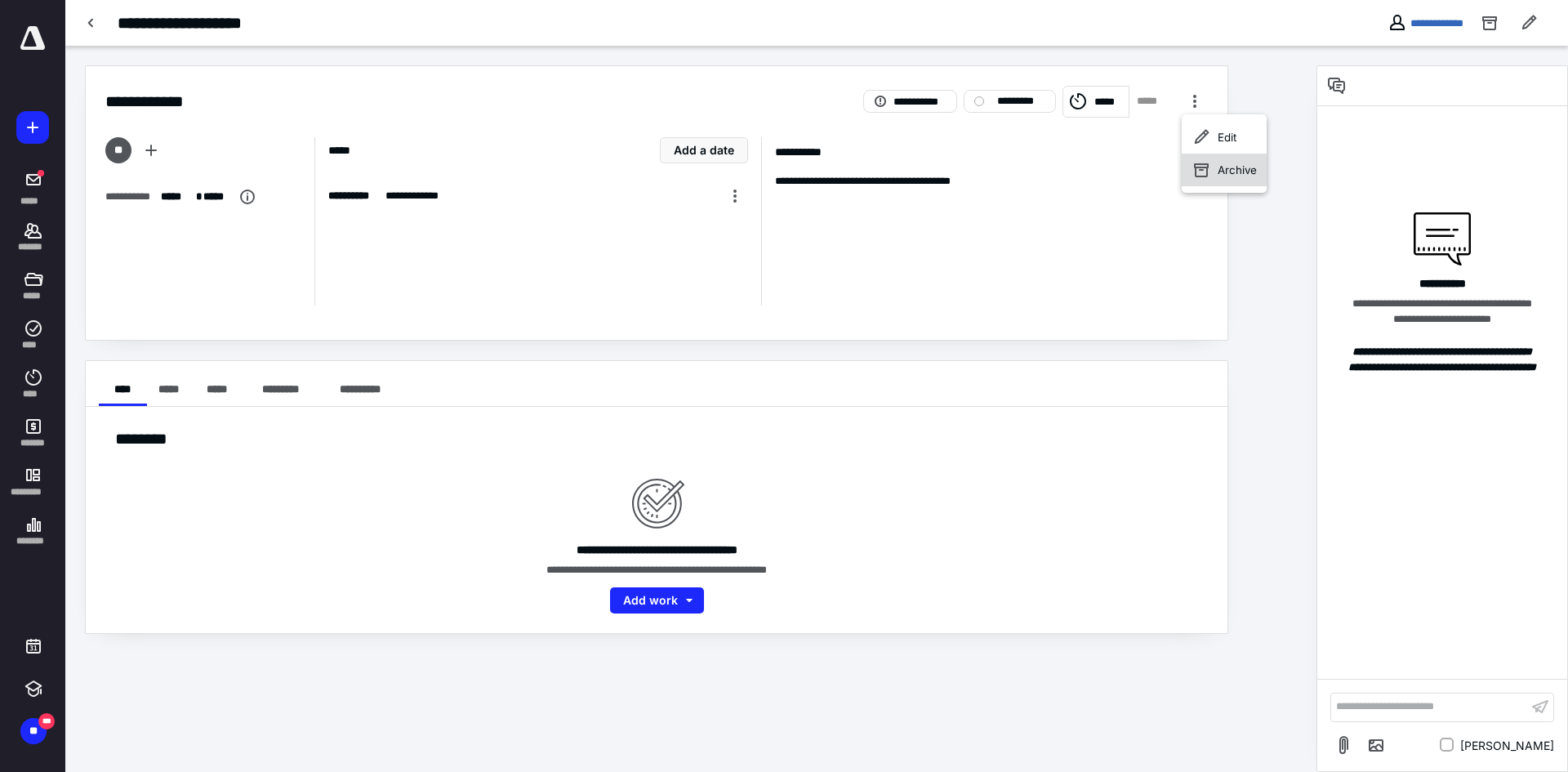 click 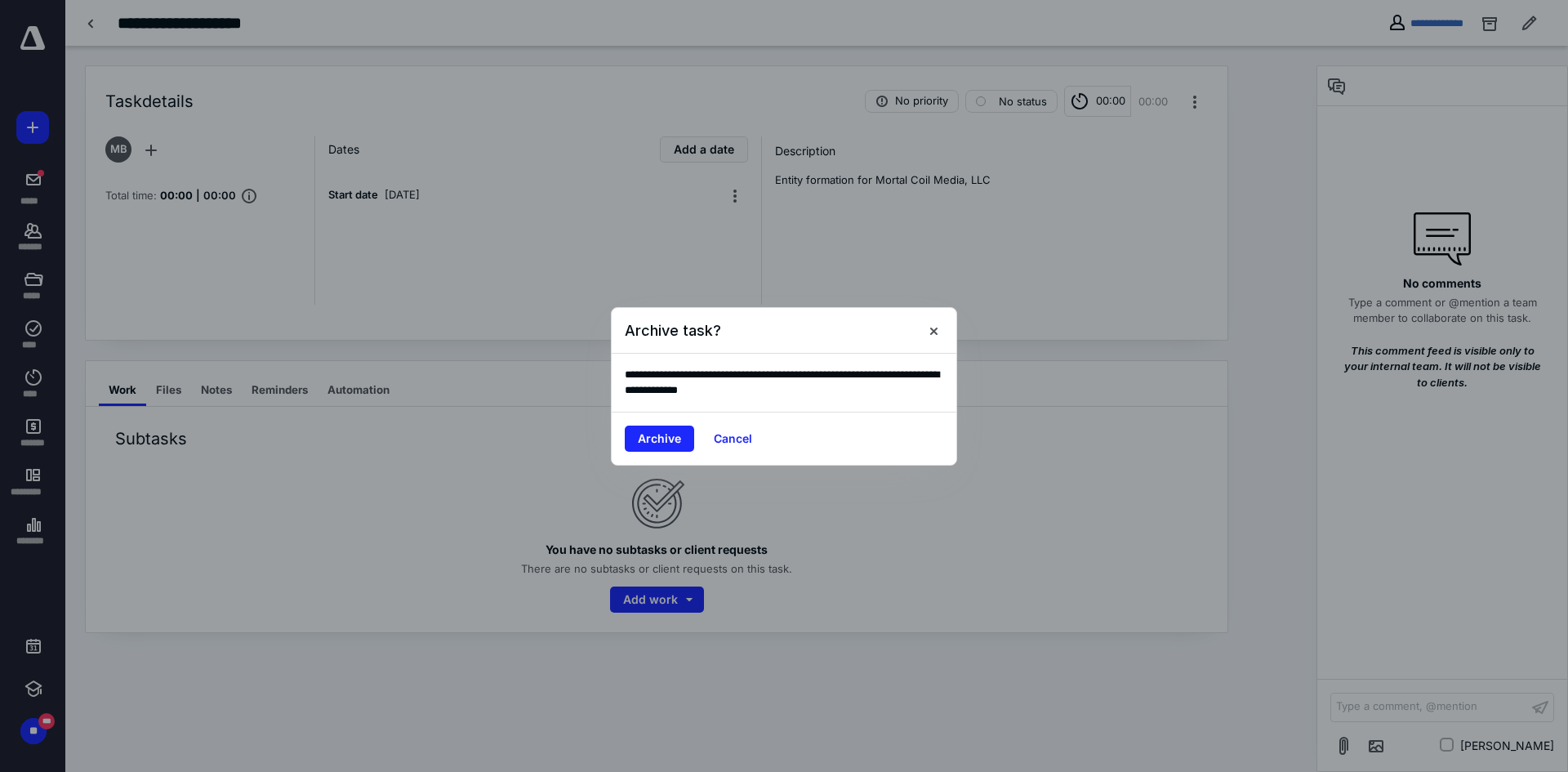 click on "**********" at bounding box center (784, 382) 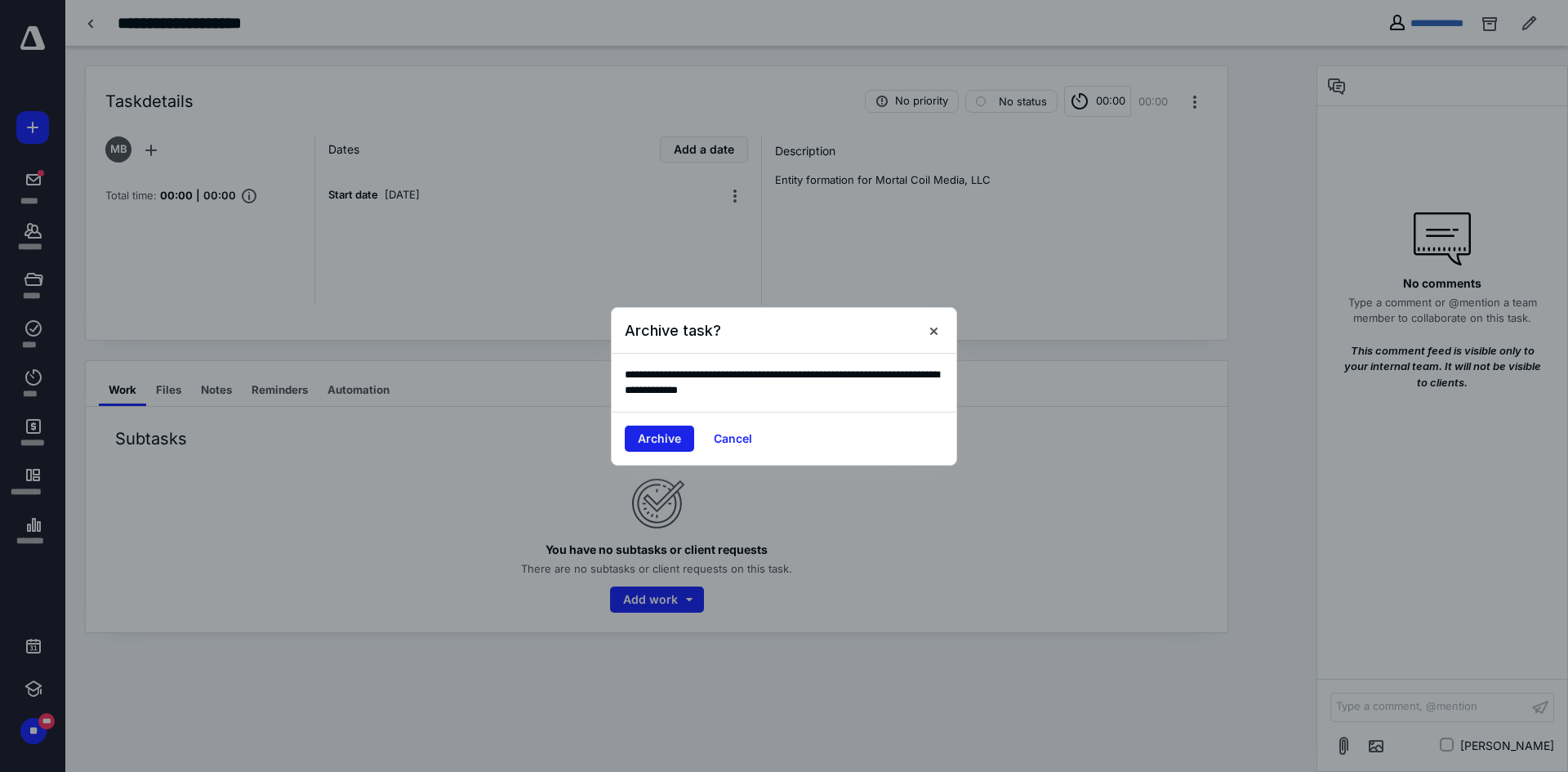 click on "Archive" at bounding box center [659, 439] 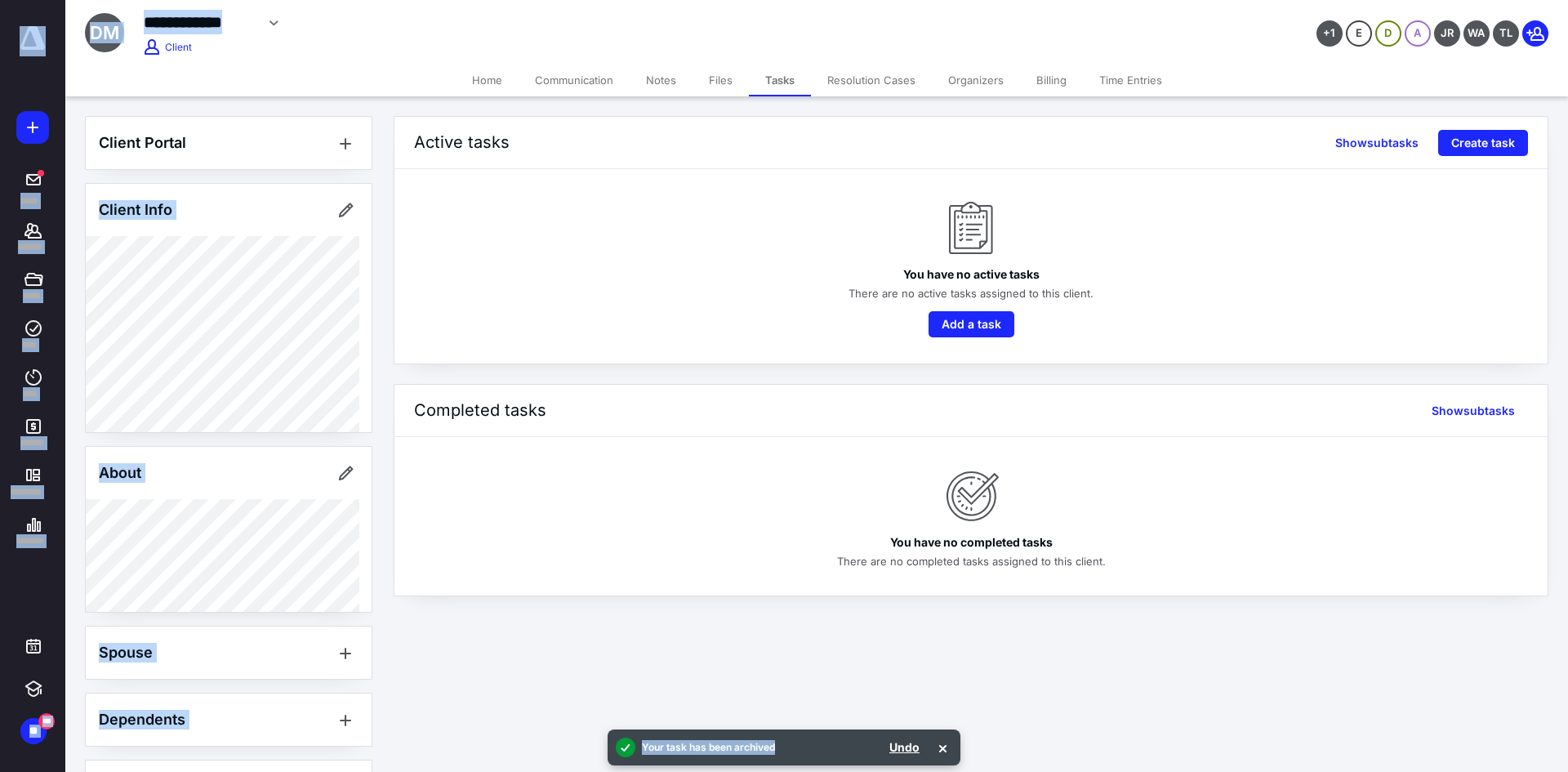 drag, startPoint x: 379, startPoint y: 123, endPoint x: 220, endPoint y: 51, distance: 174.5423 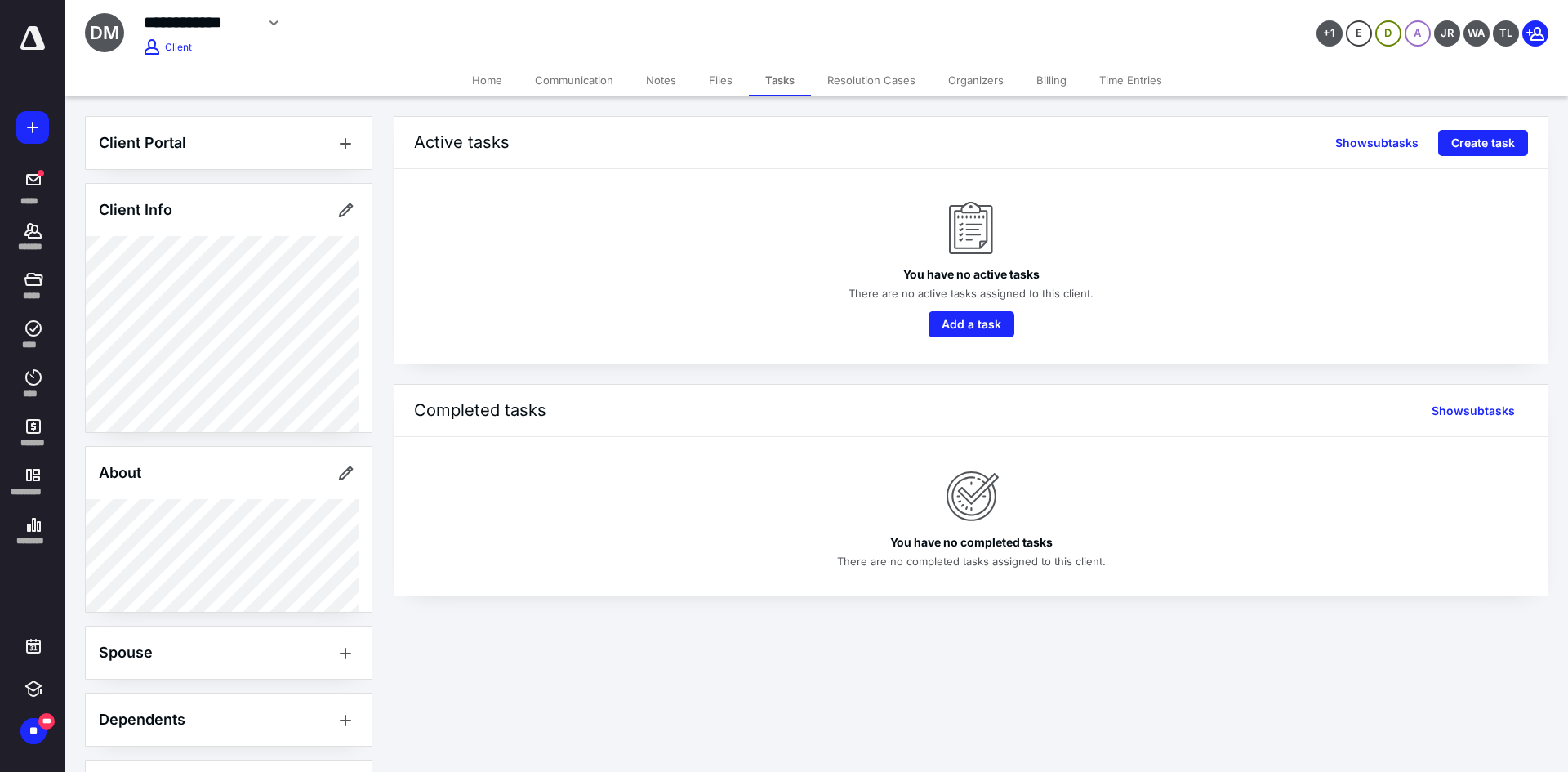 click on "+1 [PERSON_NAME] WA TL" at bounding box center (1308, 23) 